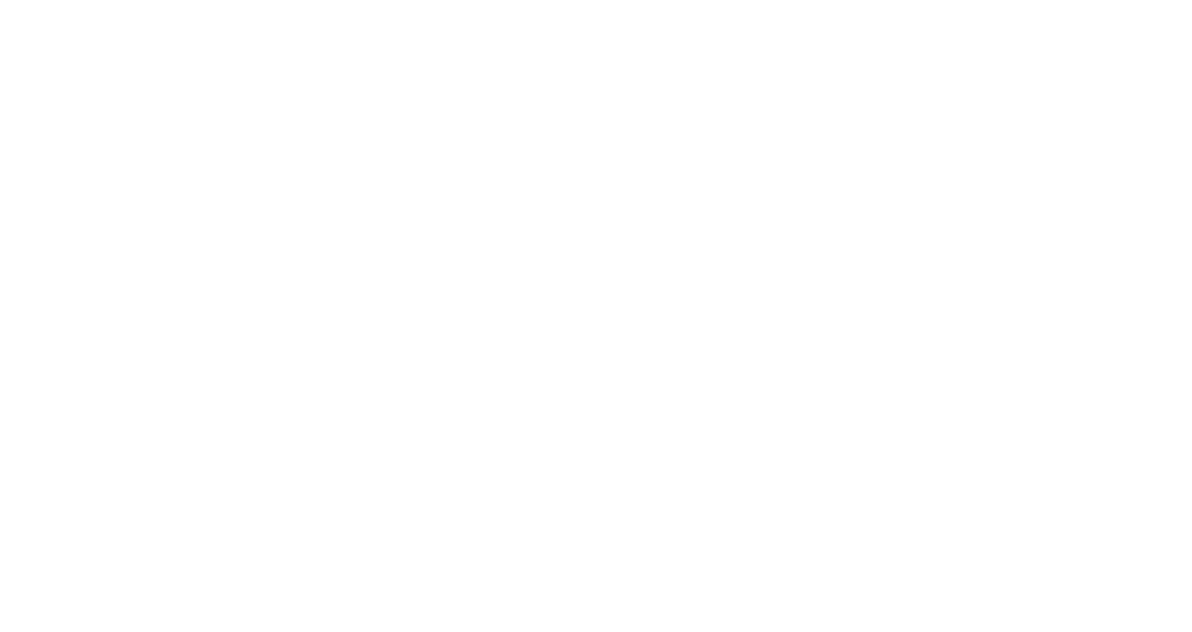 scroll, scrollTop: 0, scrollLeft: 0, axis: both 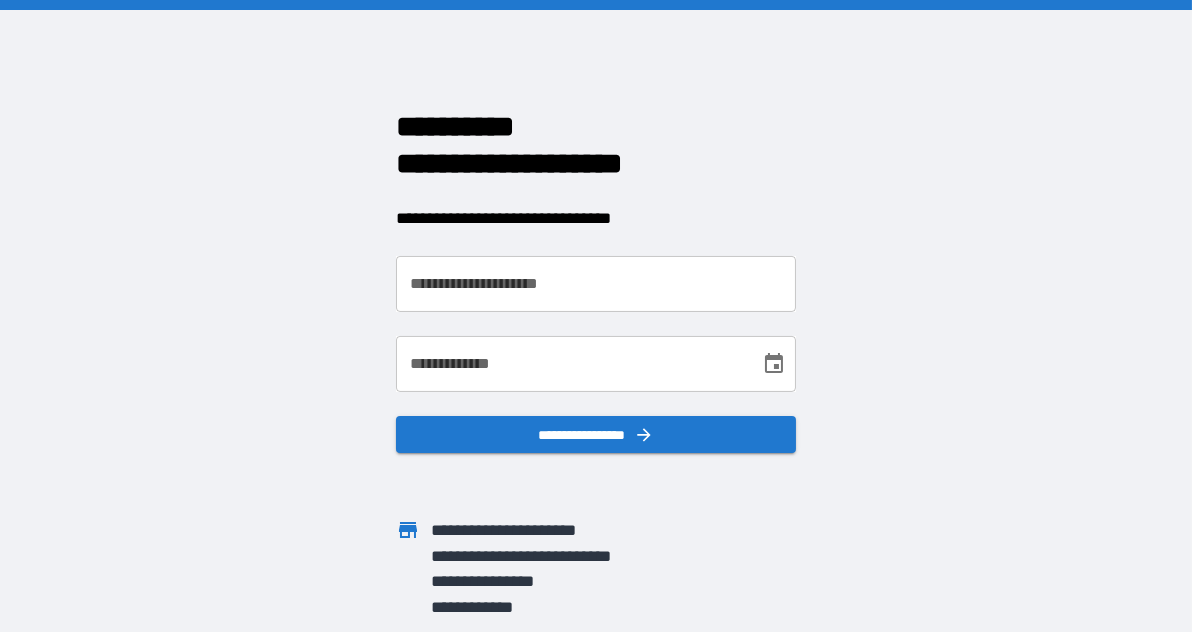 click on "**********" at bounding box center (596, 284) 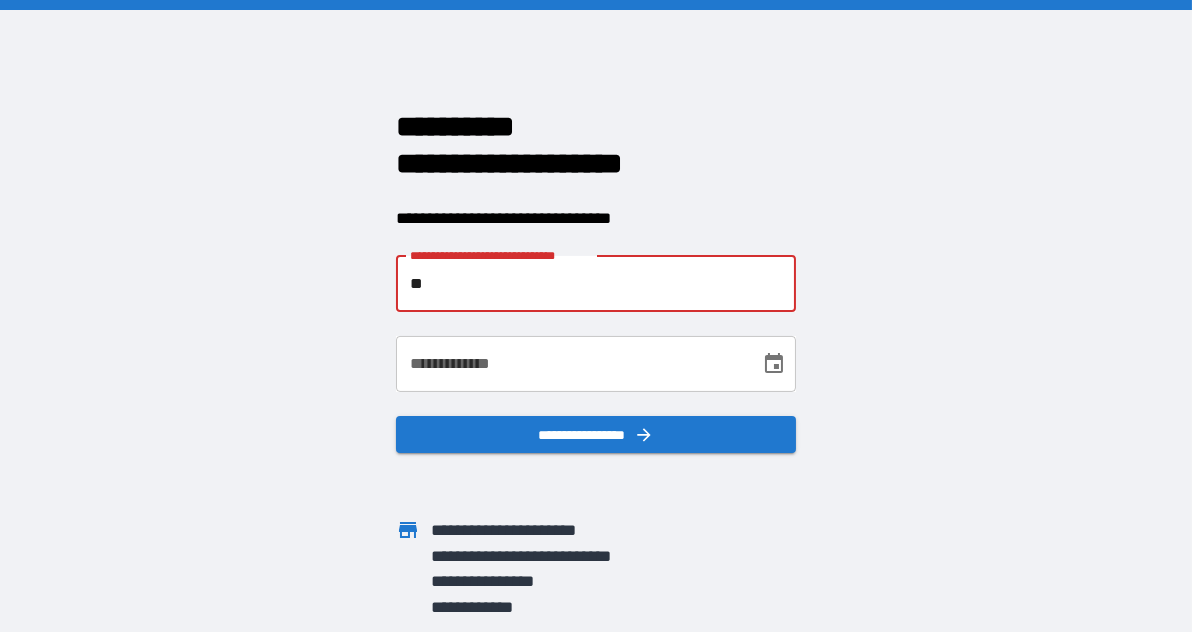 type on "*" 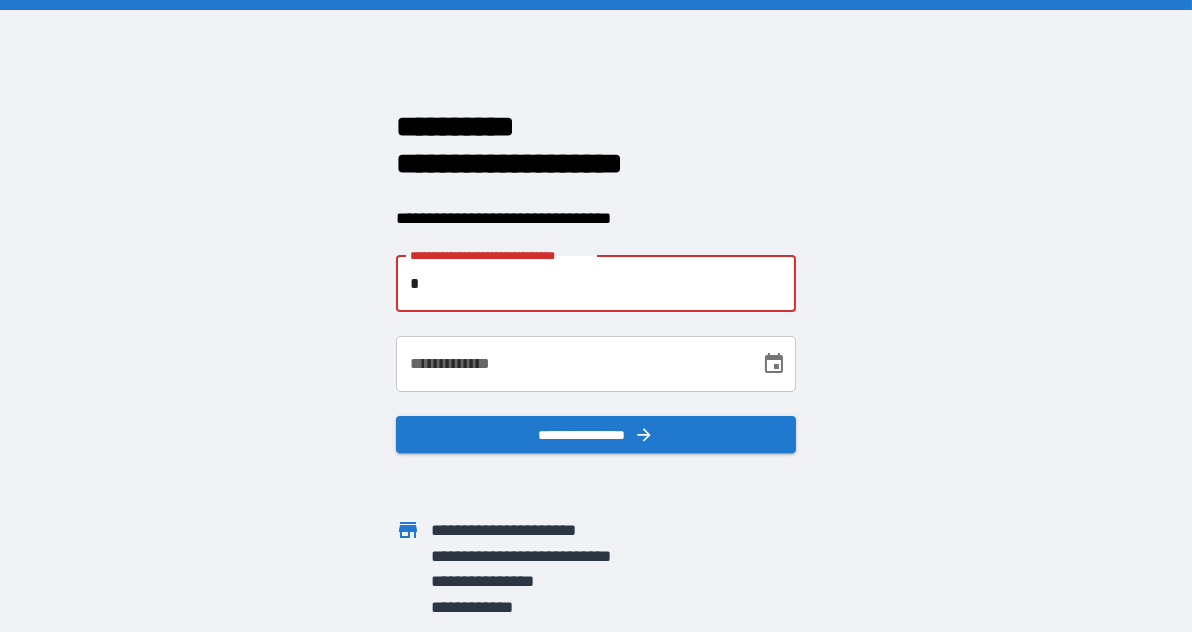 type on "**********" 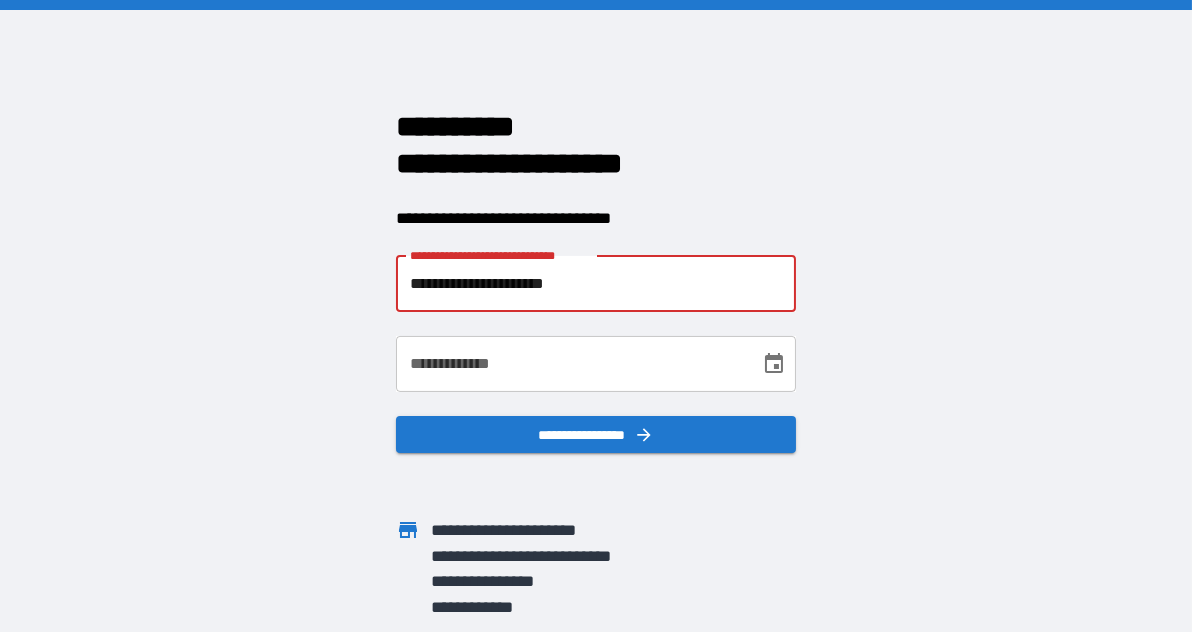 type on "**********" 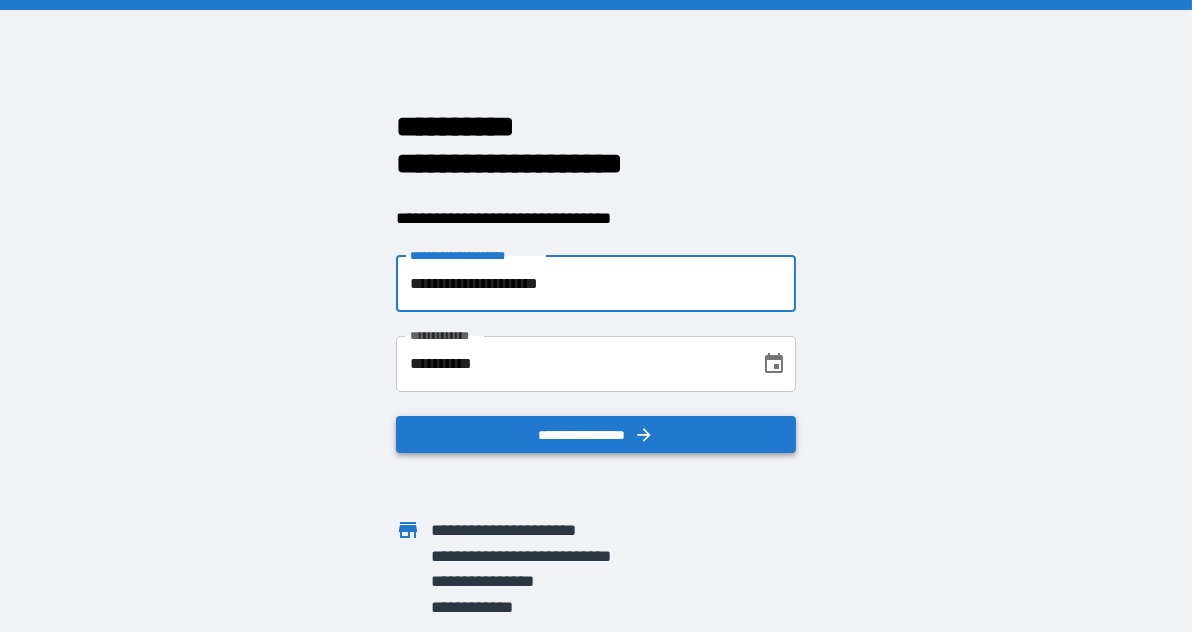 click on "**********" at bounding box center (596, 434) 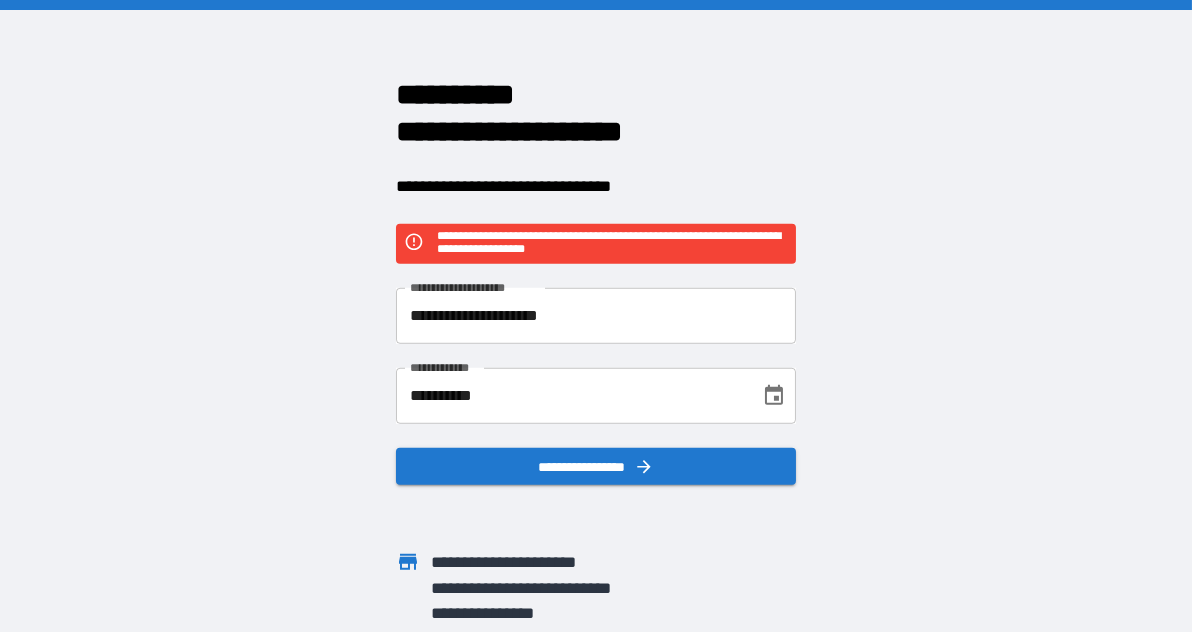 click on "**********" at bounding box center (596, 316) 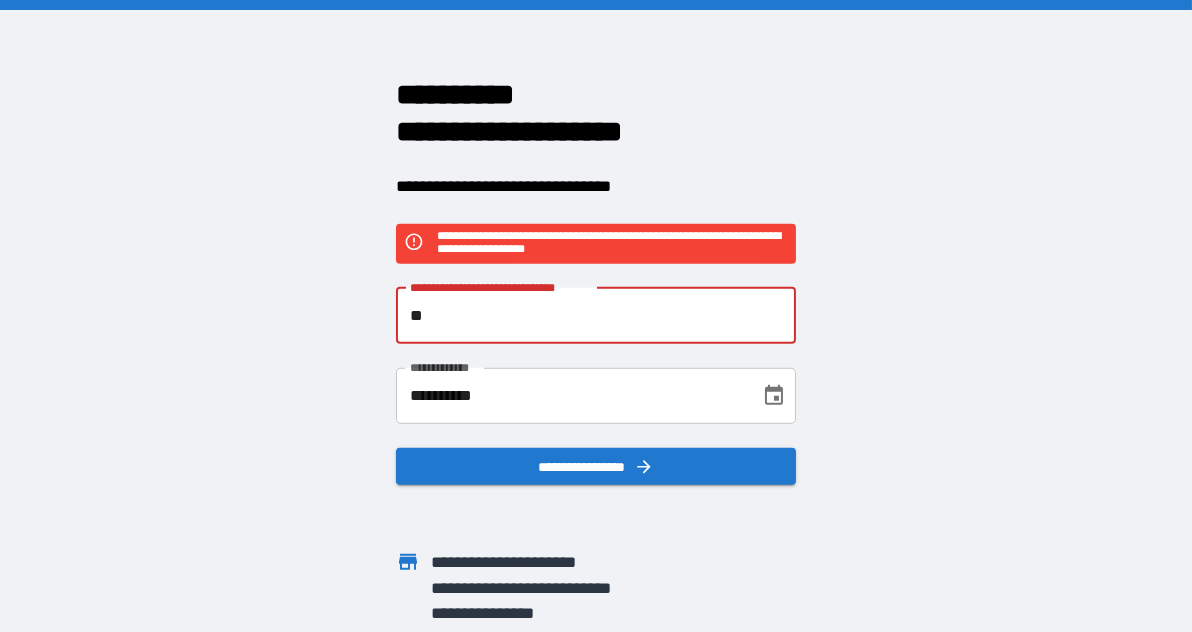 type on "*" 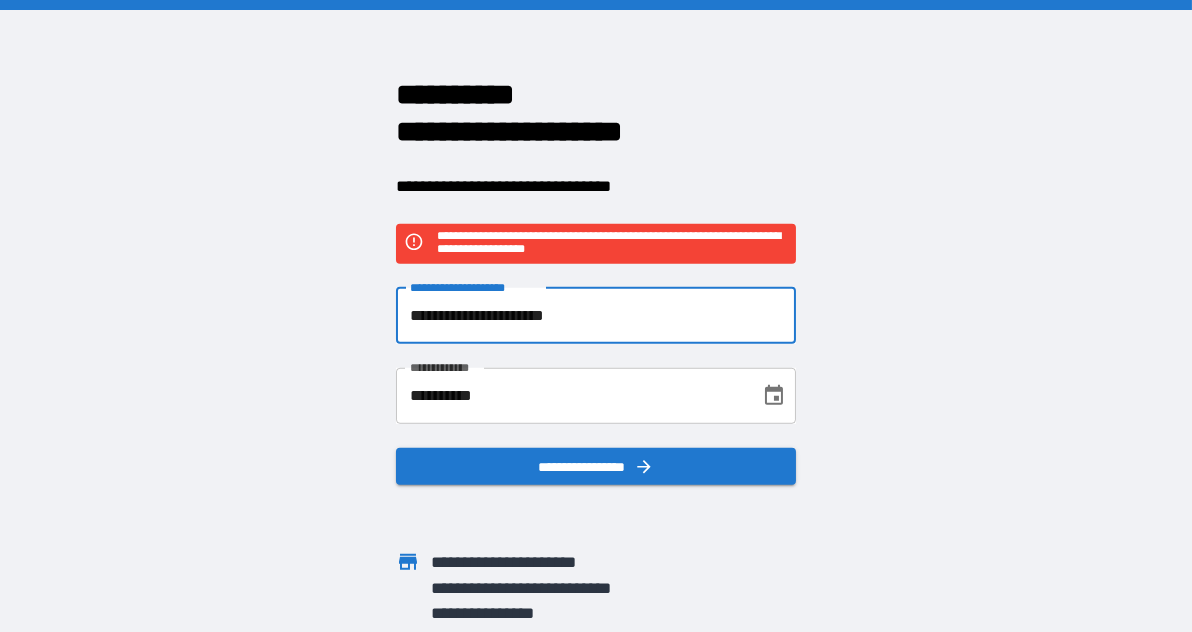 type on "**********" 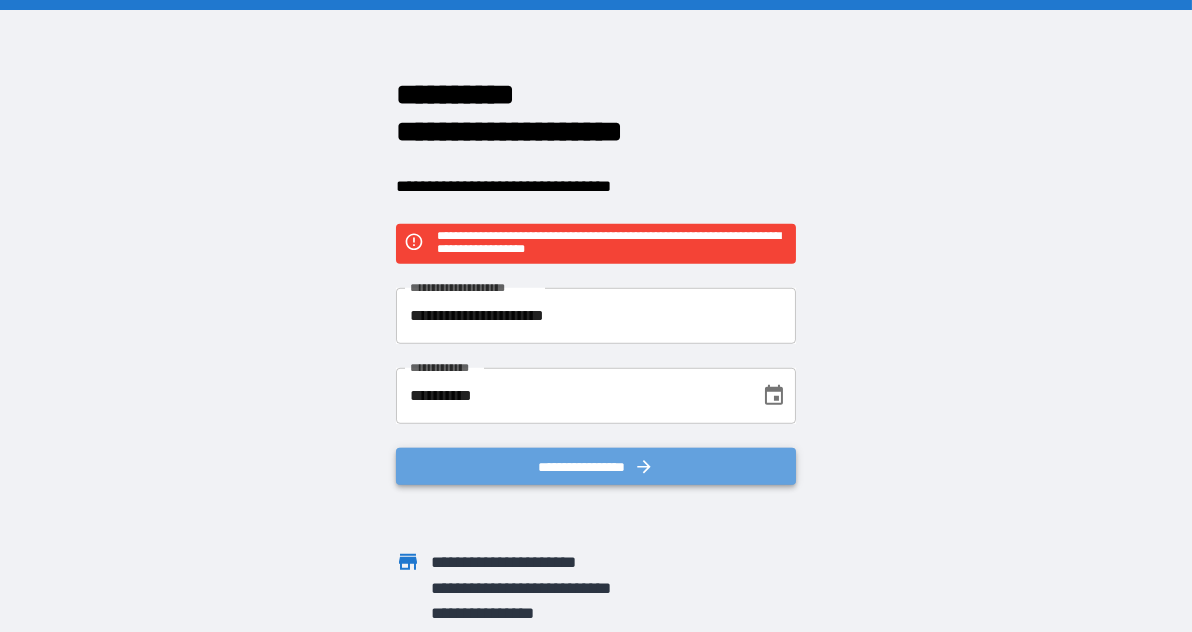 click on "**********" at bounding box center [596, 466] 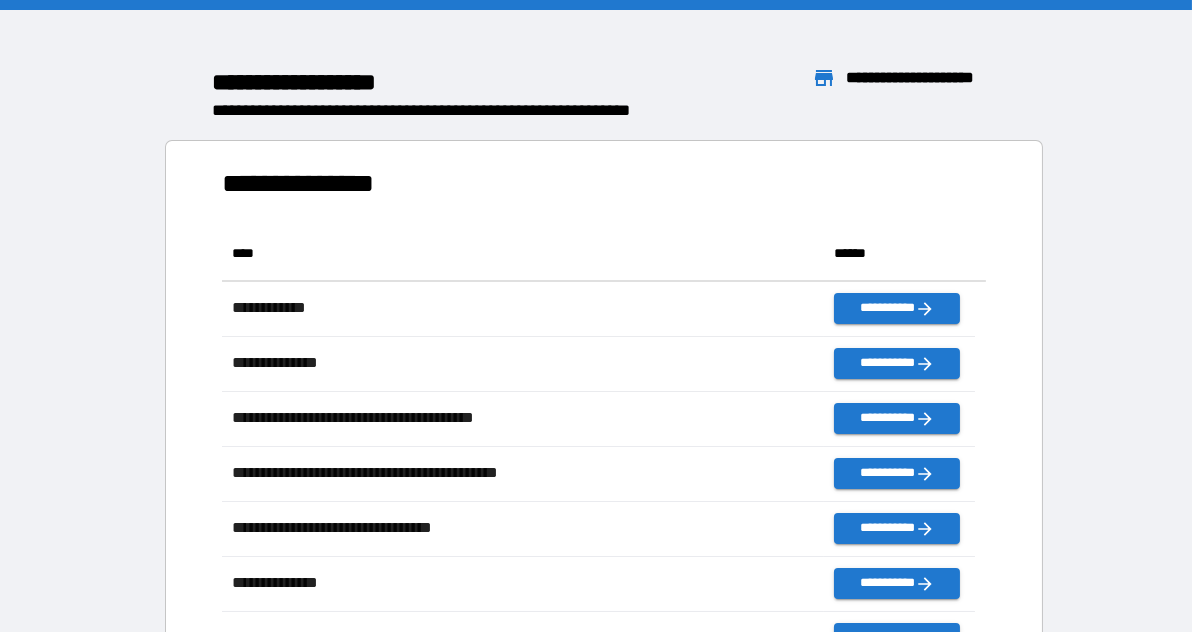 scroll, scrollTop: 16, scrollLeft: 15, axis: both 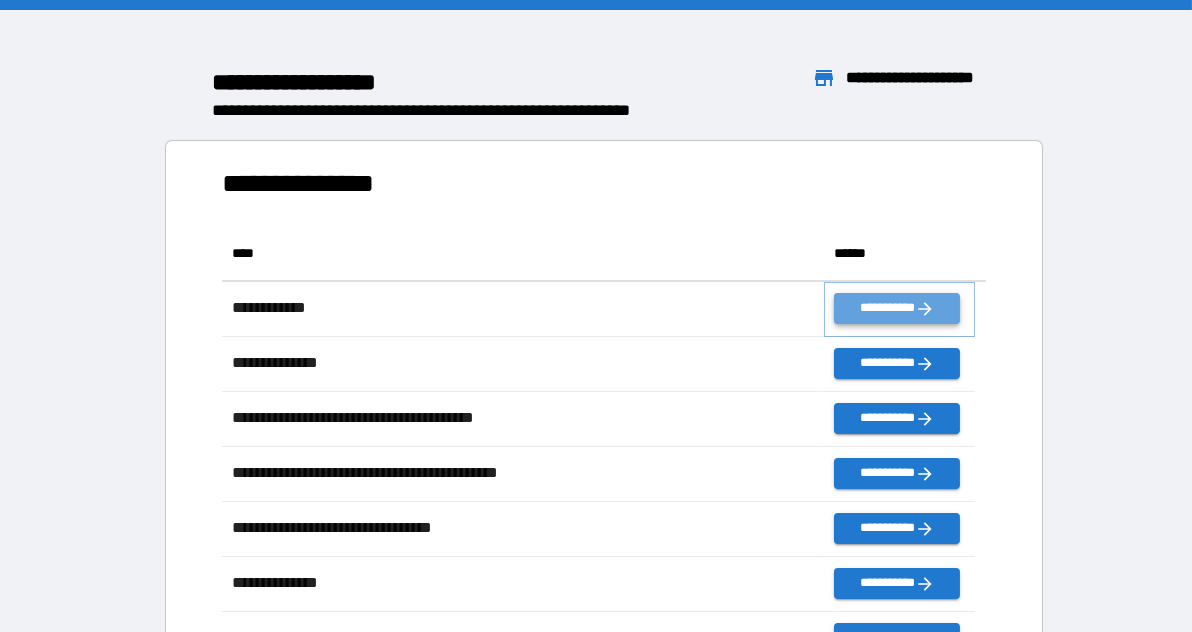 click on "**********" at bounding box center [896, 308] 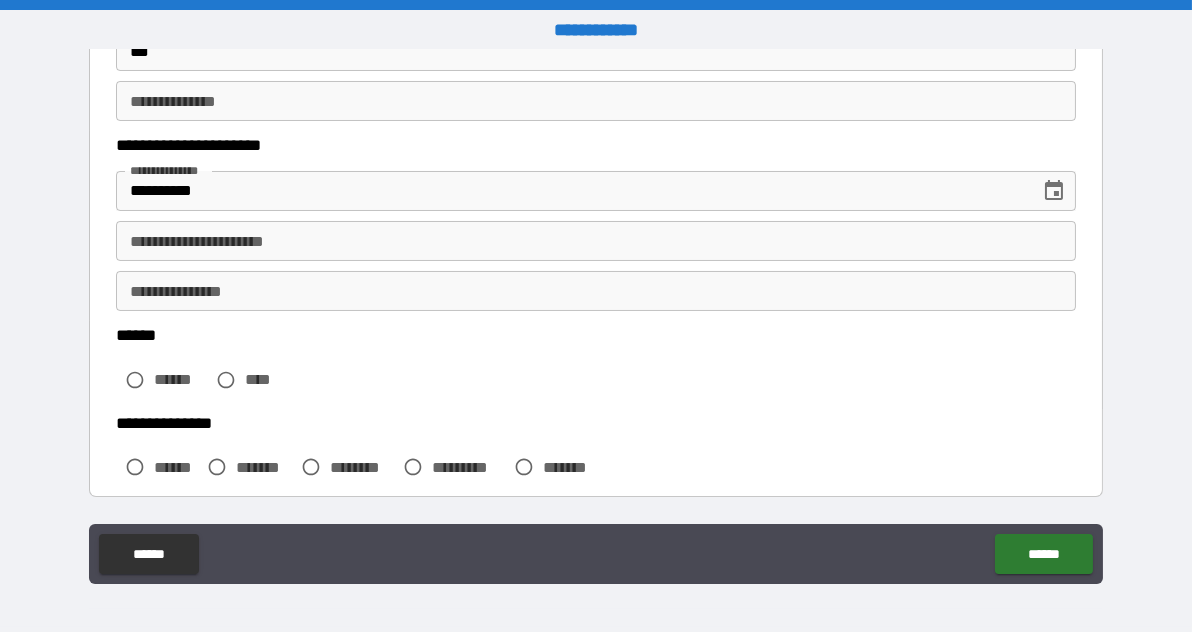 scroll, scrollTop: 270, scrollLeft: 0, axis: vertical 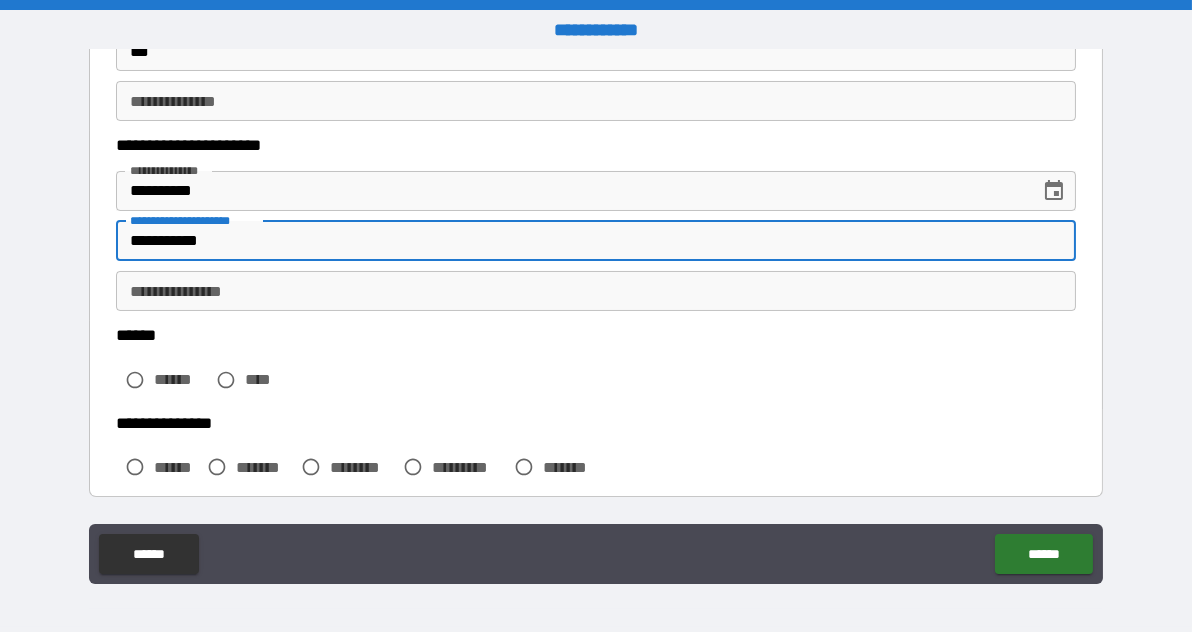 type on "**********" 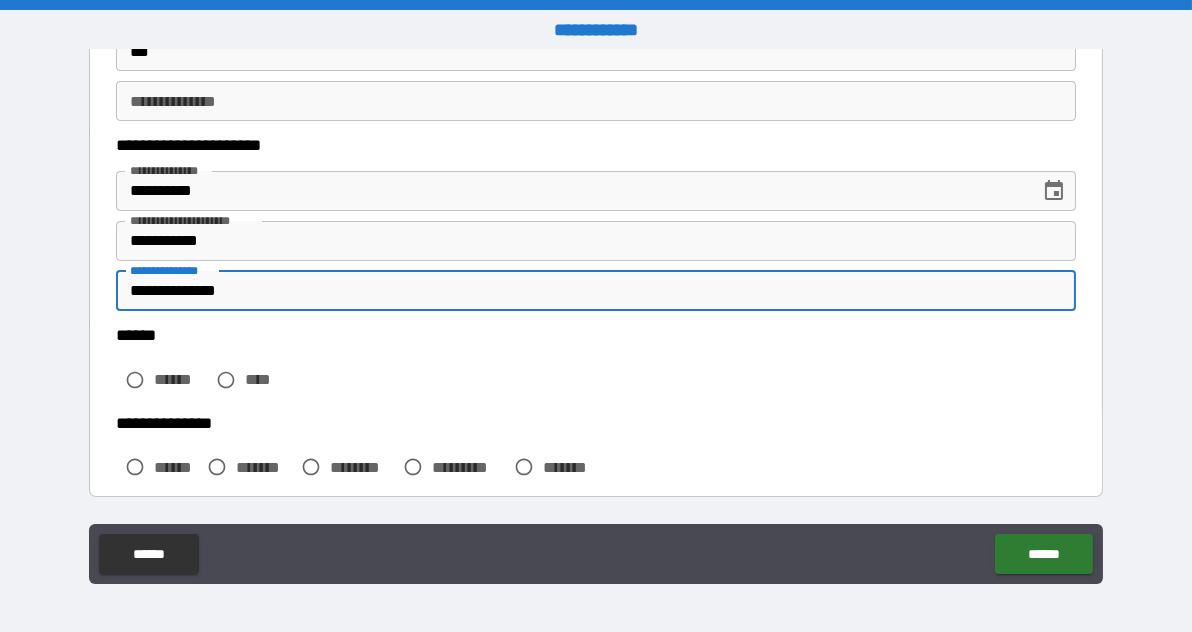 type on "**********" 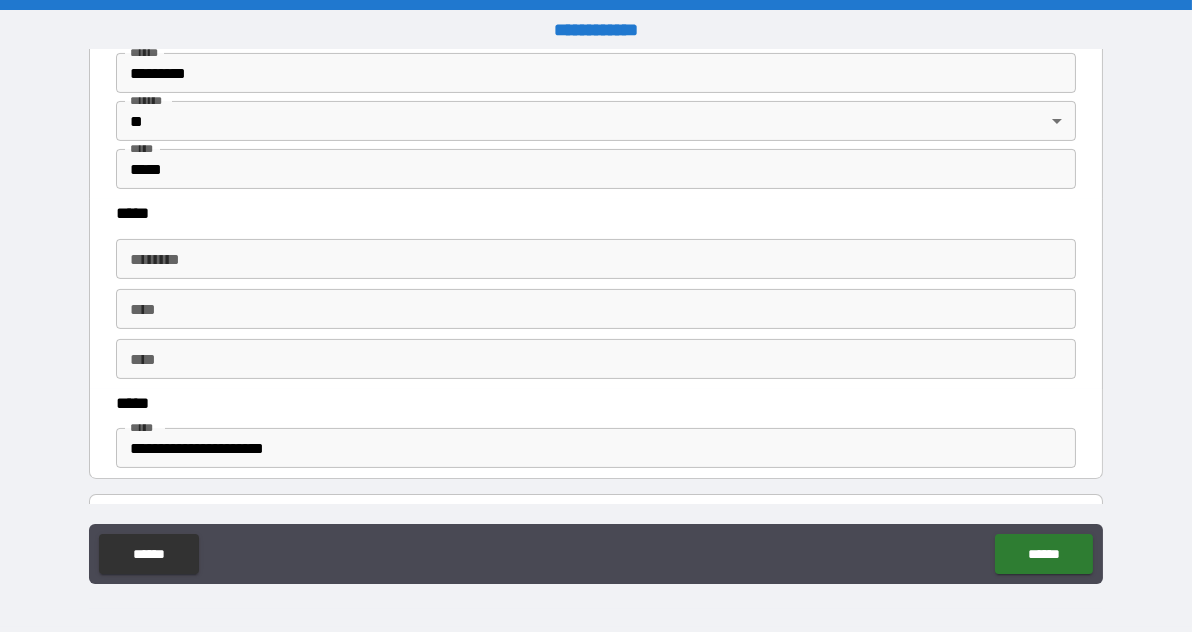 scroll, scrollTop: 920, scrollLeft: 0, axis: vertical 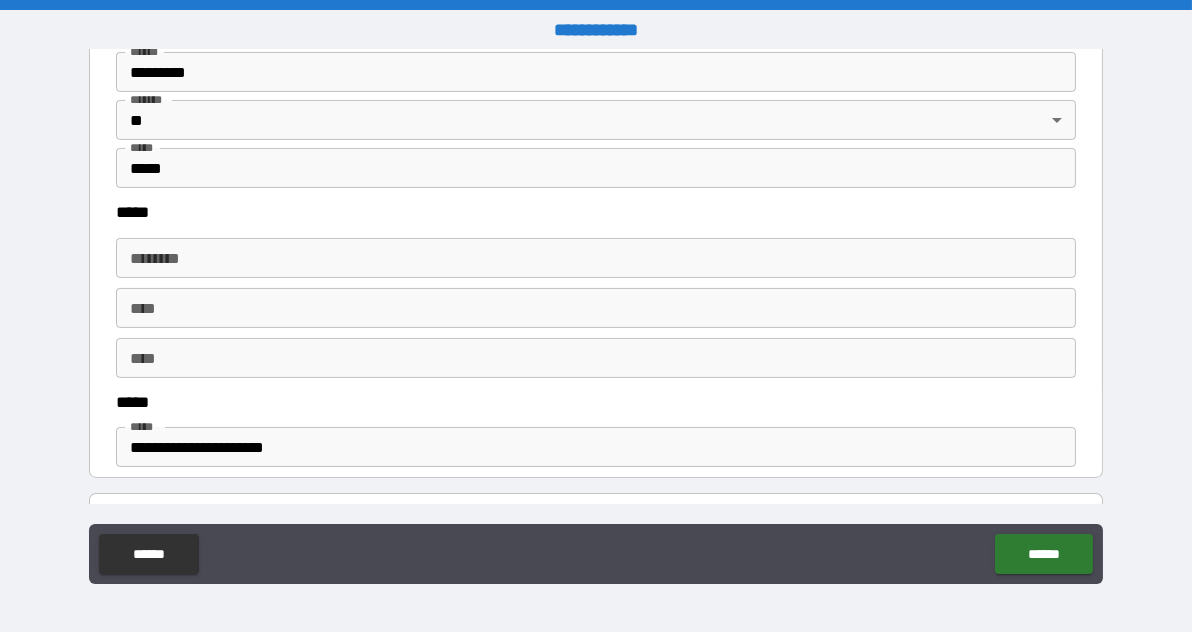 click on "****" at bounding box center [596, 308] 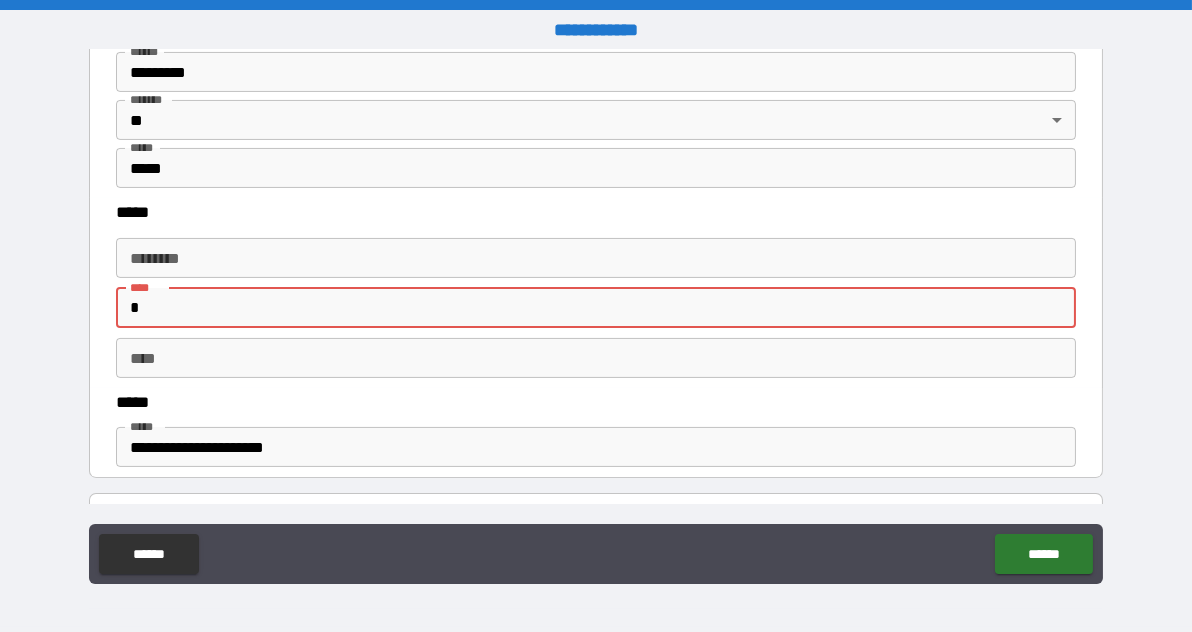 click on "******   *" at bounding box center (596, 258) 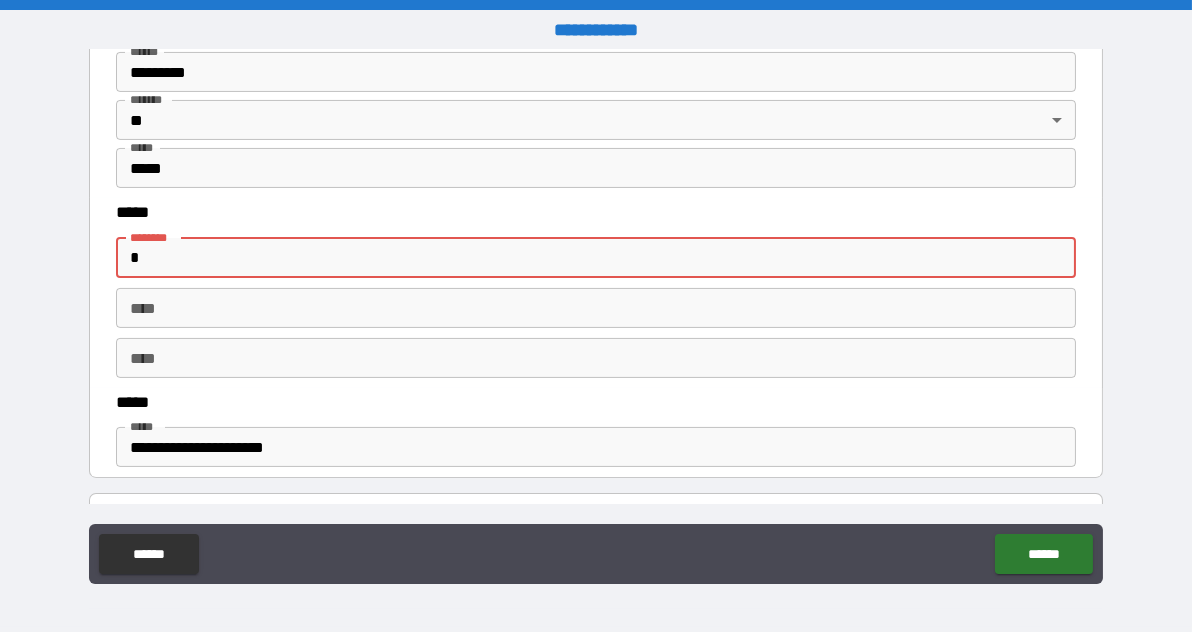 type on "**********" 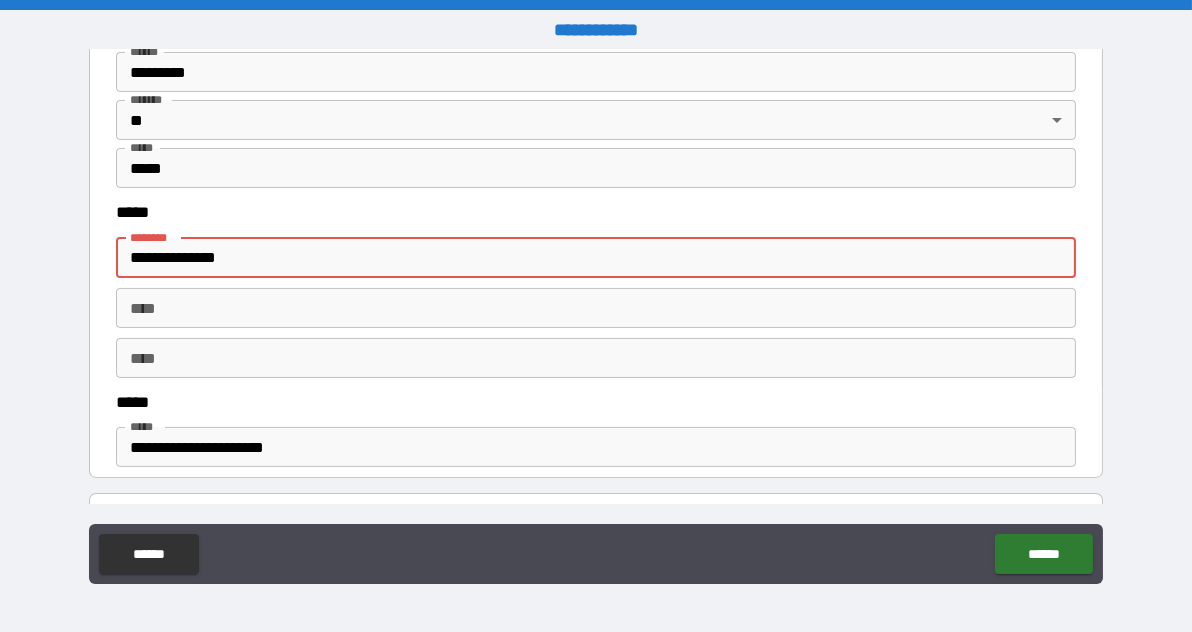 type on "*" 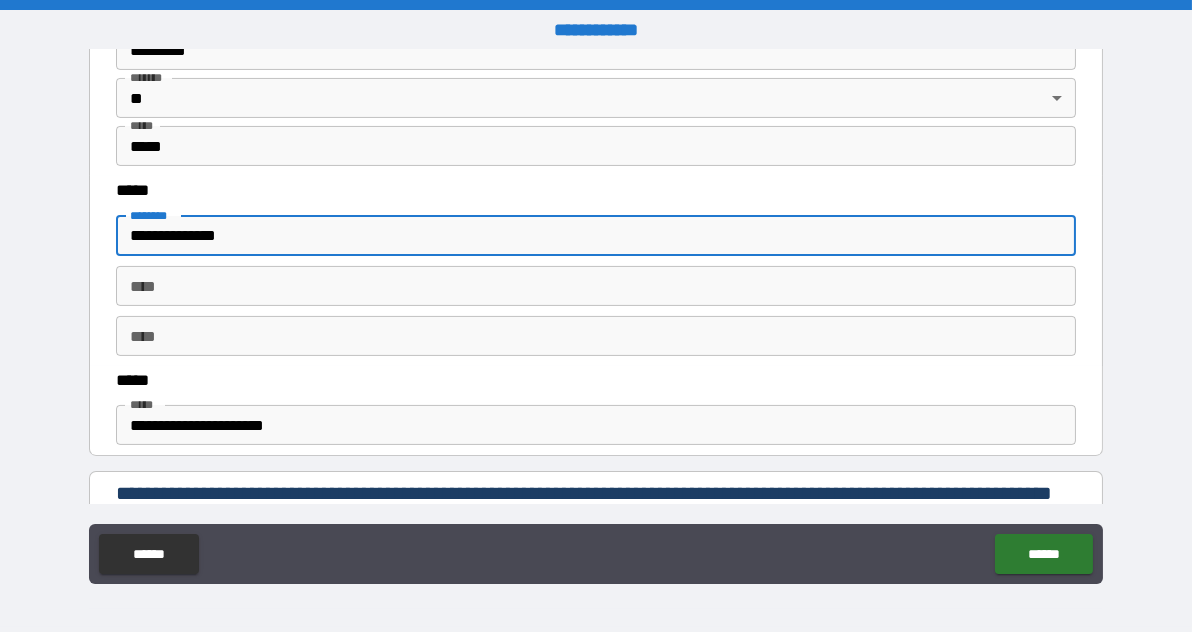 scroll, scrollTop: 948, scrollLeft: 0, axis: vertical 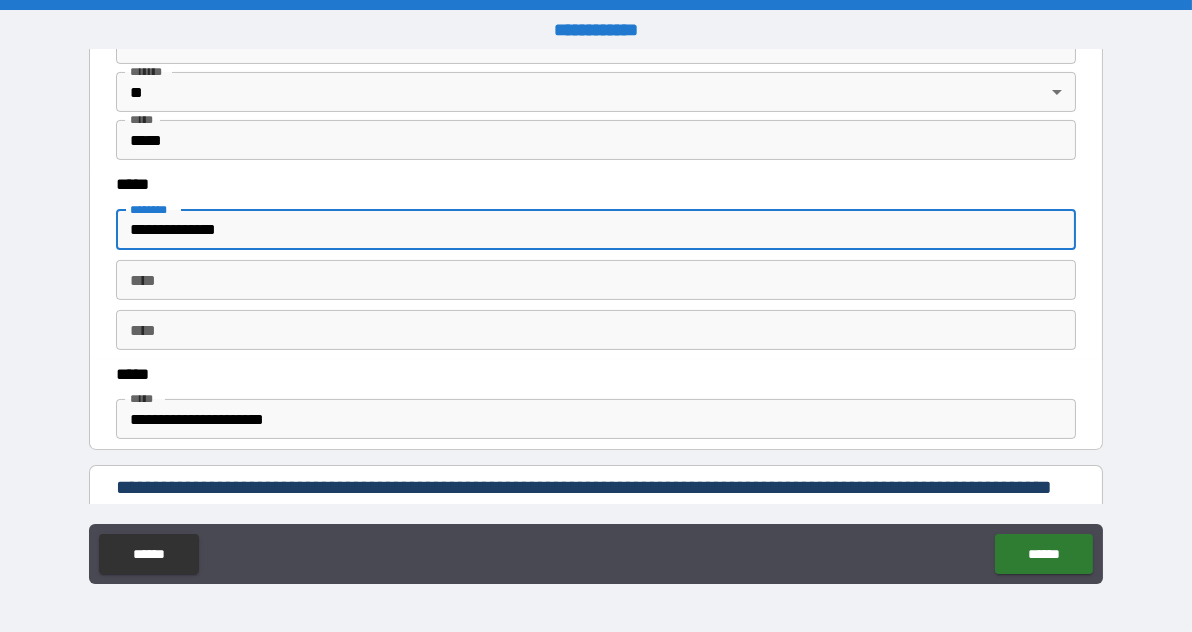 click on "****" at bounding box center [596, 280] 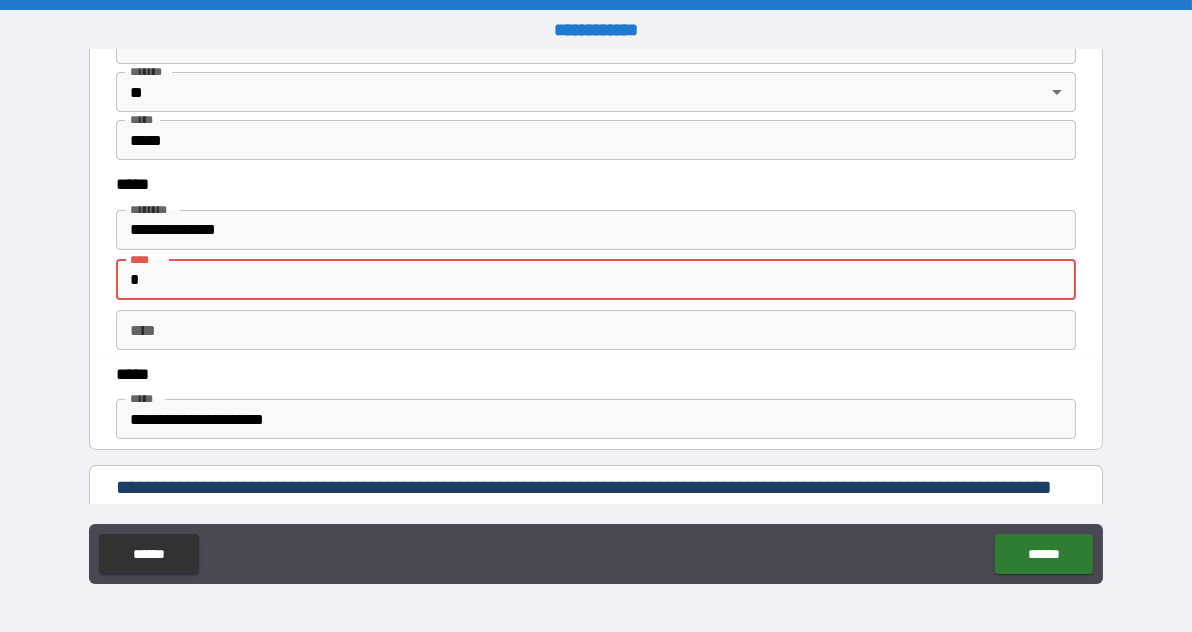 type on "**********" 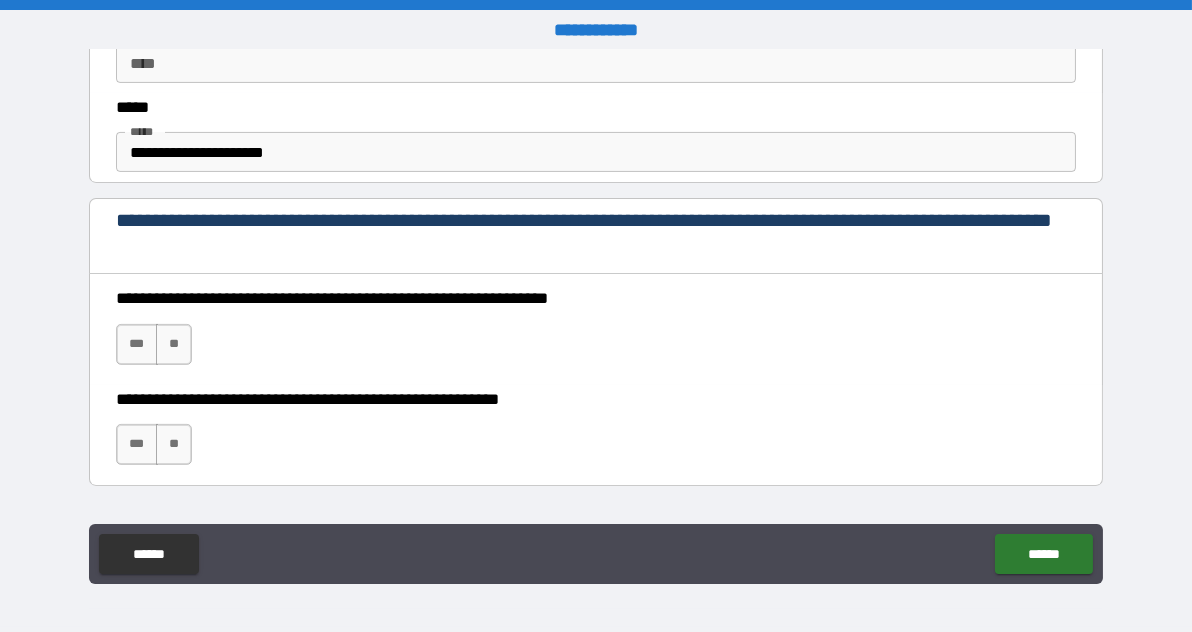 scroll, scrollTop: 1210, scrollLeft: 0, axis: vertical 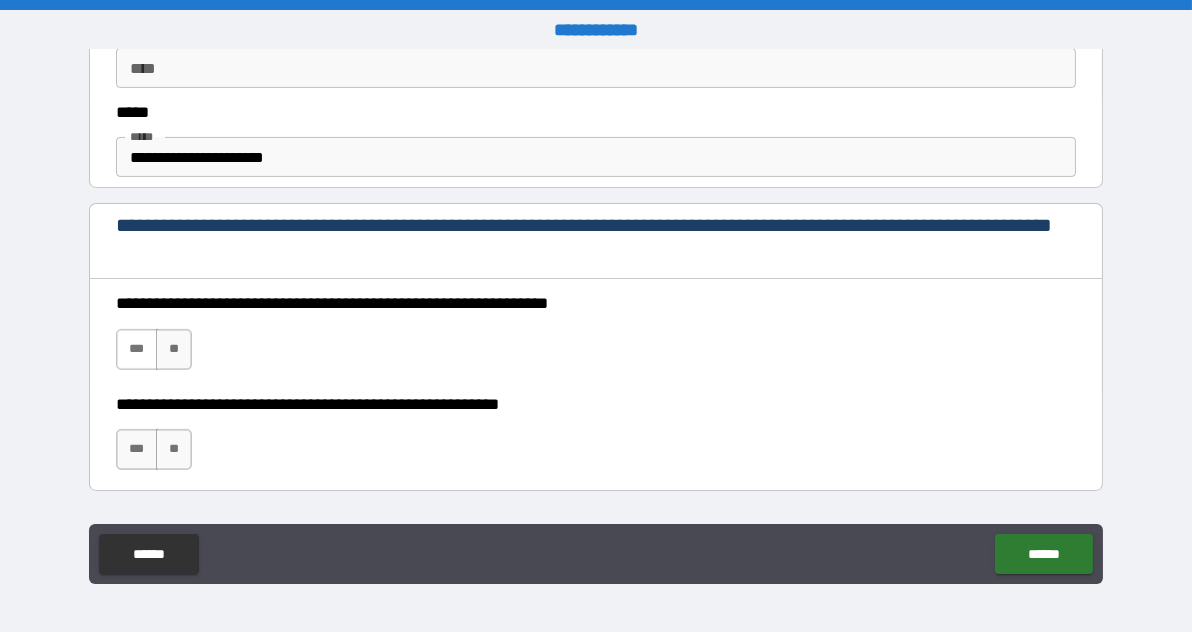click on "***" at bounding box center (137, 349) 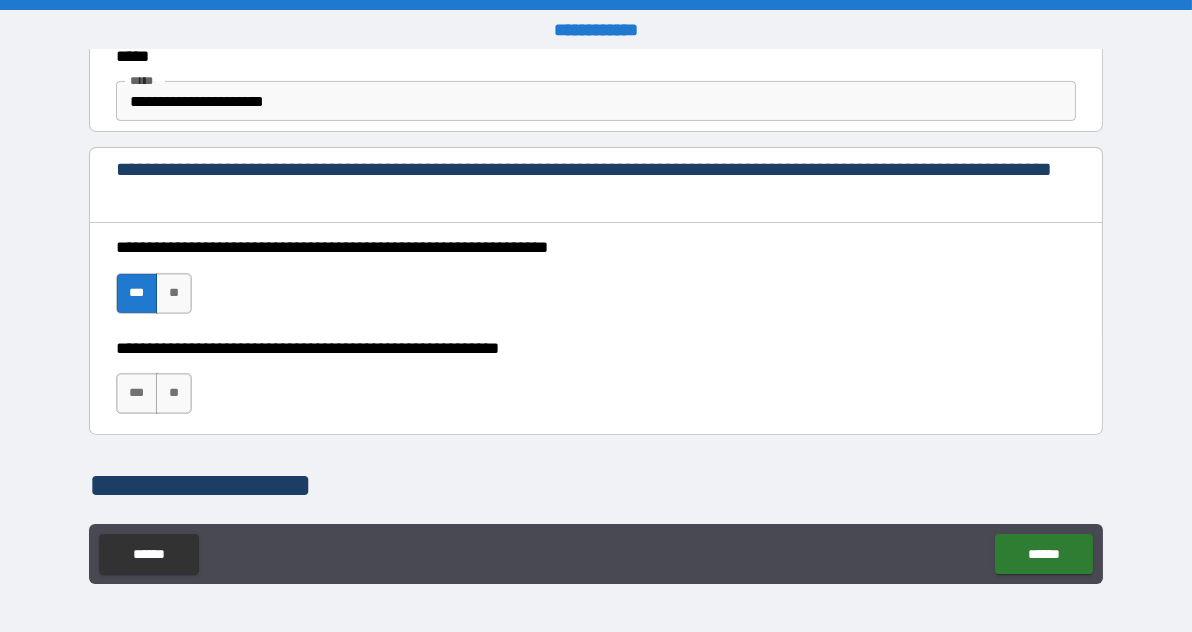 scroll, scrollTop: 1281, scrollLeft: 0, axis: vertical 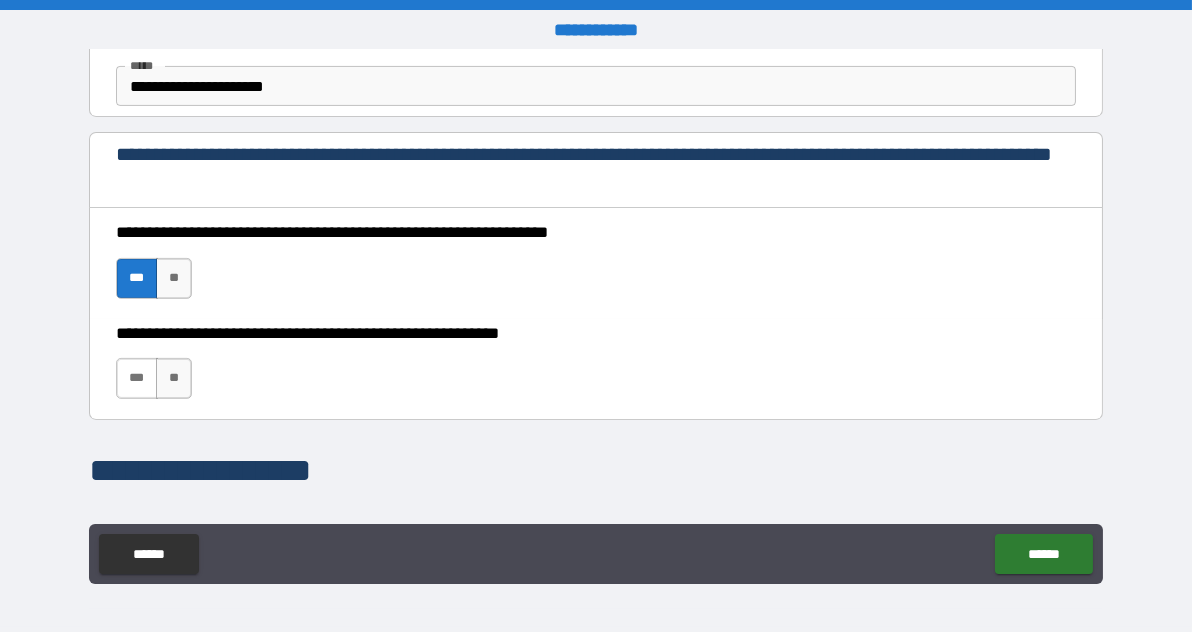 click on "***" at bounding box center (137, 378) 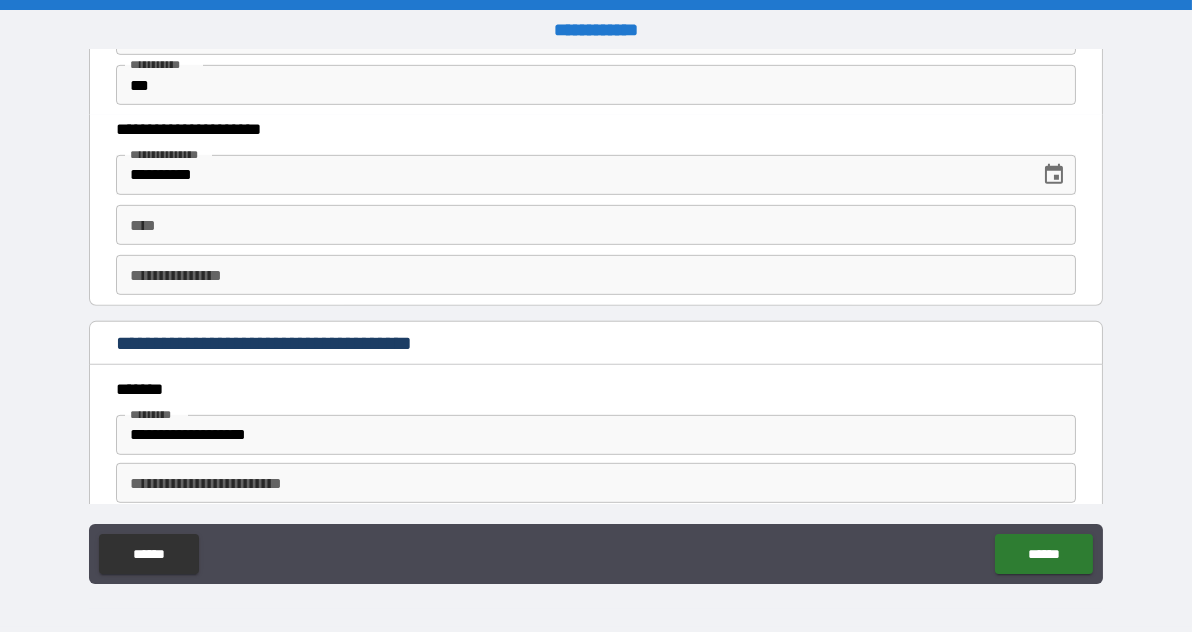 scroll, scrollTop: 2085, scrollLeft: 0, axis: vertical 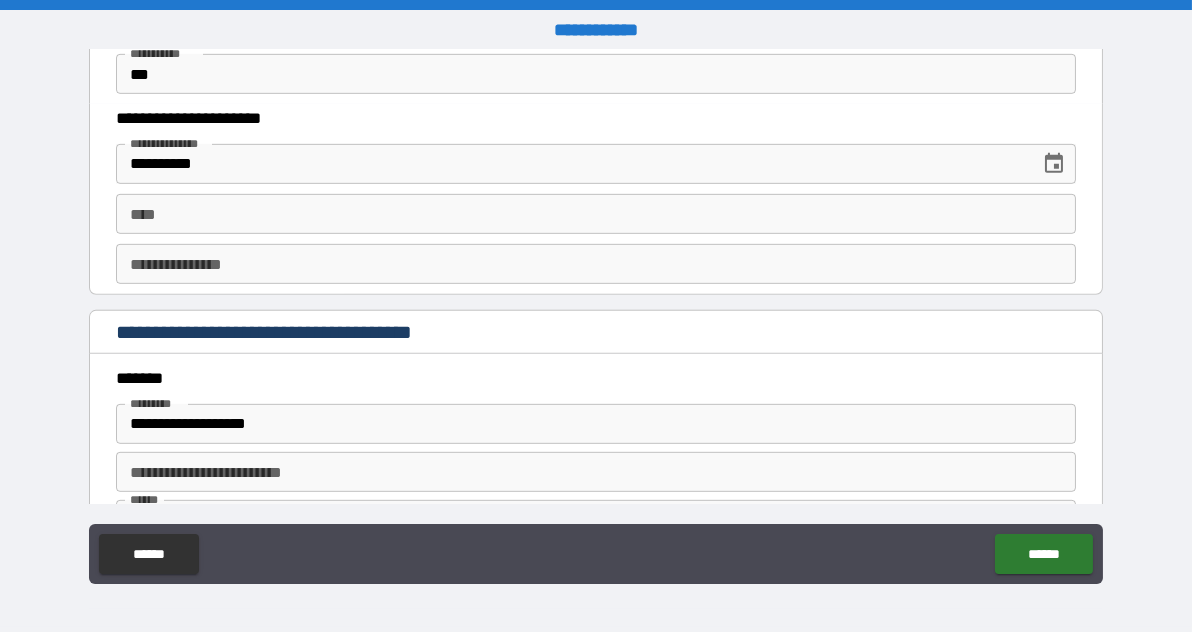 click on "****" at bounding box center (596, 214) 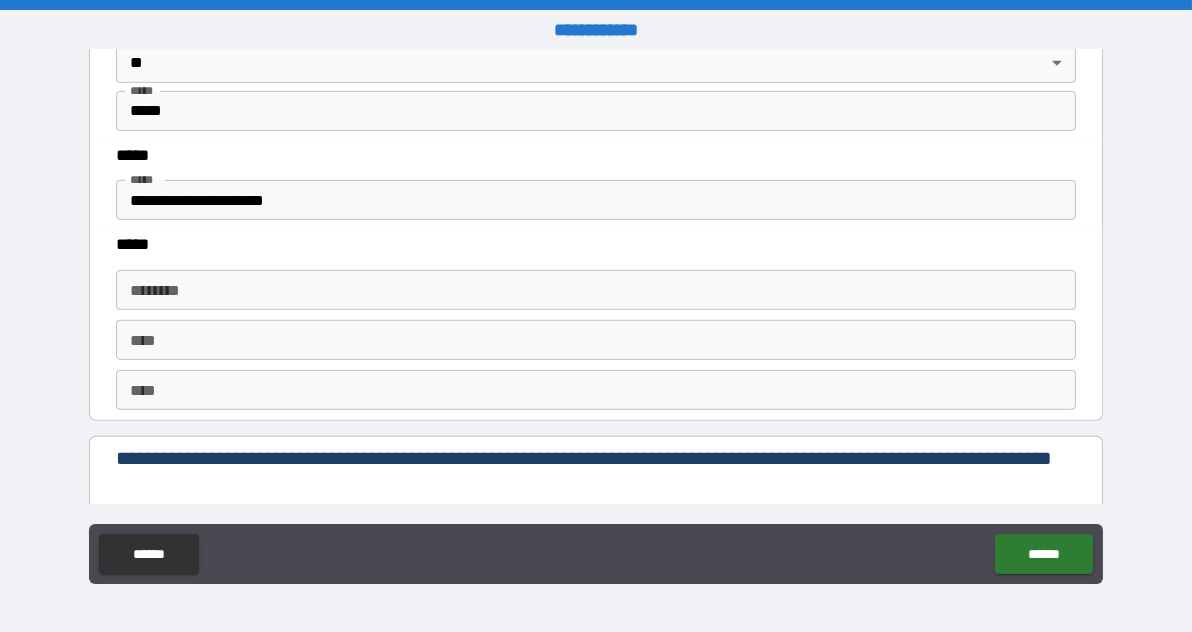 scroll, scrollTop: 2605, scrollLeft: 0, axis: vertical 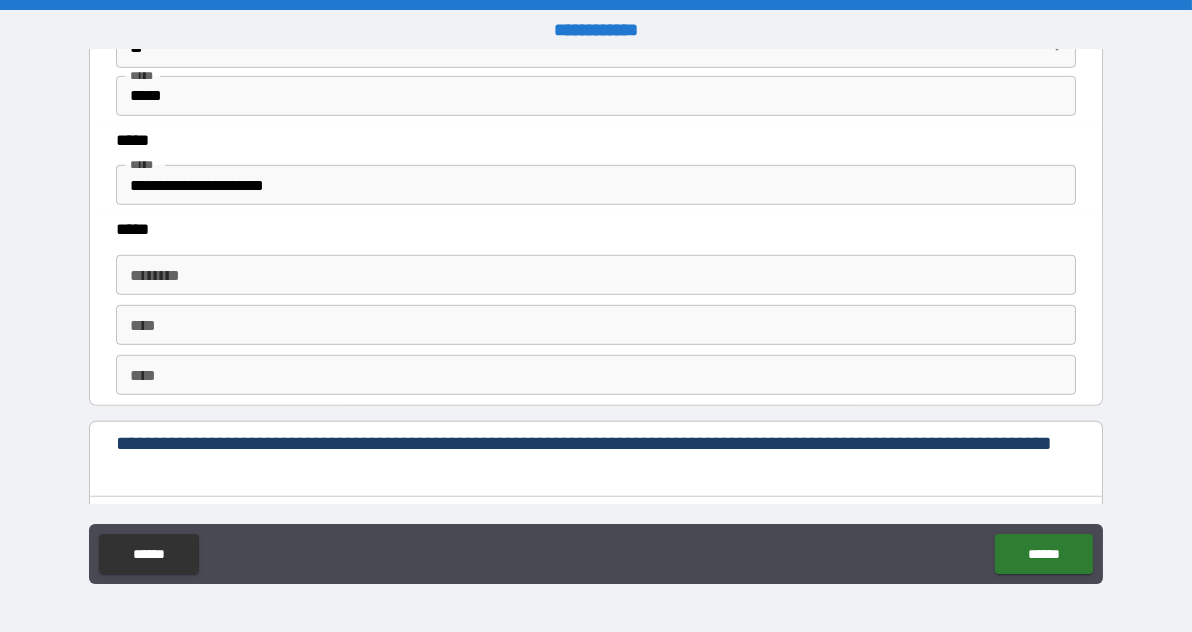 type on "**********" 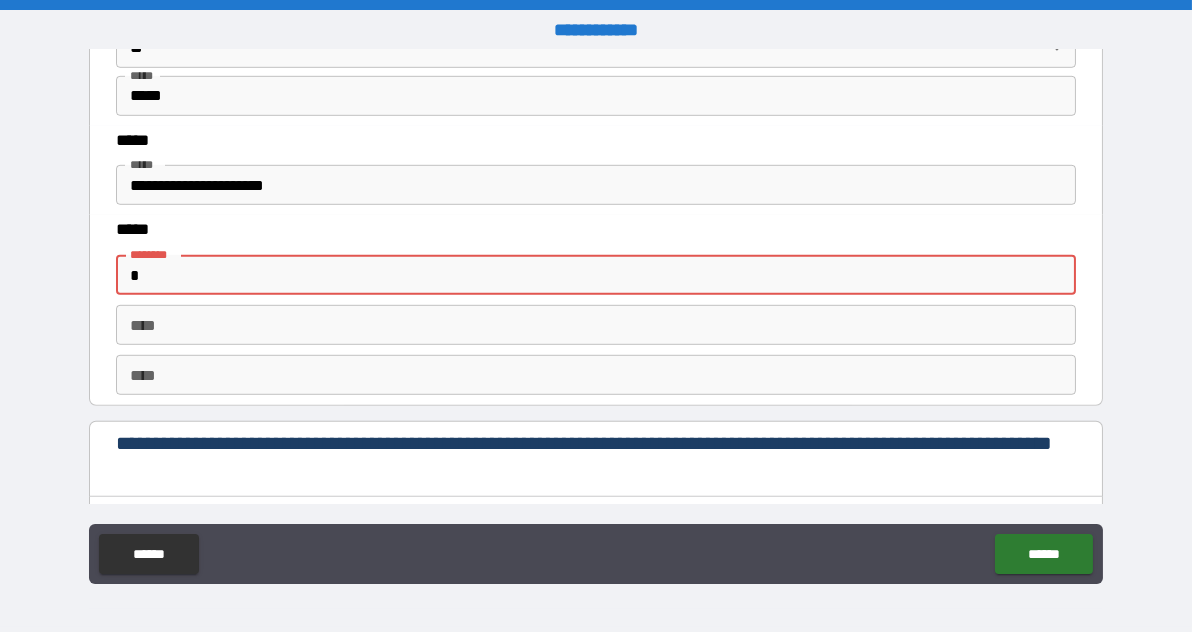 type on "**********" 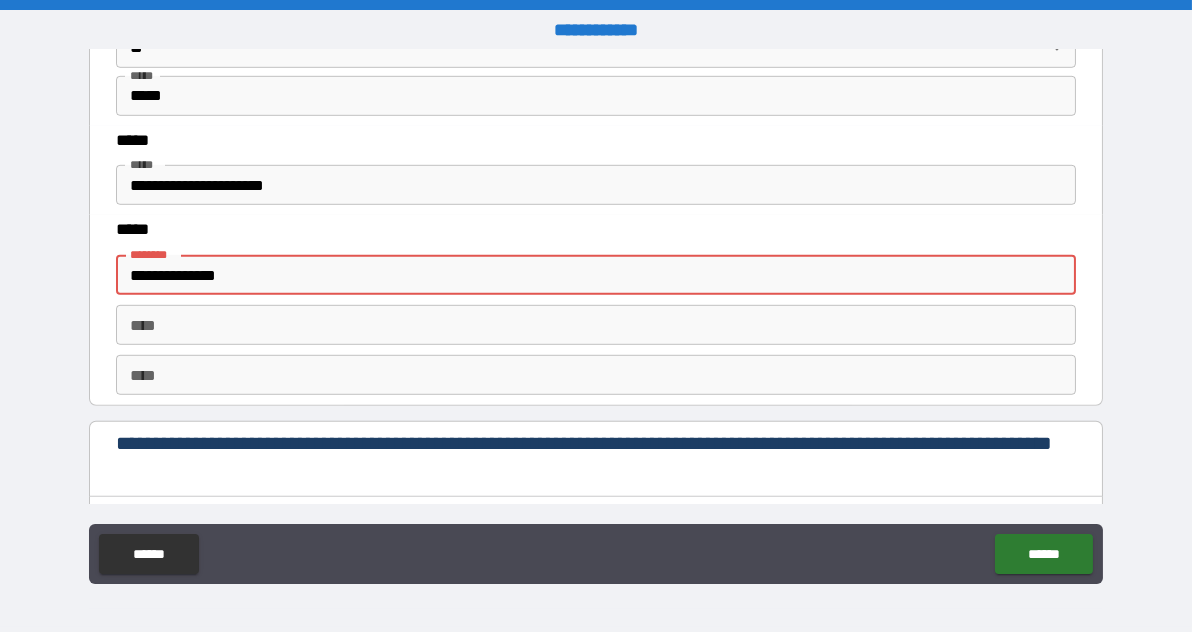 type on "*" 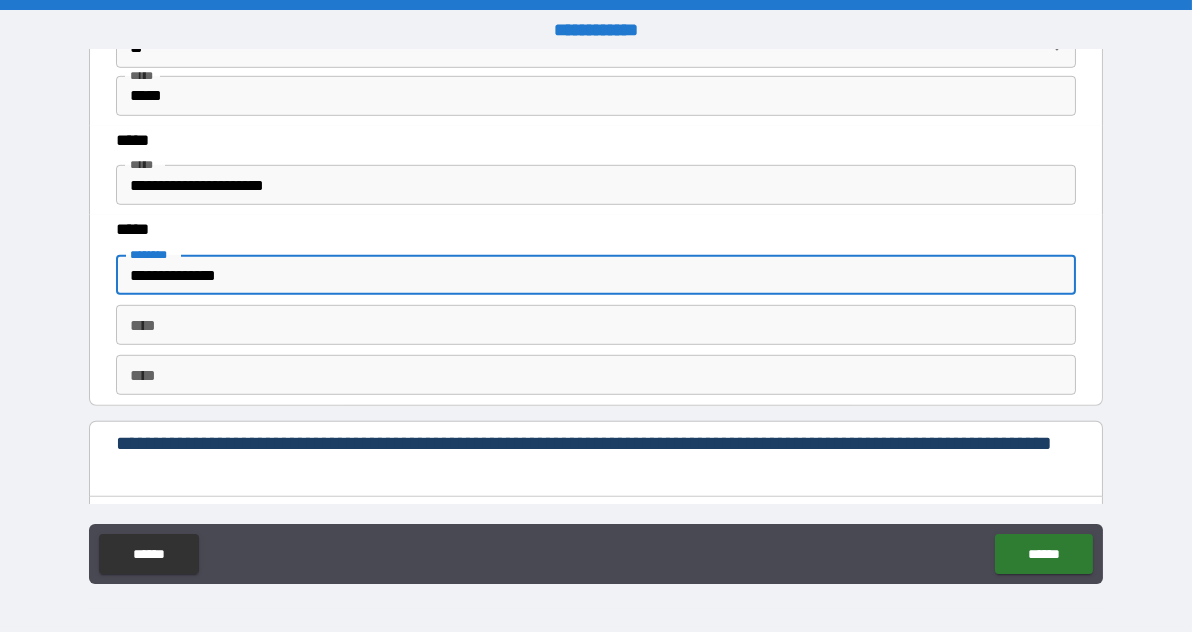 click on "****" at bounding box center [596, 325] 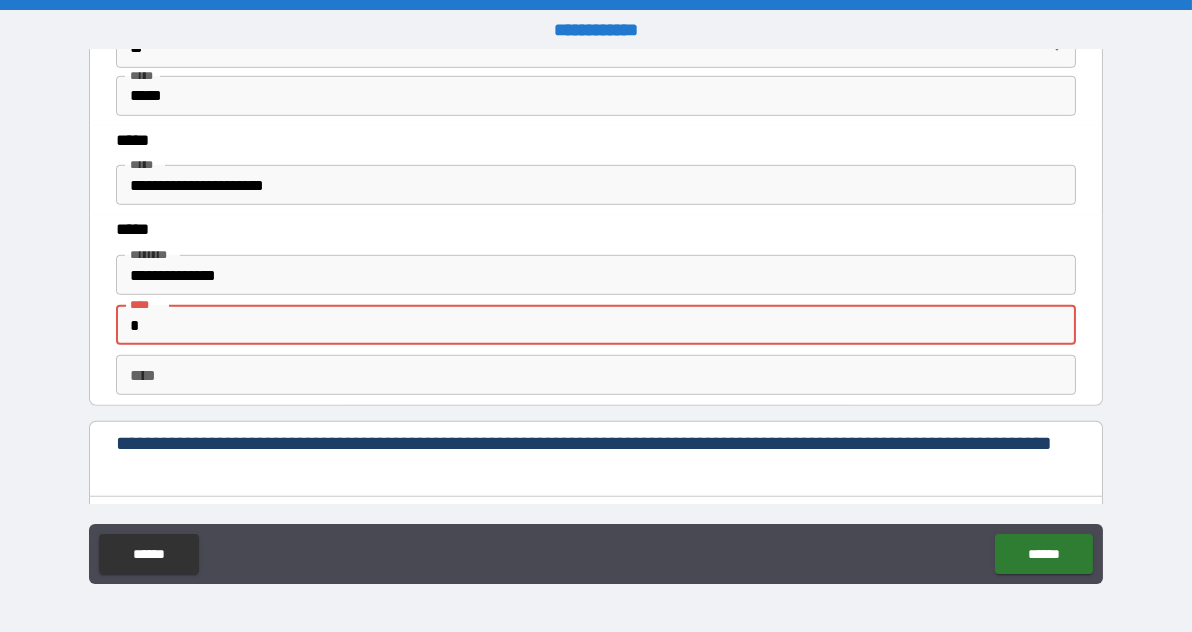 type on "**********" 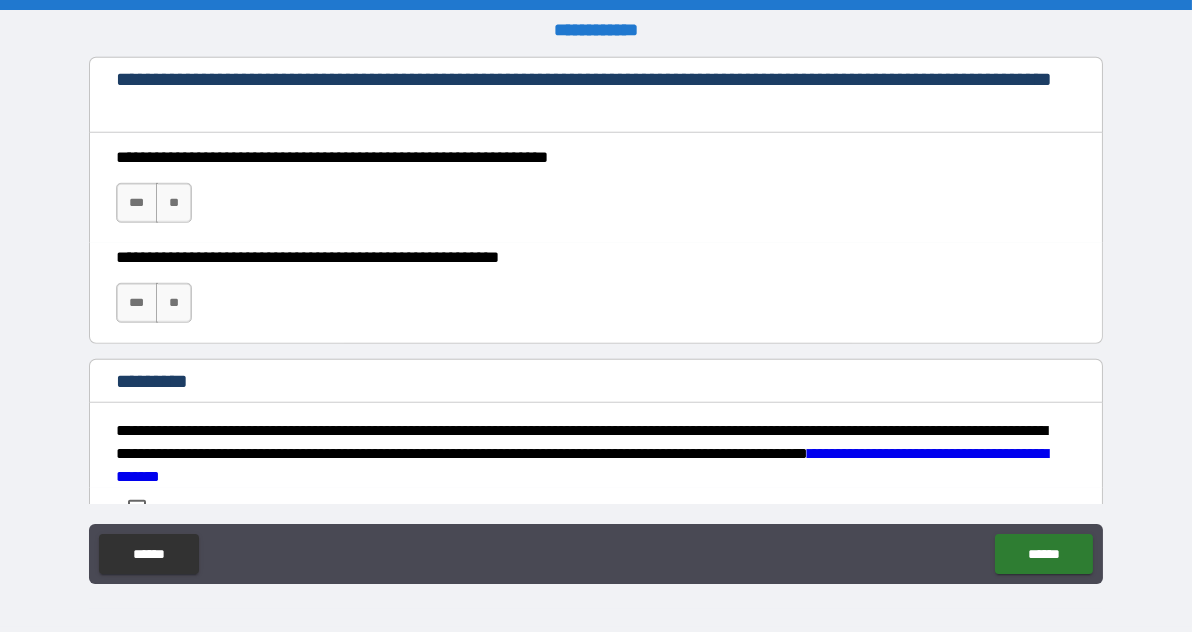 scroll, scrollTop: 2970, scrollLeft: 0, axis: vertical 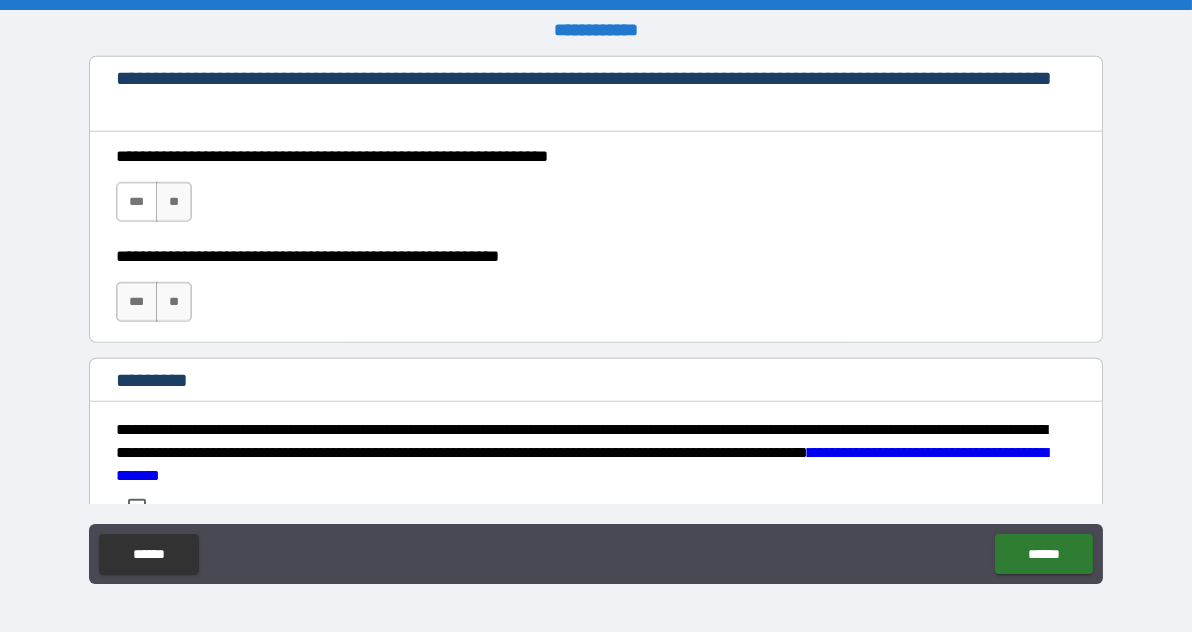 click on "***" at bounding box center (137, 202) 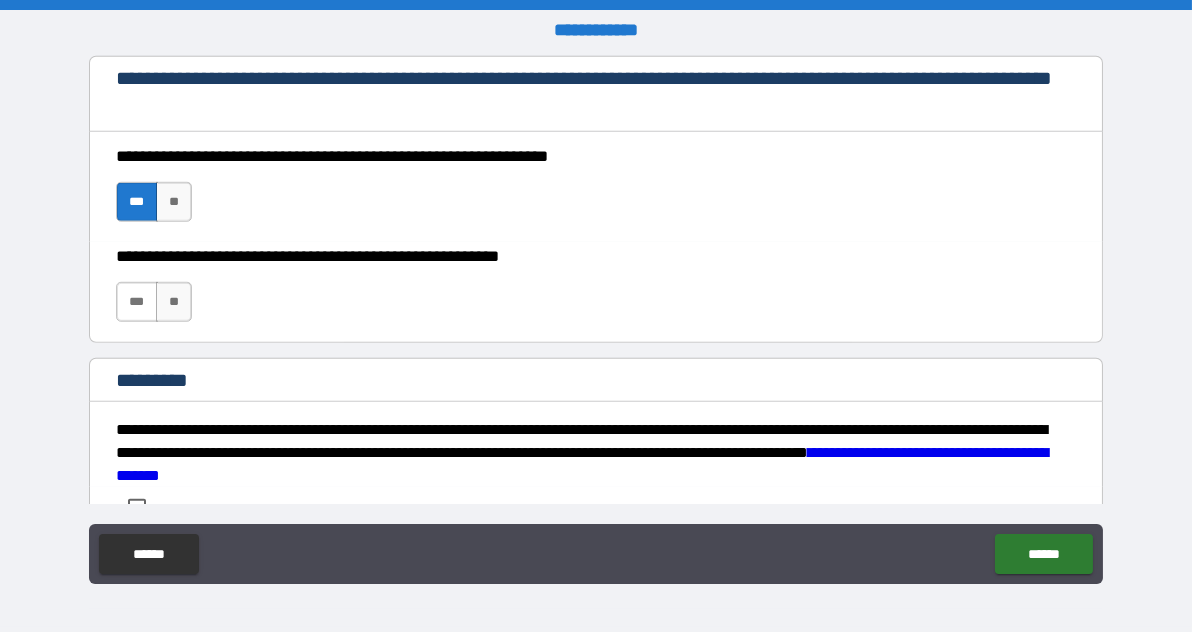 click on "***" at bounding box center [137, 302] 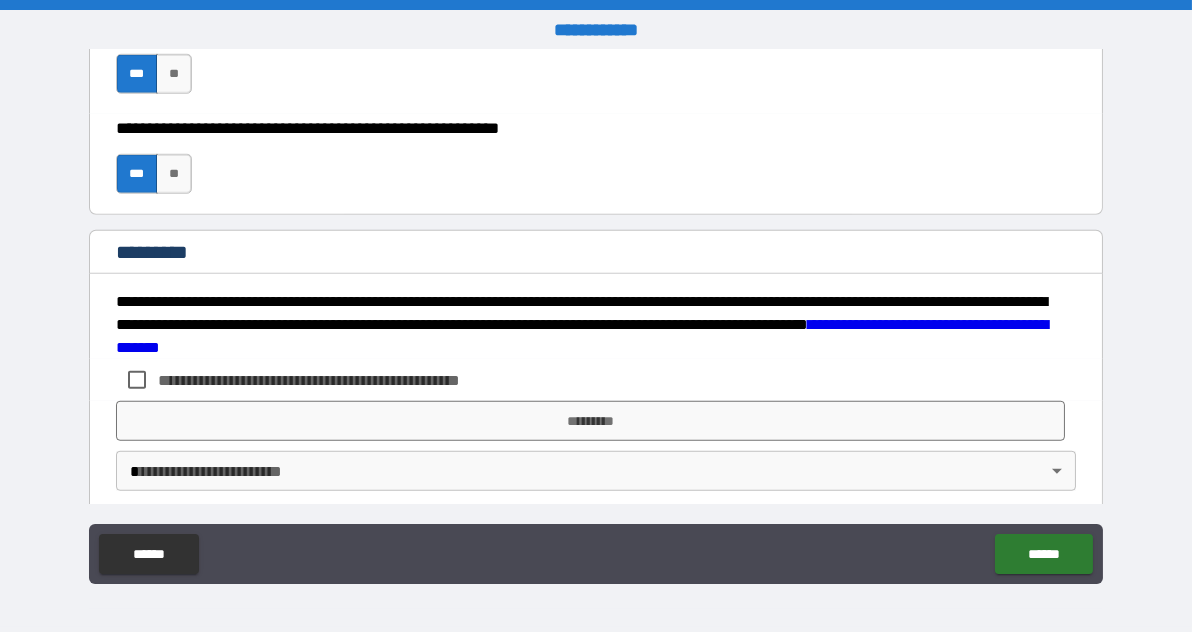 scroll, scrollTop: 3105, scrollLeft: 0, axis: vertical 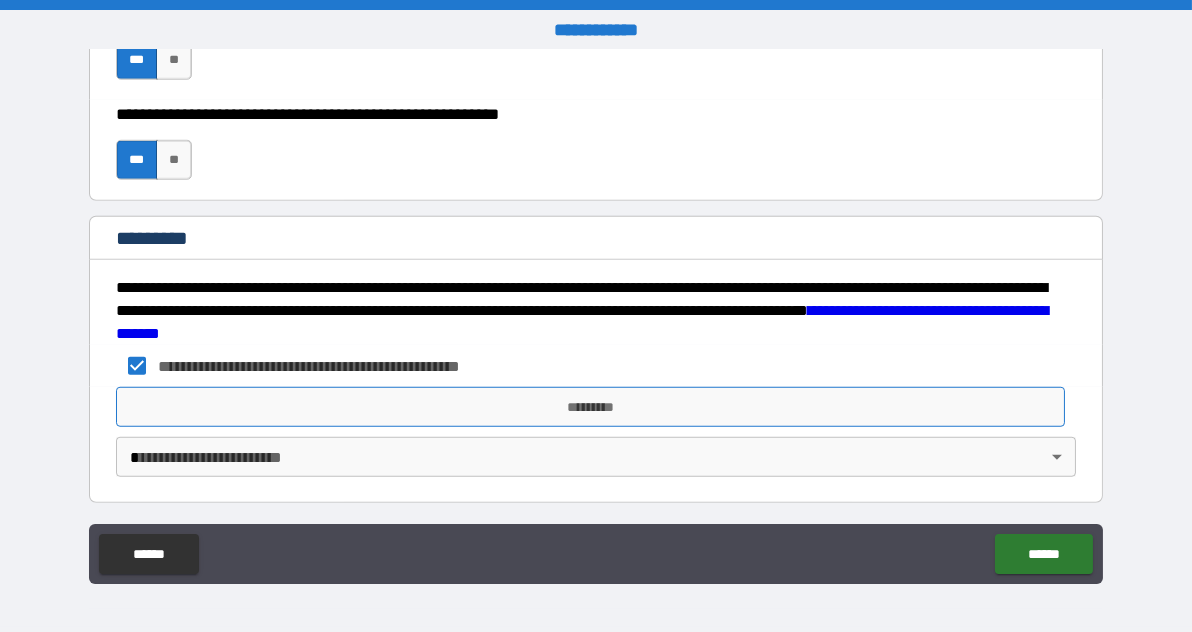 click on "*********" at bounding box center [590, 407] 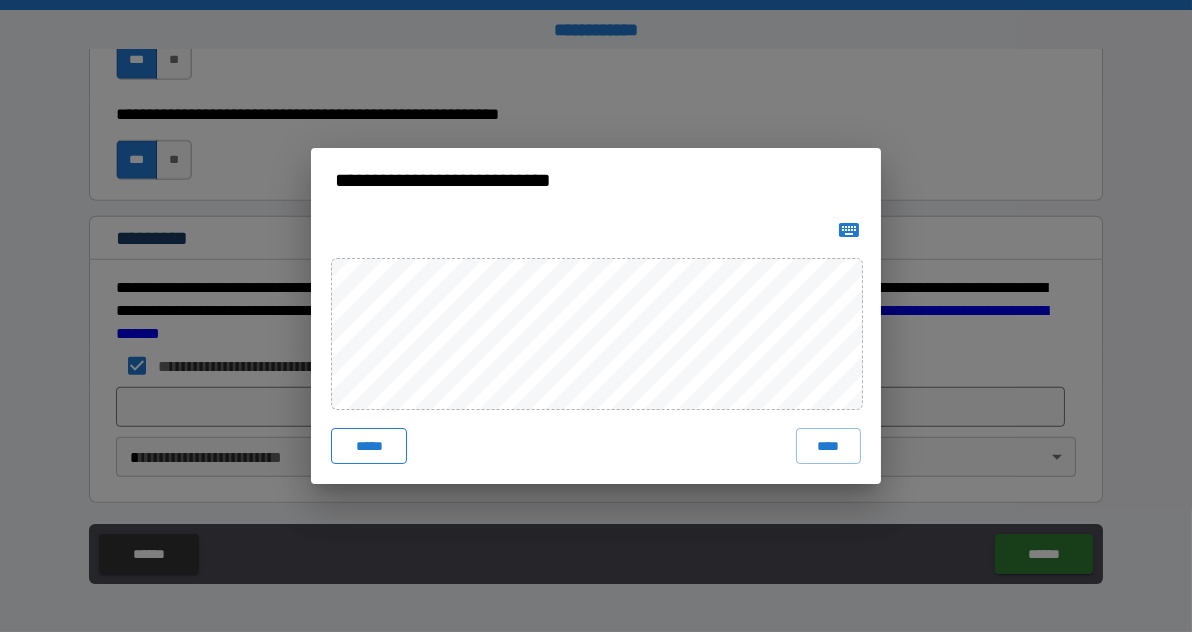 click on "*****" at bounding box center (369, 446) 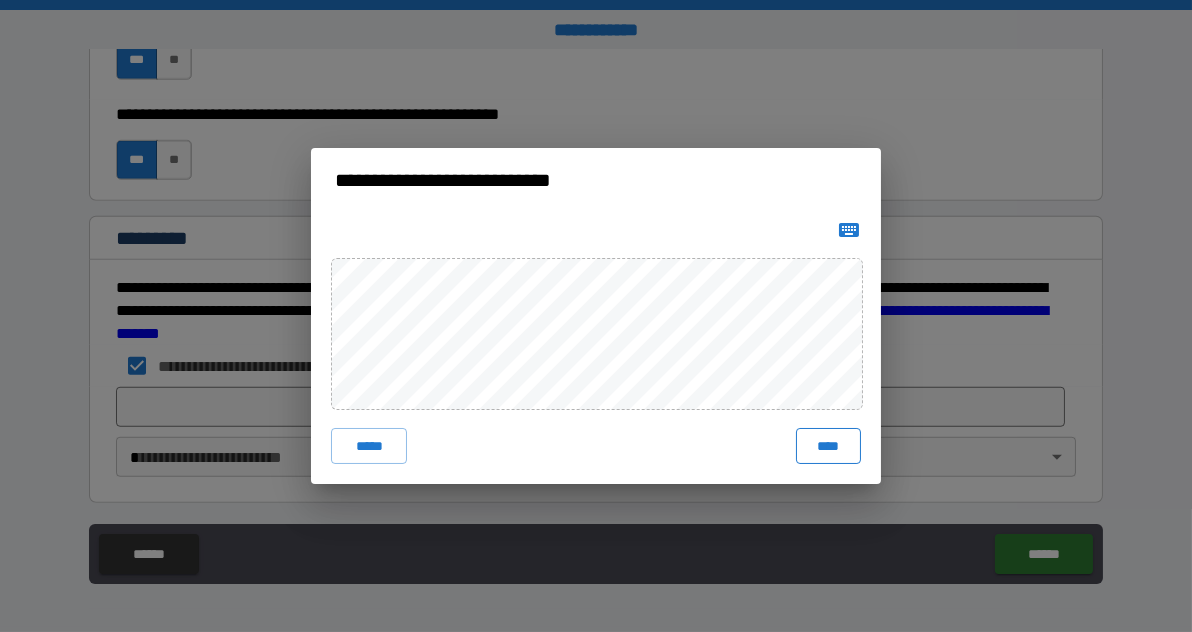 click on "****" at bounding box center (828, 446) 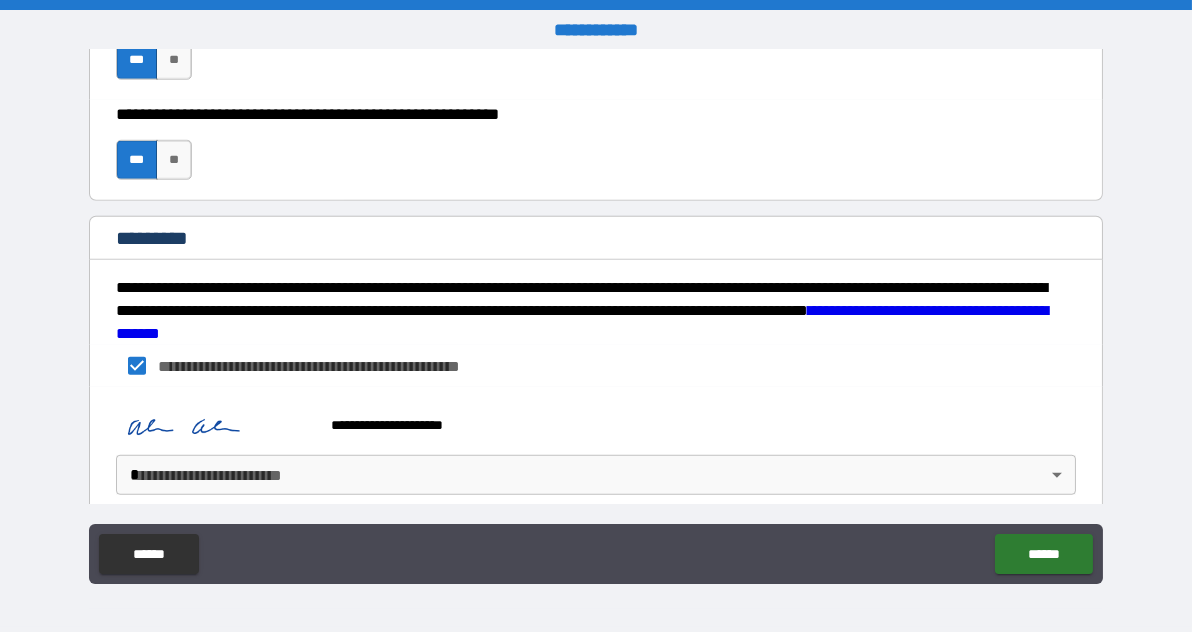 click on "**********" at bounding box center (596, 316) 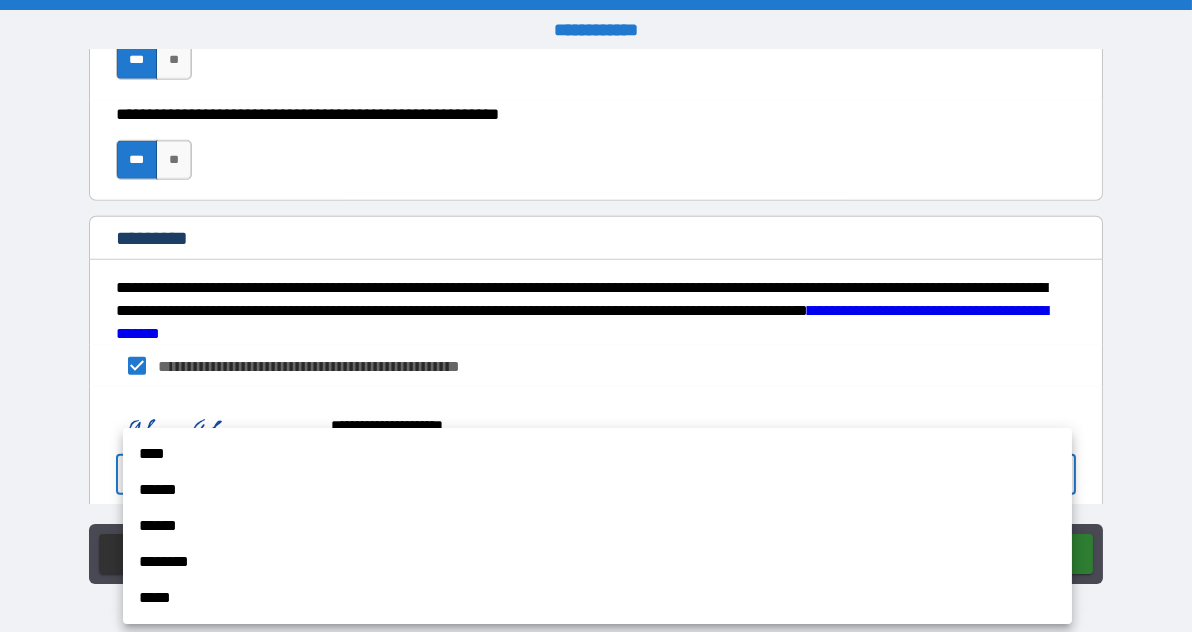 click on "****" at bounding box center [597, 454] 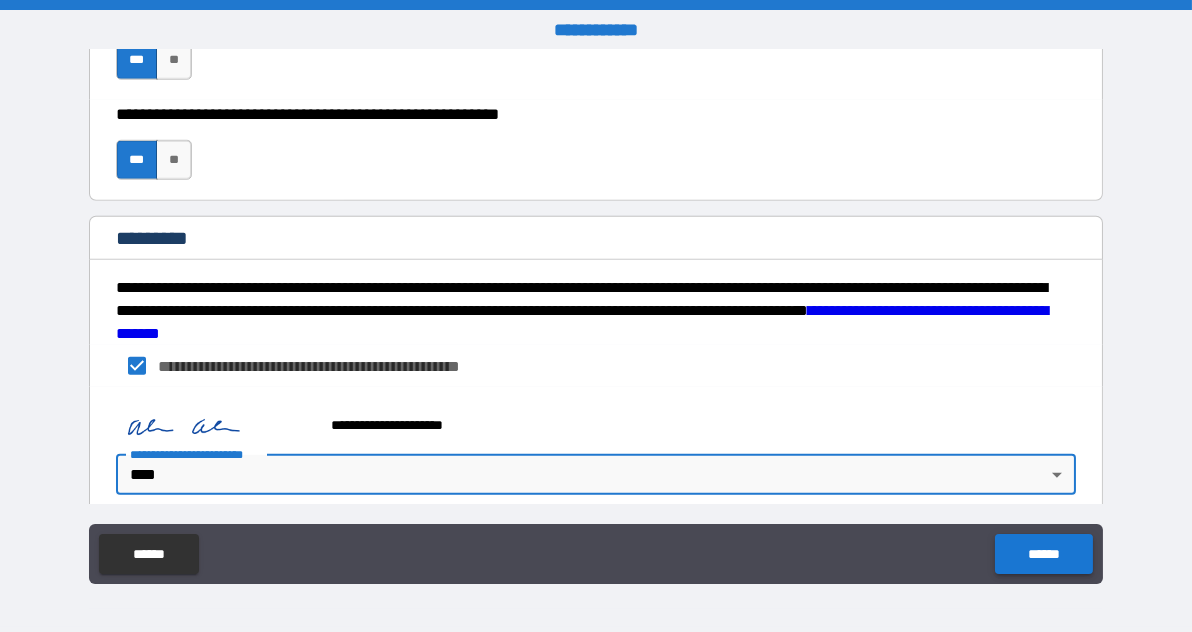 click on "******" at bounding box center [1043, 554] 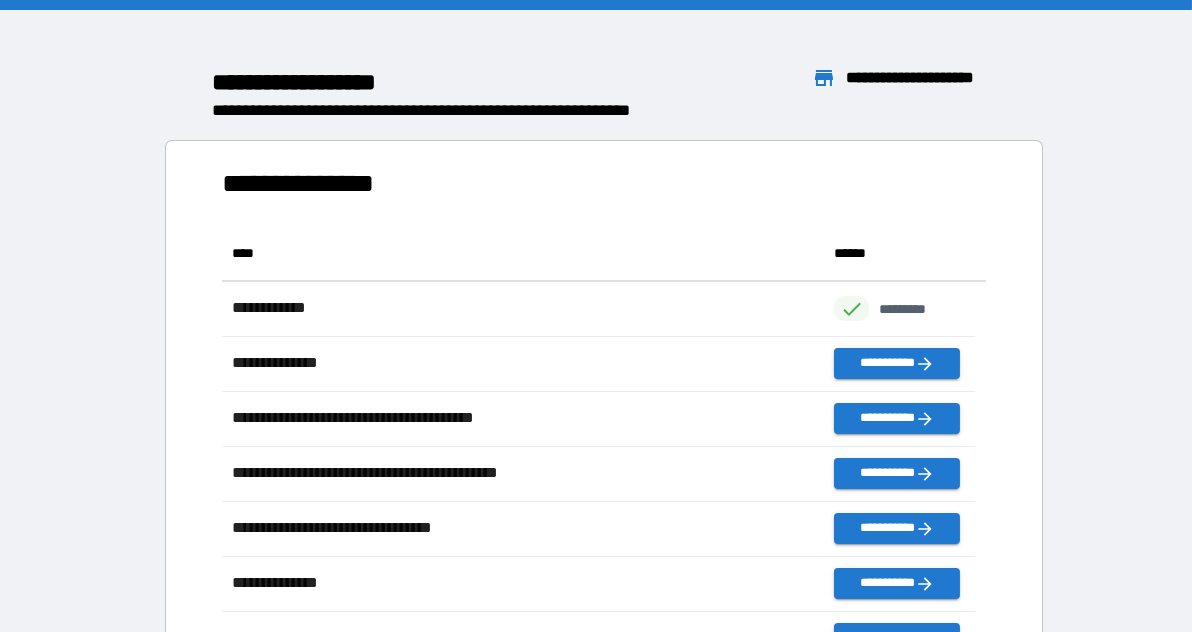 scroll, scrollTop: 16, scrollLeft: 15, axis: both 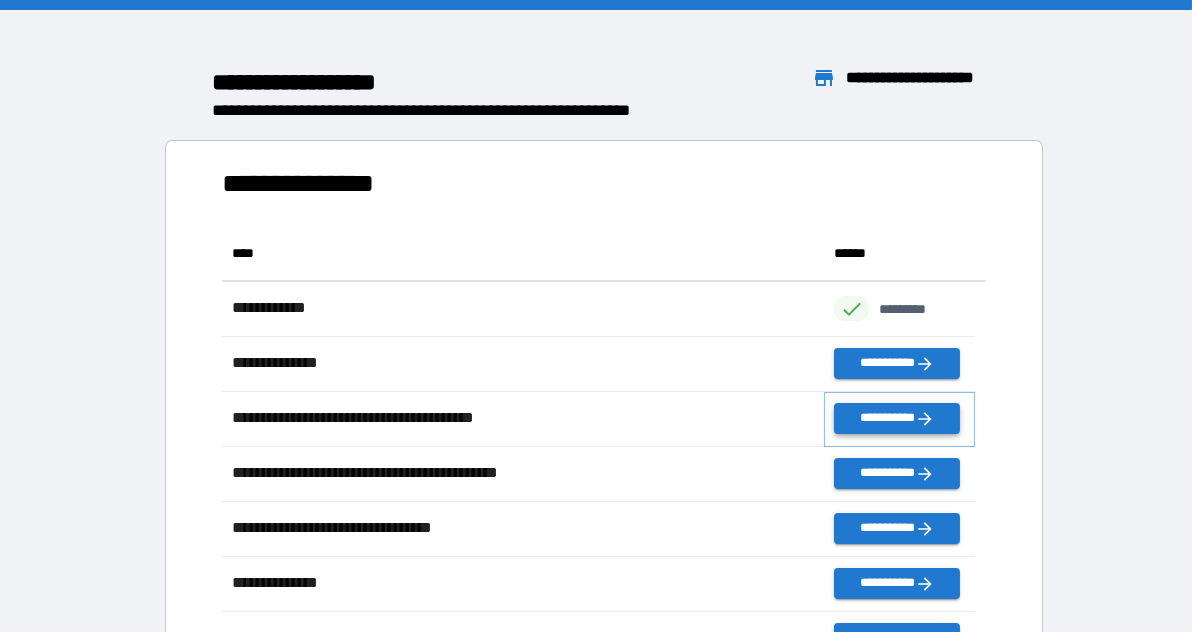click on "**********" at bounding box center (896, 418) 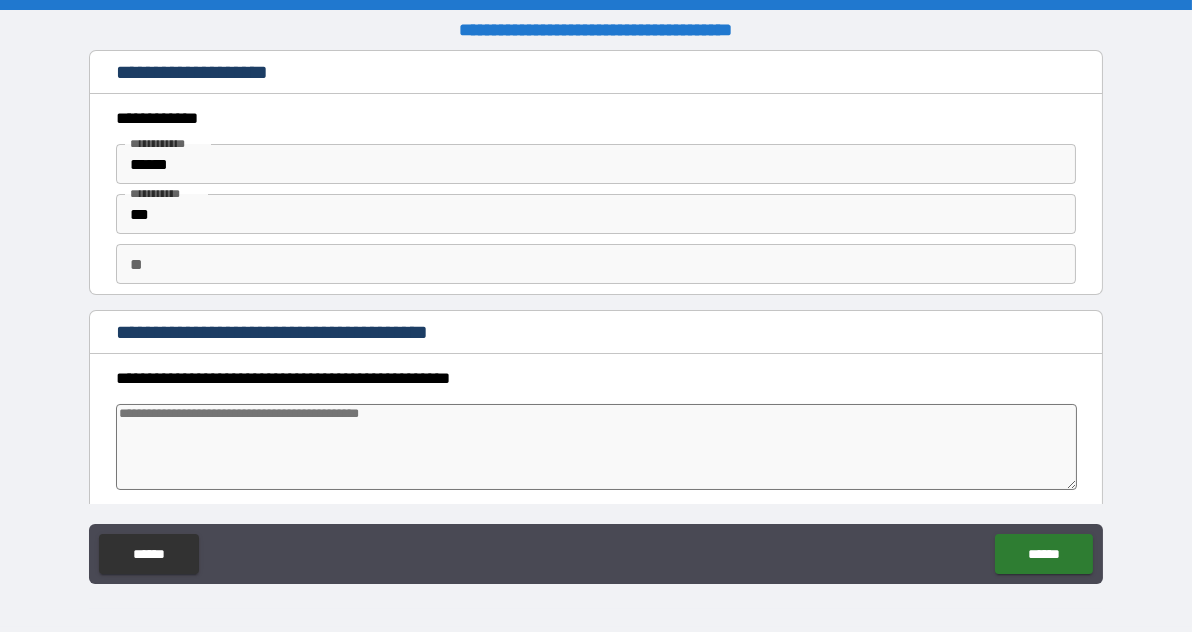 type on "*" 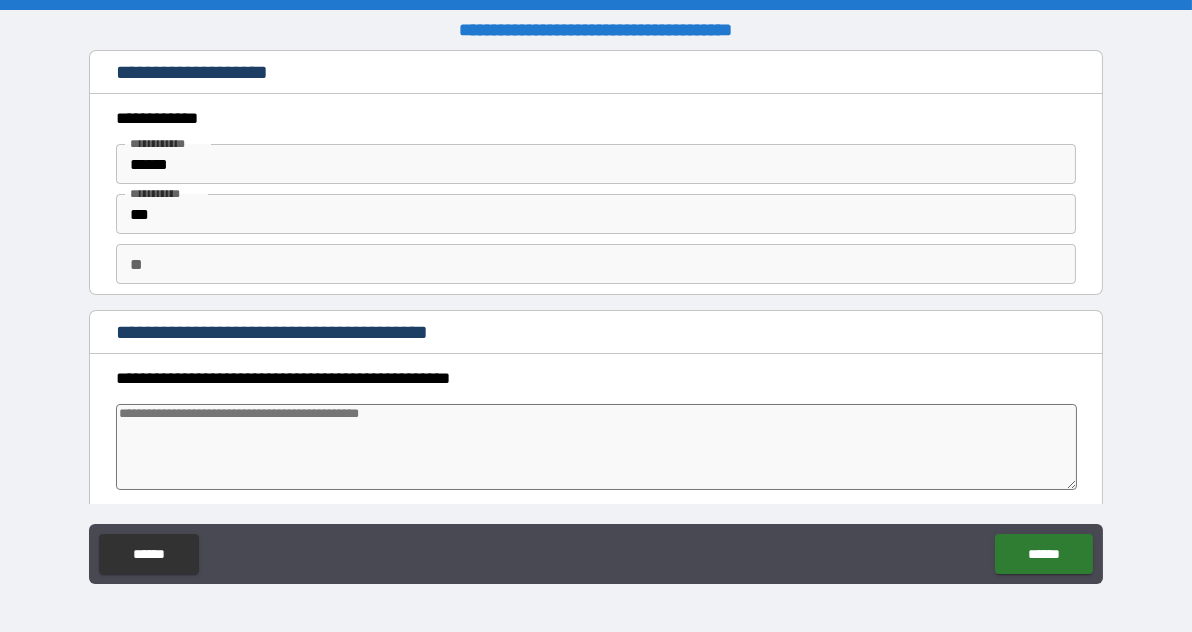 type on "*" 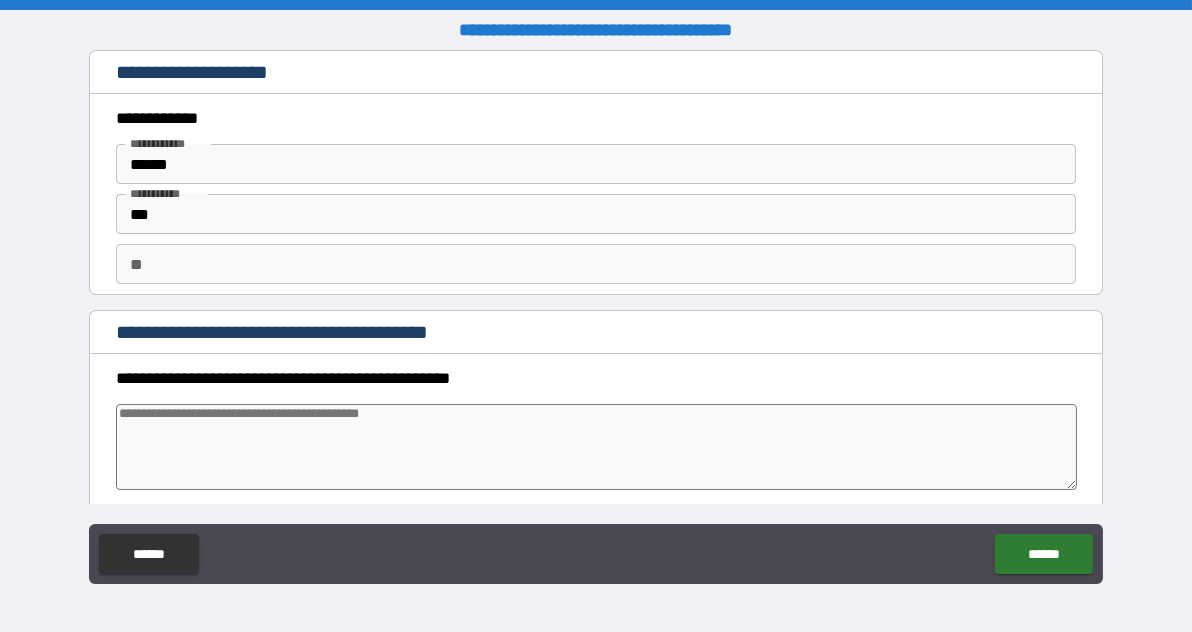 type on "*" 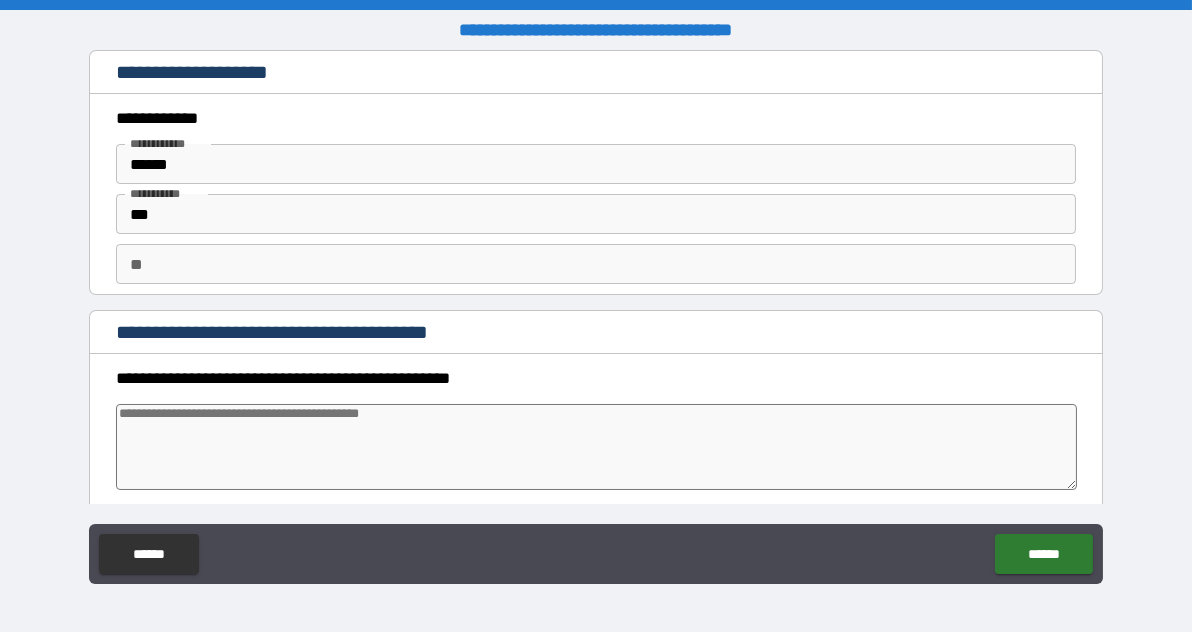 type on "*" 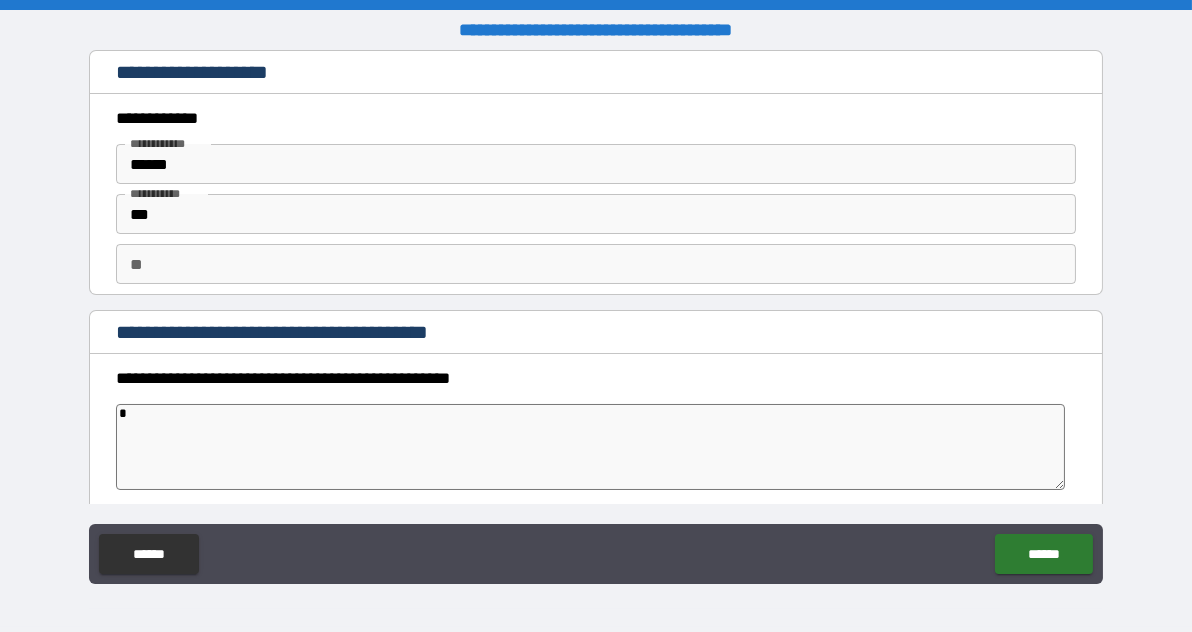 type on "*" 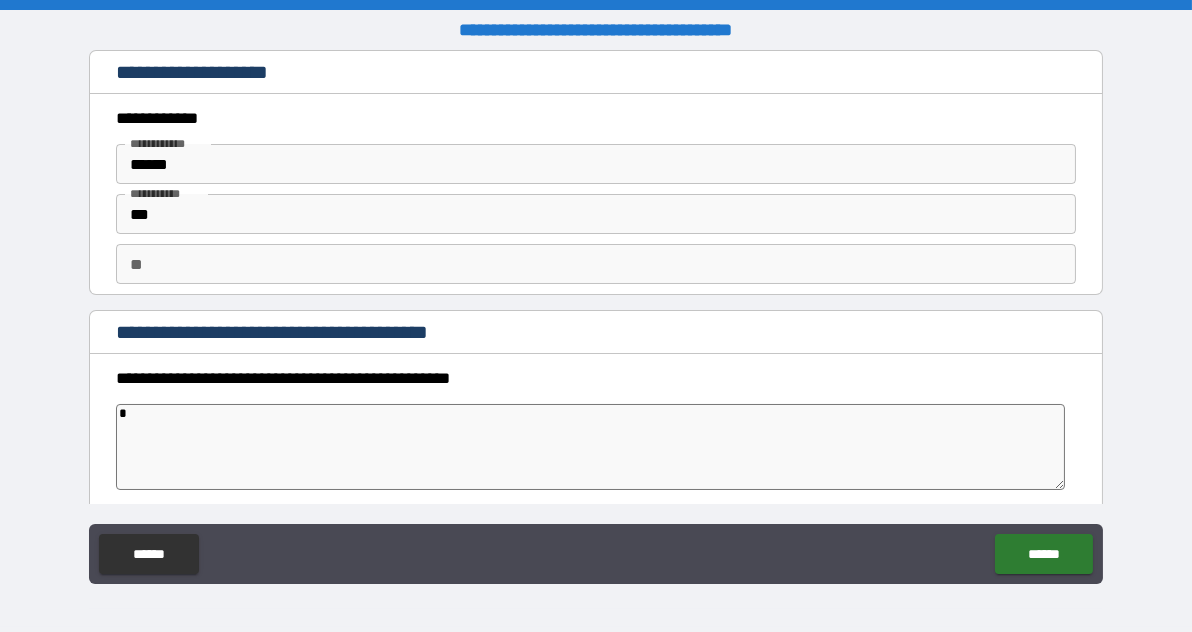 type on "*" 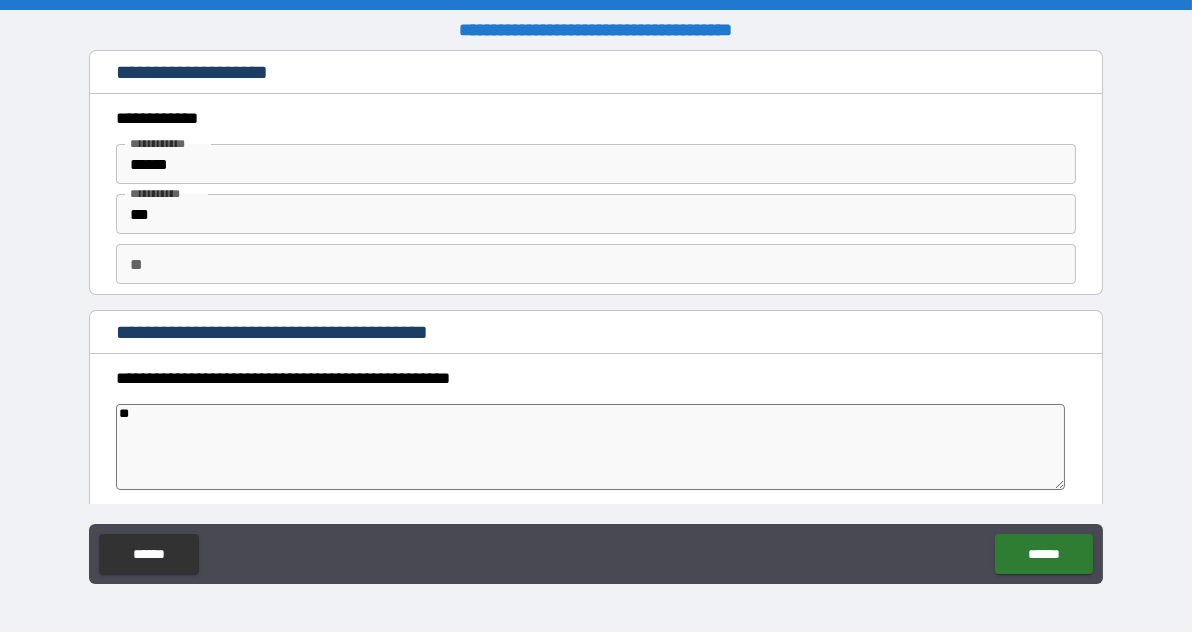 type on "*" 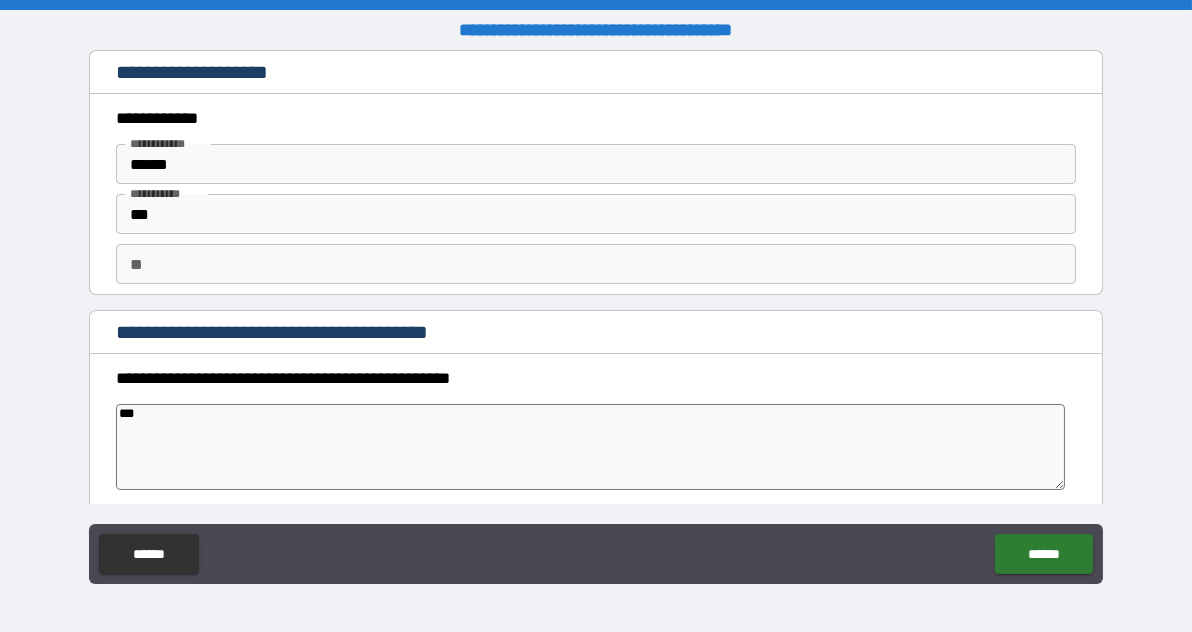 type on "*" 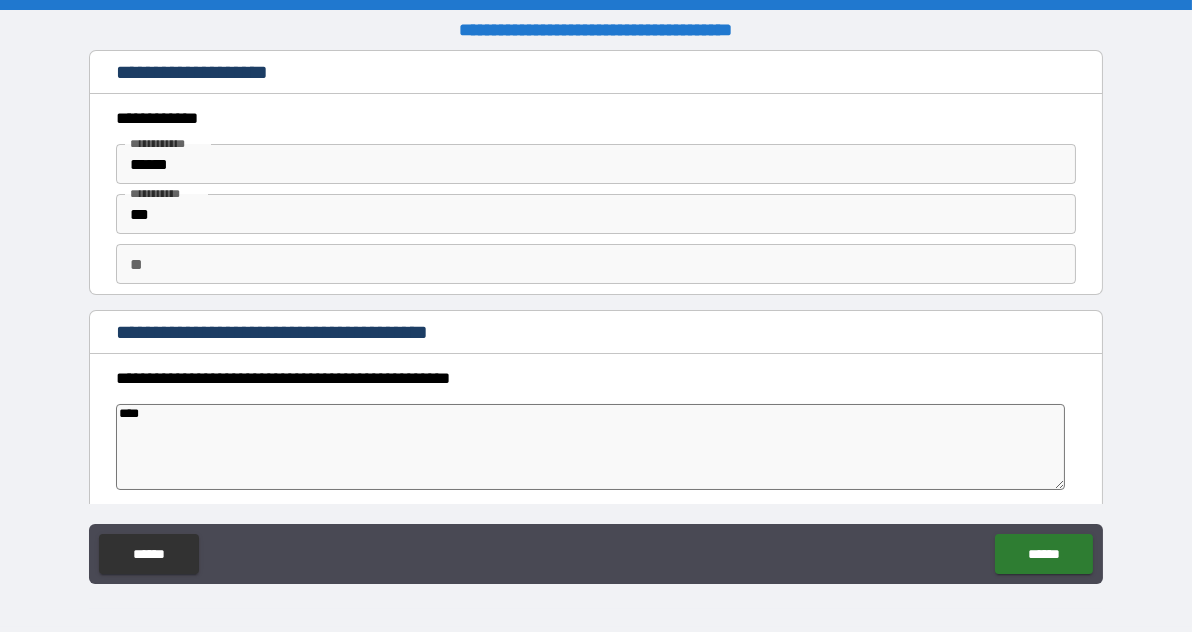 type on "*" 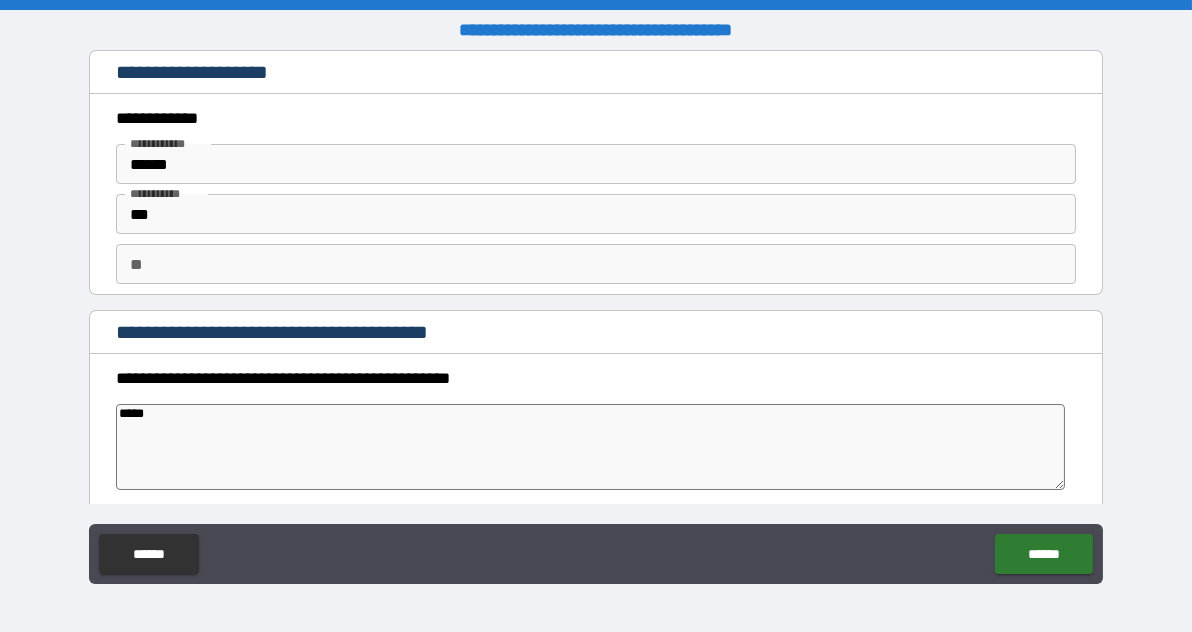 type on "******" 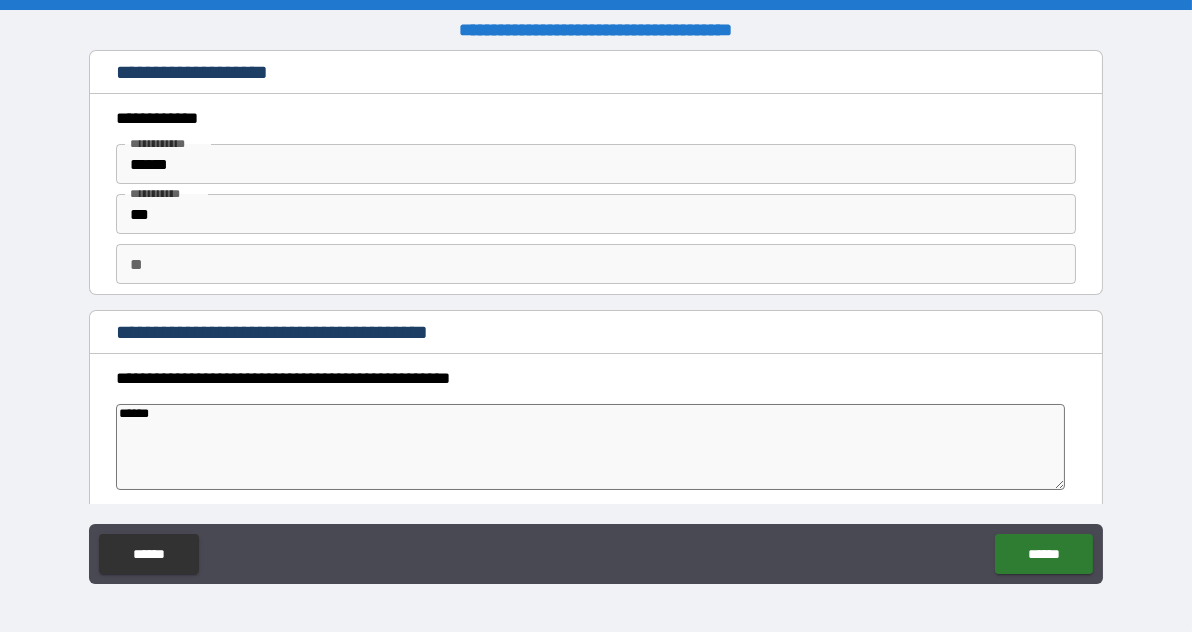type on "*******" 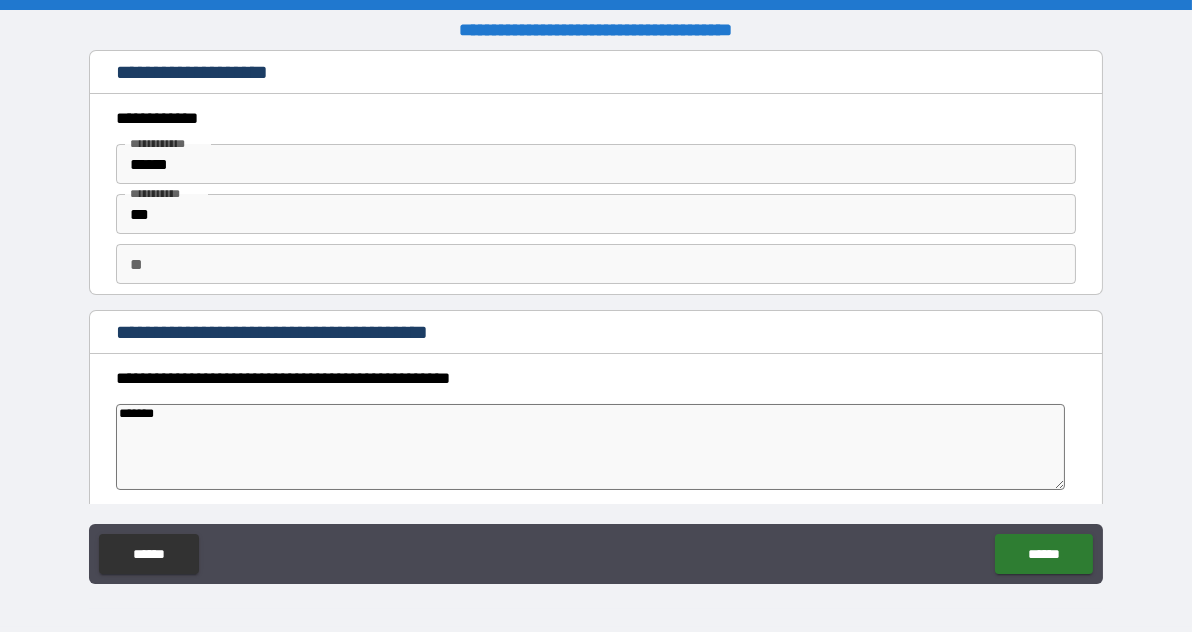 type on "********" 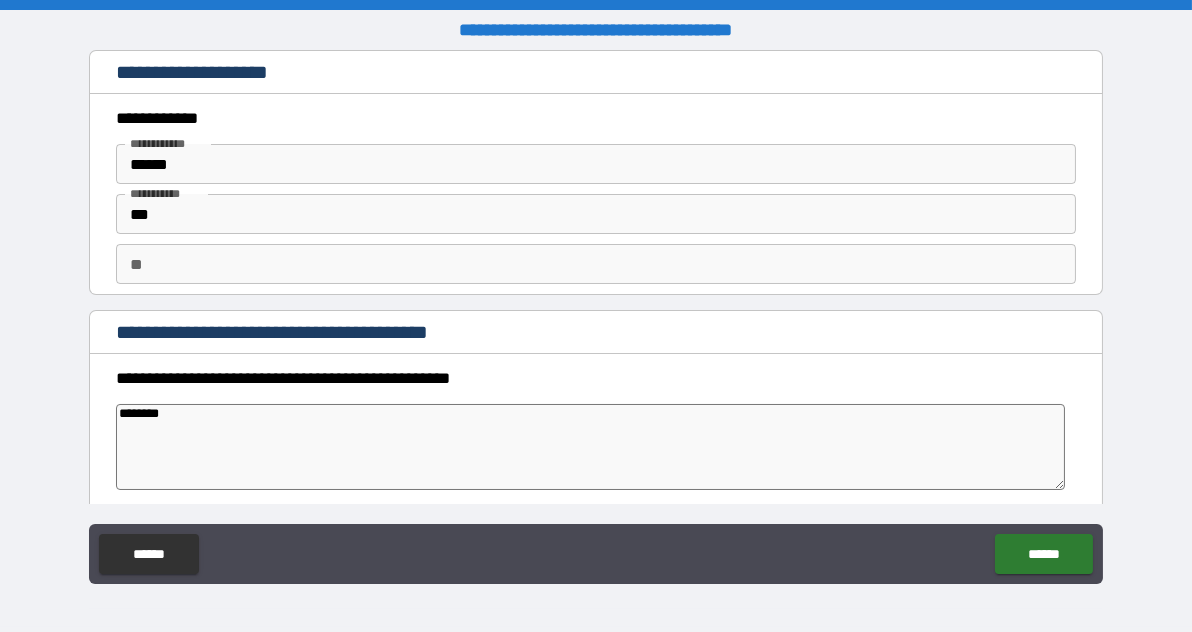 type on "*********" 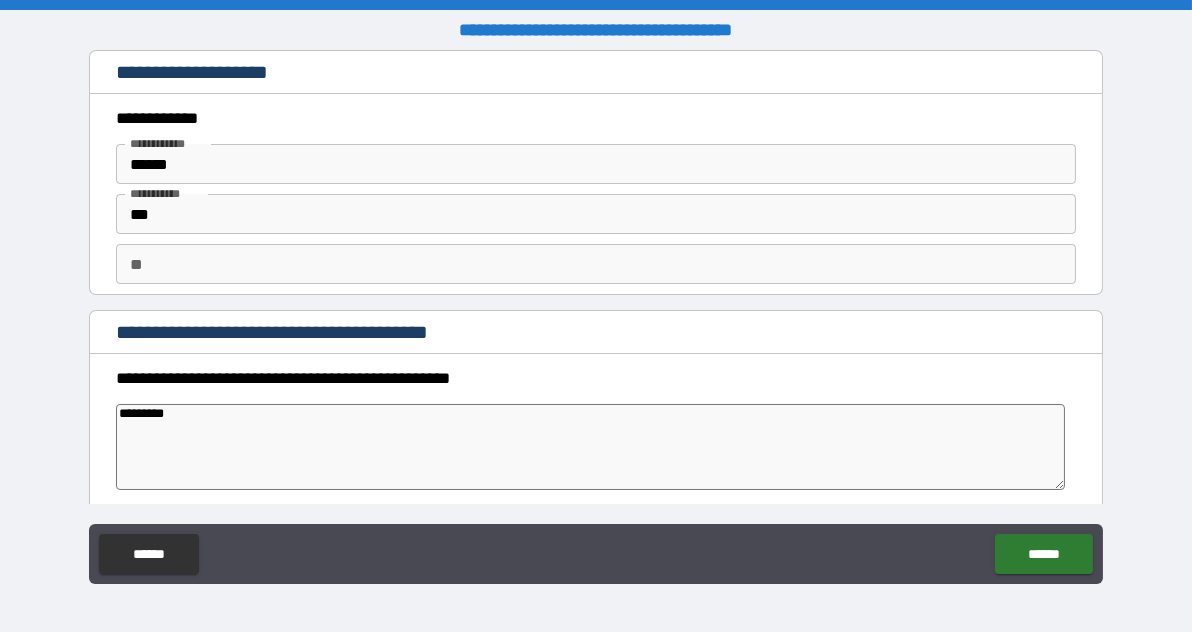 type on "*********" 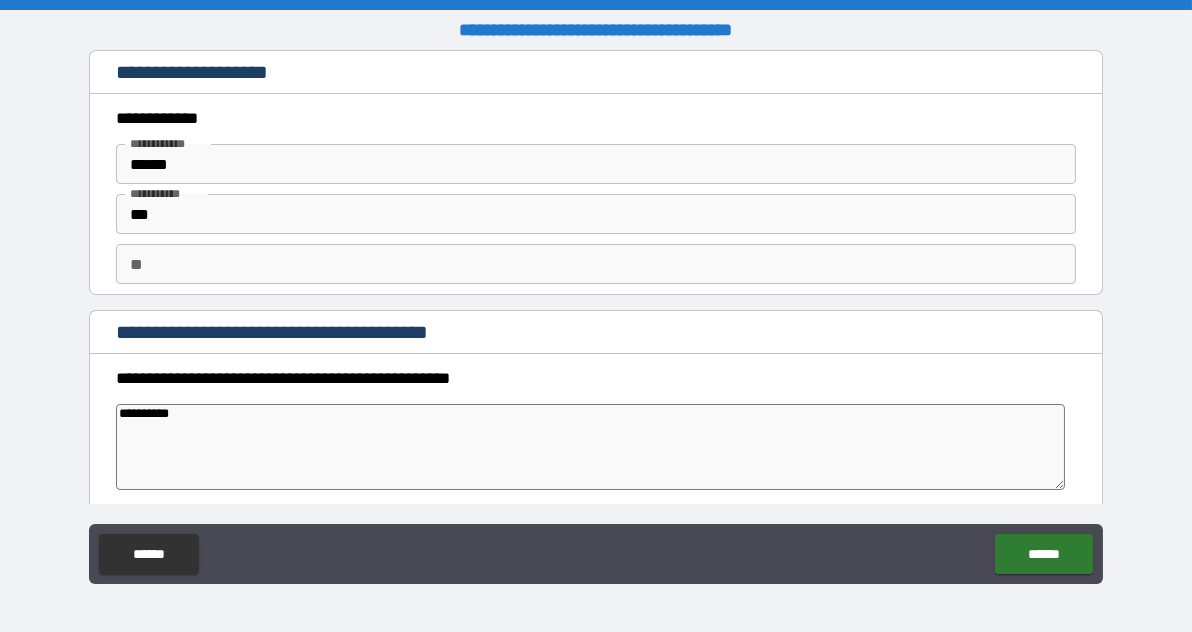 type on "*" 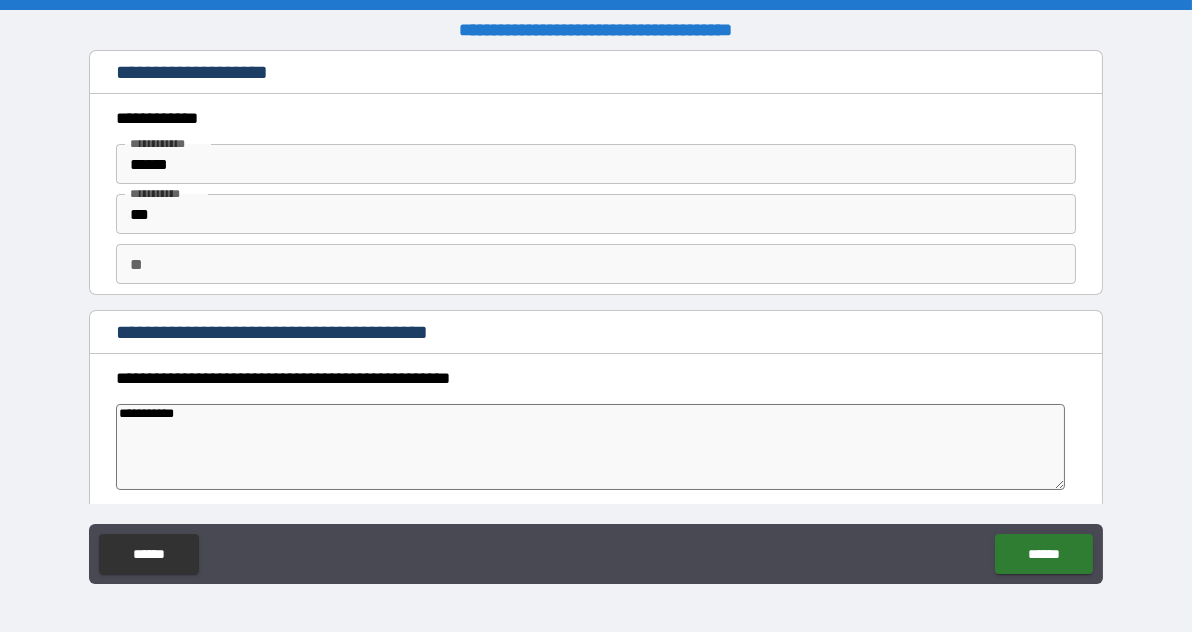 type on "**********" 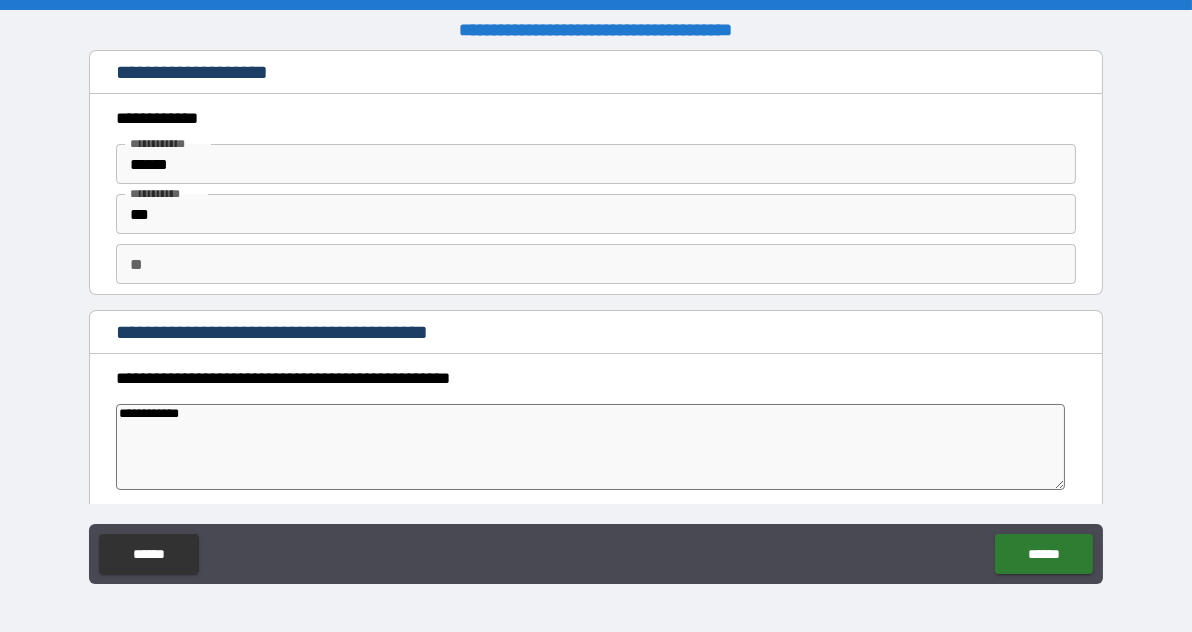type on "*" 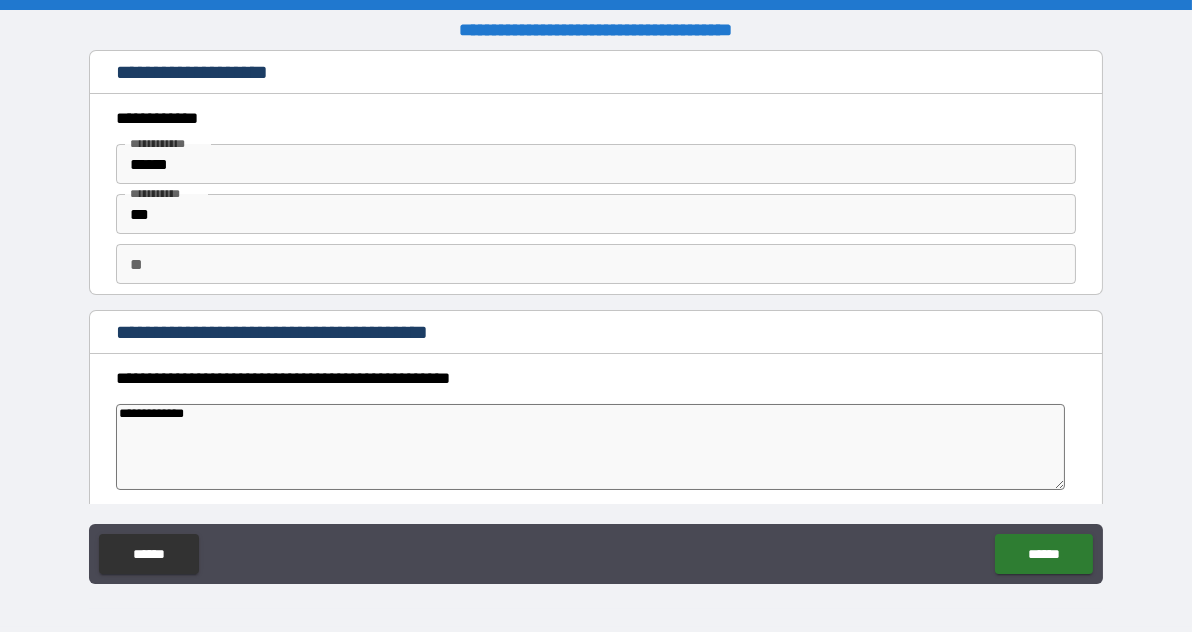 type on "*" 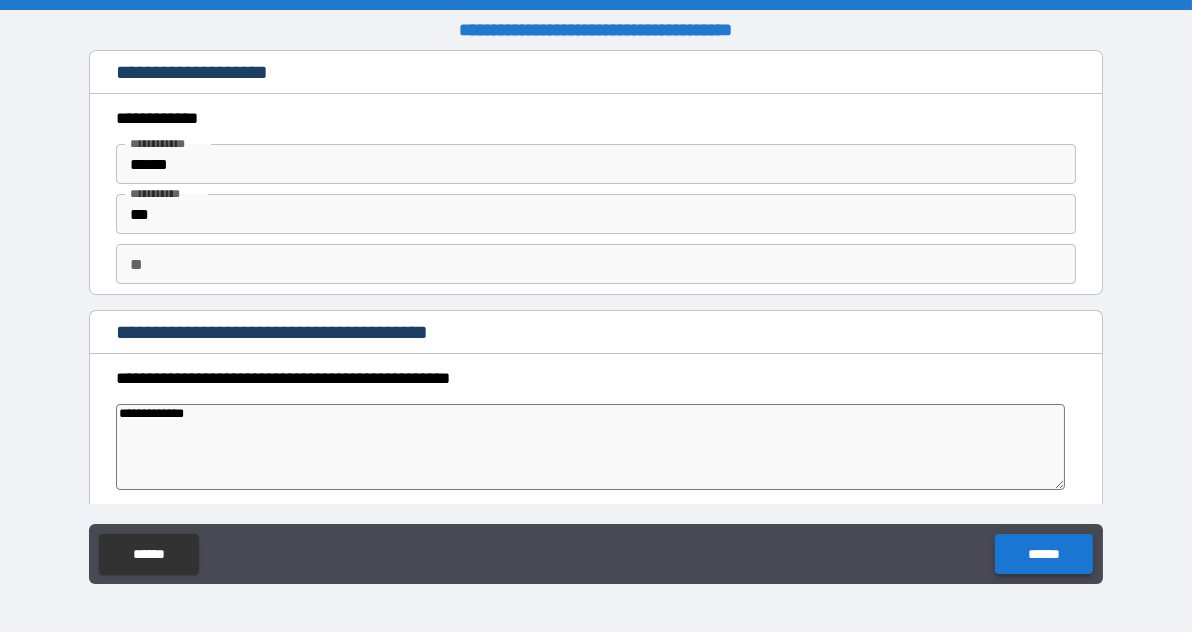 click on "******" at bounding box center (1043, 554) 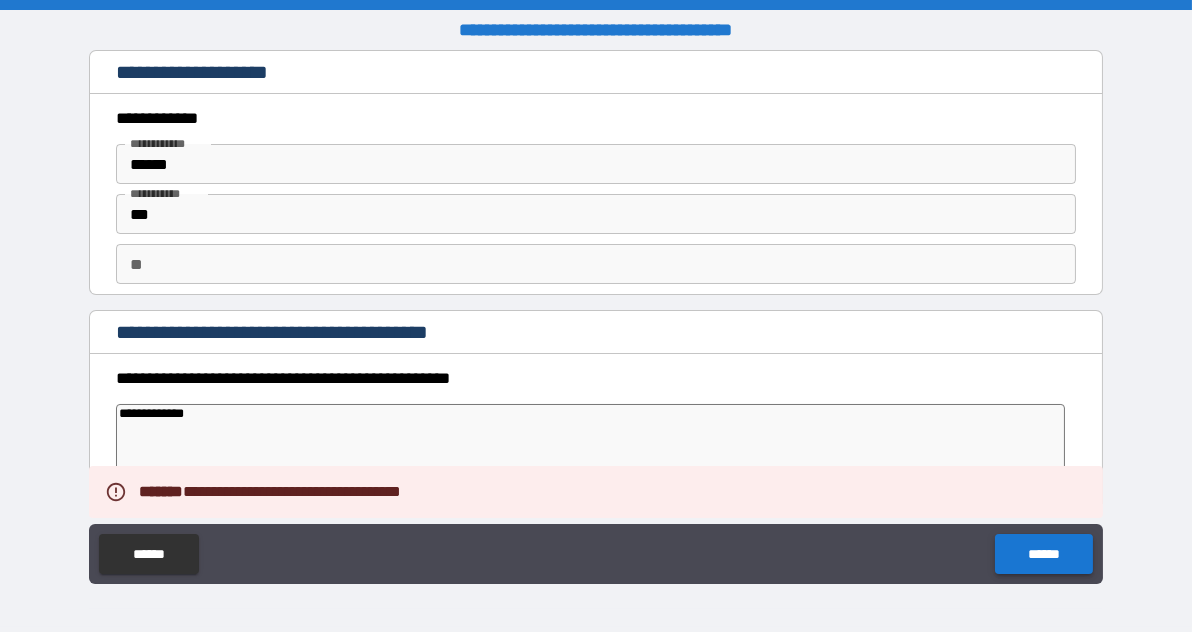 type on "*" 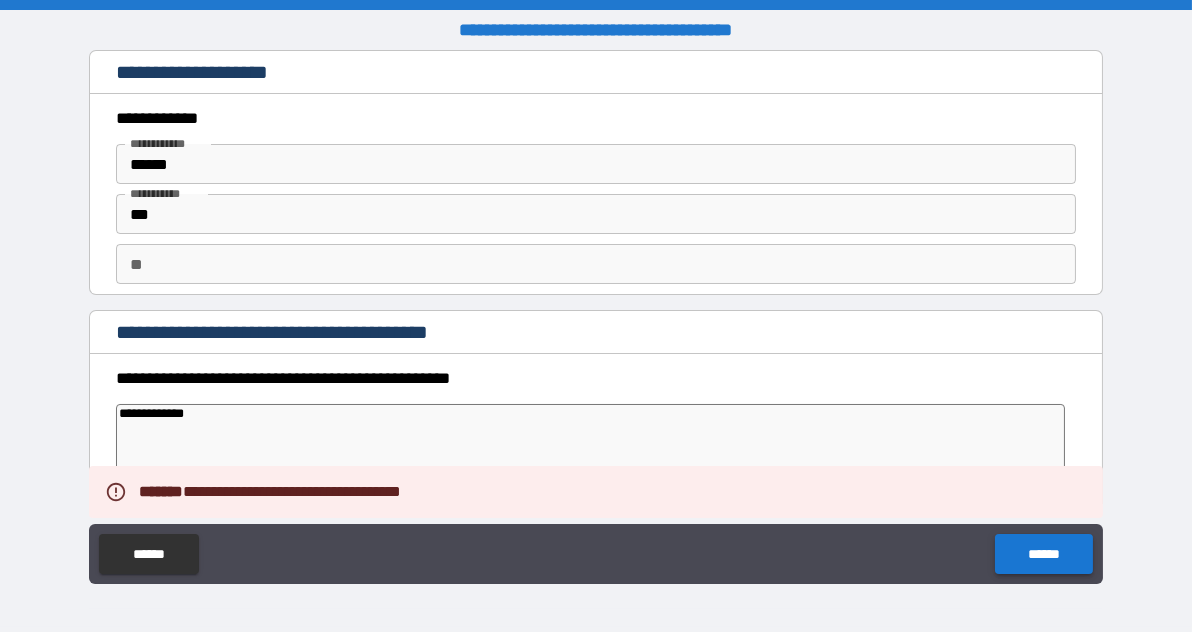 type on "*" 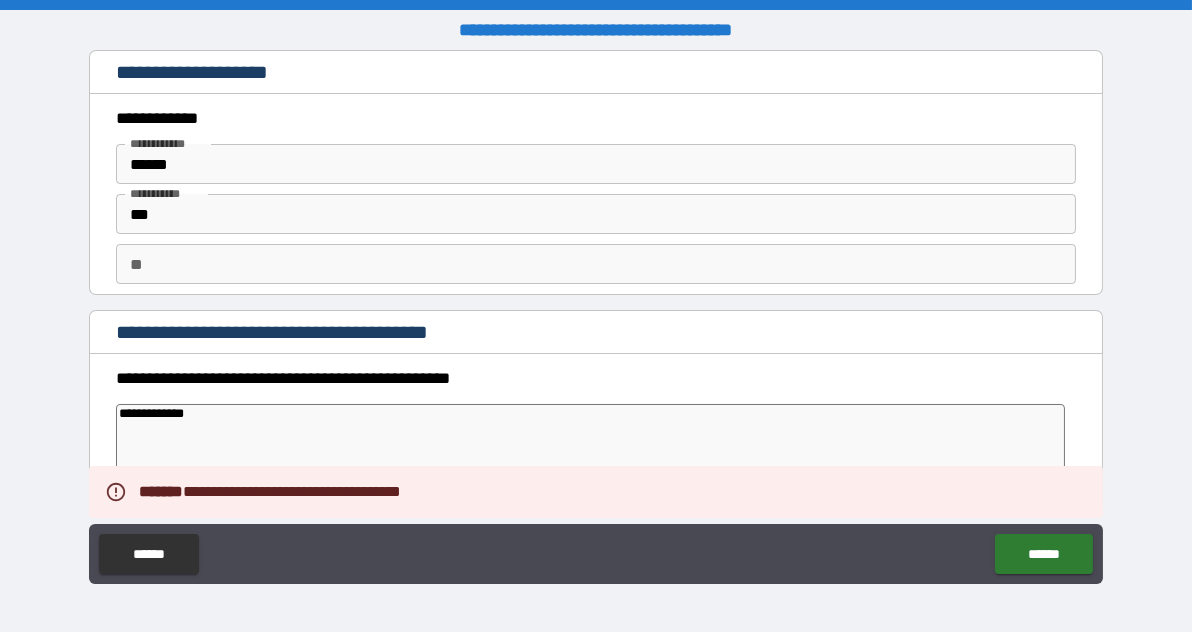 scroll, scrollTop: 3, scrollLeft: 0, axis: vertical 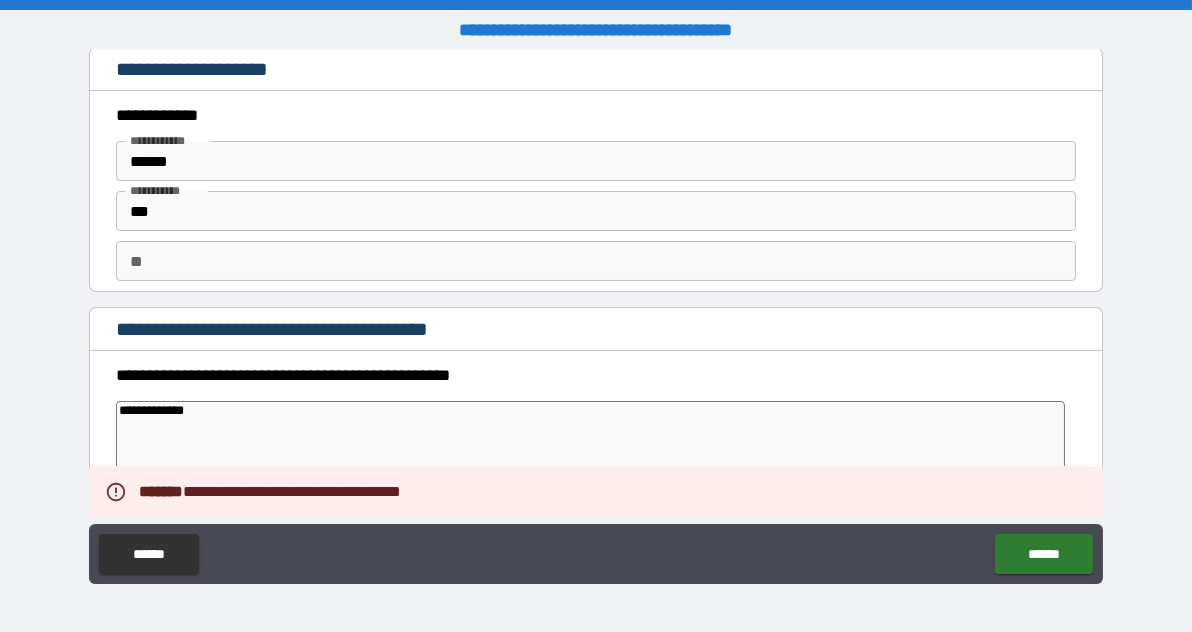 click on "**" at bounding box center [596, 261] 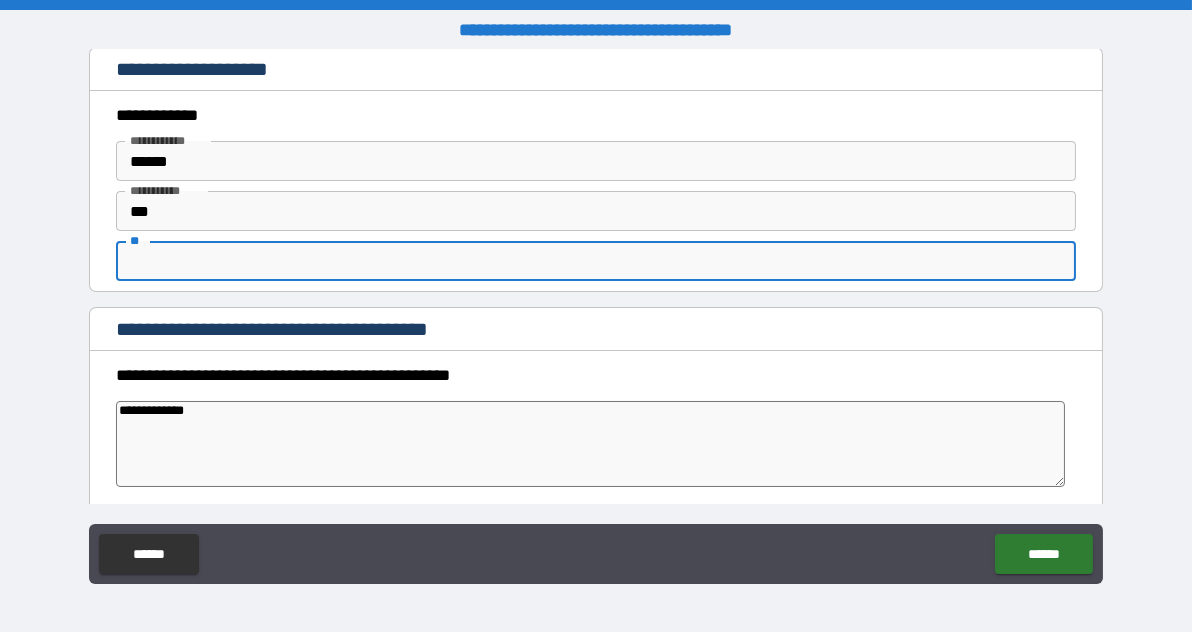 type on "*" 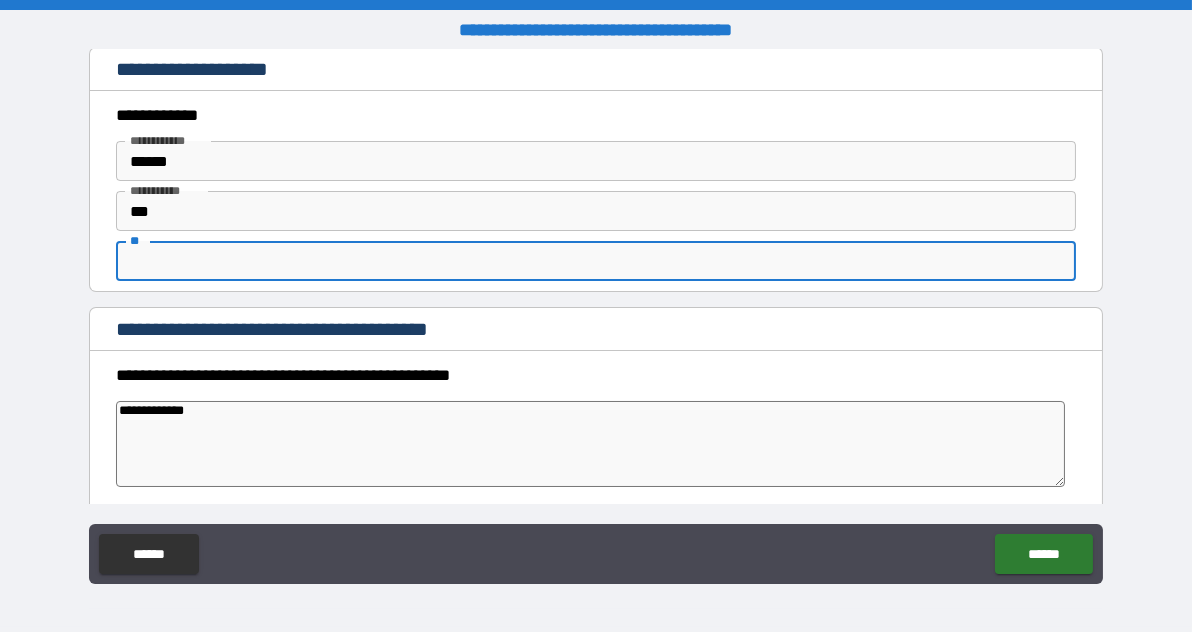 type on "*" 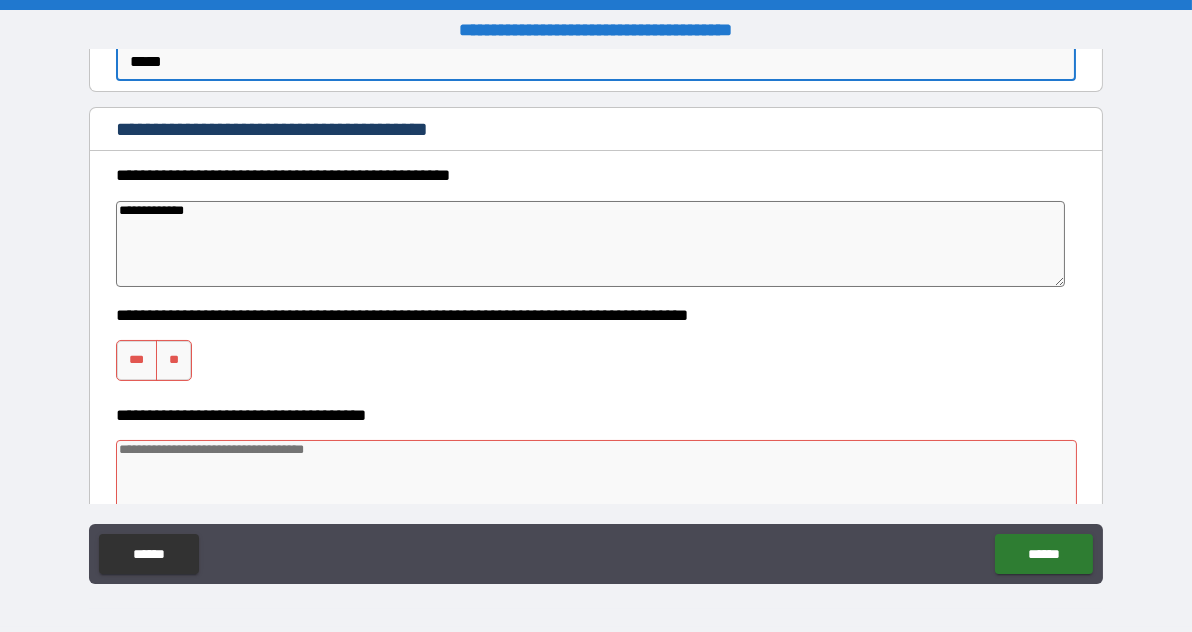 scroll, scrollTop: 209, scrollLeft: 0, axis: vertical 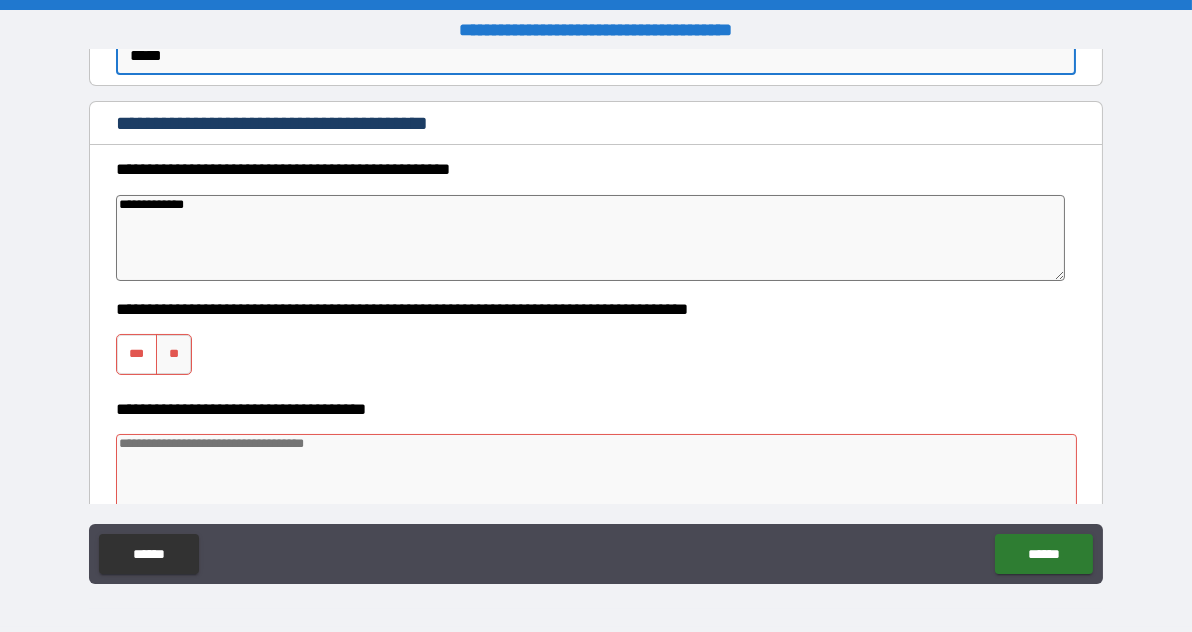 click on "***" at bounding box center (137, 354) 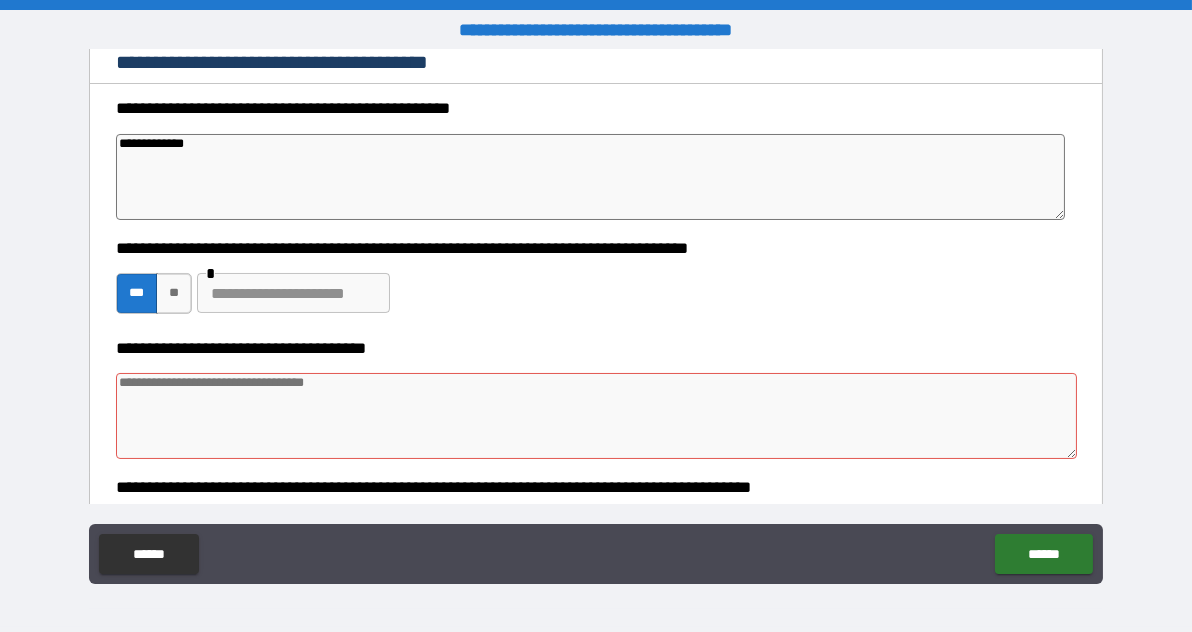 scroll, scrollTop: 271, scrollLeft: 0, axis: vertical 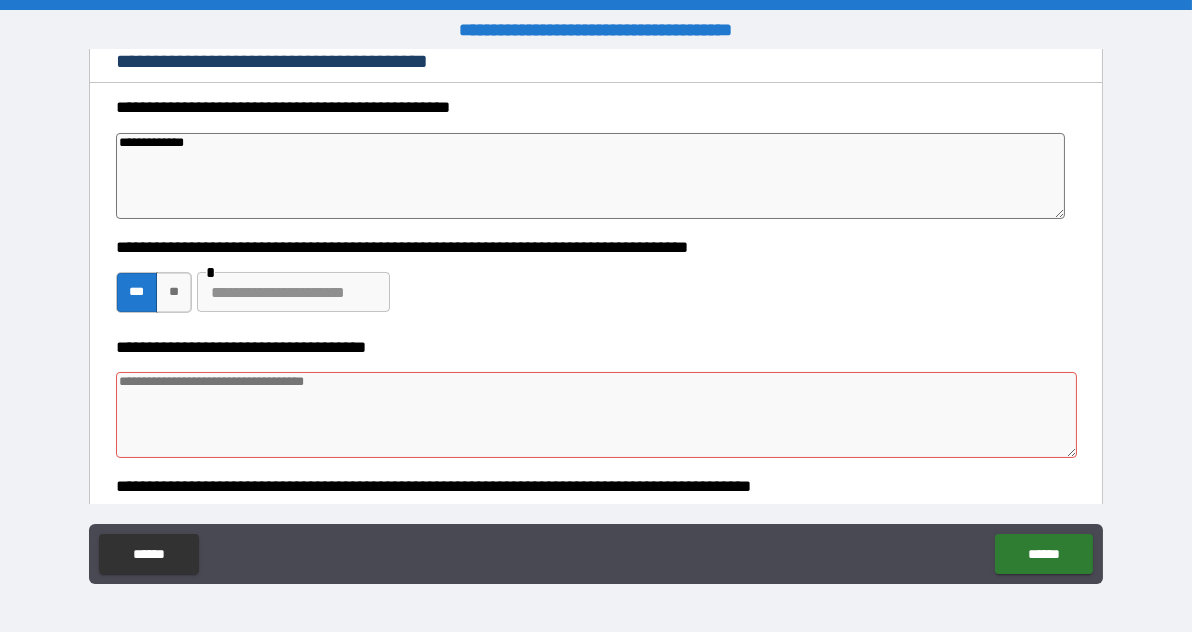 click at bounding box center [597, 415] 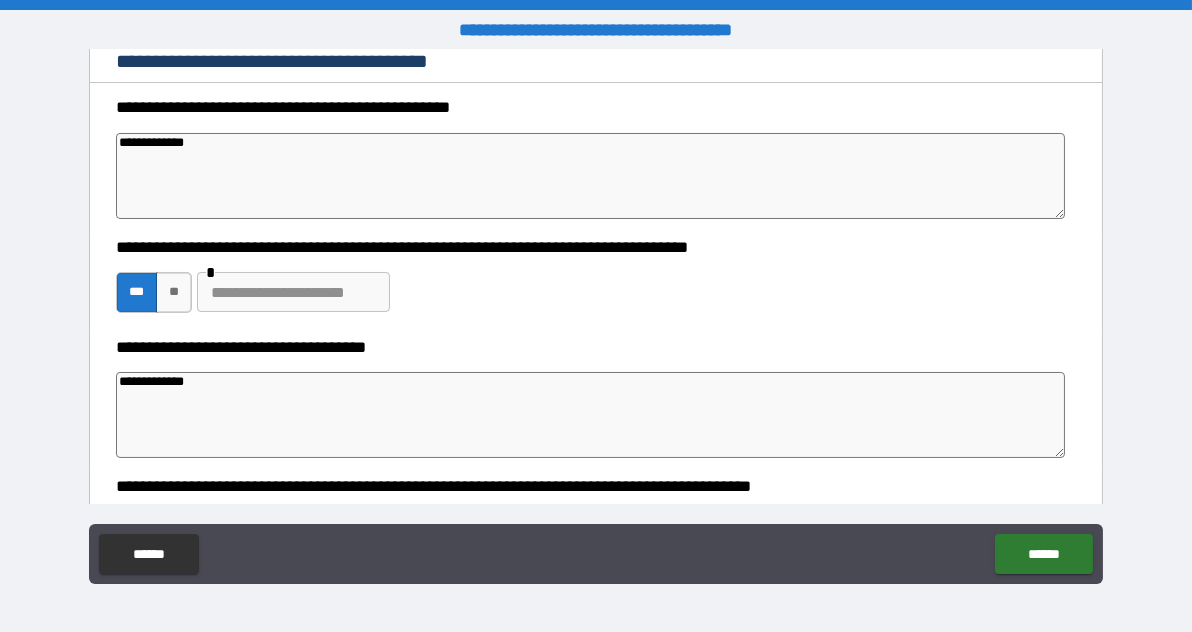 click at bounding box center [293, 292] 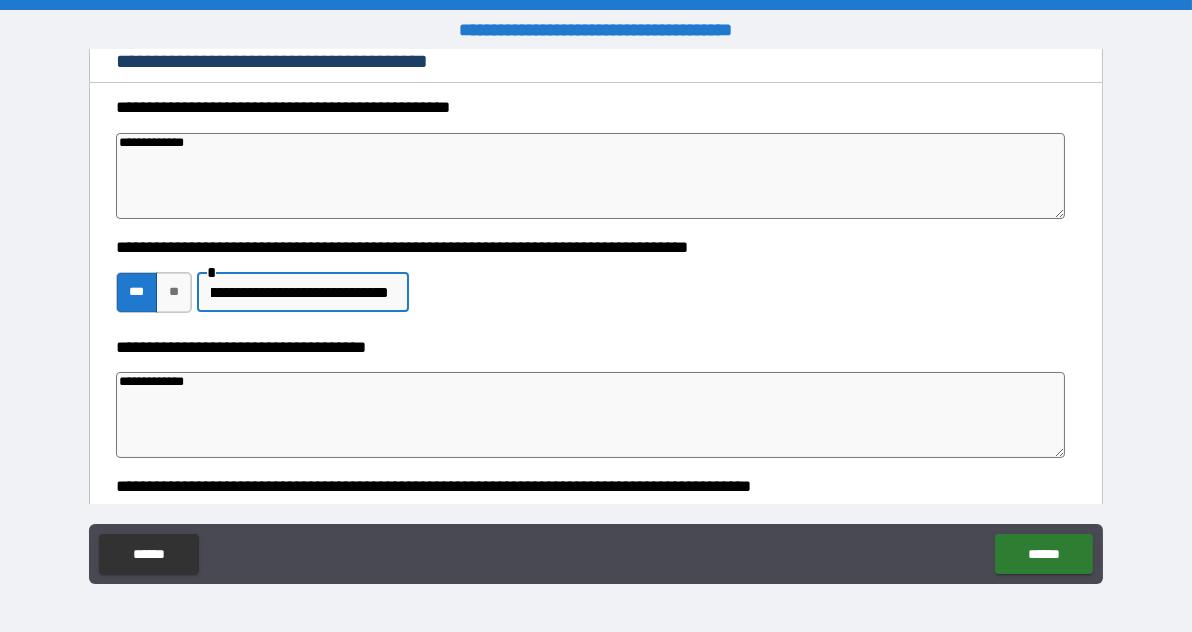 scroll, scrollTop: 0, scrollLeft: 61, axis: horizontal 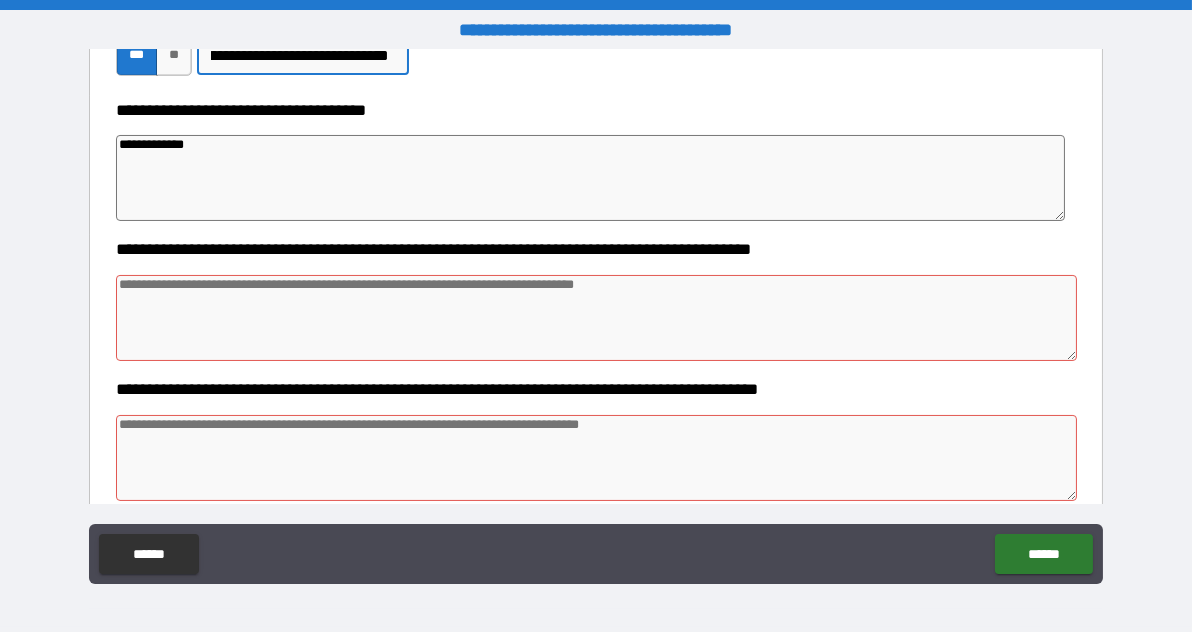 click at bounding box center (597, 318) 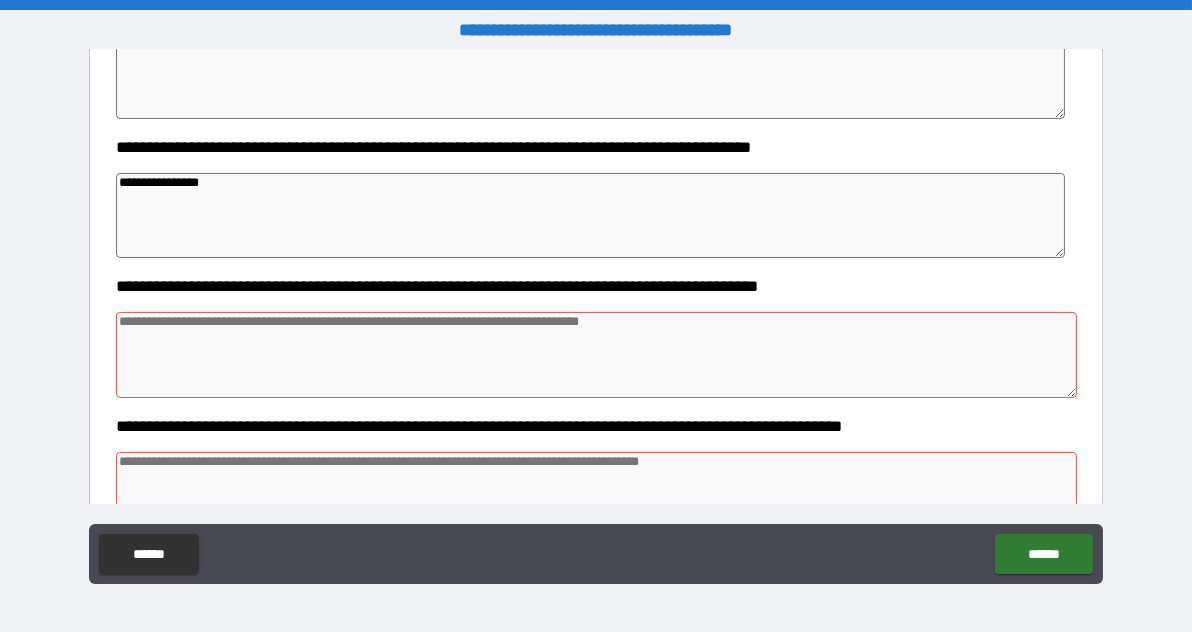scroll, scrollTop: 611, scrollLeft: 0, axis: vertical 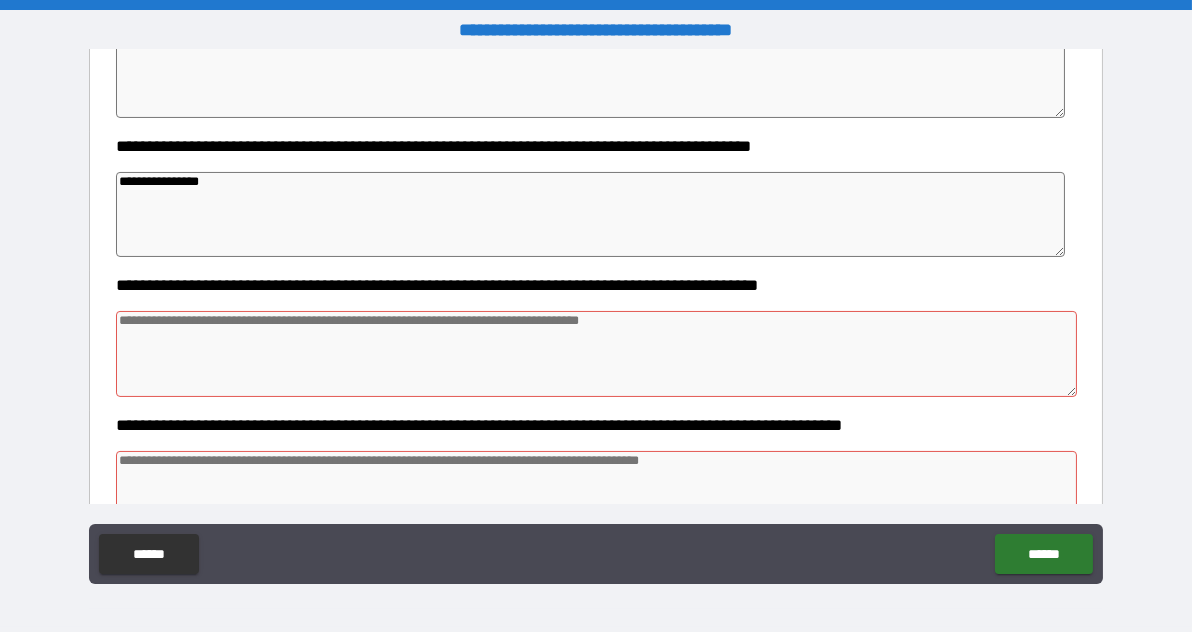 click at bounding box center (597, 354) 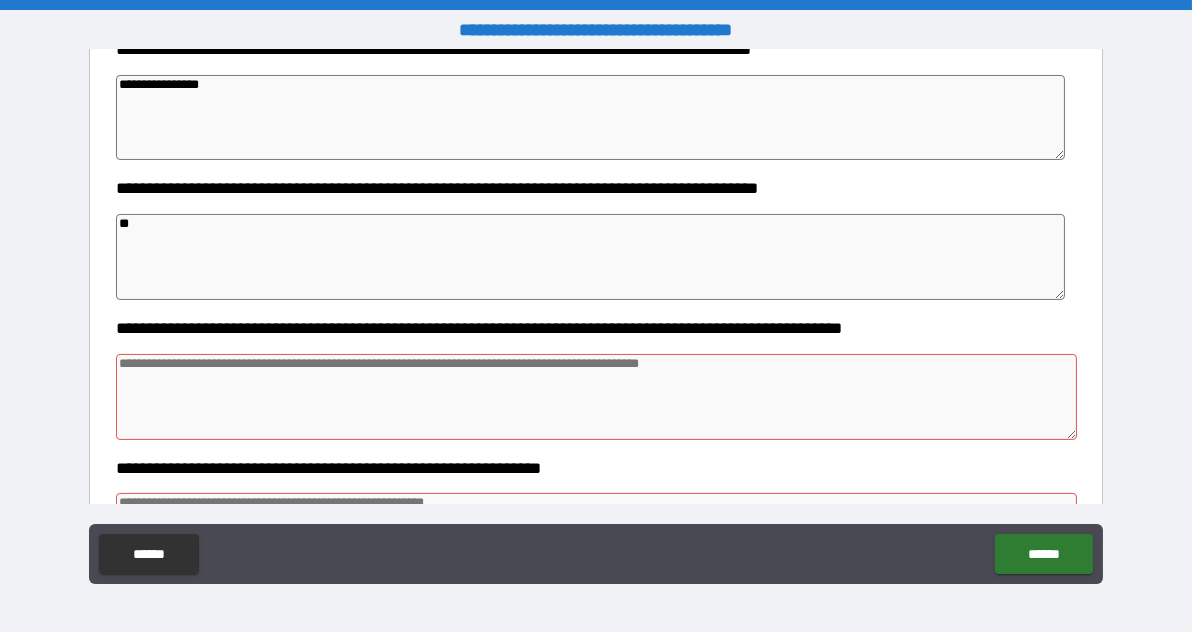 scroll, scrollTop: 710, scrollLeft: 0, axis: vertical 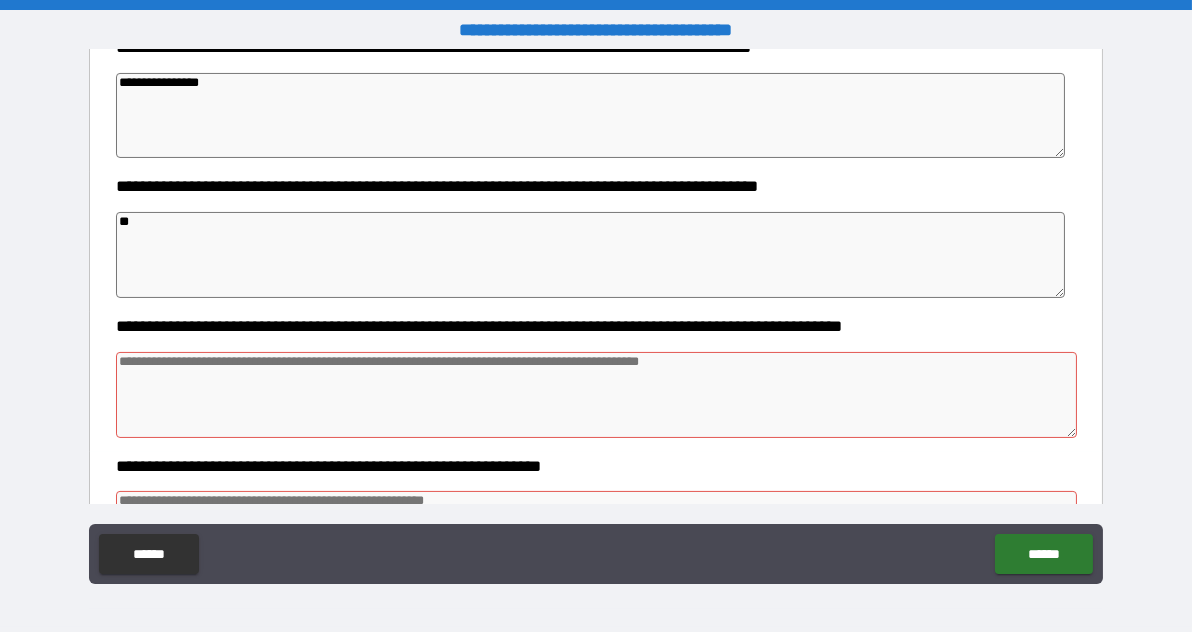 click at bounding box center (597, 395) 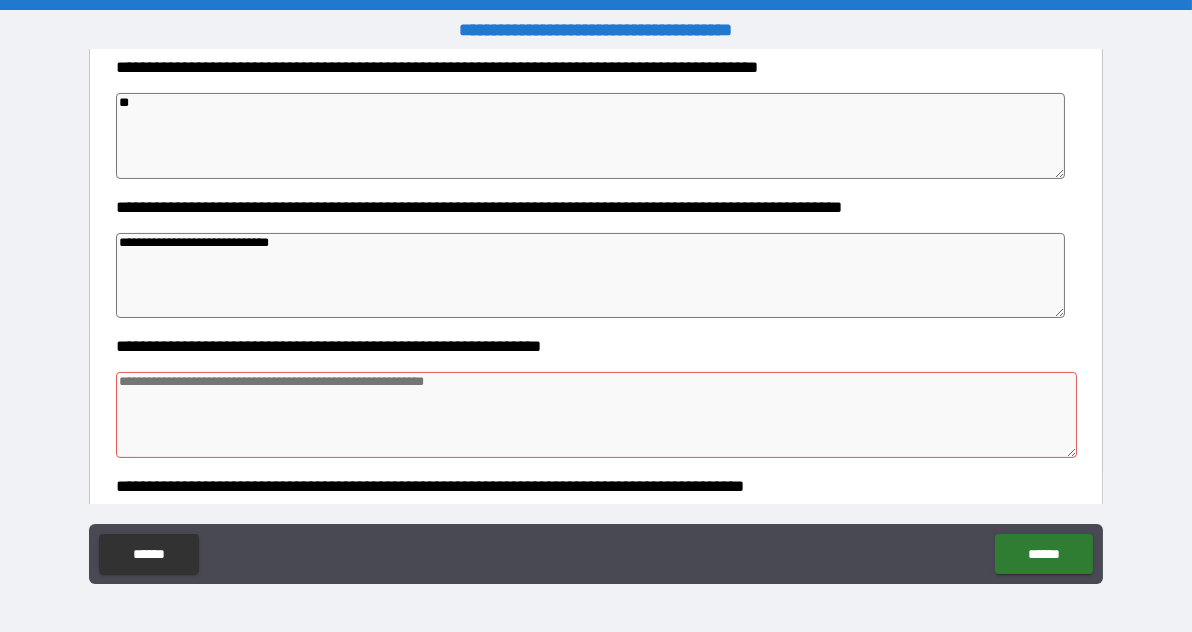 scroll, scrollTop: 836, scrollLeft: 0, axis: vertical 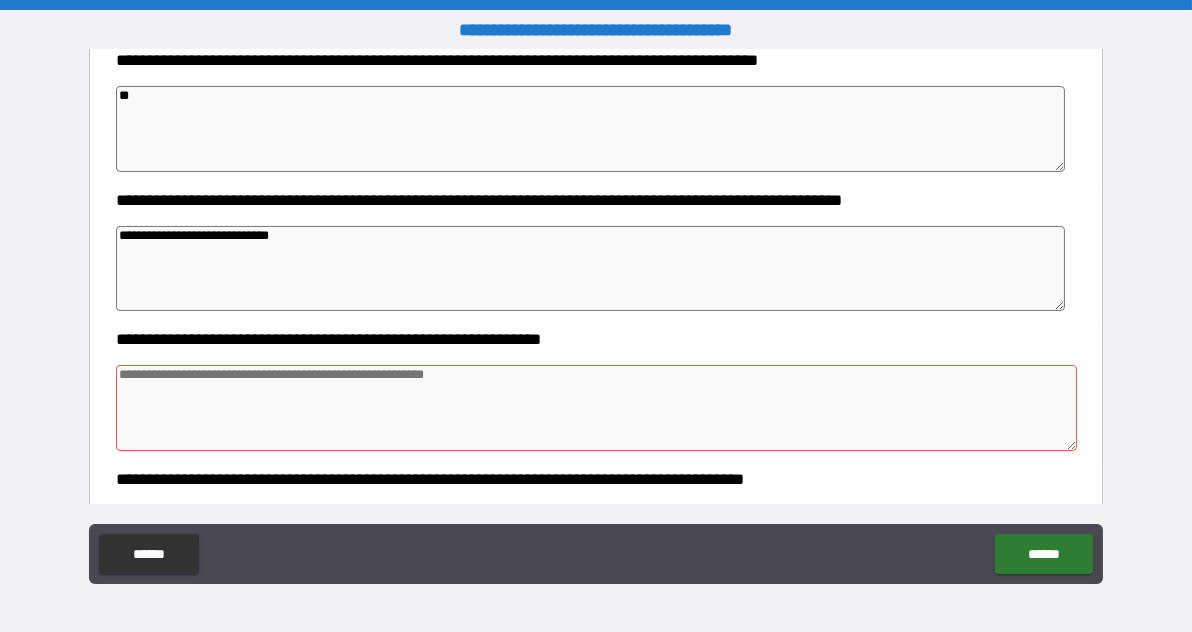 click at bounding box center (597, 408) 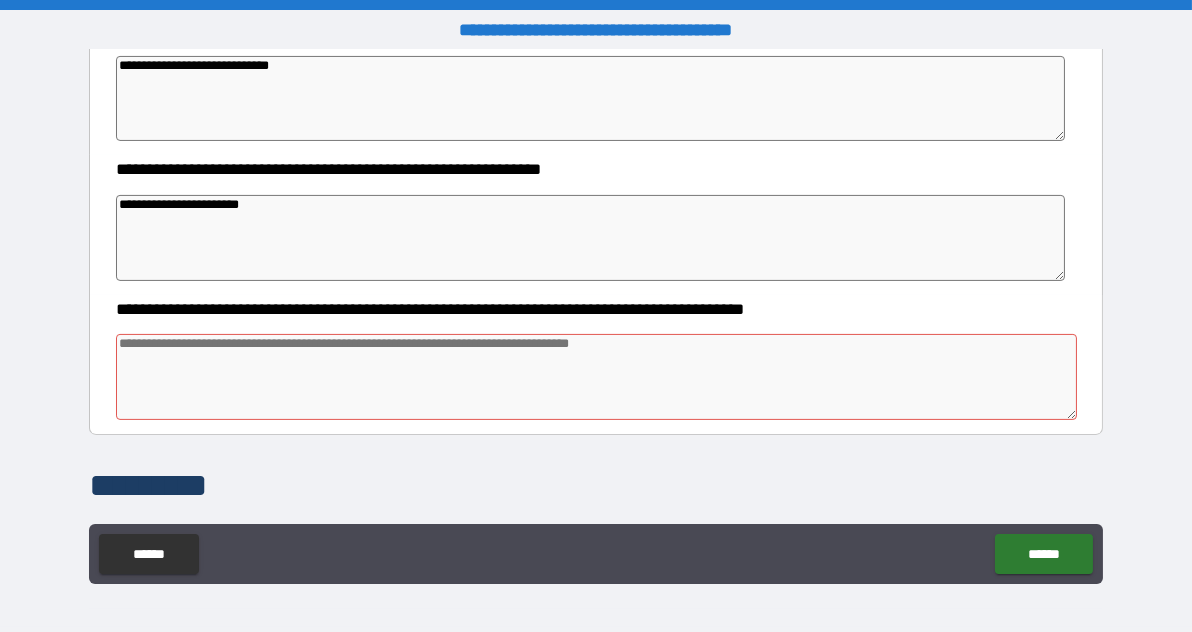 scroll, scrollTop: 1015, scrollLeft: 0, axis: vertical 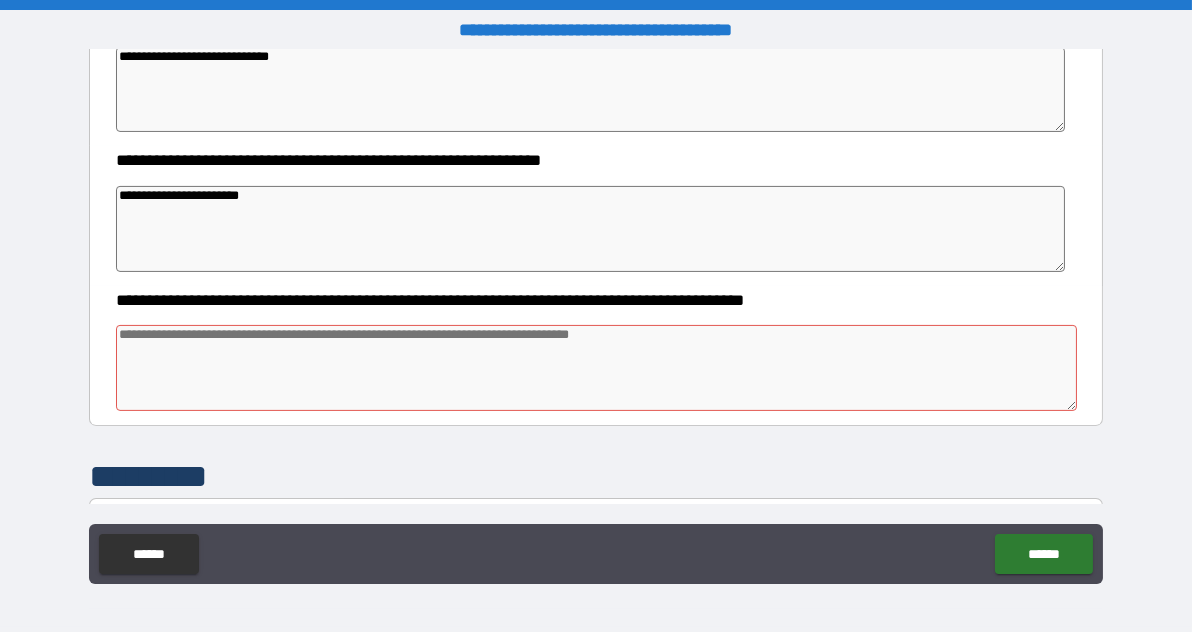 click at bounding box center [597, 368] 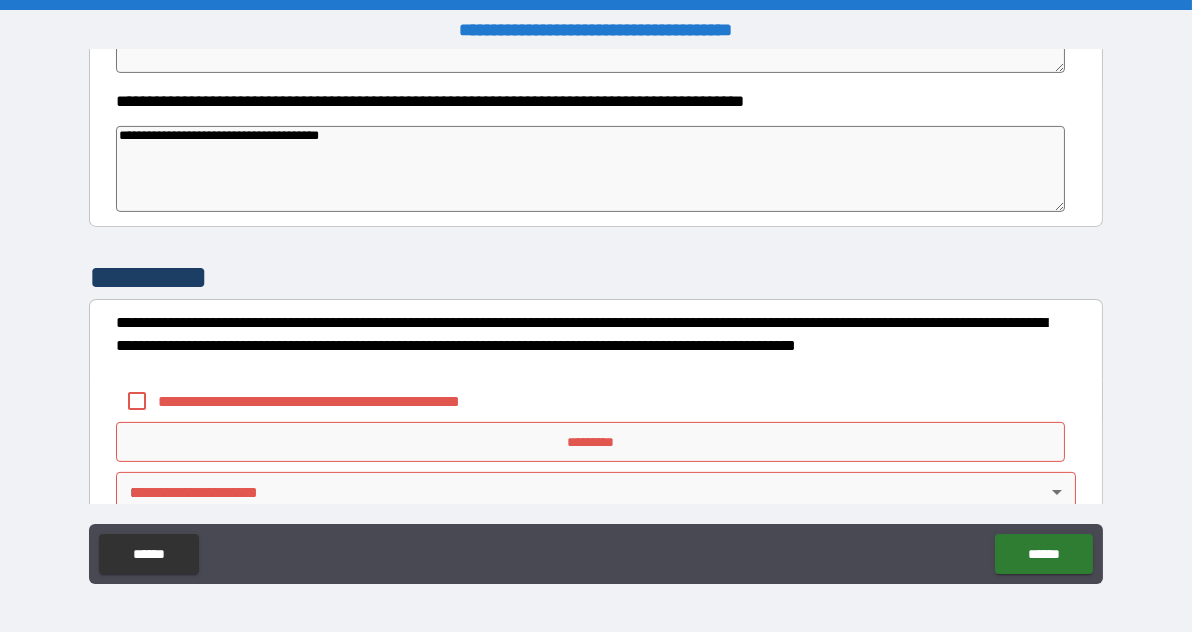 scroll, scrollTop: 1253, scrollLeft: 0, axis: vertical 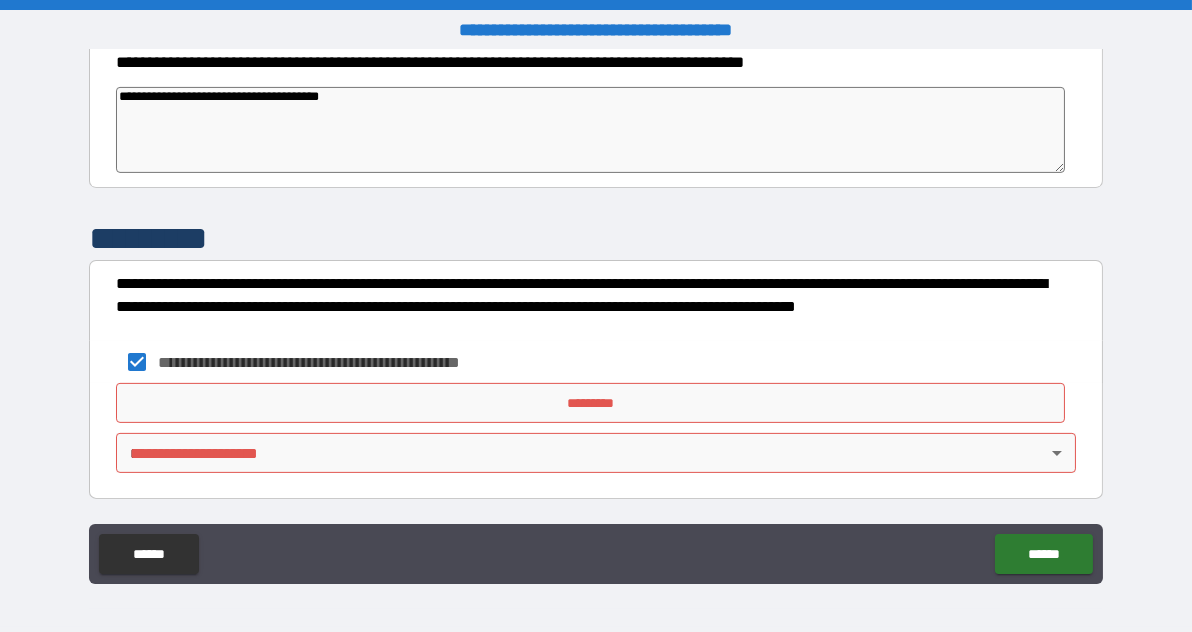 click on "*********" at bounding box center (590, 403) 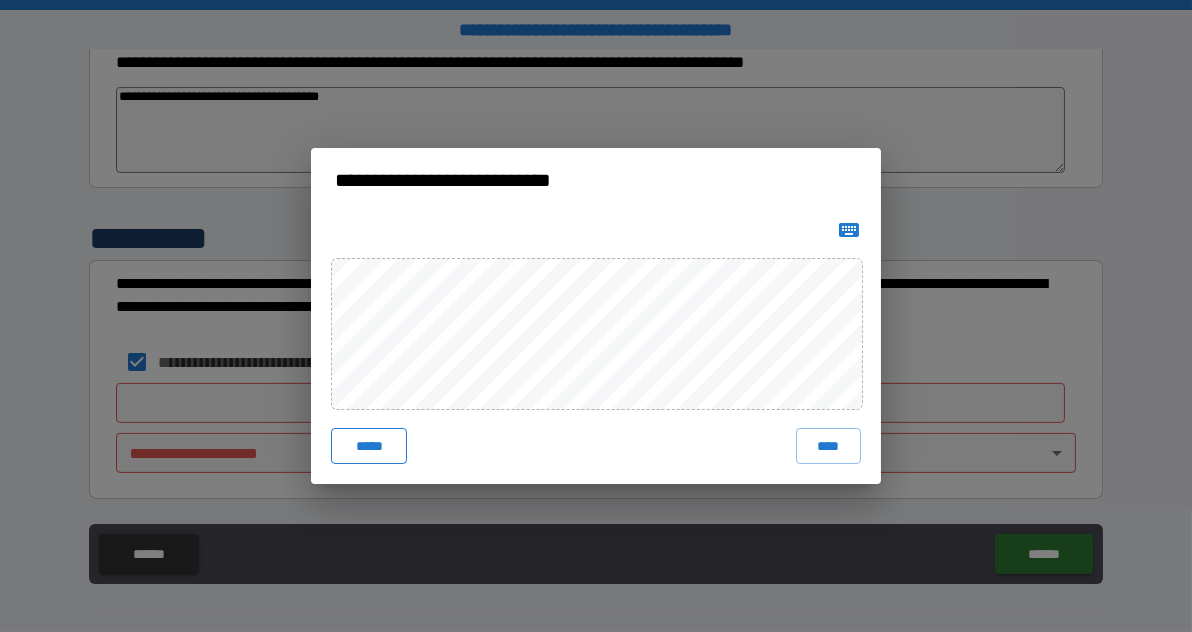 click on "*****" at bounding box center (369, 446) 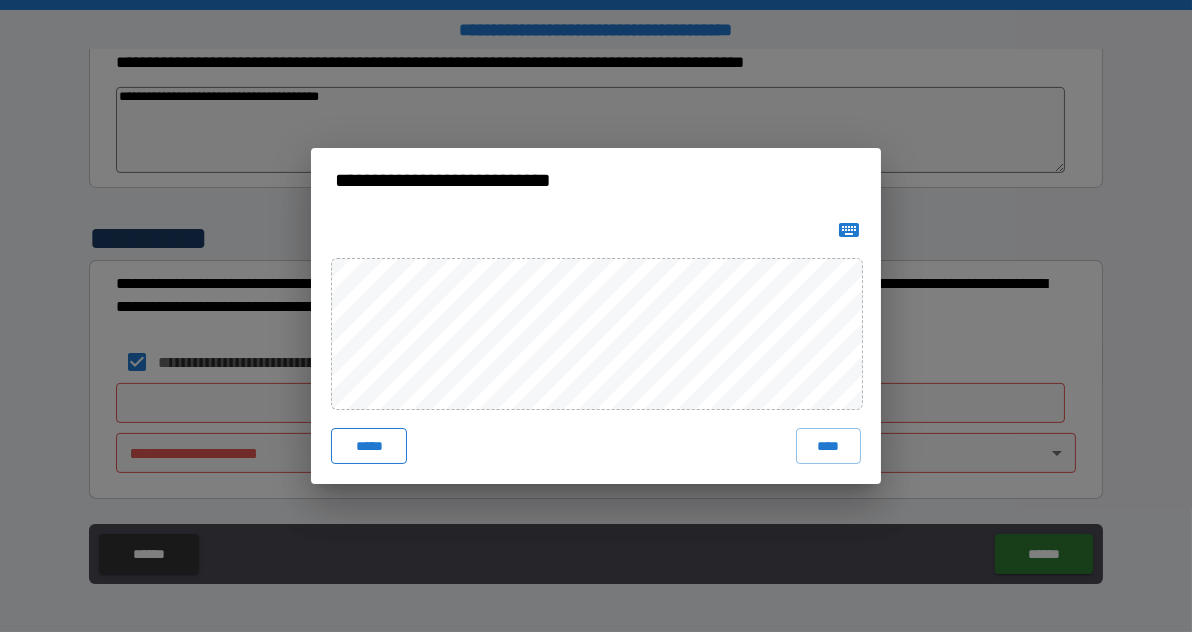 click on "*****" at bounding box center (369, 446) 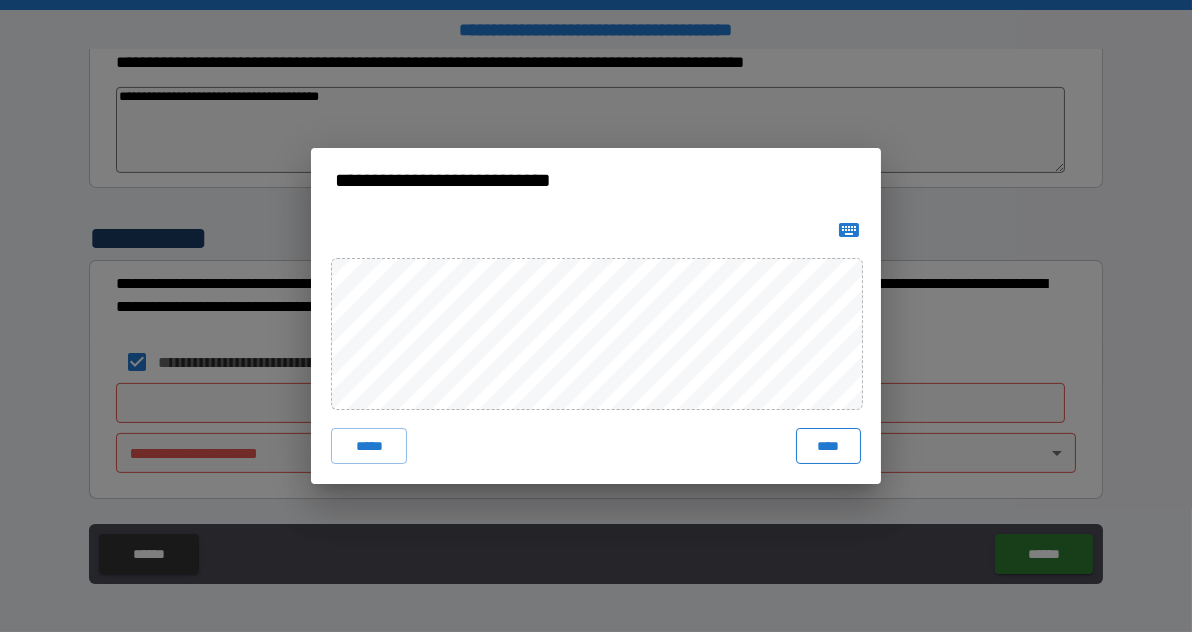 click on "****" at bounding box center (828, 446) 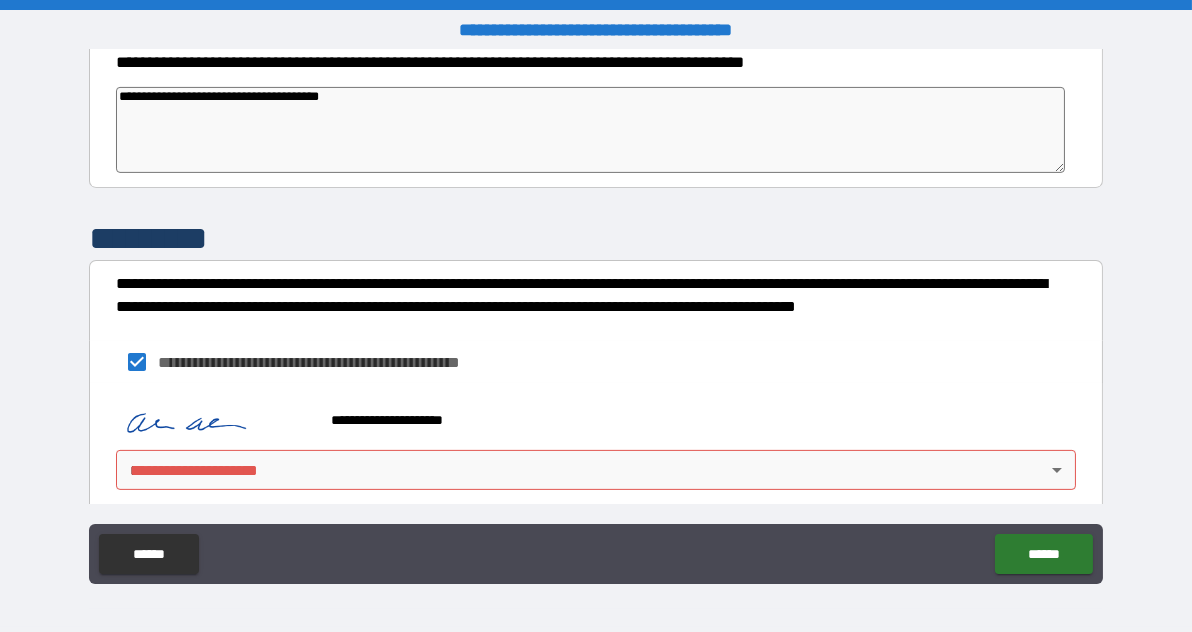 scroll, scrollTop: 1270, scrollLeft: 0, axis: vertical 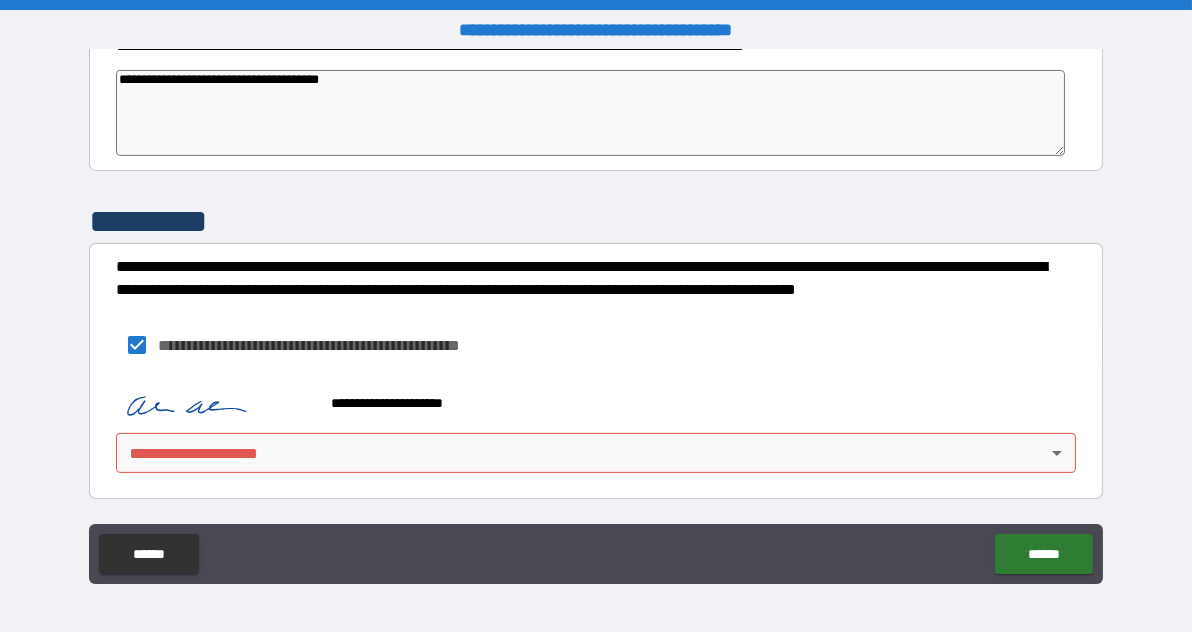 click on "**********" at bounding box center [596, 316] 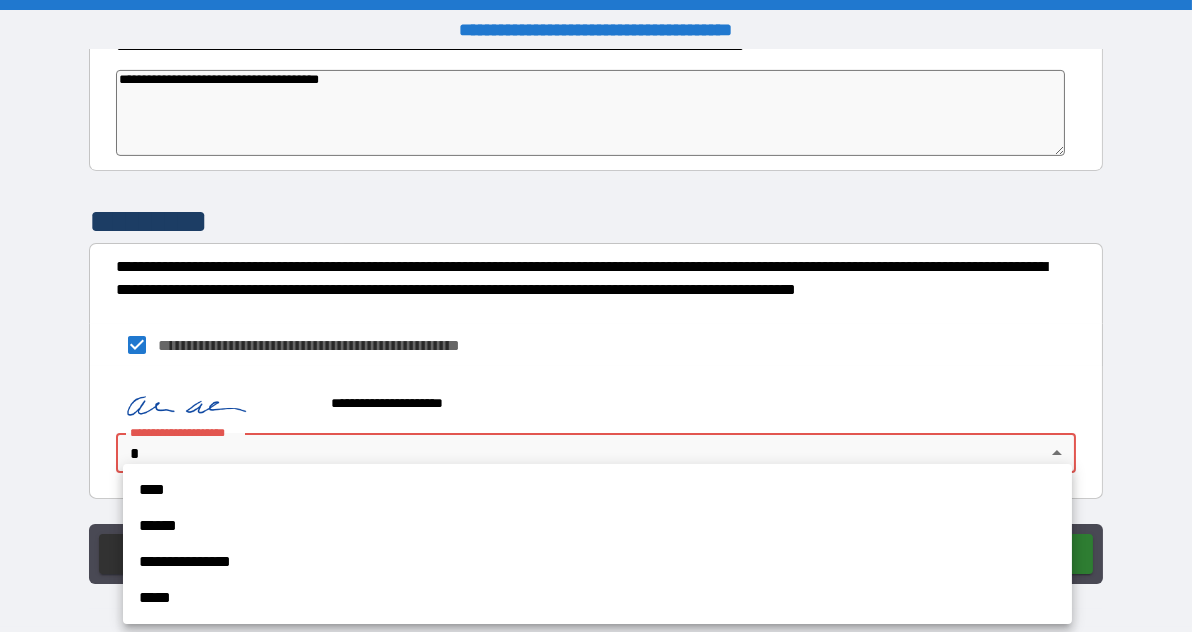 click on "****" at bounding box center (597, 490) 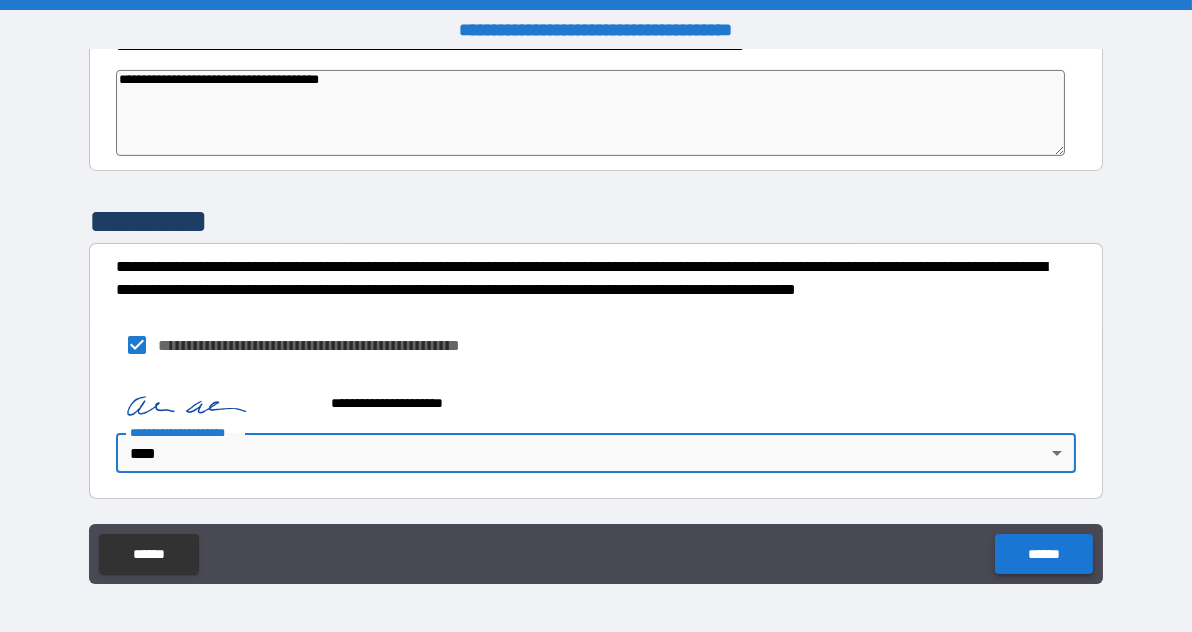 click on "******" at bounding box center [1043, 554] 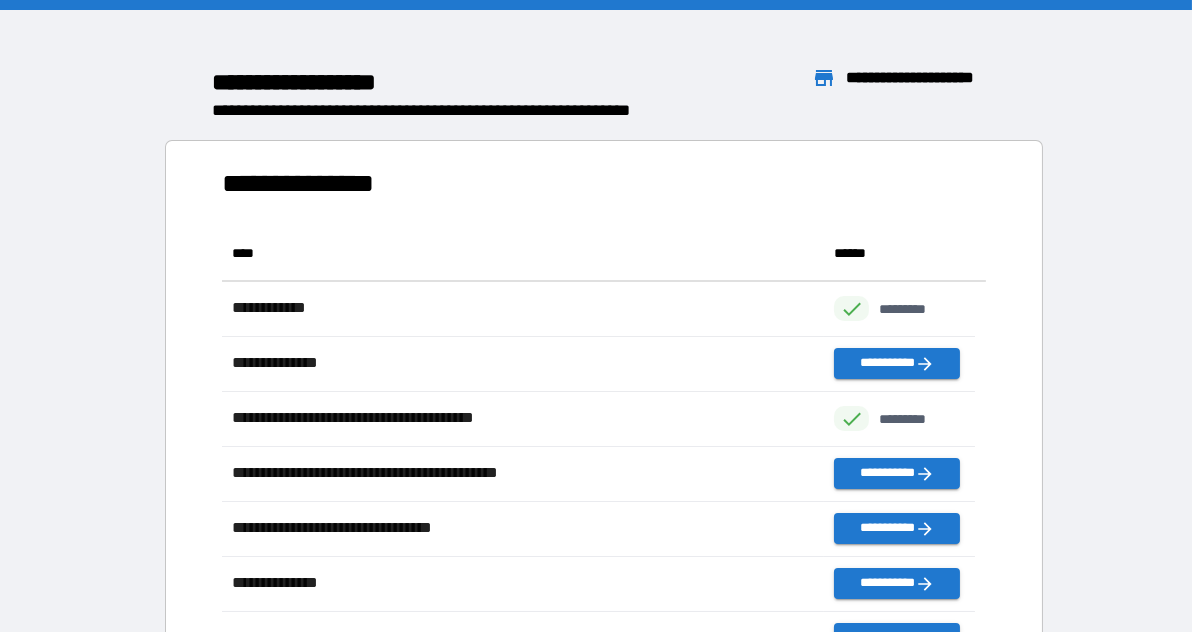 scroll, scrollTop: 16, scrollLeft: 15, axis: both 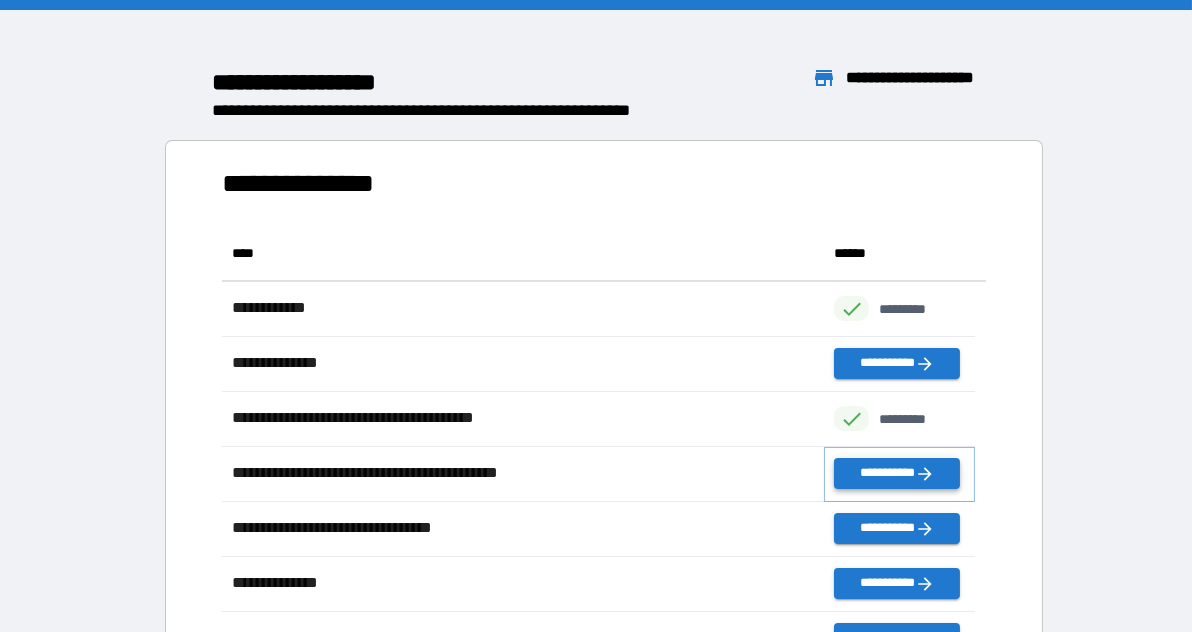 click on "**********" at bounding box center [896, 473] 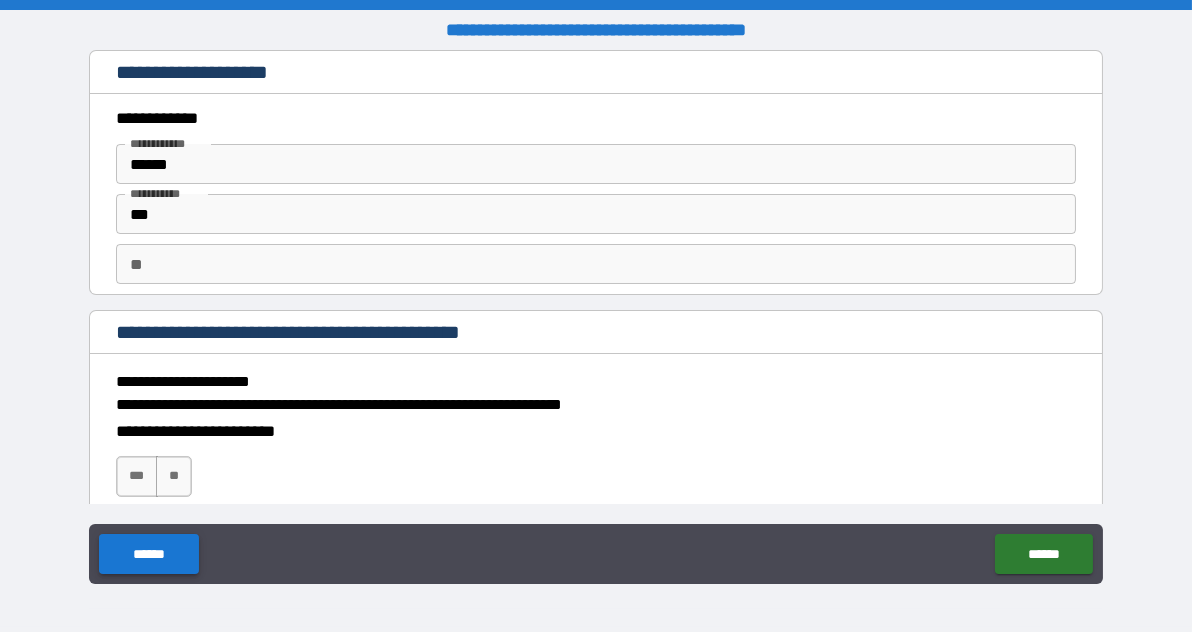 click on "******" at bounding box center [148, 554] 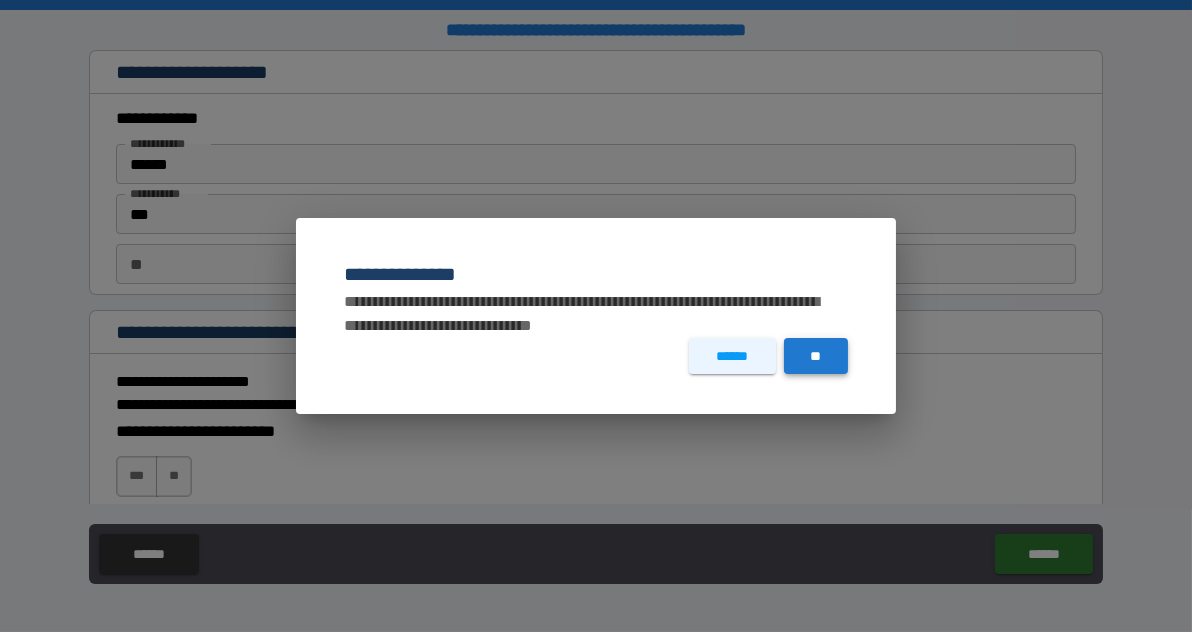 click on "**" at bounding box center [816, 356] 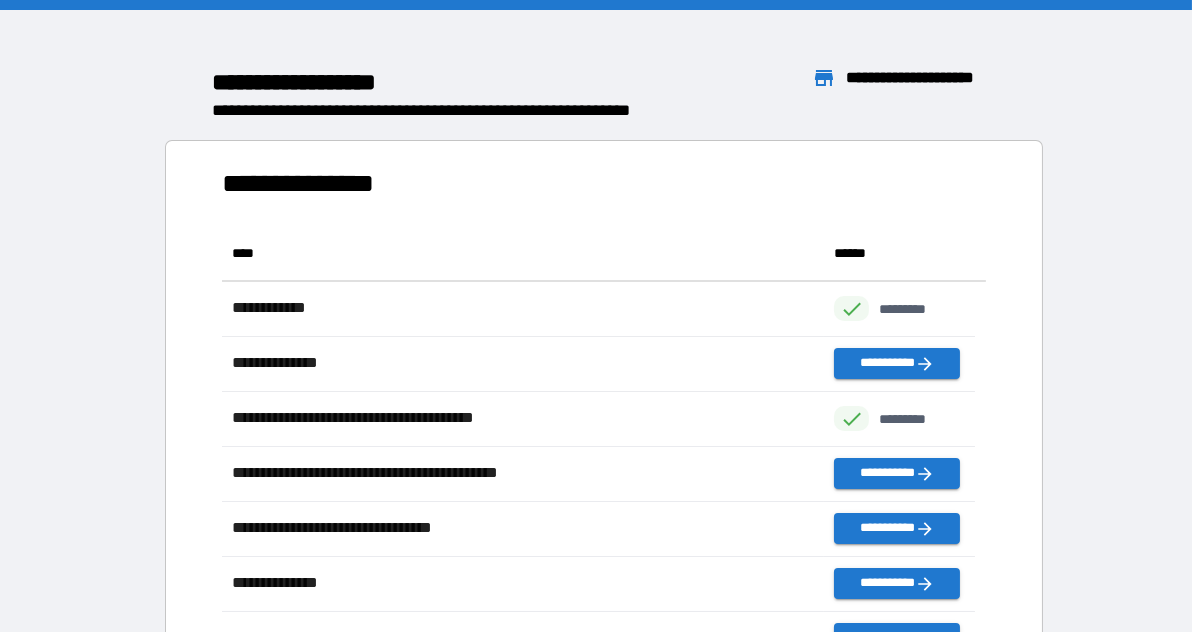 scroll, scrollTop: 16, scrollLeft: 15, axis: both 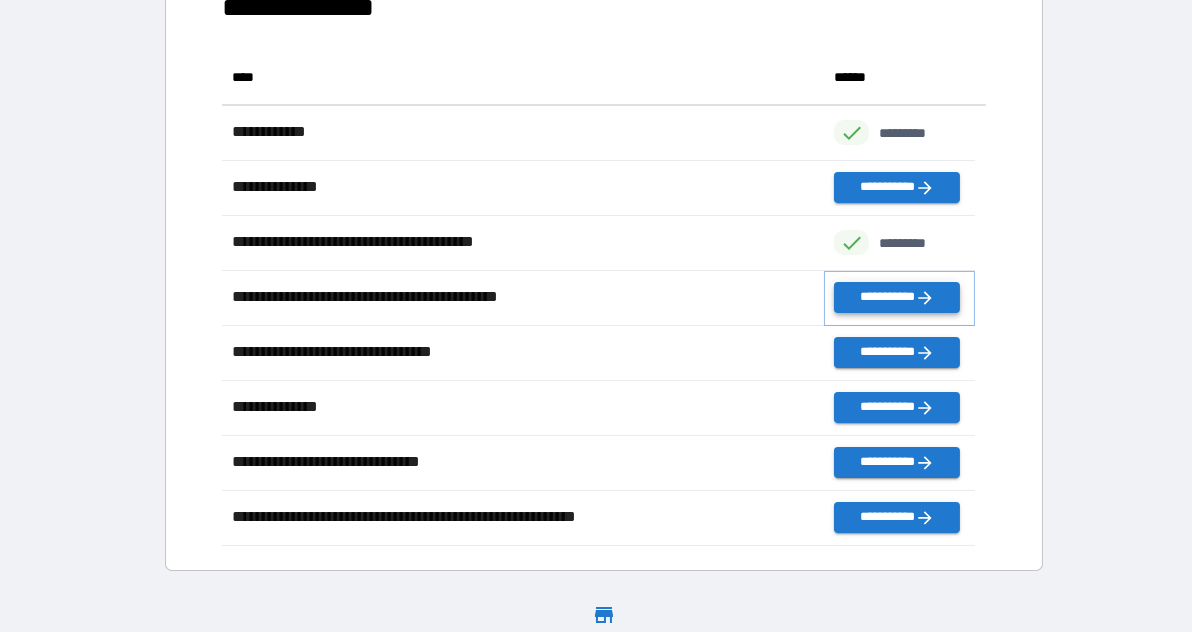 click on "**********" at bounding box center [896, 297] 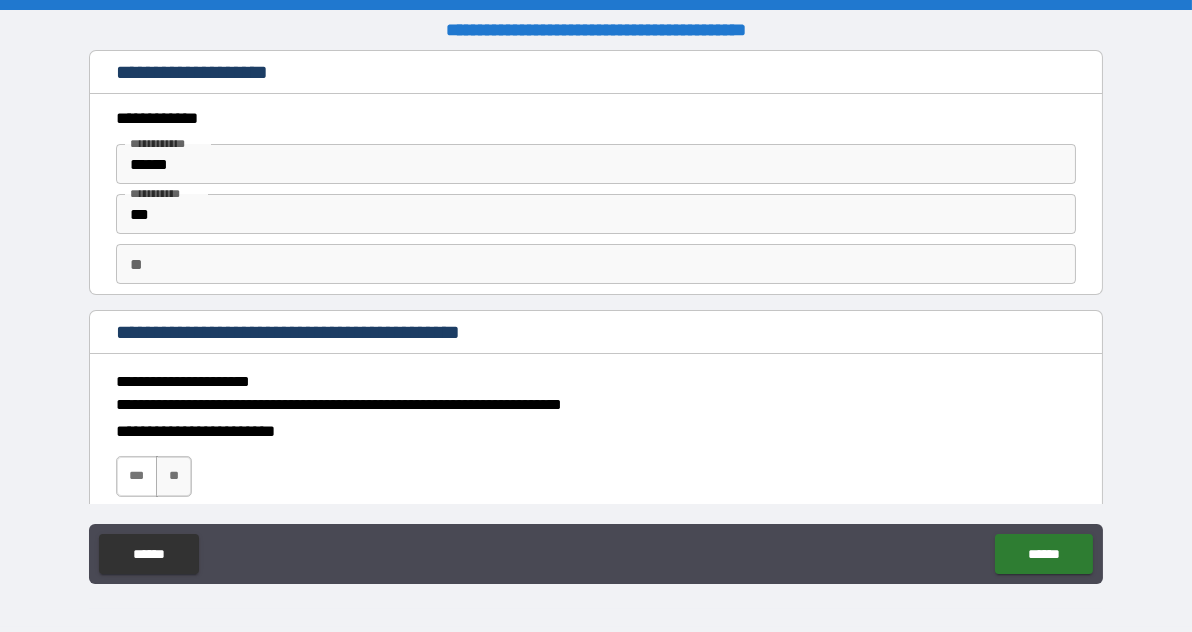 click on "***" at bounding box center (137, 476) 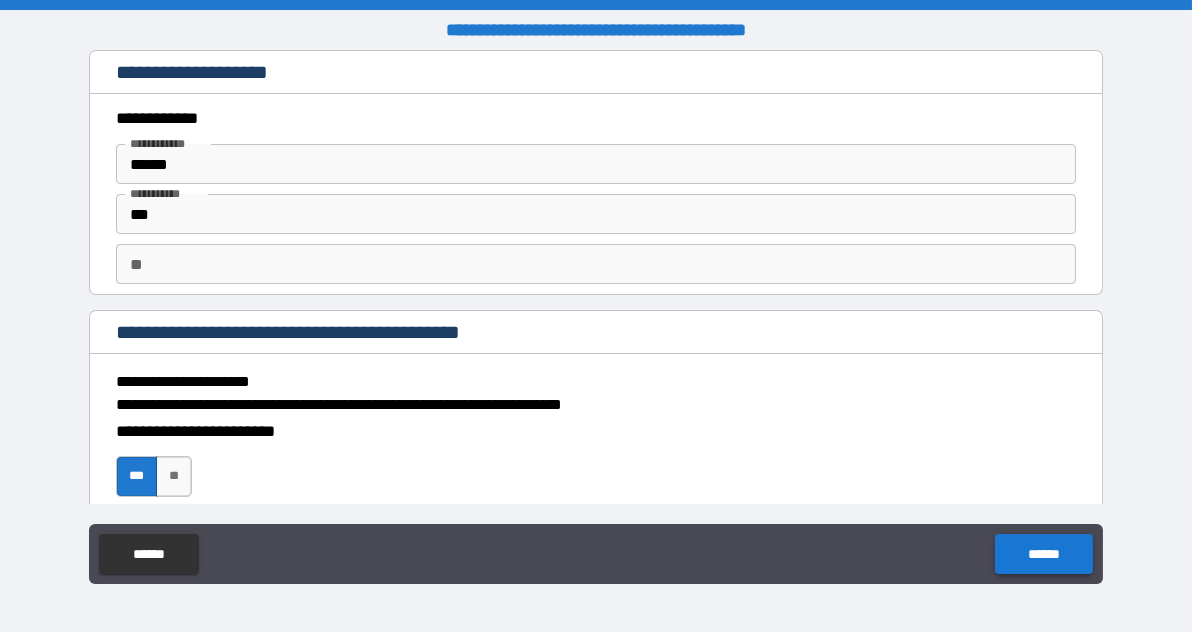 click on "******" at bounding box center [1043, 554] 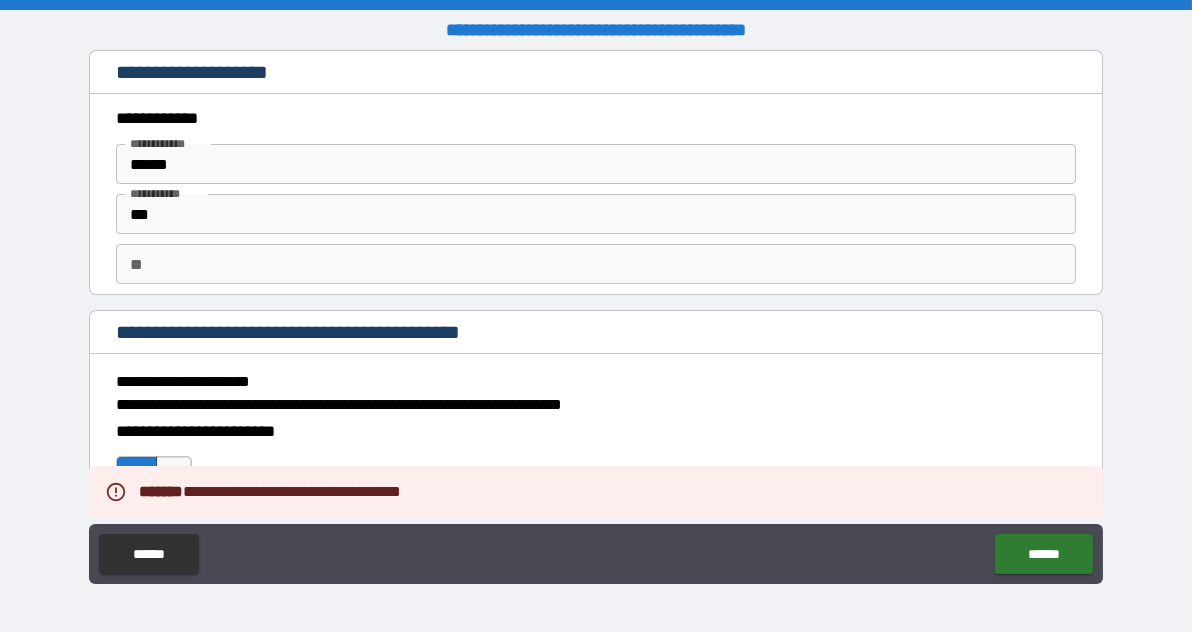 click on "**********" at bounding box center [590, 393] 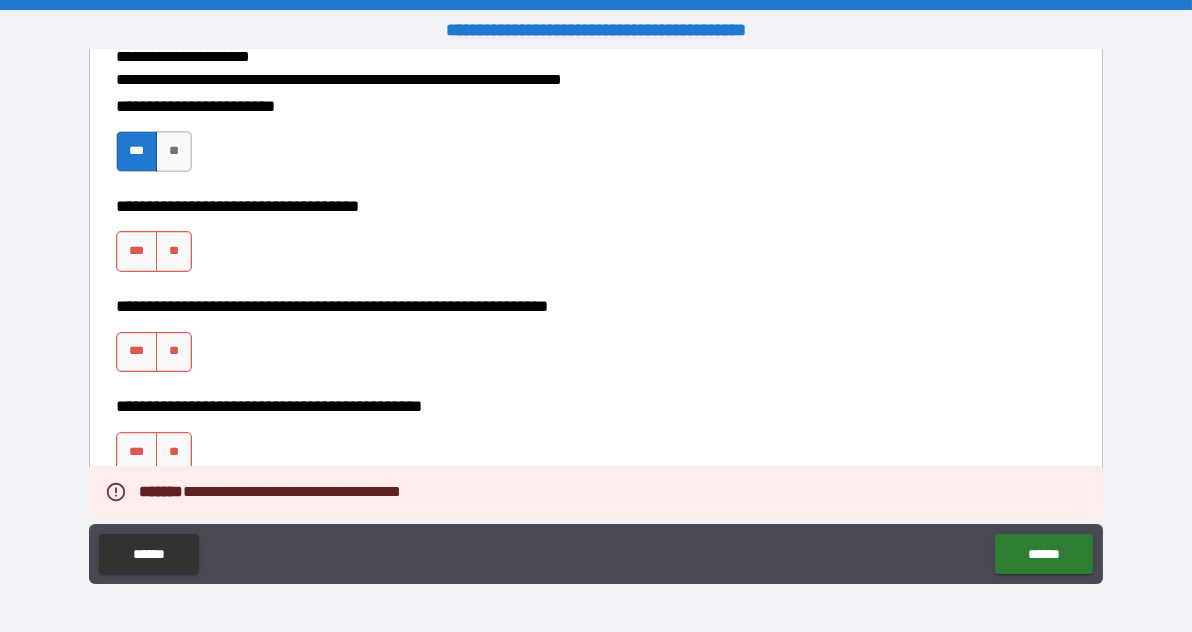 scroll, scrollTop: 341, scrollLeft: 0, axis: vertical 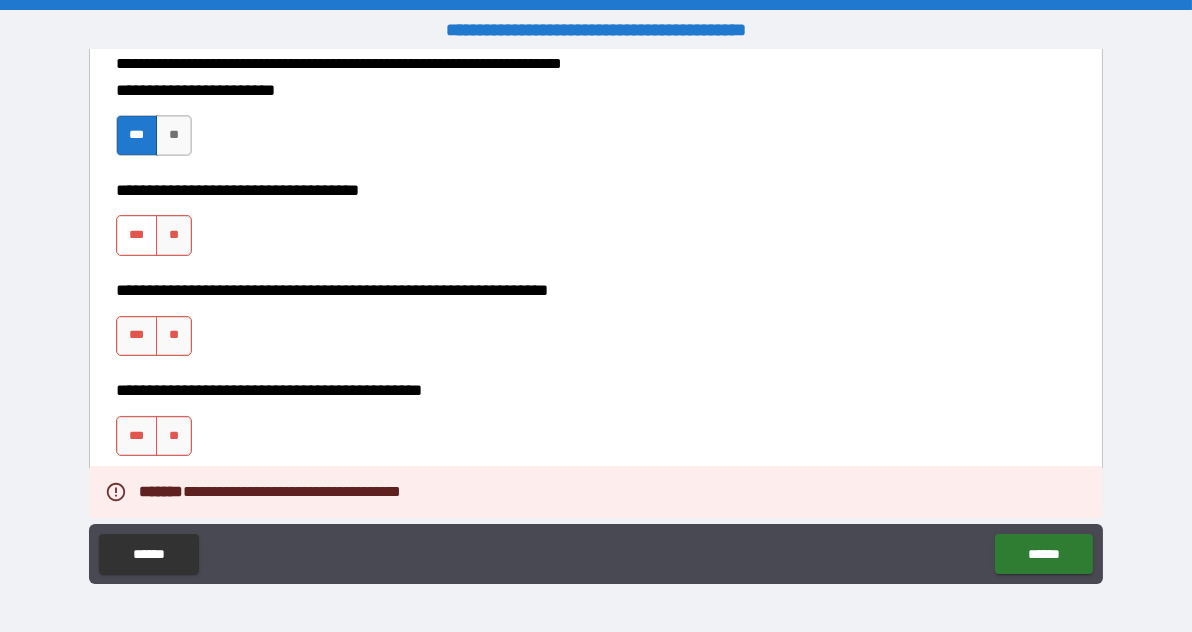 click on "***" at bounding box center [137, 235] 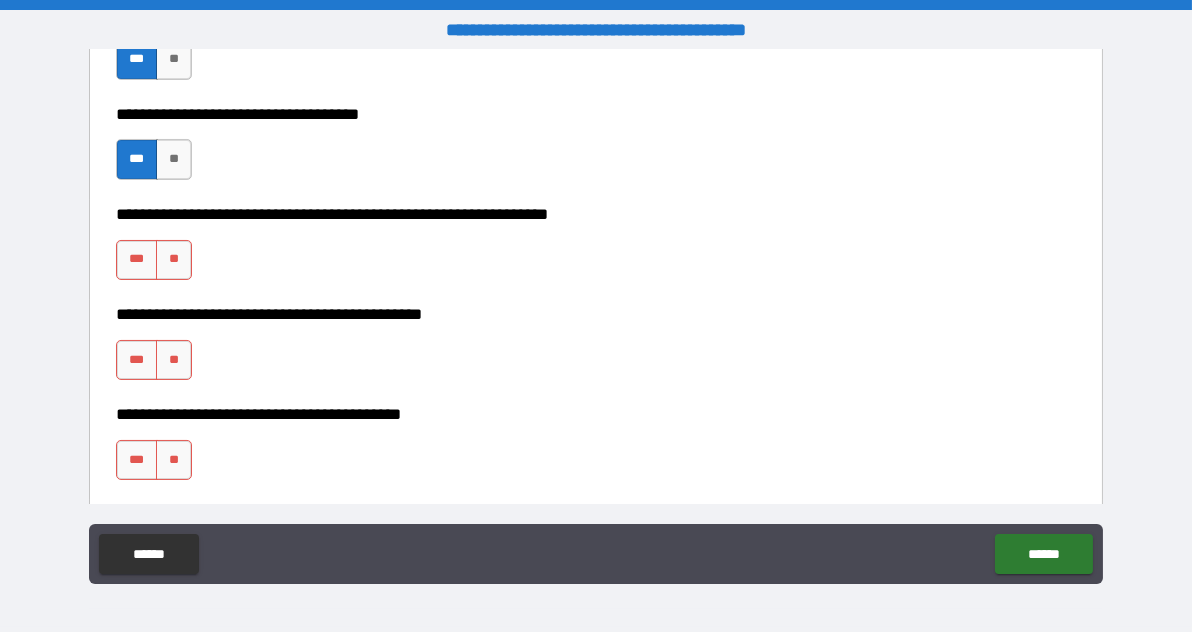 scroll, scrollTop: 423, scrollLeft: 0, axis: vertical 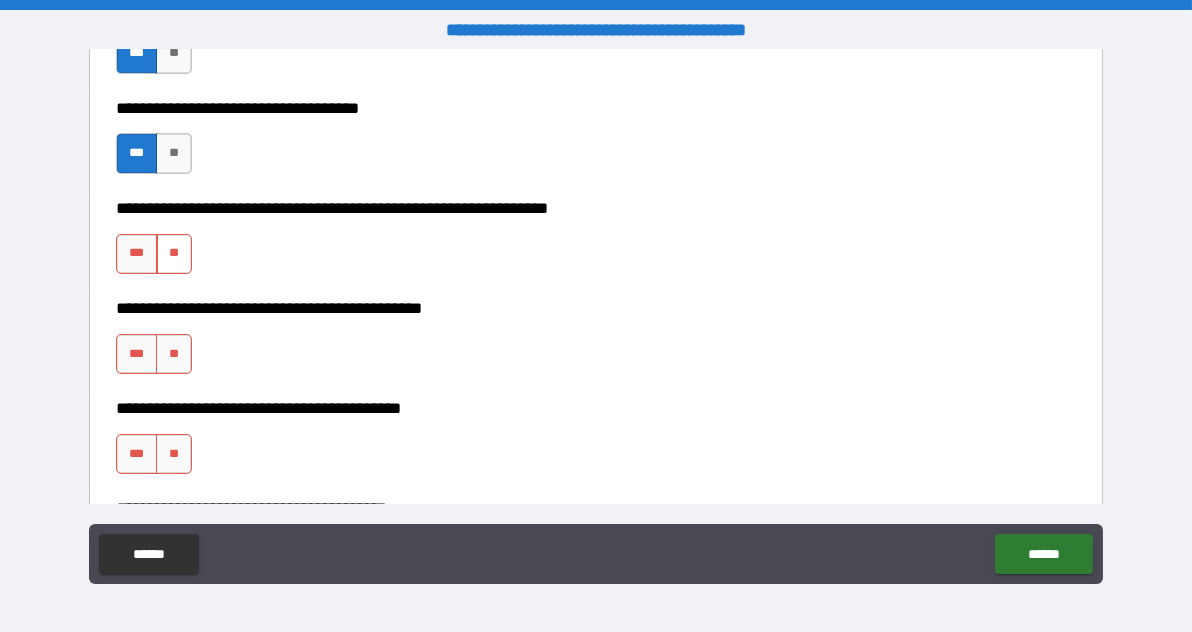 click on "**" at bounding box center (174, 254) 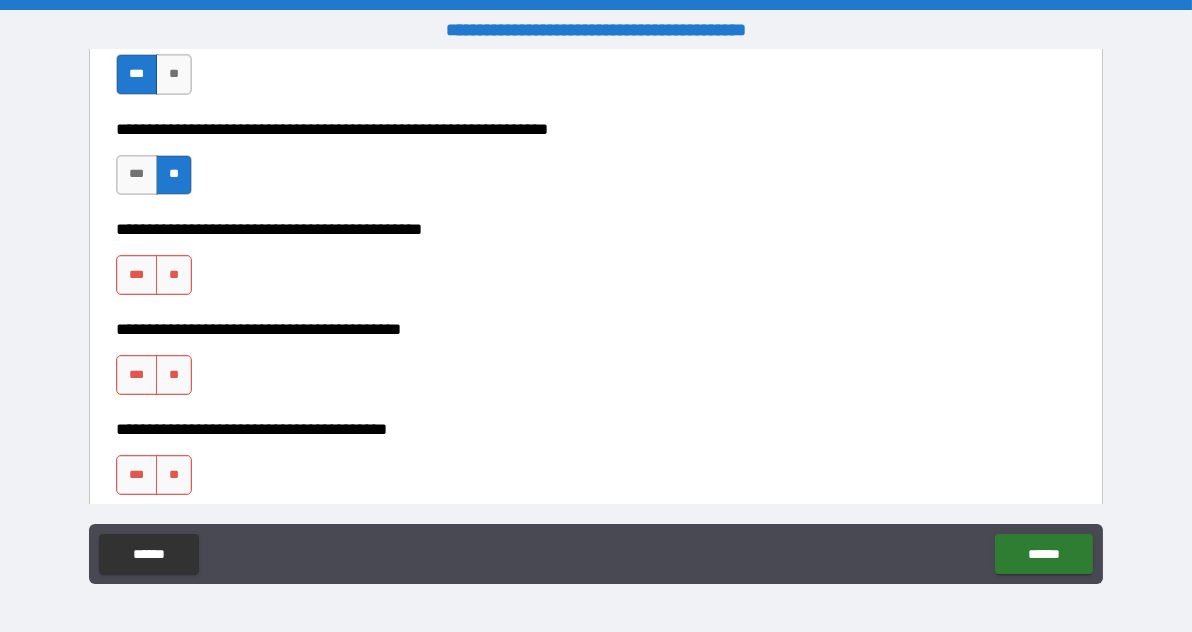 scroll, scrollTop: 511, scrollLeft: 0, axis: vertical 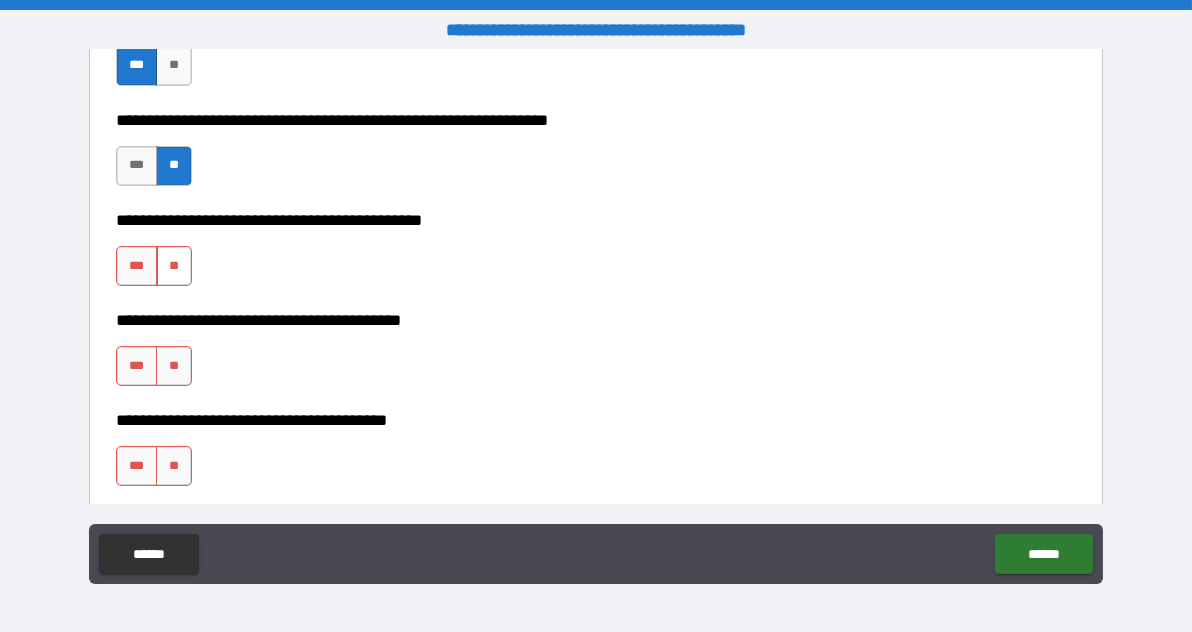 click on "**" at bounding box center [174, 266] 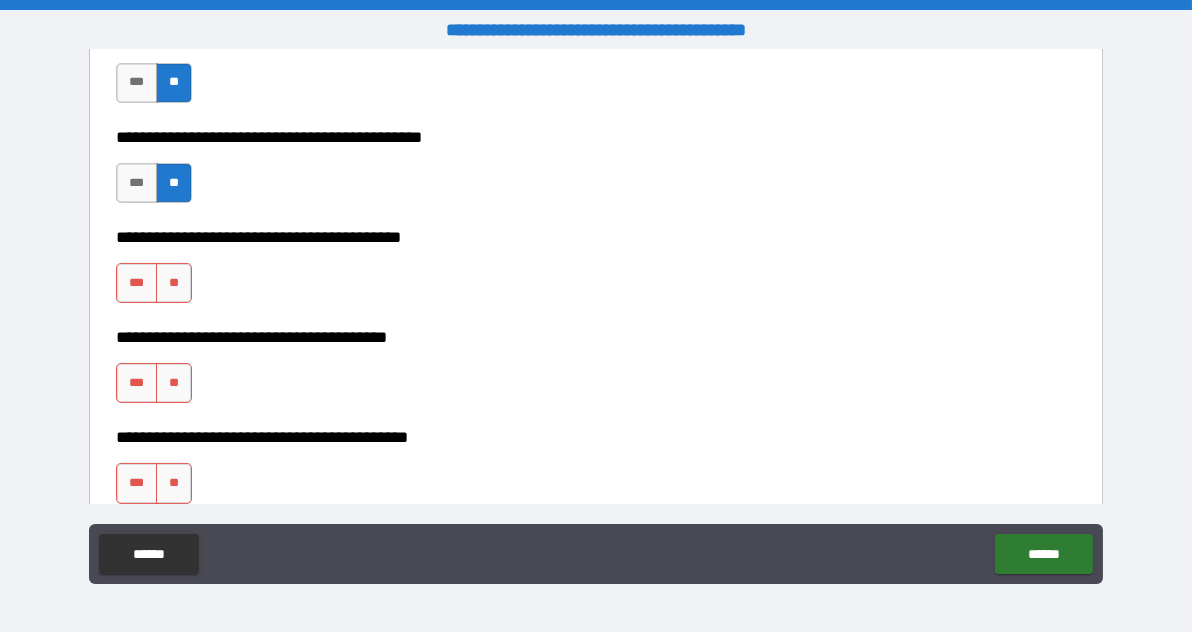 scroll, scrollTop: 597, scrollLeft: 0, axis: vertical 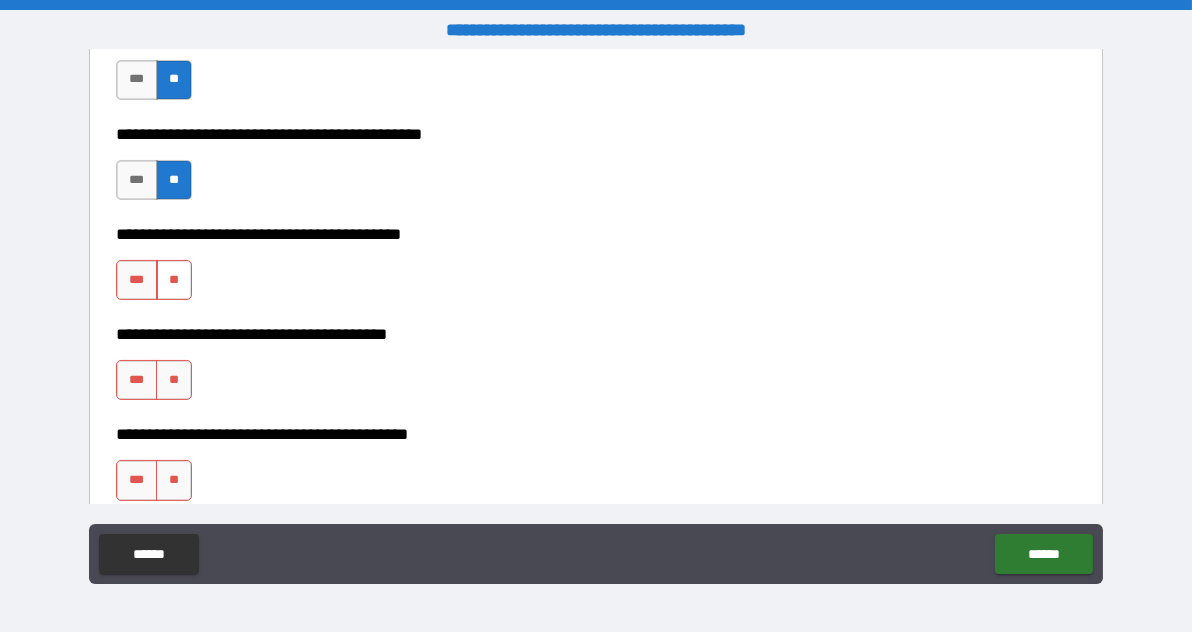 click on "**" at bounding box center [174, 280] 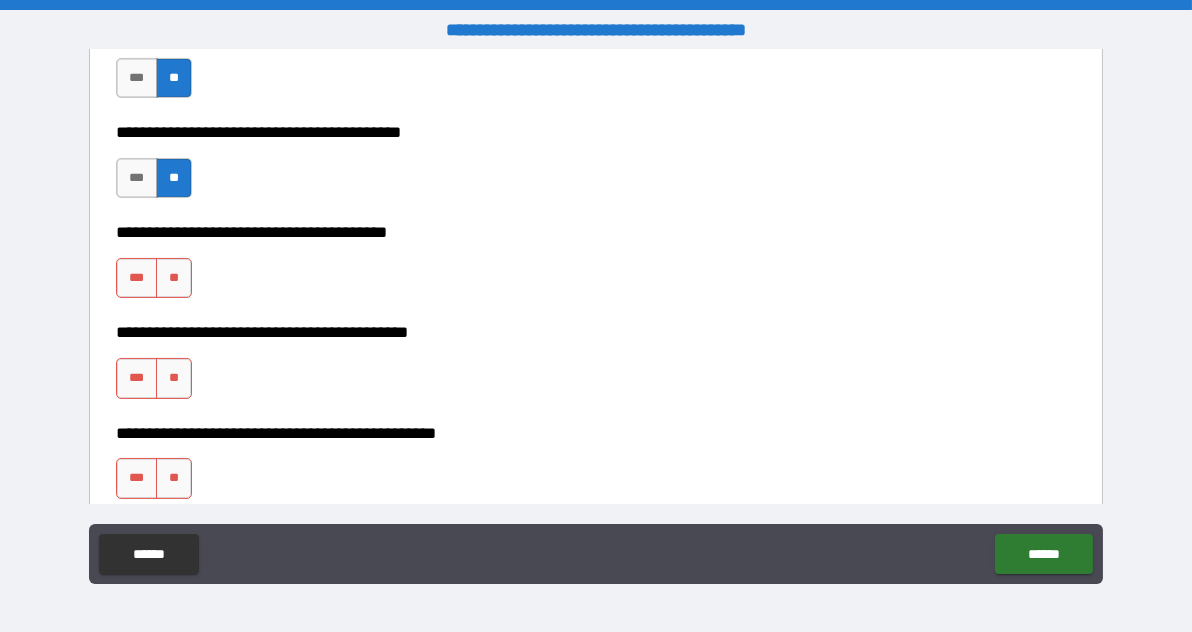 scroll, scrollTop: 699, scrollLeft: 0, axis: vertical 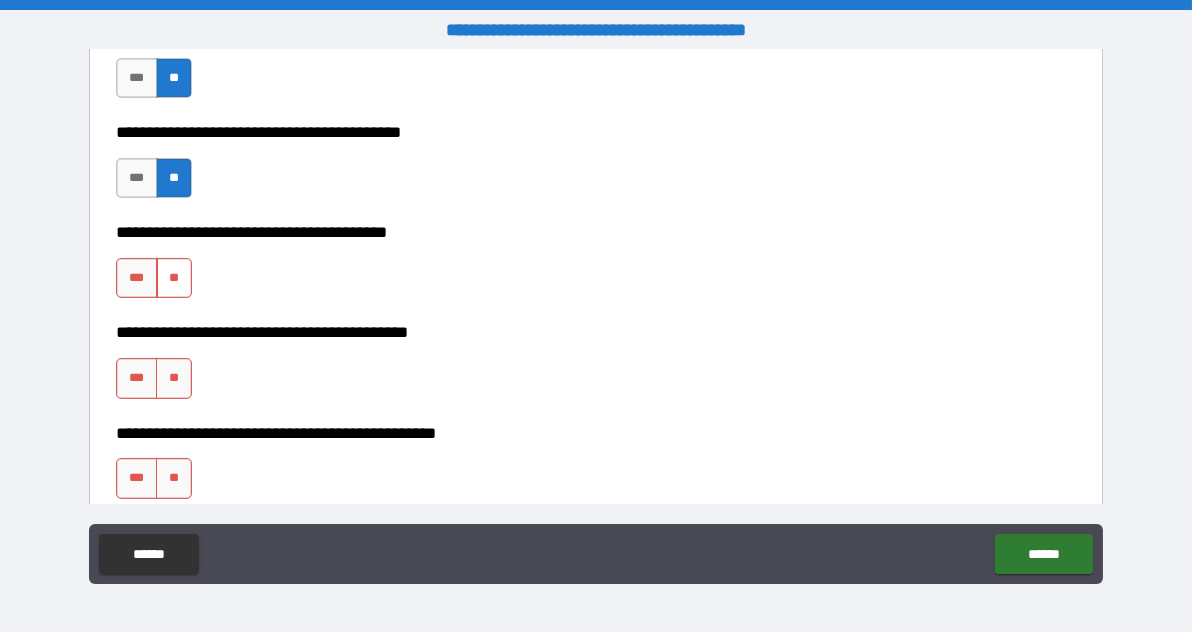 click on "**" at bounding box center [174, 278] 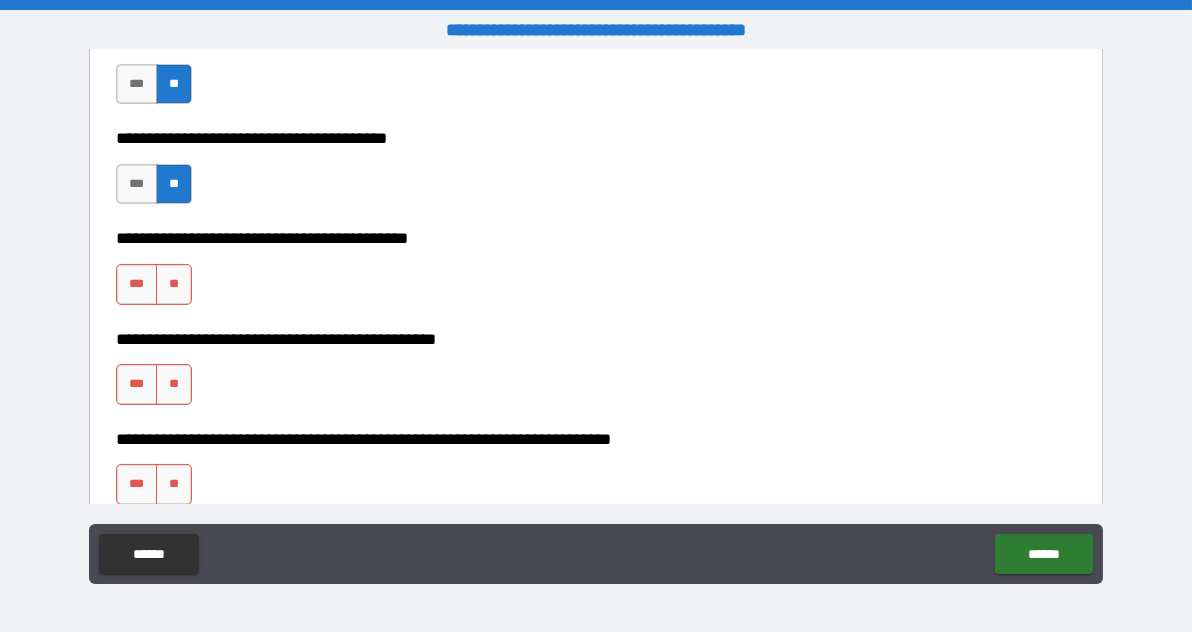 scroll, scrollTop: 800, scrollLeft: 0, axis: vertical 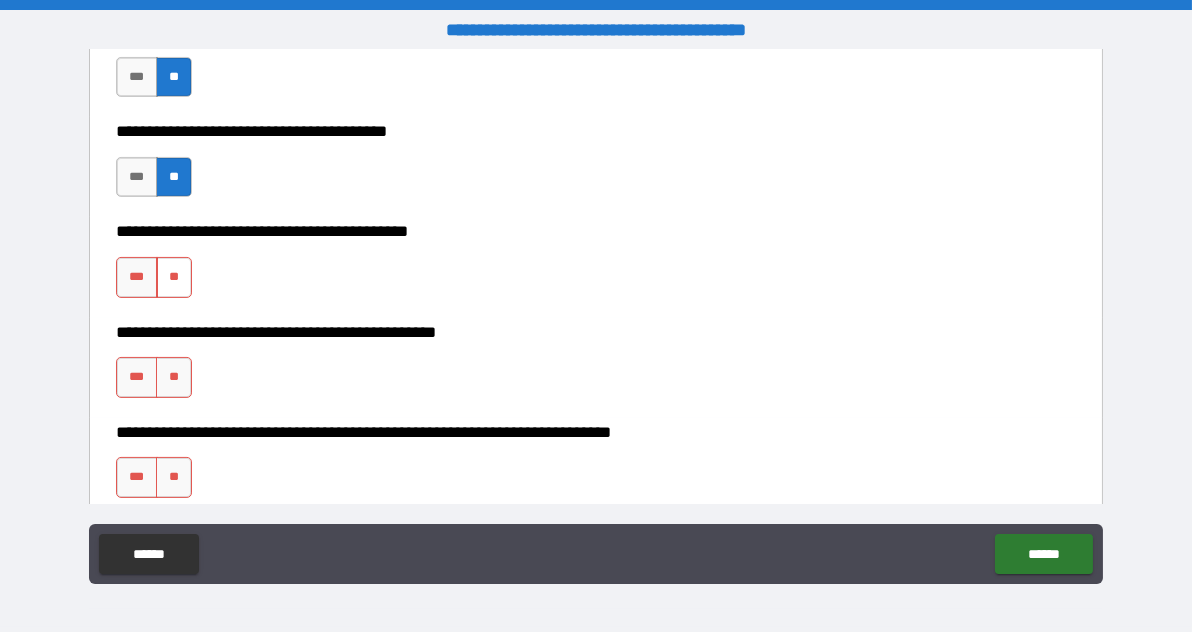 click on "**" at bounding box center (174, 277) 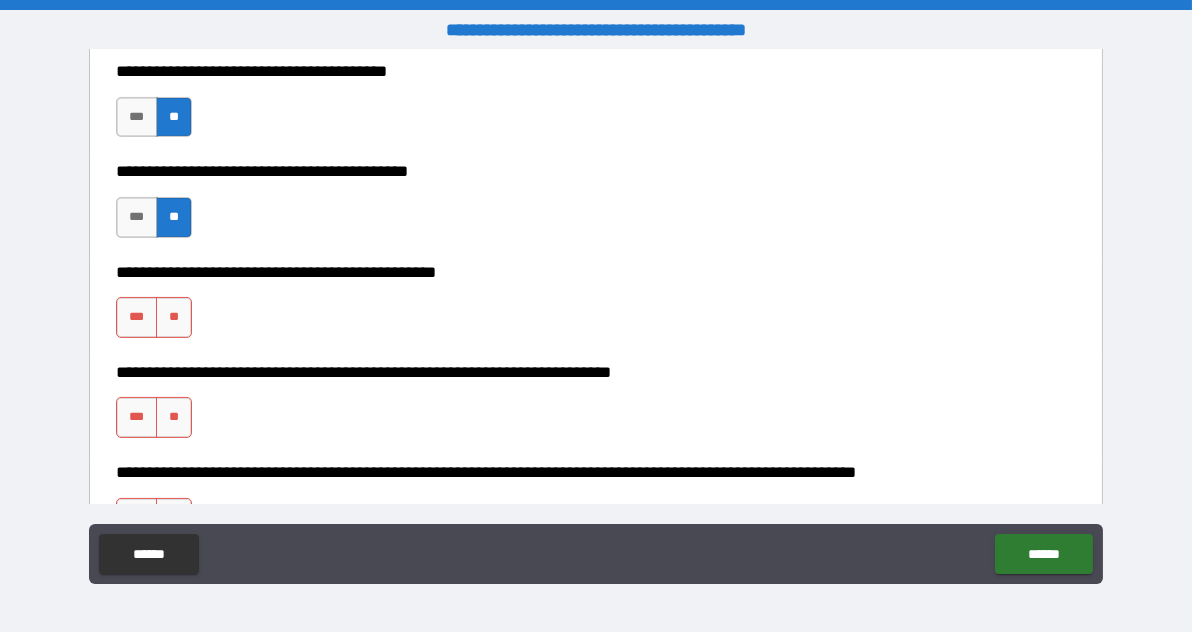 scroll, scrollTop: 867, scrollLeft: 0, axis: vertical 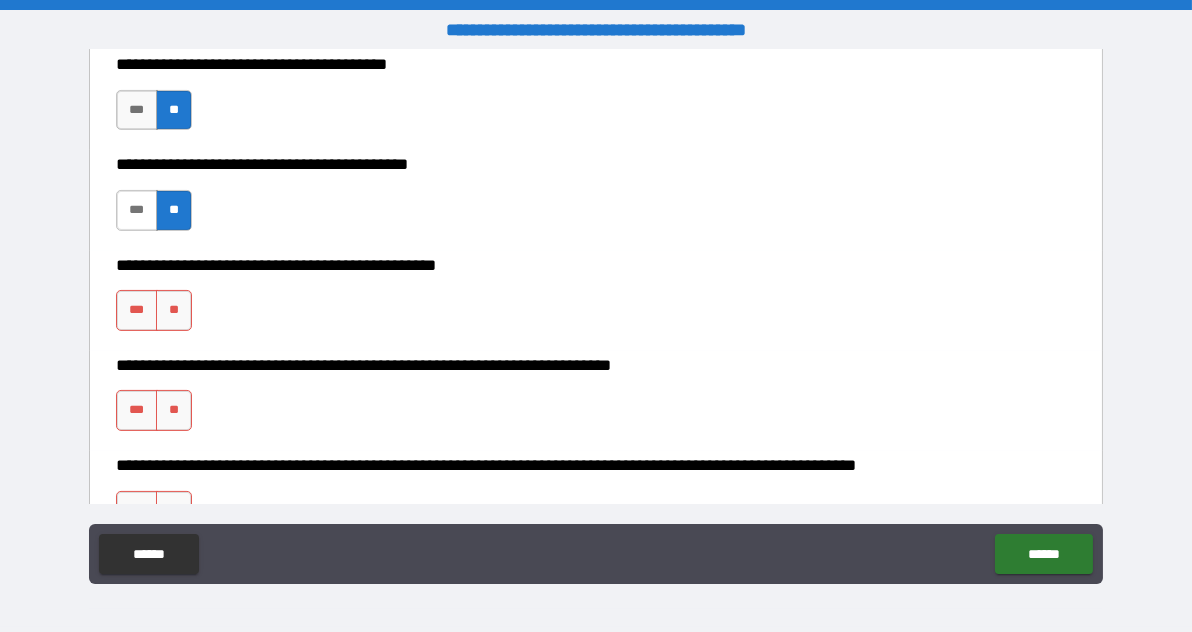 click on "***" at bounding box center [137, 210] 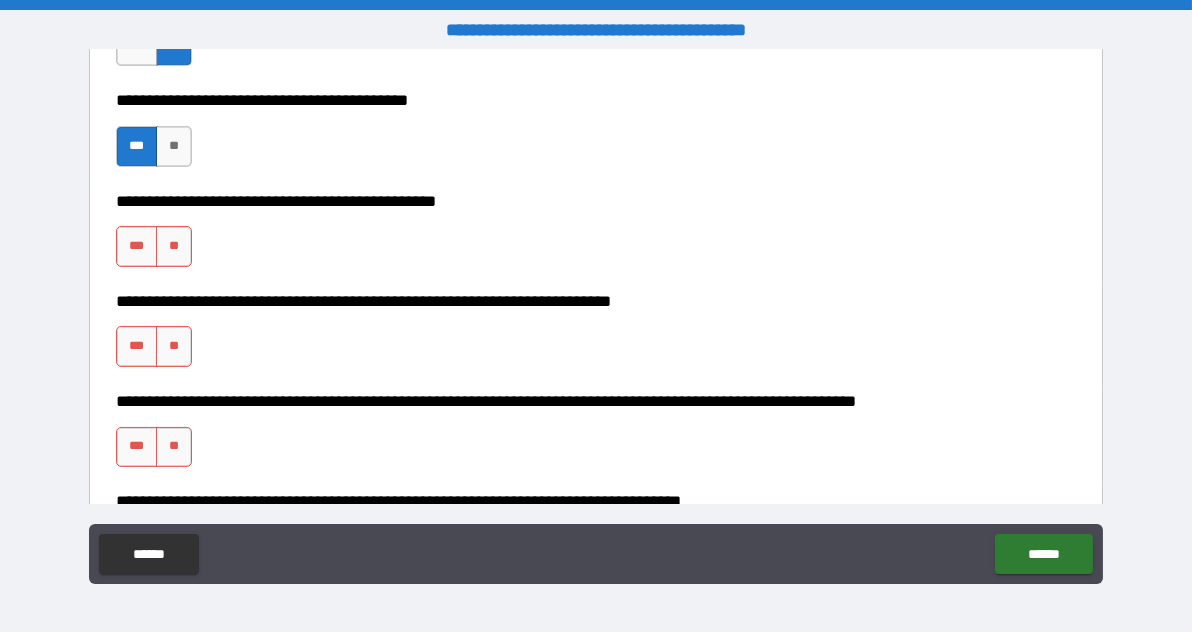 scroll, scrollTop: 932, scrollLeft: 0, axis: vertical 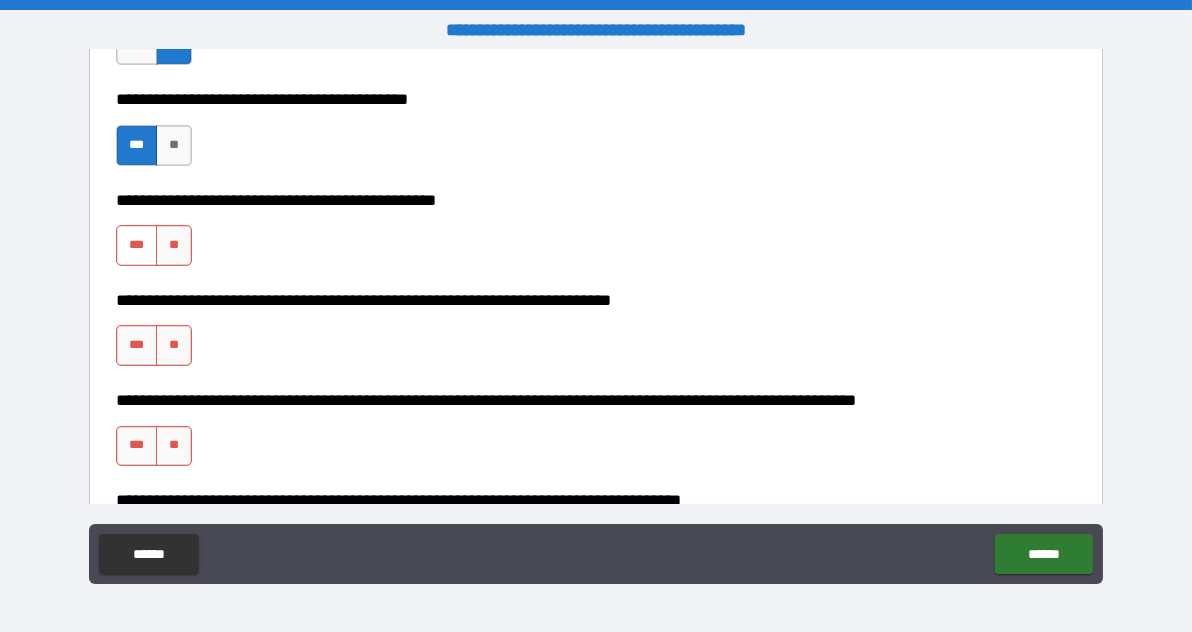 click on "***" at bounding box center [137, 245] 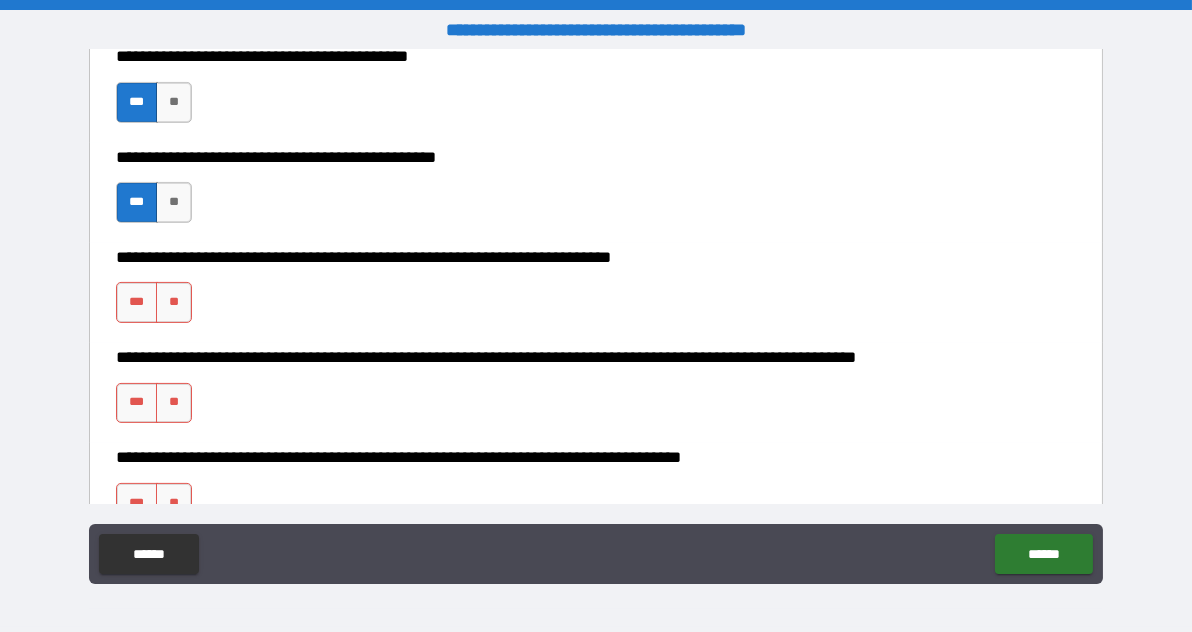 scroll, scrollTop: 972, scrollLeft: 0, axis: vertical 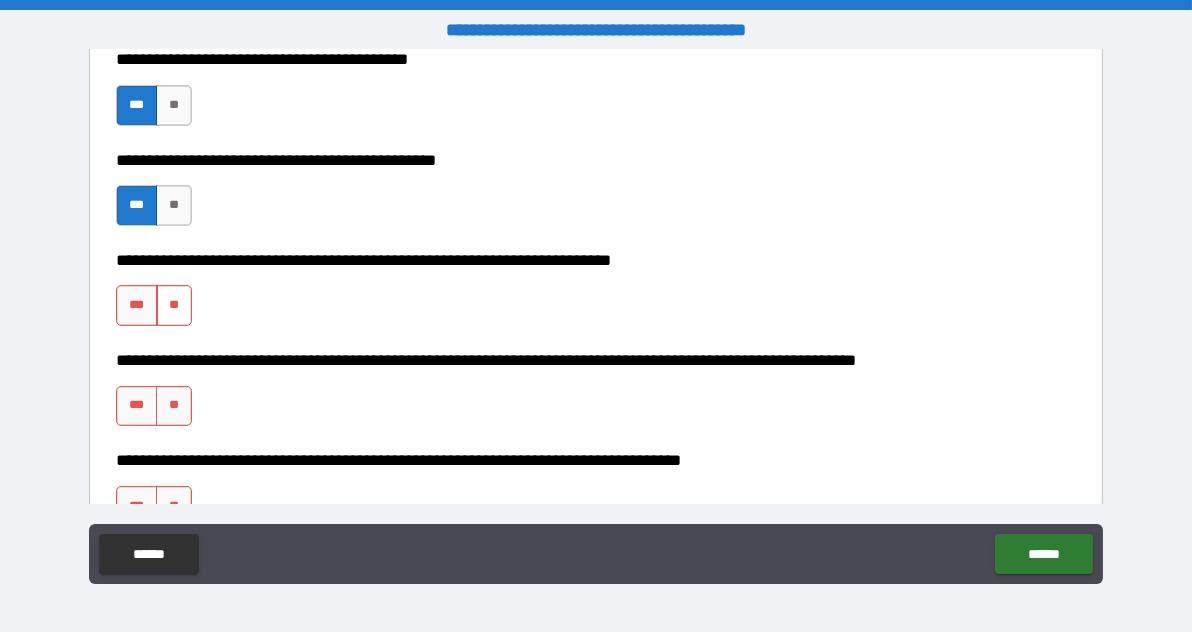 click on "**" at bounding box center (174, 305) 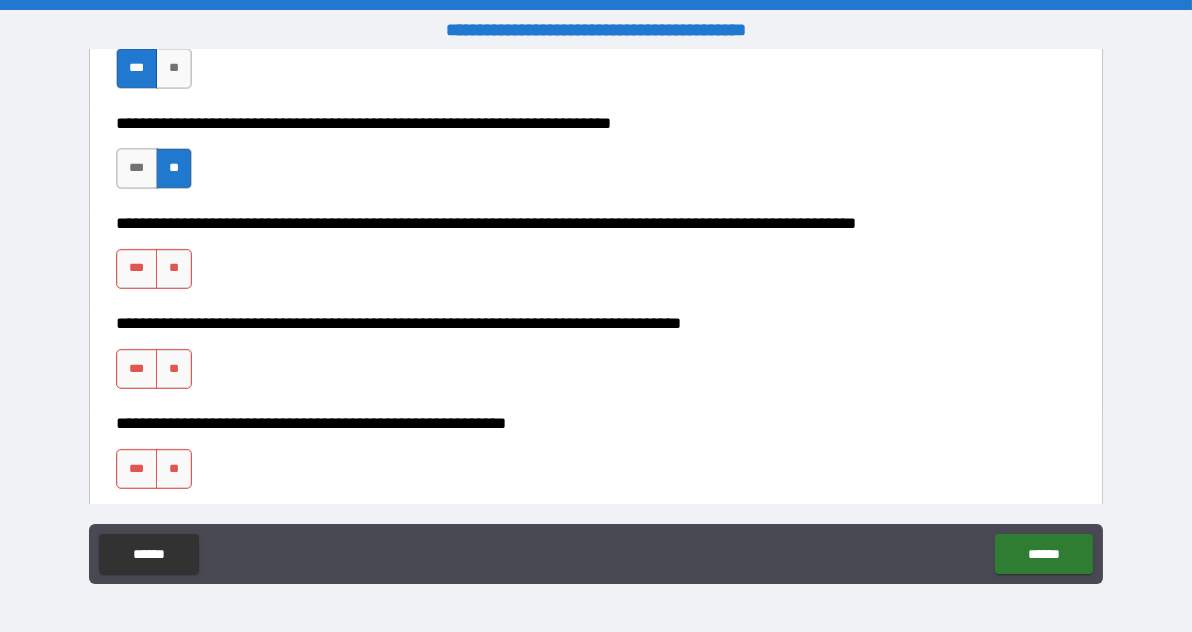 scroll, scrollTop: 1108, scrollLeft: 0, axis: vertical 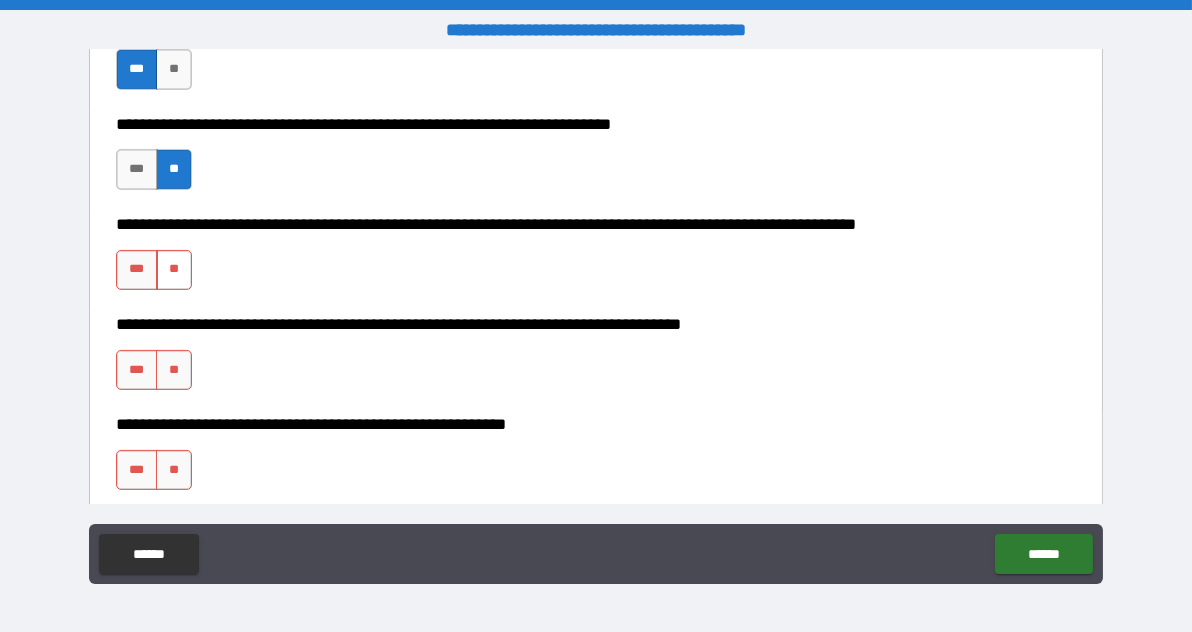 click on "**" at bounding box center (174, 270) 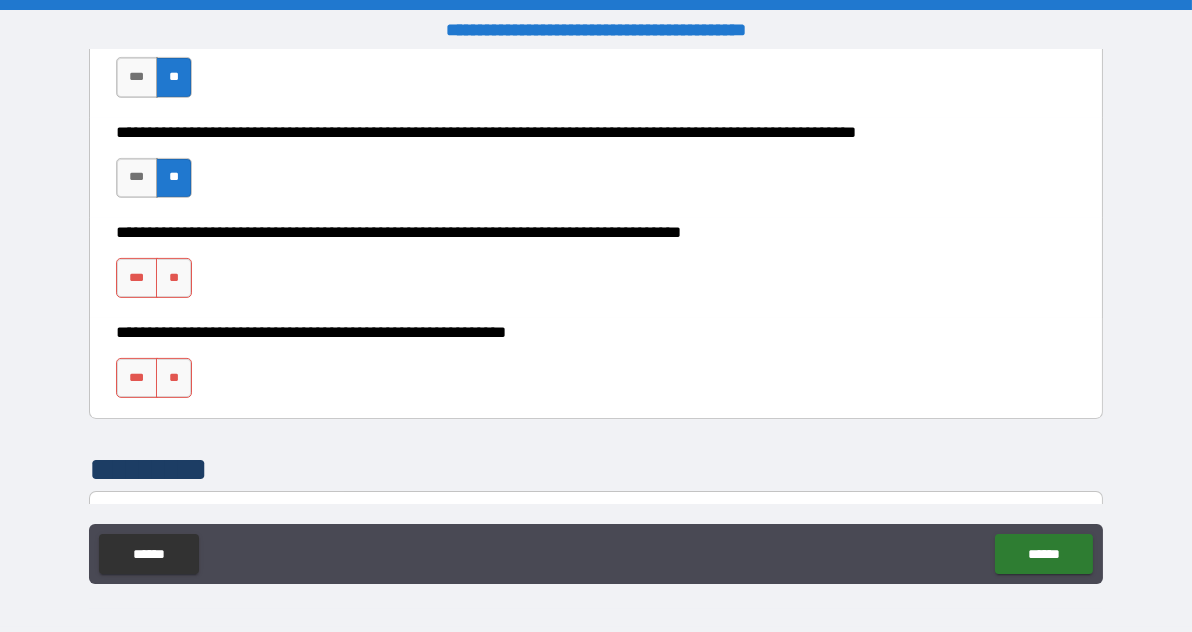 scroll, scrollTop: 1201, scrollLeft: 0, axis: vertical 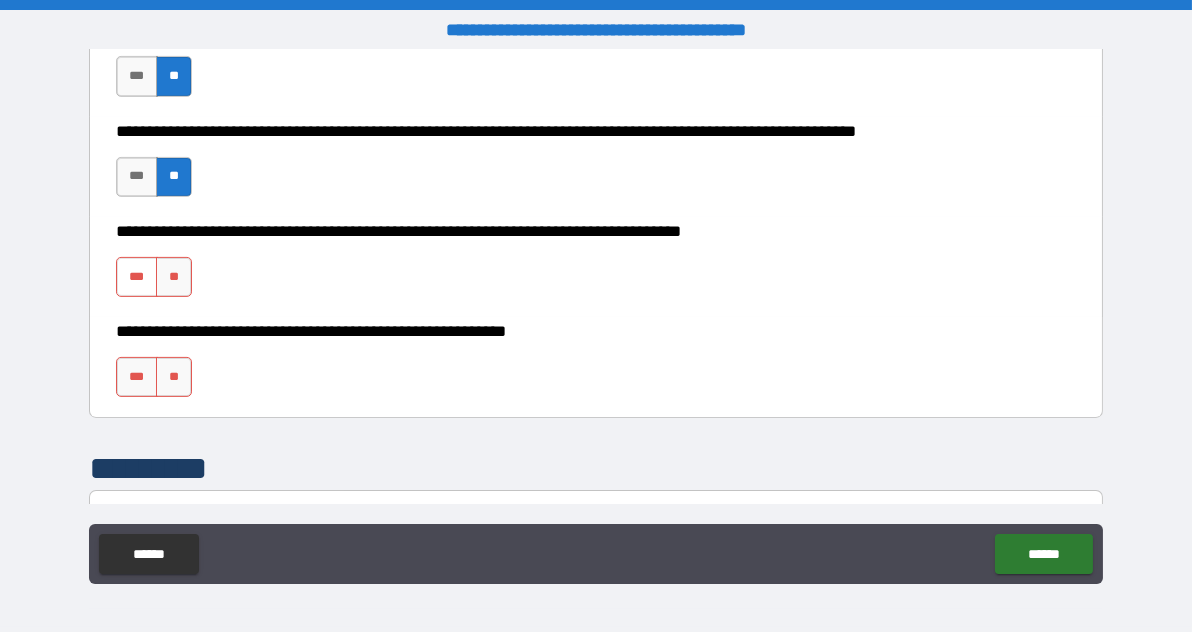 click on "***" at bounding box center [137, 277] 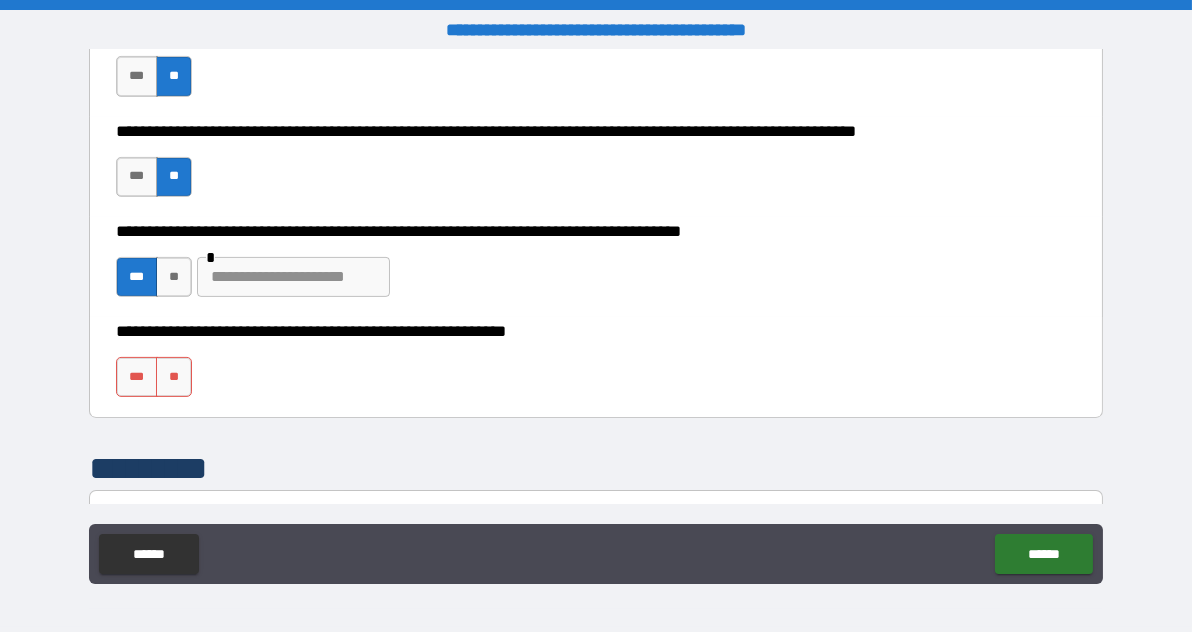 click at bounding box center [293, 277] 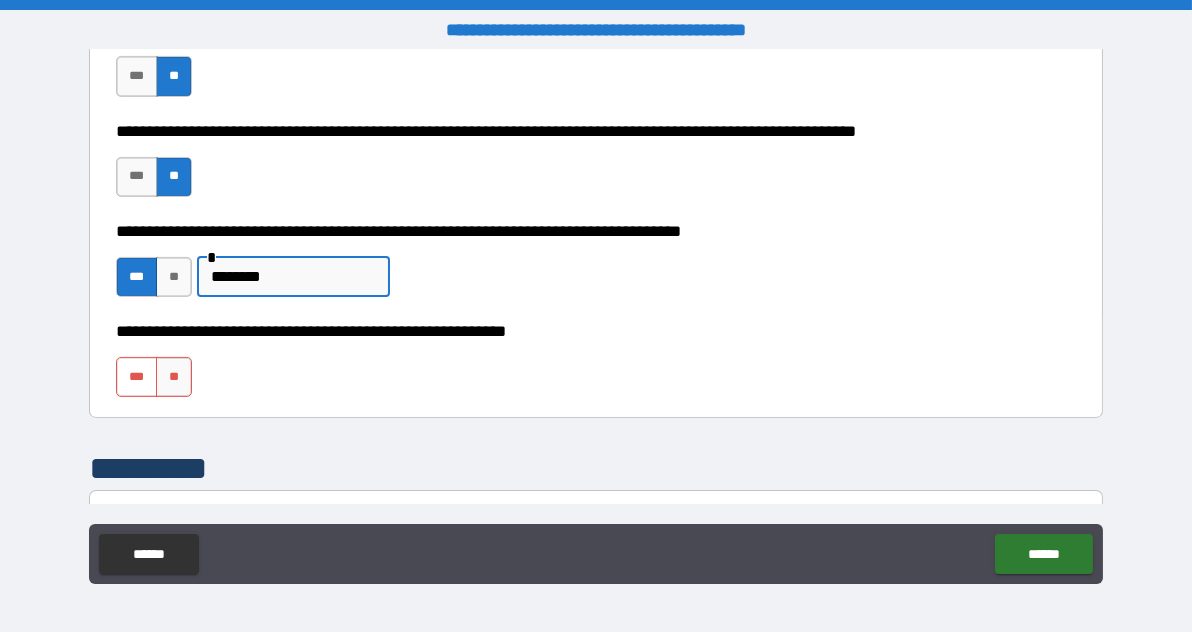 click on "***" at bounding box center (137, 377) 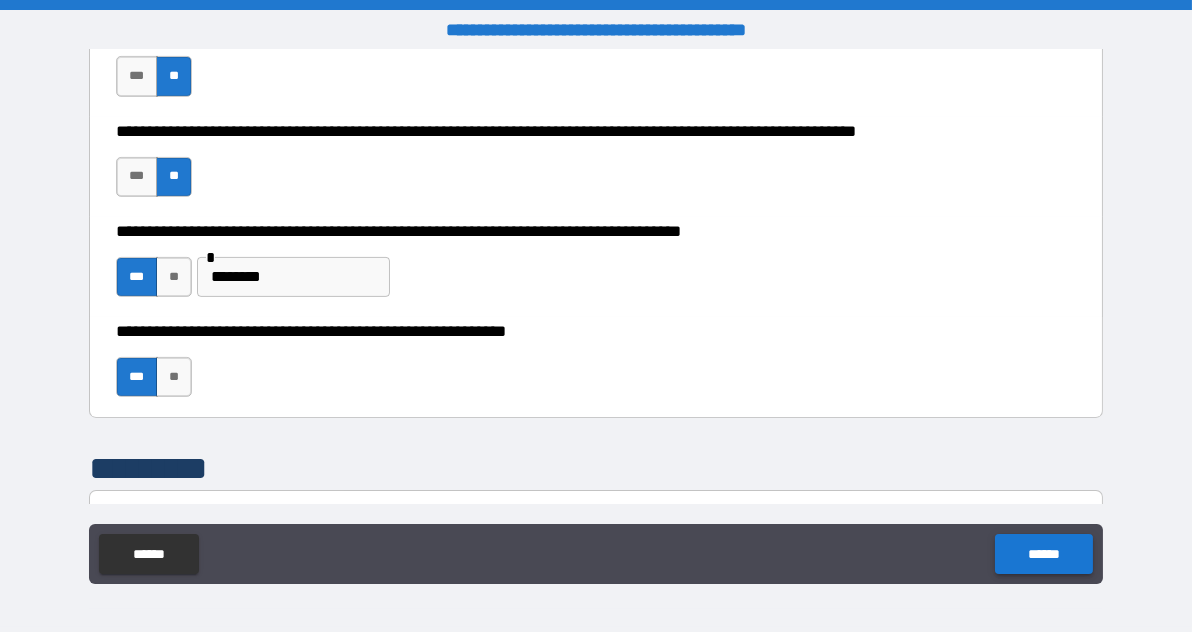 click on "******" at bounding box center (1043, 554) 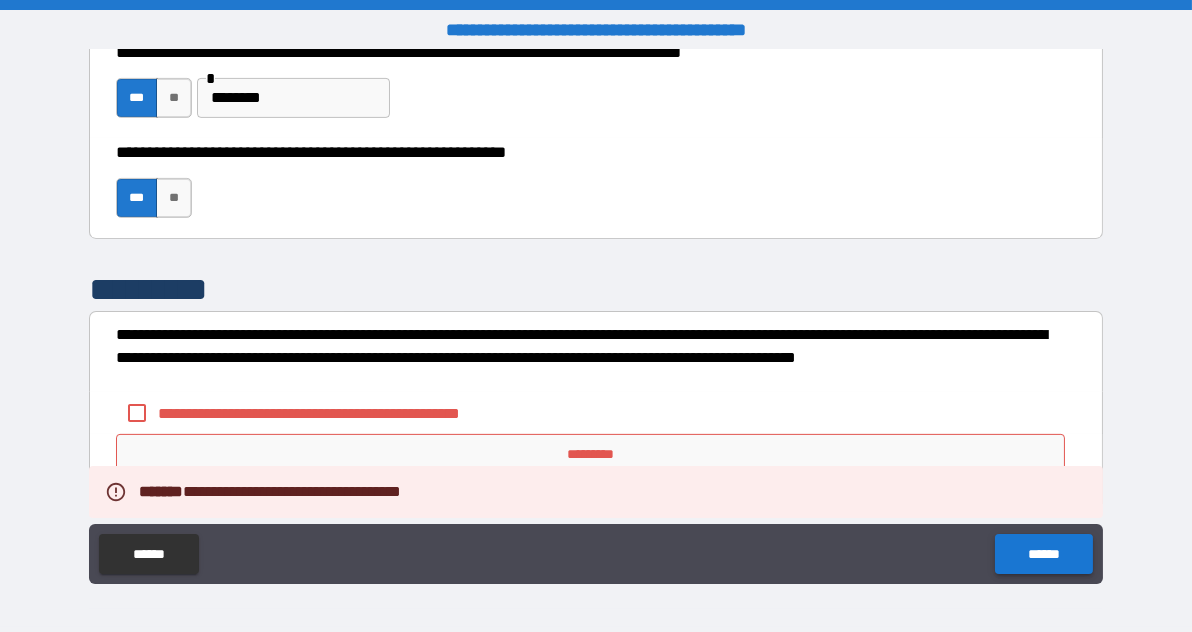 scroll, scrollTop: 1430, scrollLeft: 0, axis: vertical 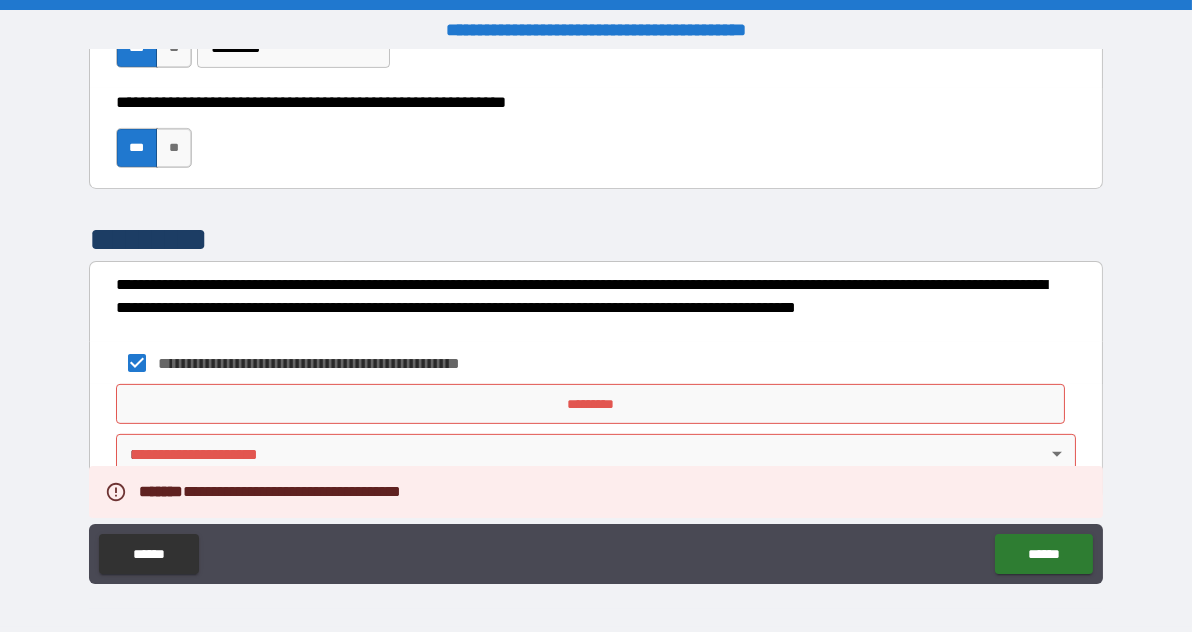 click on "*********" at bounding box center (590, 404) 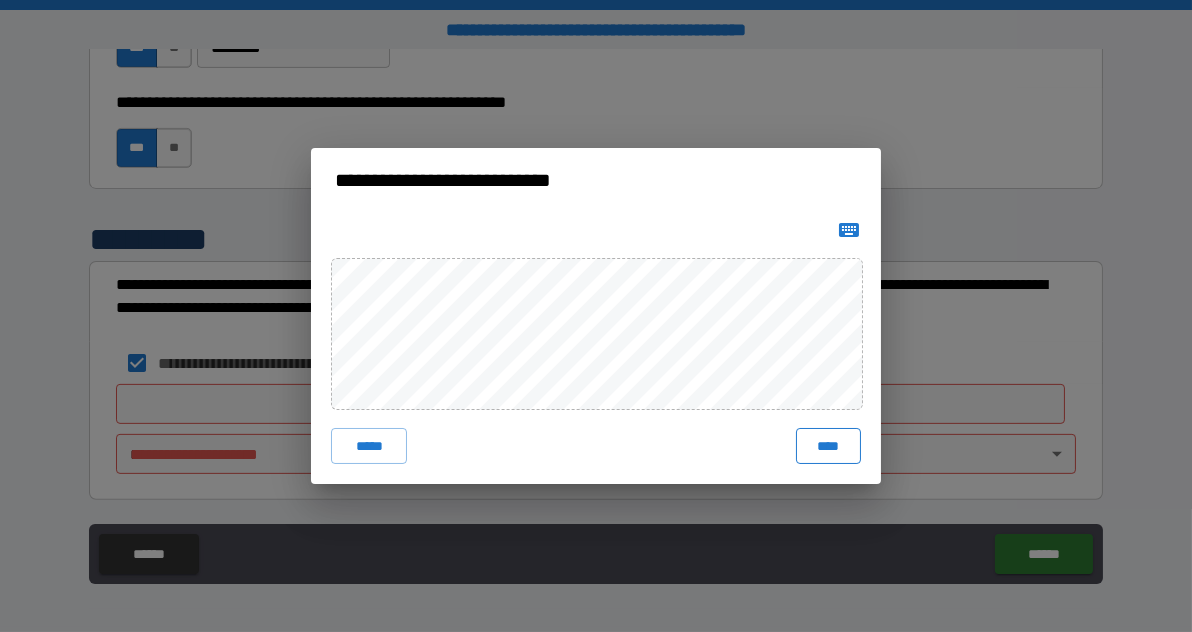 click on "****" at bounding box center (828, 446) 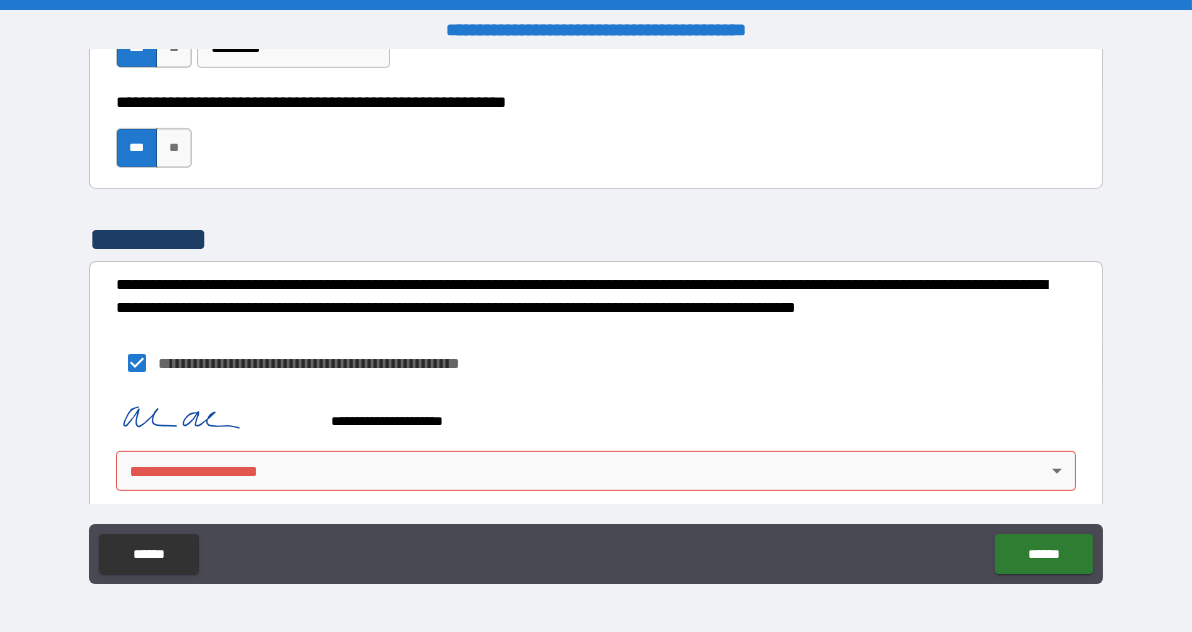 scroll, scrollTop: 1447, scrollLeft: 0, axis: vertical 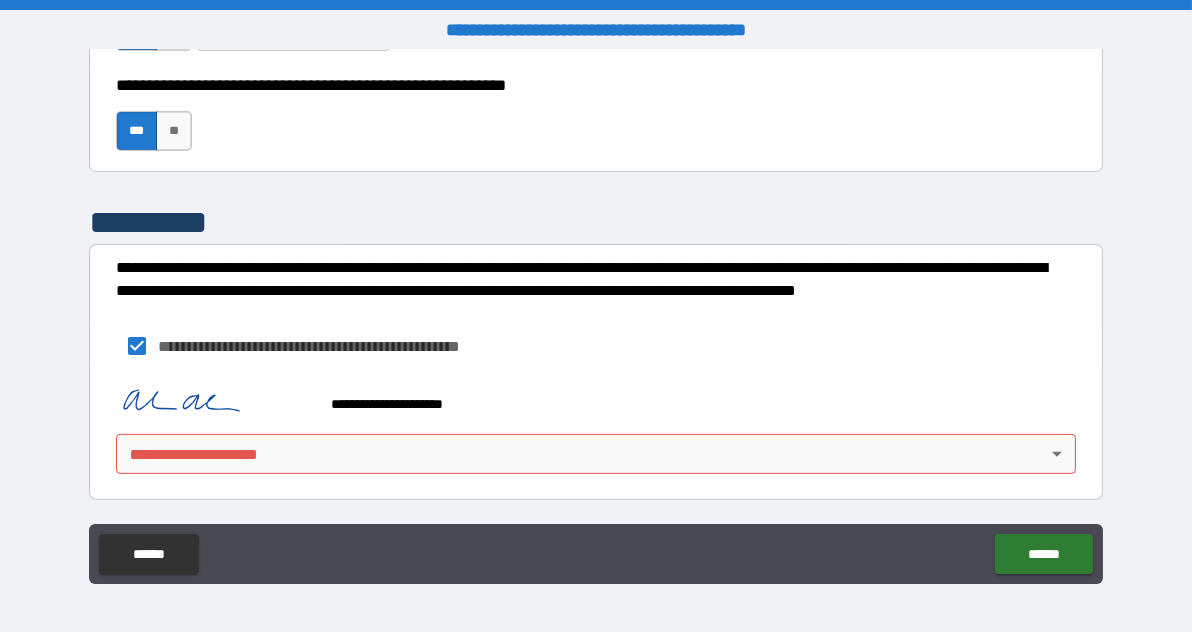 click on "**********" at bounding box center [596, 316] 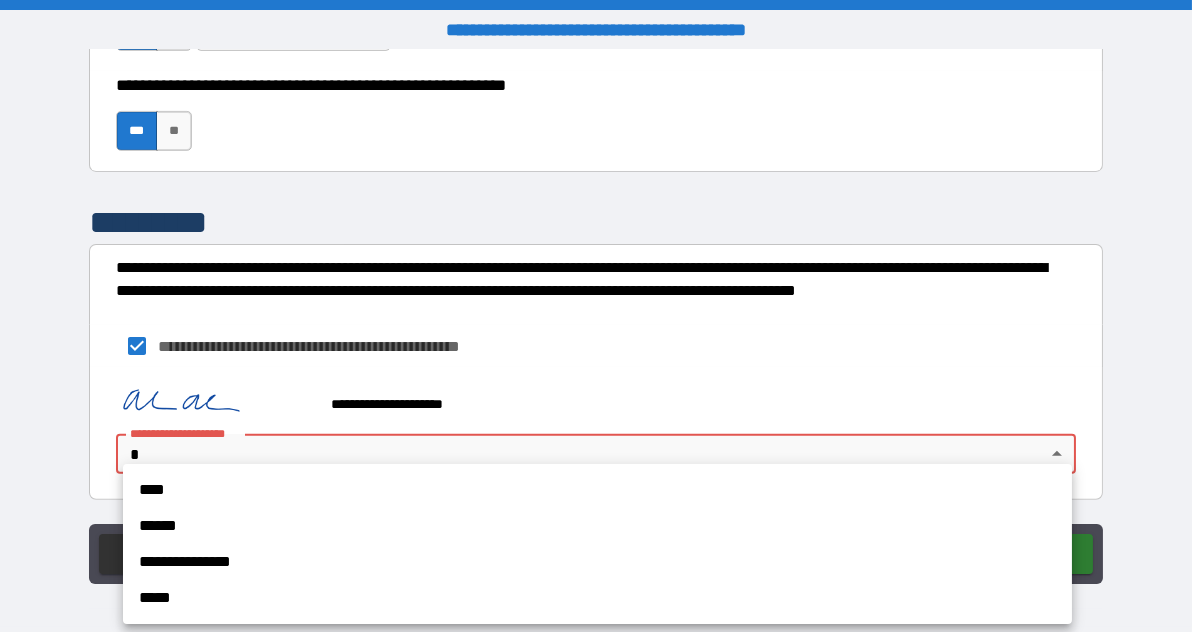click on "****" at bounding box center (597, 490) 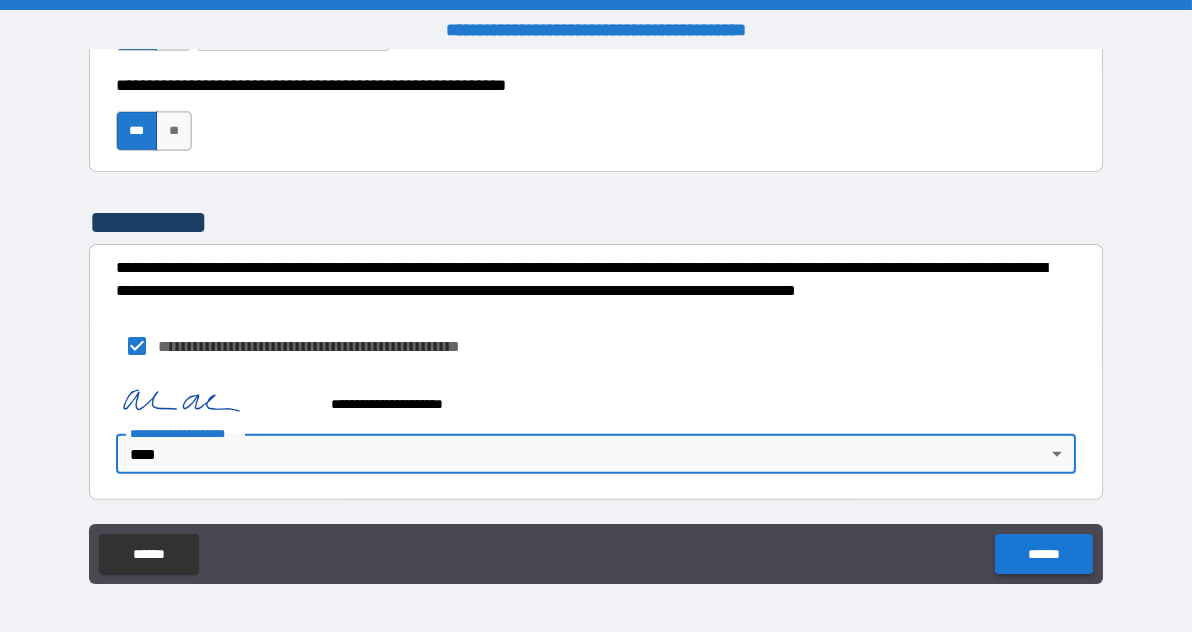 click on "******" at bounding box center [1043, 554] 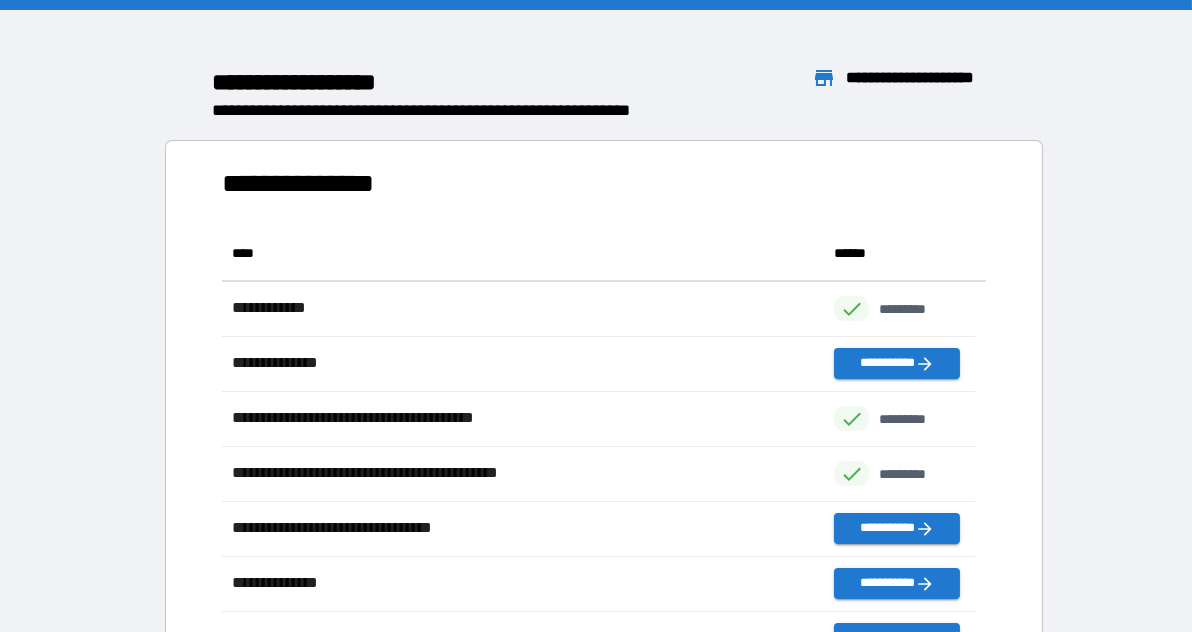 scroll, scrollTop: 16, scrollLeft: 15, axis: both 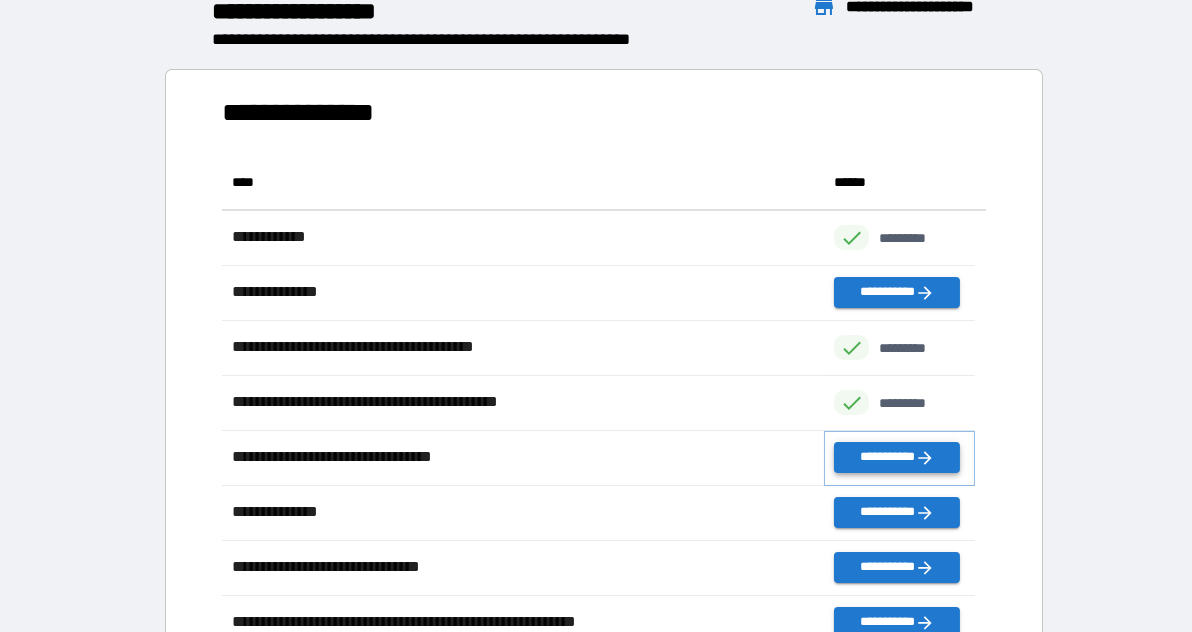 click 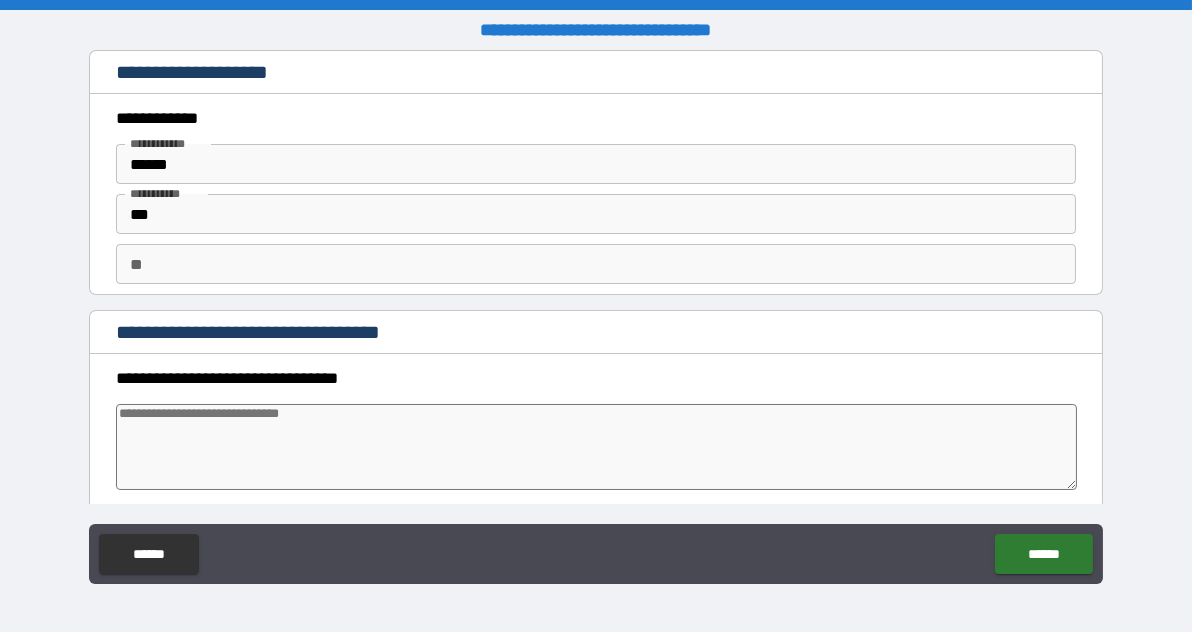 click at bounding box center [597, 447] 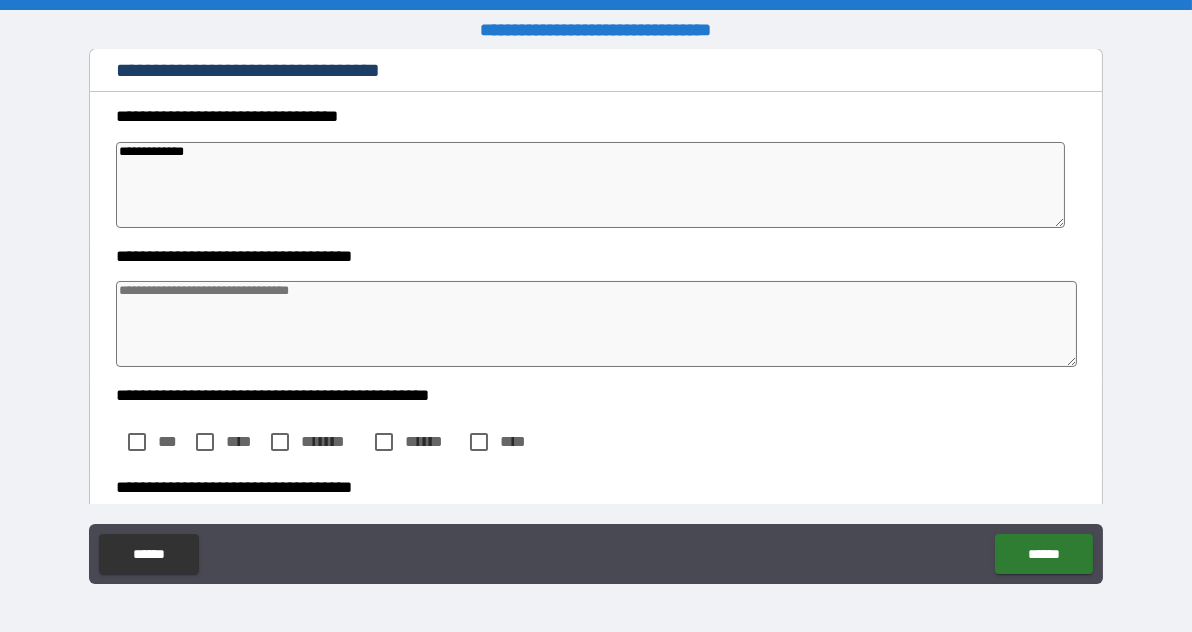 scroll, scrollTop: 274, scrollLeft: 0, axis: vertical 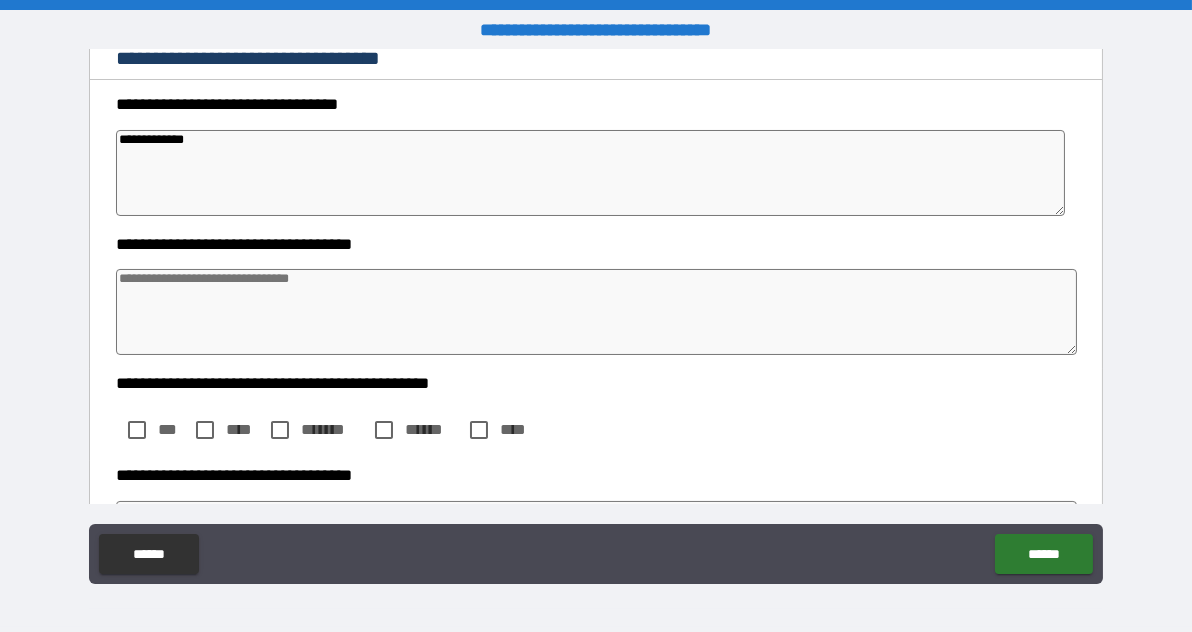 click at bounding box center [597, 312] 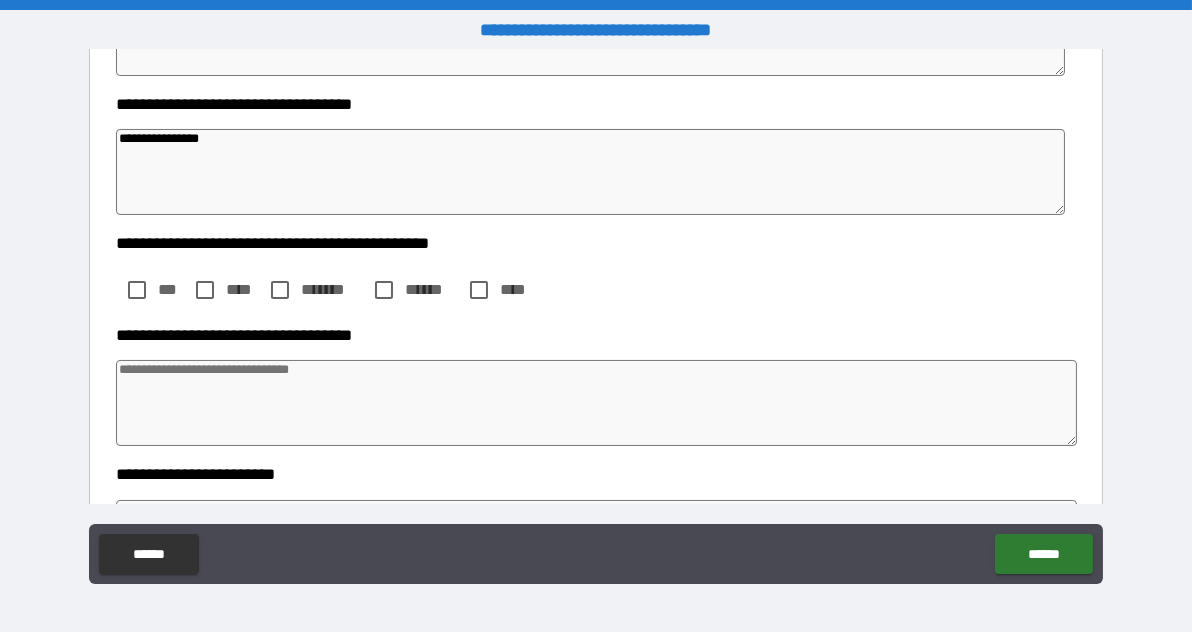 scroll, scrollTop: 417, scrollLeft: 0, axis: vertical 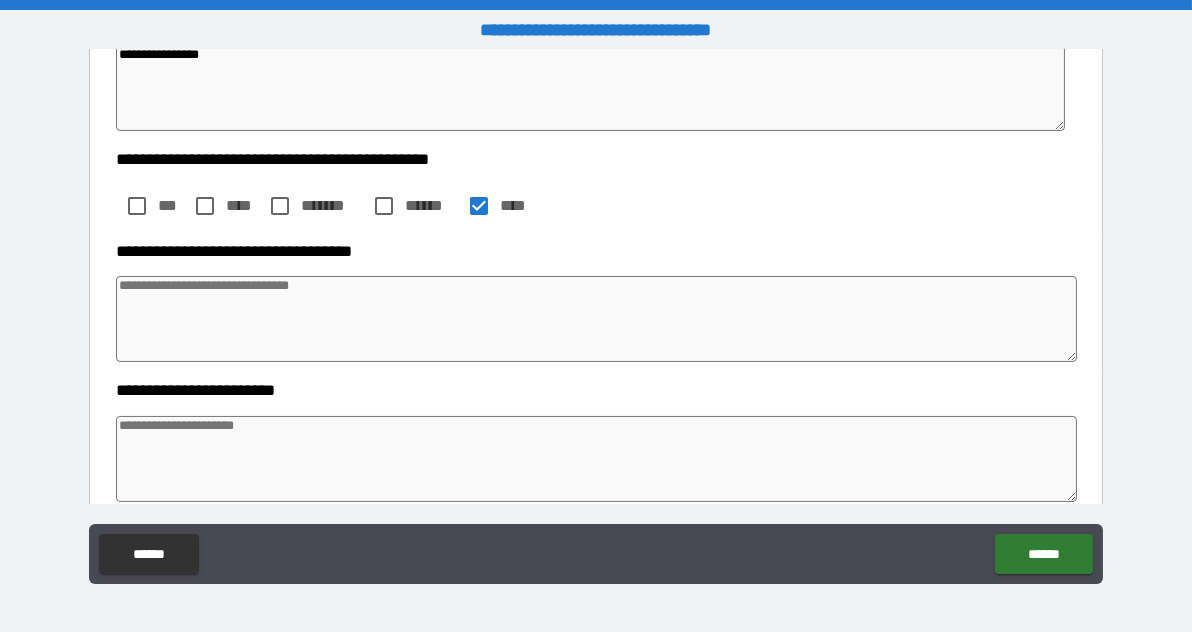 click at bounding box center [597, 319] 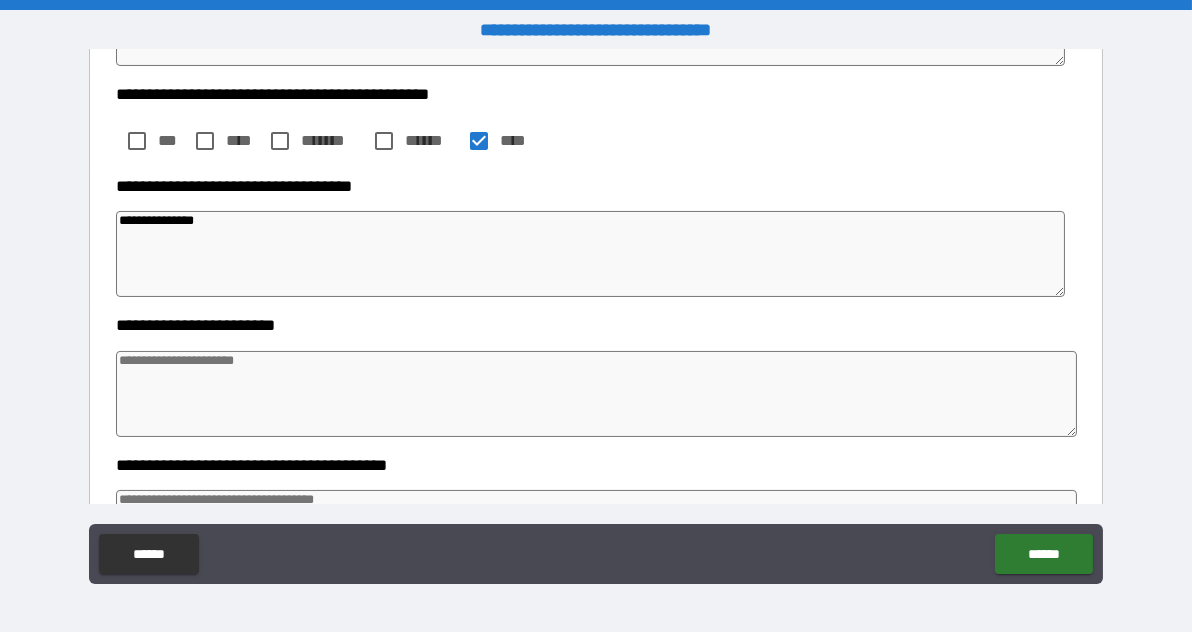 scroll, scrollTop: 568, scrollLeft: 0, axis: vertical 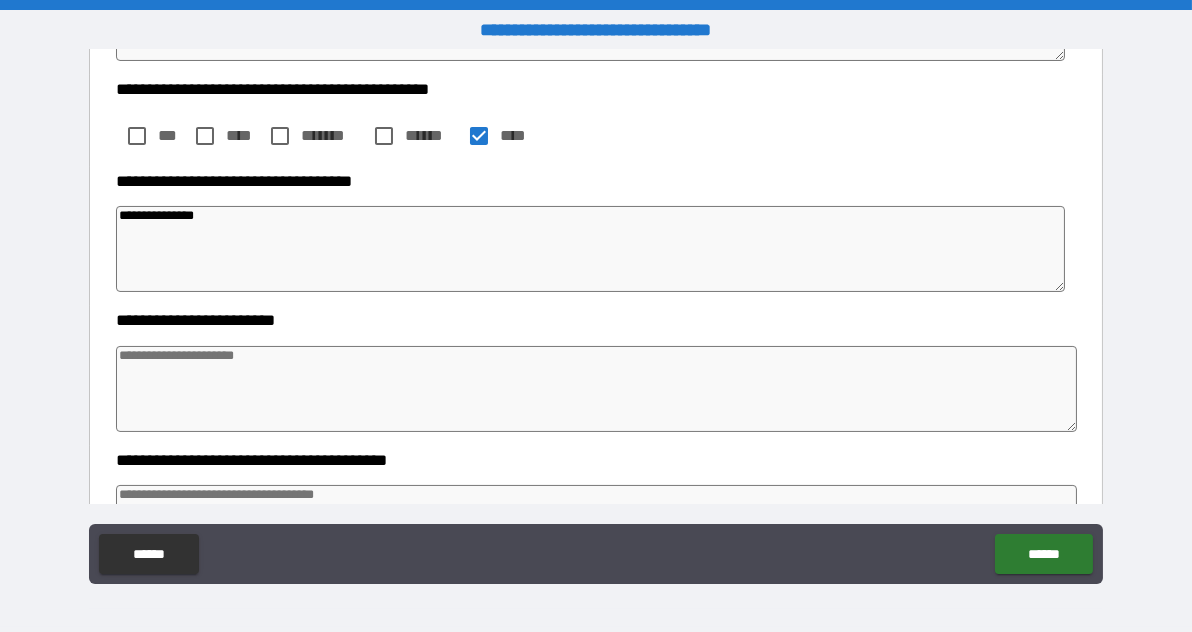 click at bounding box center (597, 389) 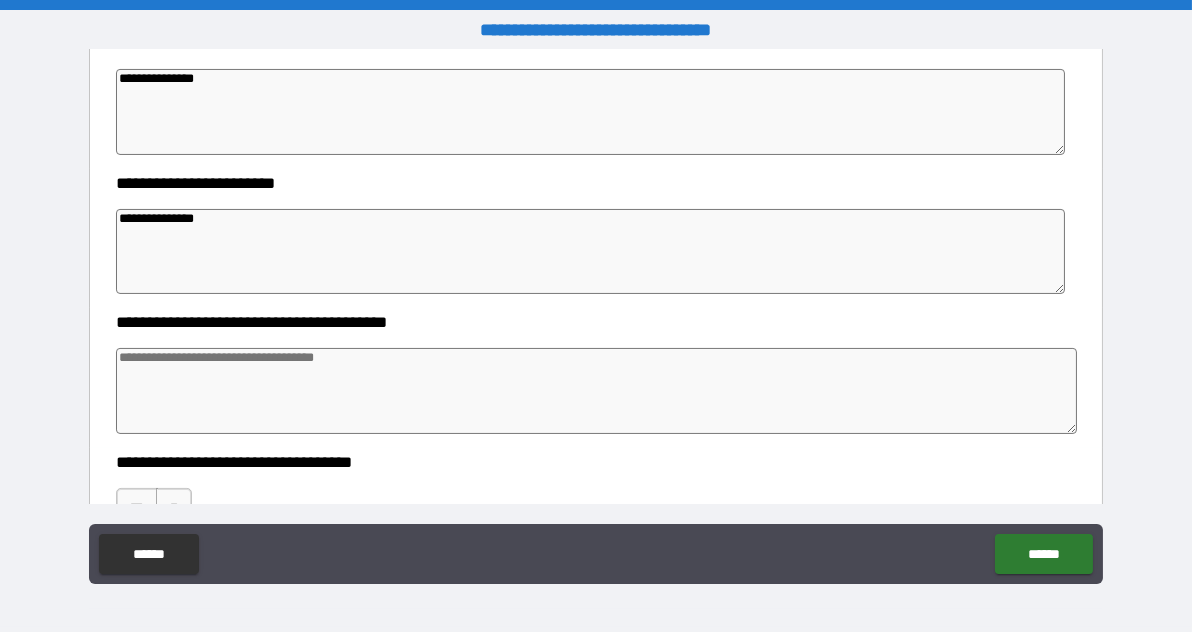 scroll, scrollTop: 705, scrollLeft: 0, axis: vertical 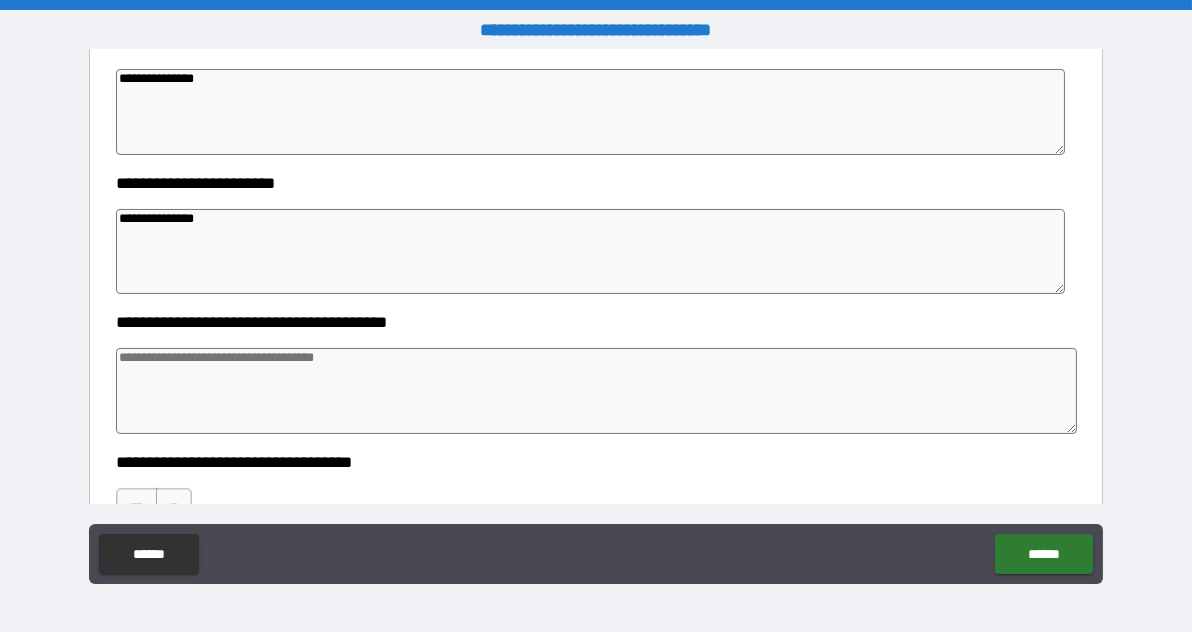 click at bounding box center (597, 391) 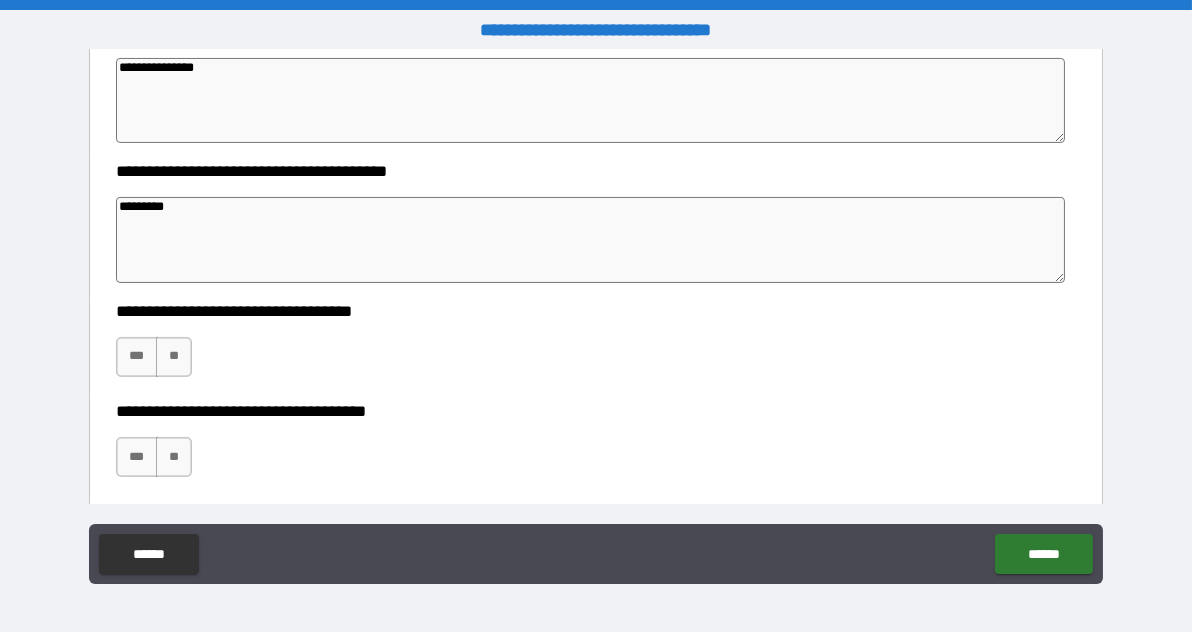 scroll, scrollTop: 877, scrollLeft: 0, axis: vertical 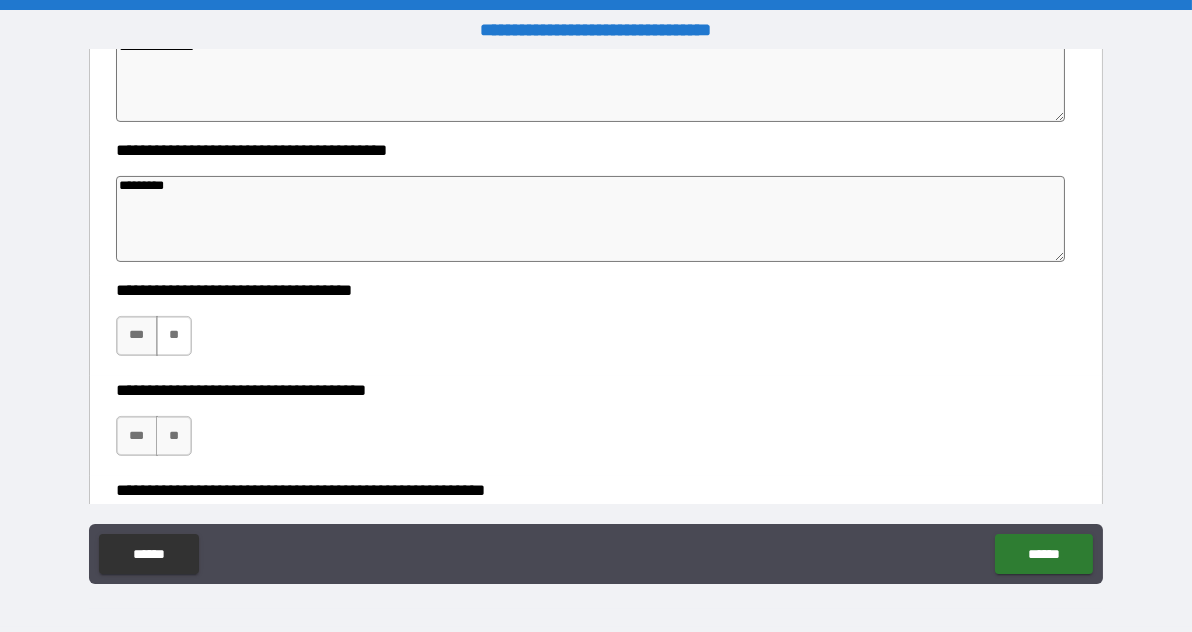 click on "**" at bounding box center [174, 336] 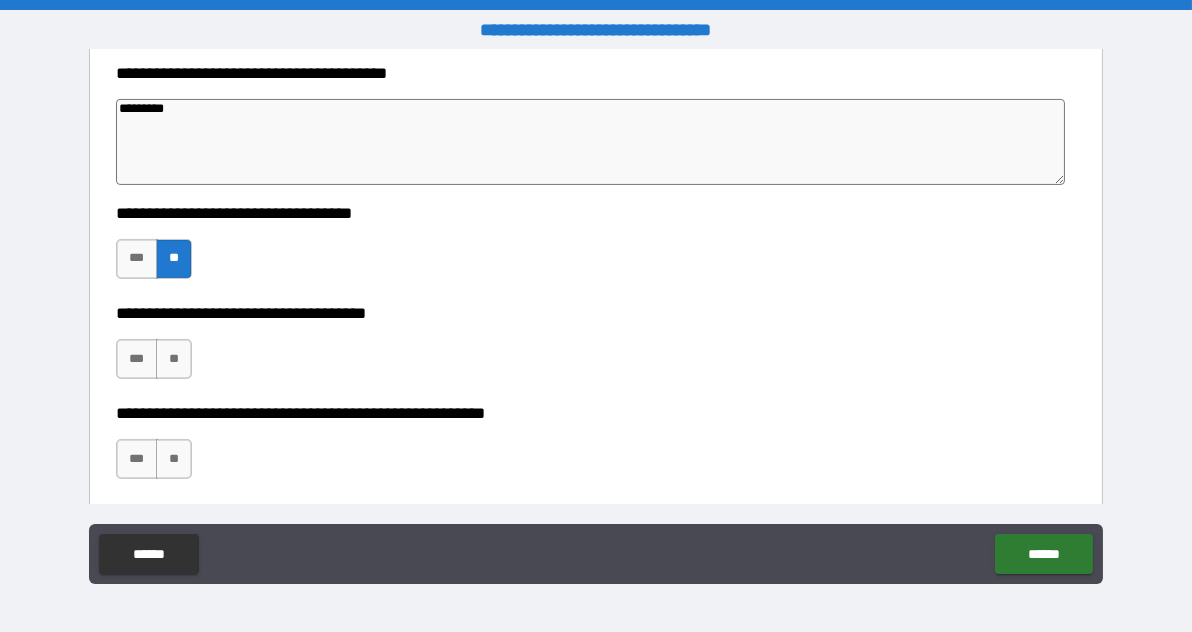 scroll, scrollTop: 955, scrollLeft: 0, axis: vertical 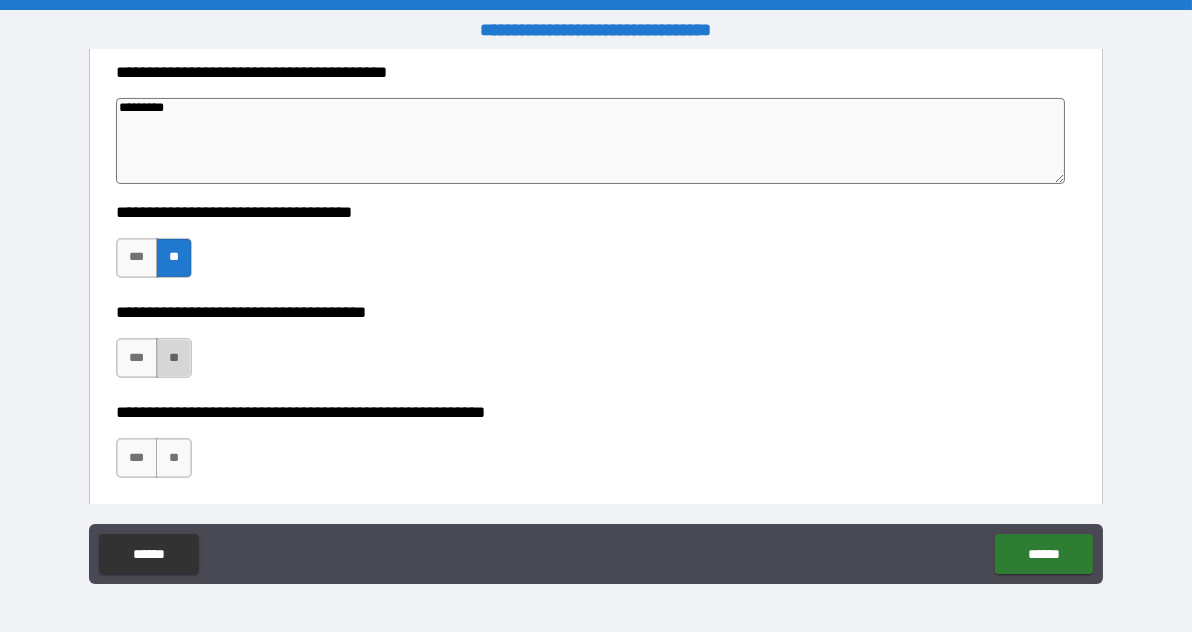 click on "**" at bounding box center [174, 358] 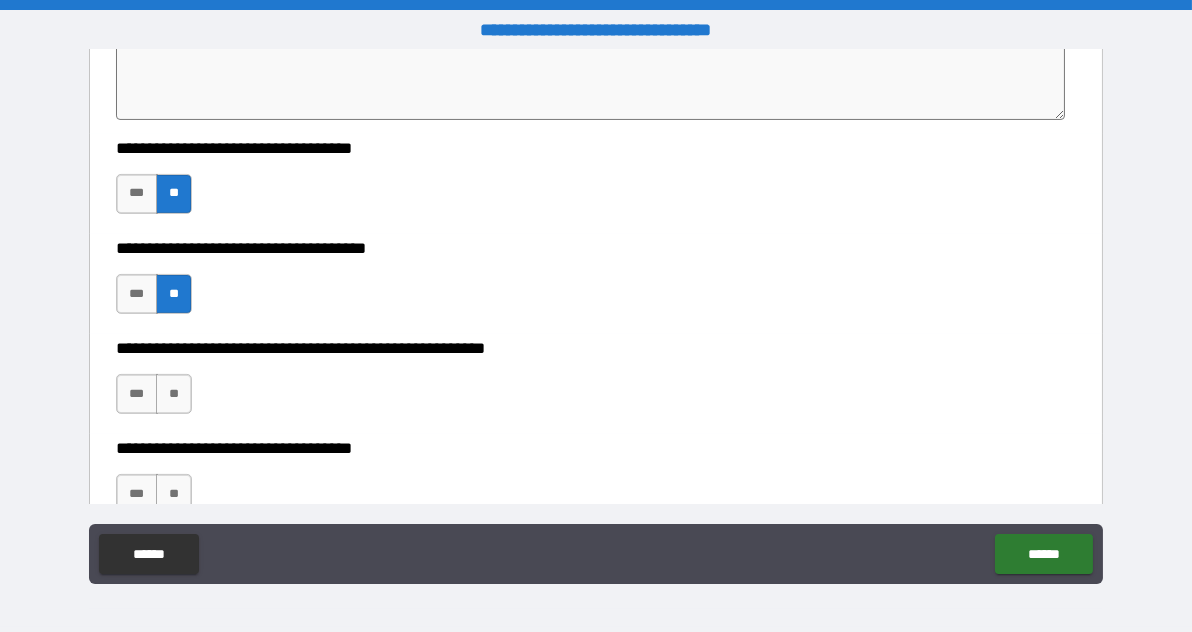 scroll, scrollTop: 1035, scrollLeft: 0, axis: vertical 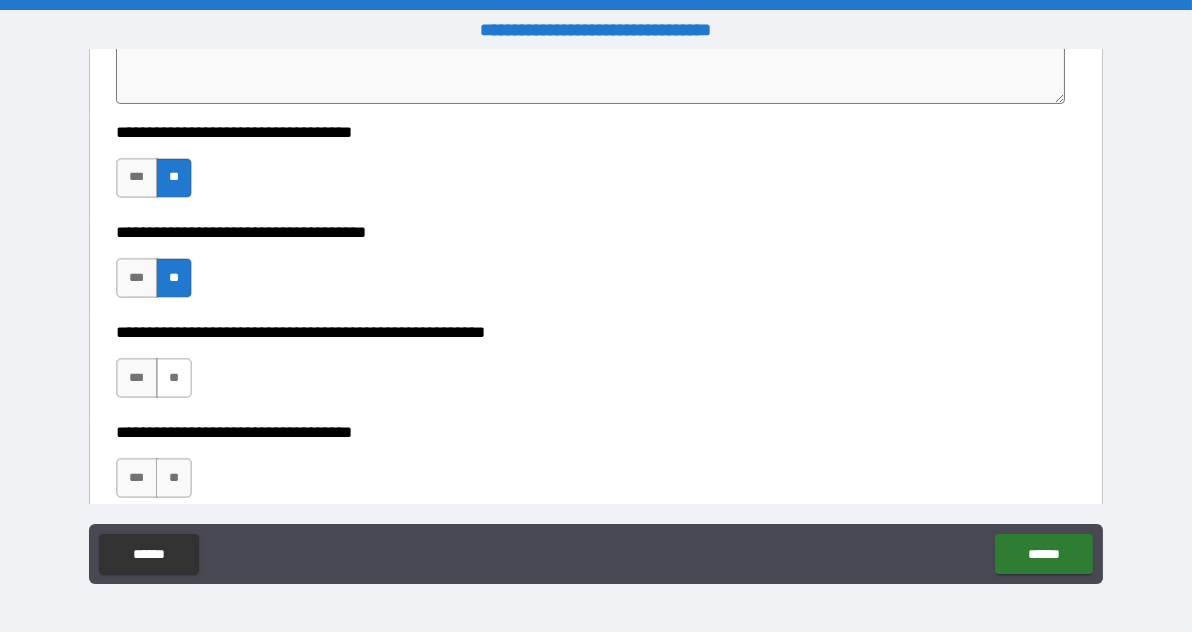 click on "**" at bounding box center [174, 378] 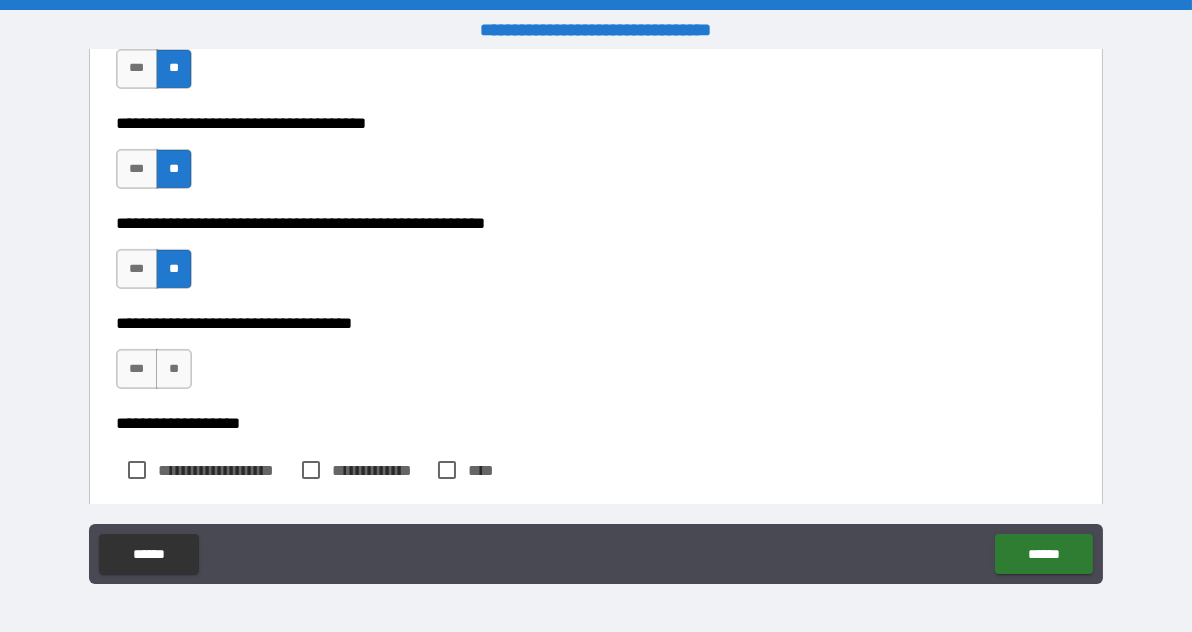 scroll, scrollTop: 1147, scrollLeft: 0, axis: vertical 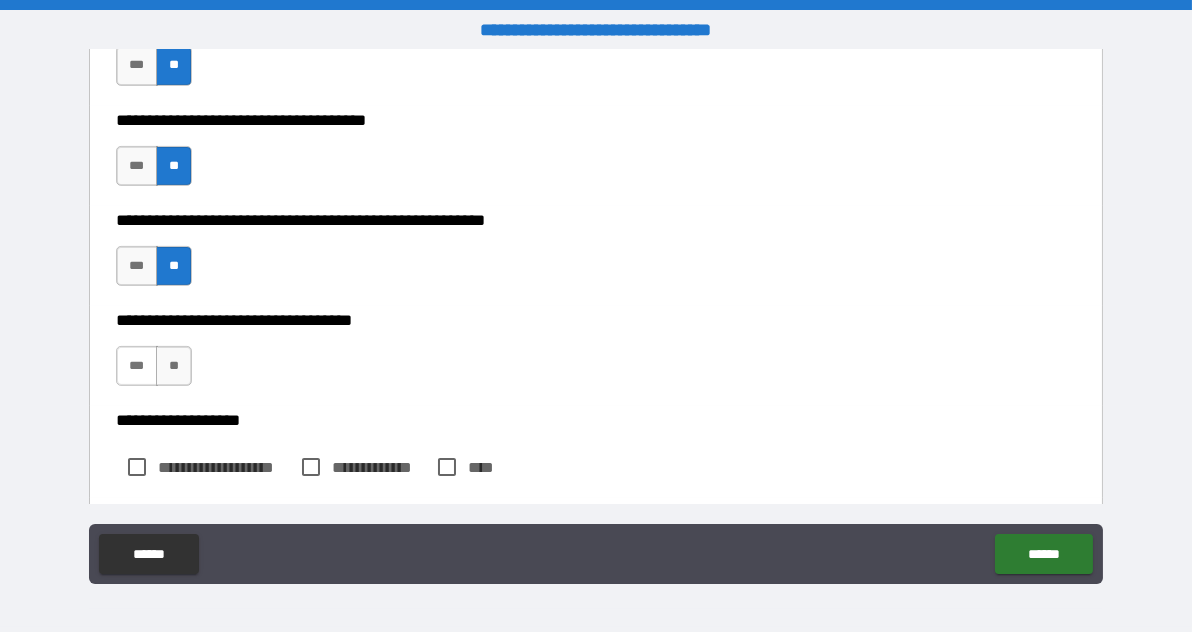 click on "***" at bounding box center [137, 366] 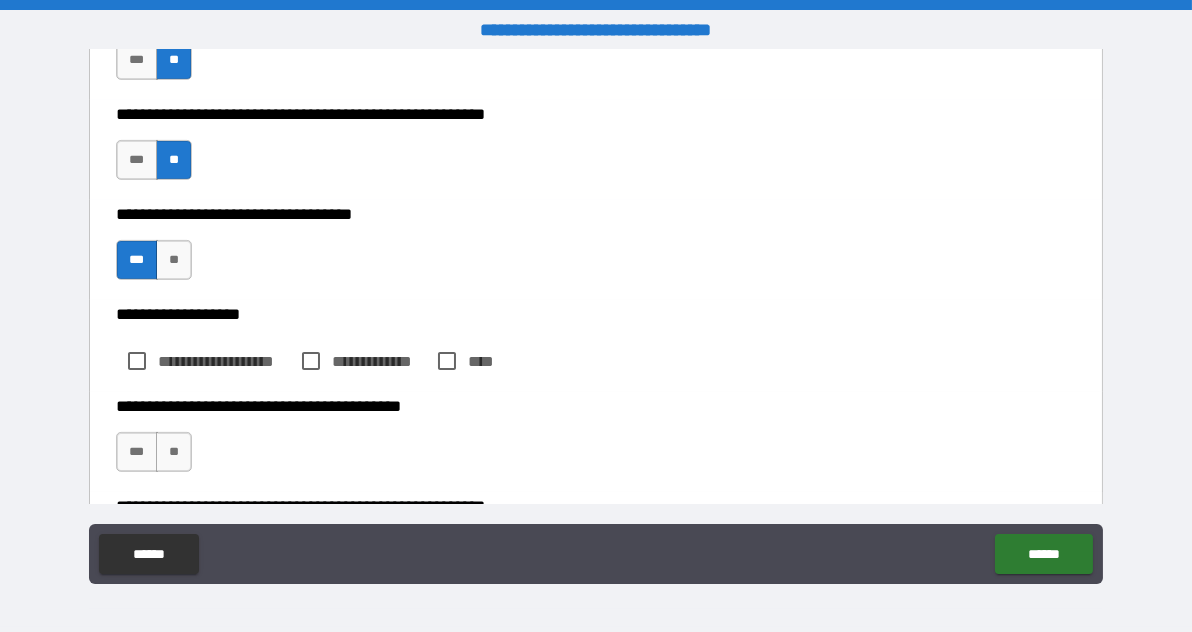 scroll, scrollTop: 1258, scrollLeft: 0, axis: vertical 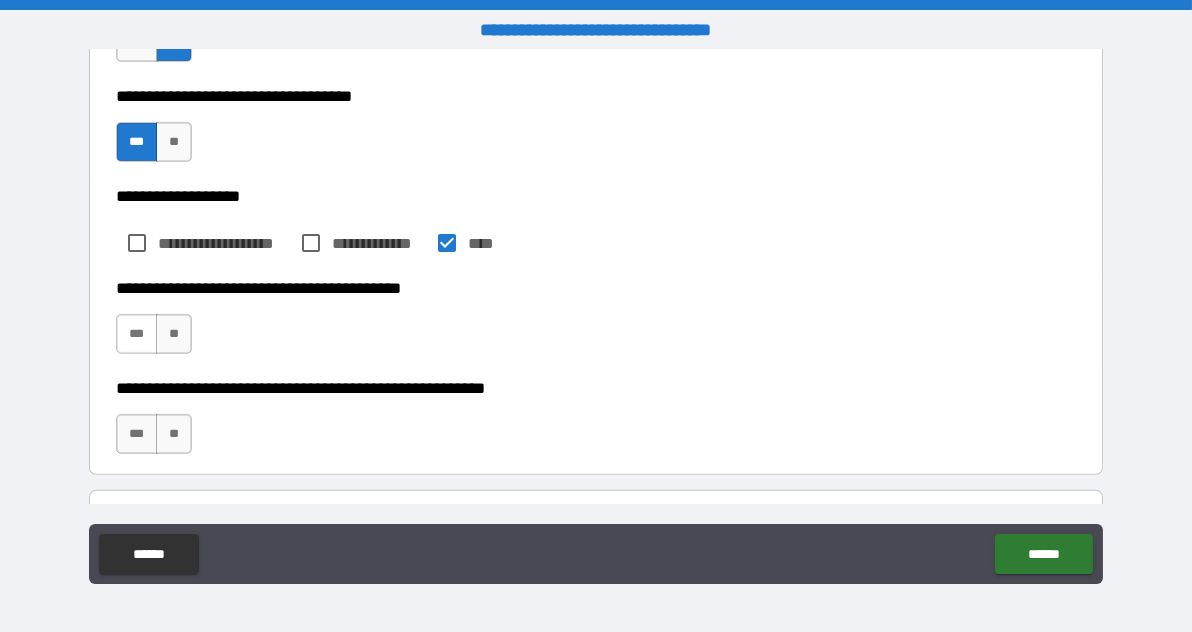 click on "***" at bounding box center (137, 334) 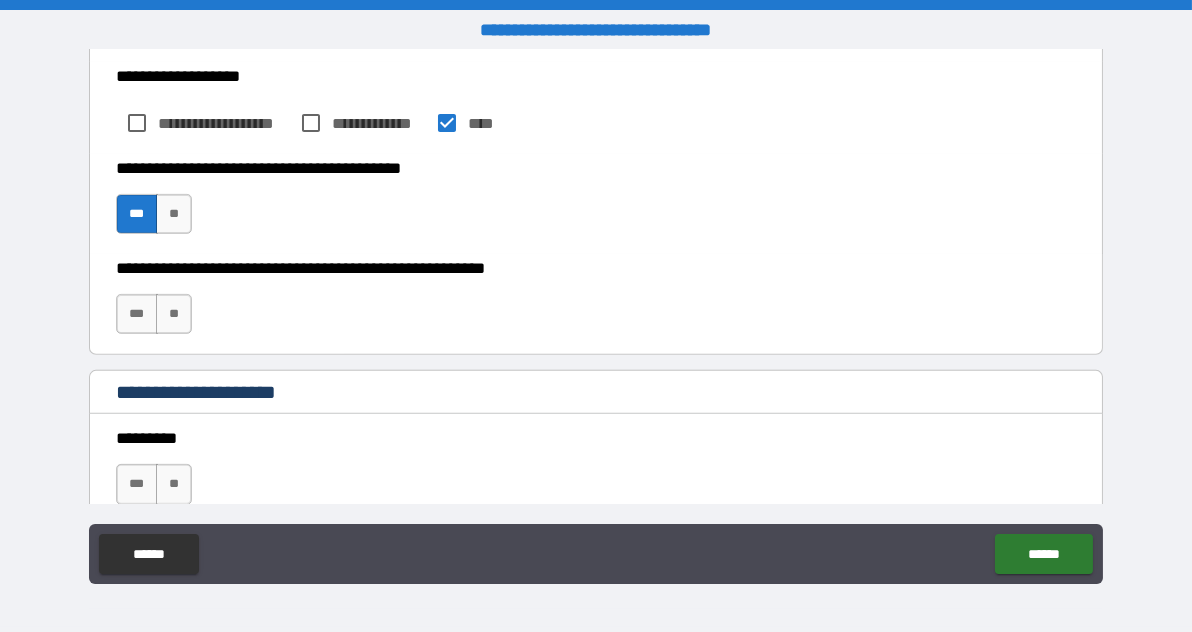 scroll, scrollTop: 1492, scrollLeft: 0, axis: vertical 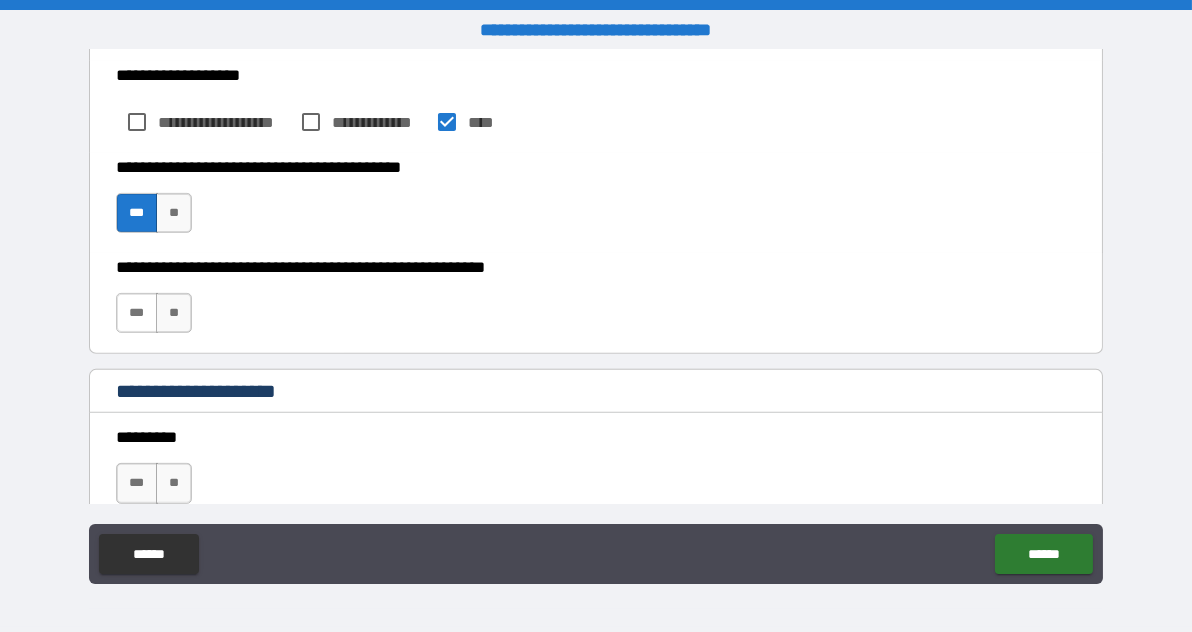 click on "***" at bounding box center [137, 313] 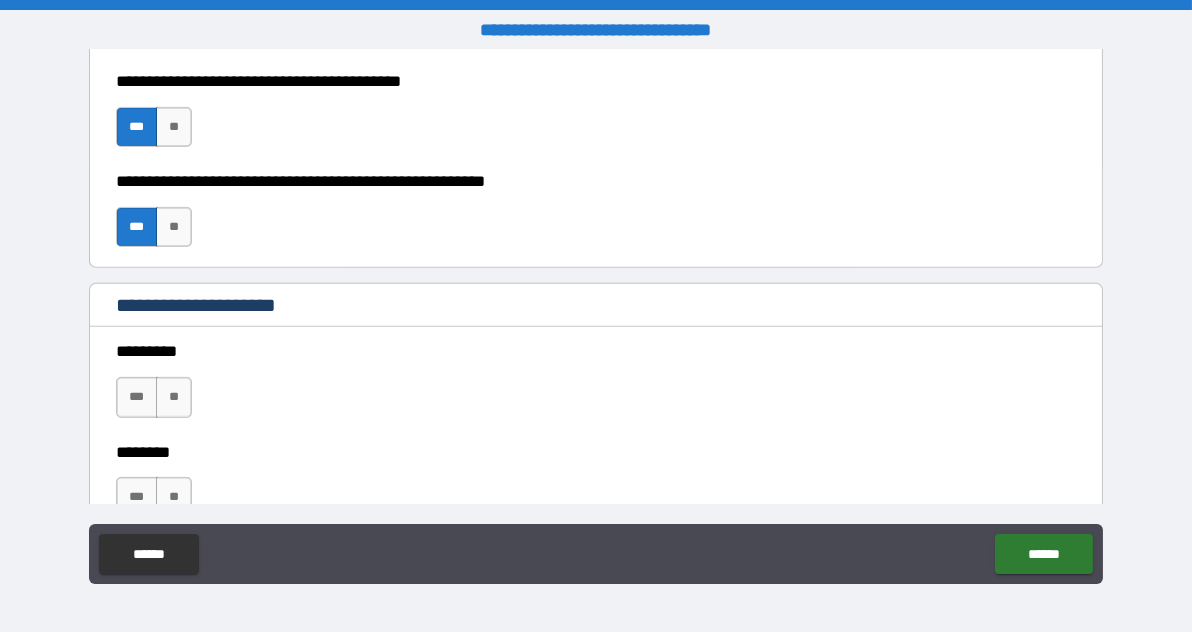 scroll, scrollTop: 1589, scrollLeft: 0, axis: vertical 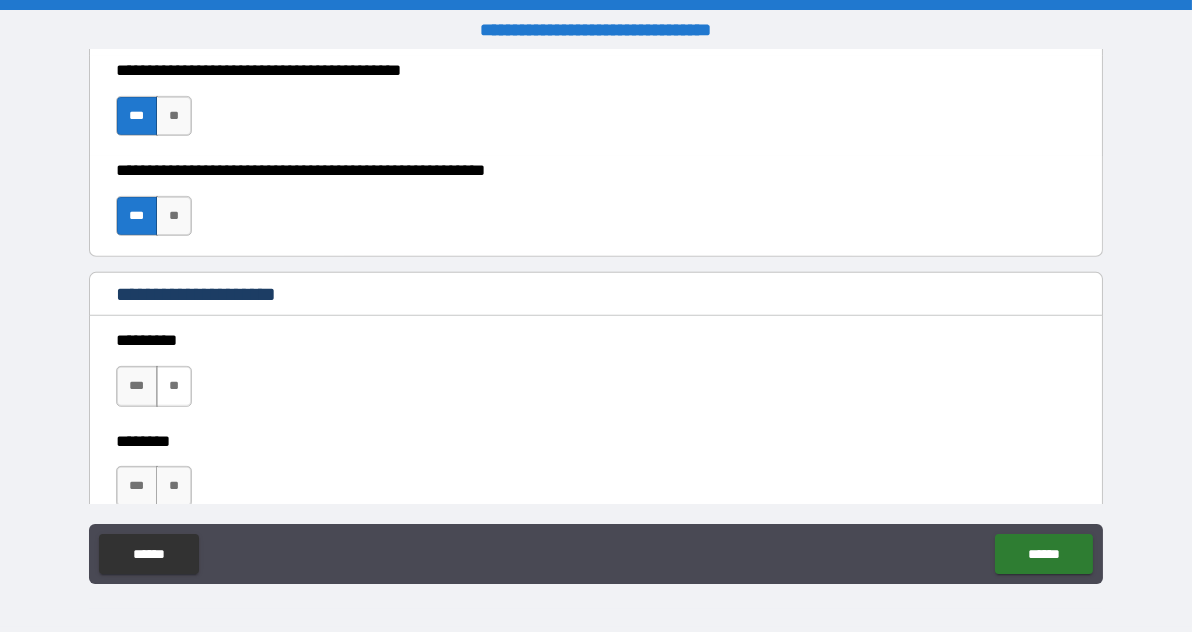 click on "**" at bounding box center (174, 386) 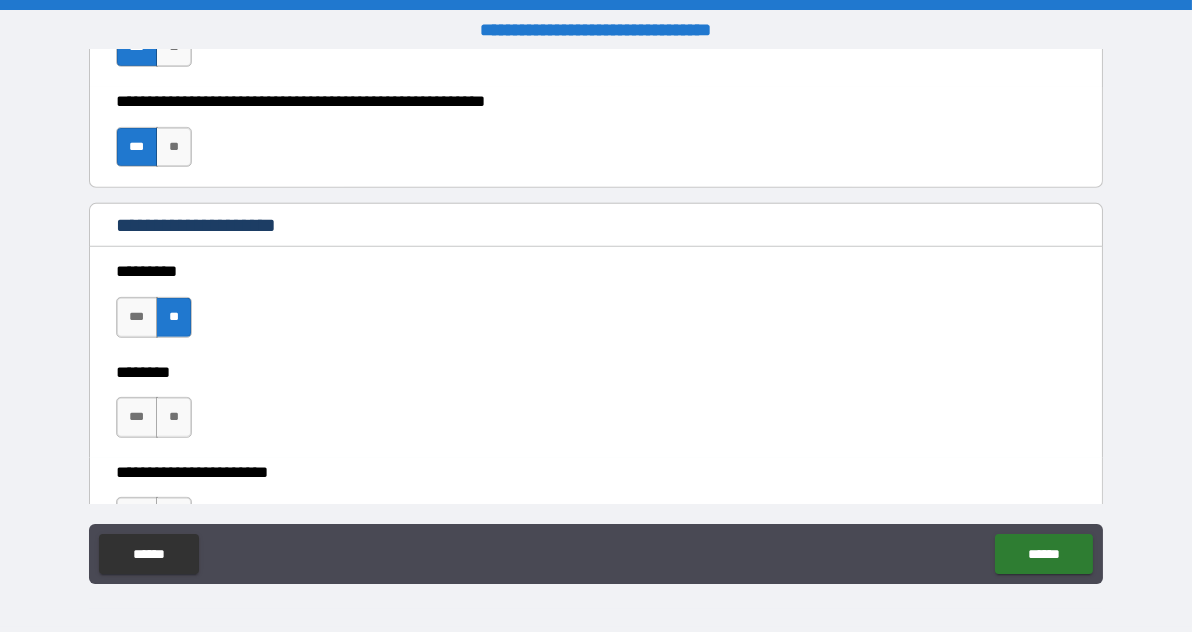 scroll, scrollTop: 1659, scrollLeft: 0, axis: vertical 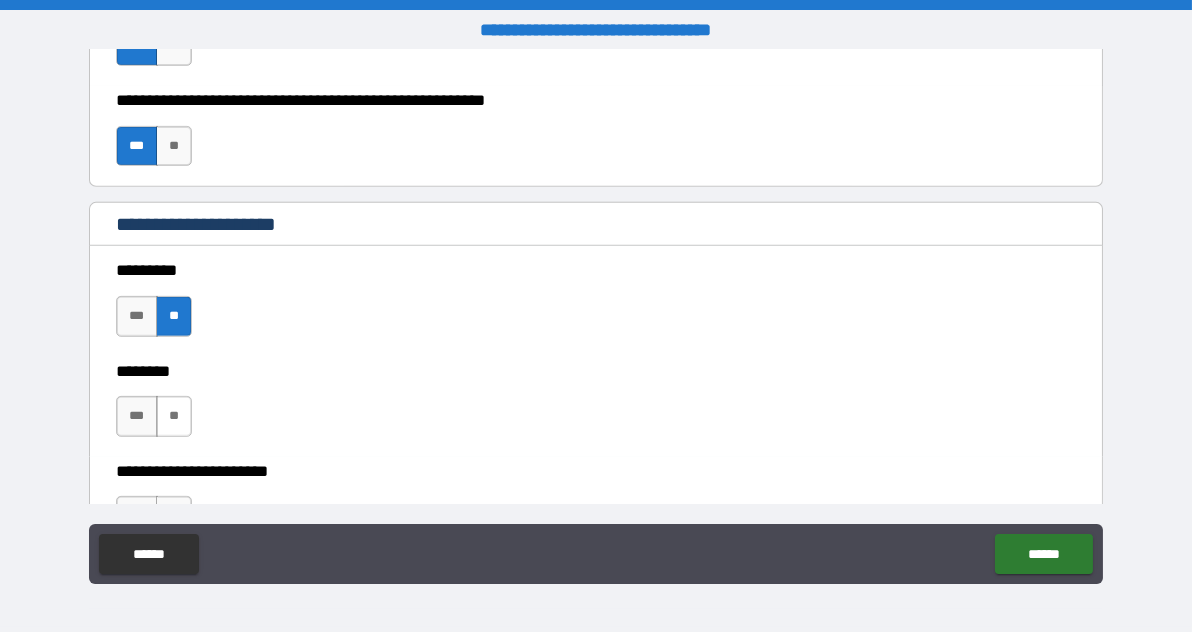 click on "**" at bounding box center [174, 416] 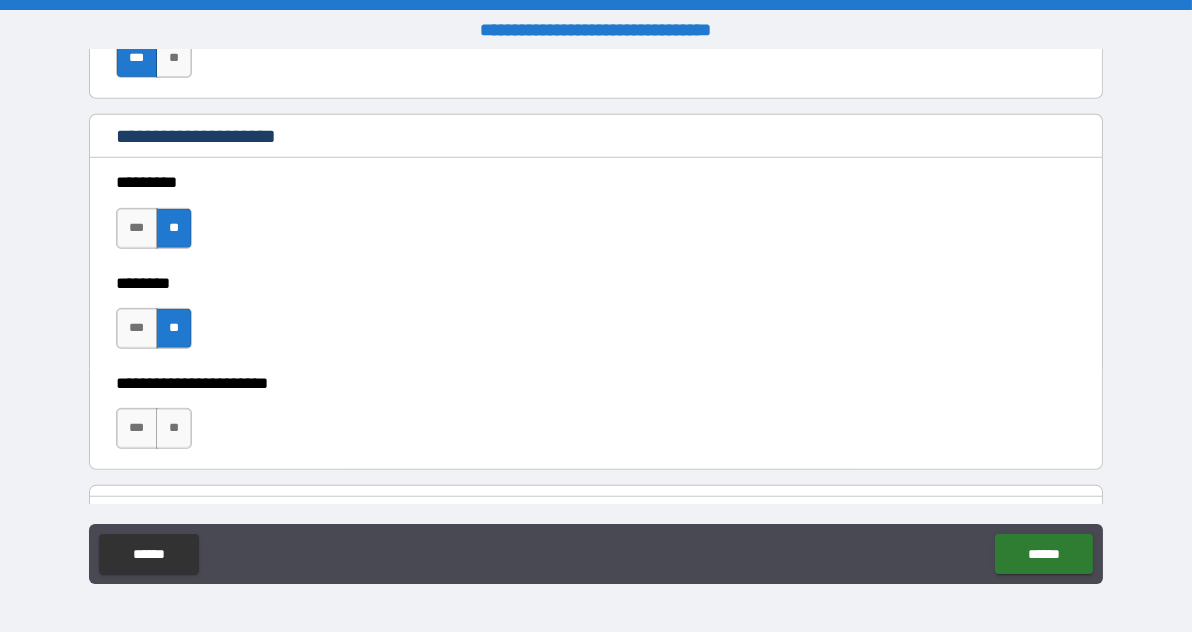 scroll, scrollTop: 1753, scrollLeft: 0, axis: vertical 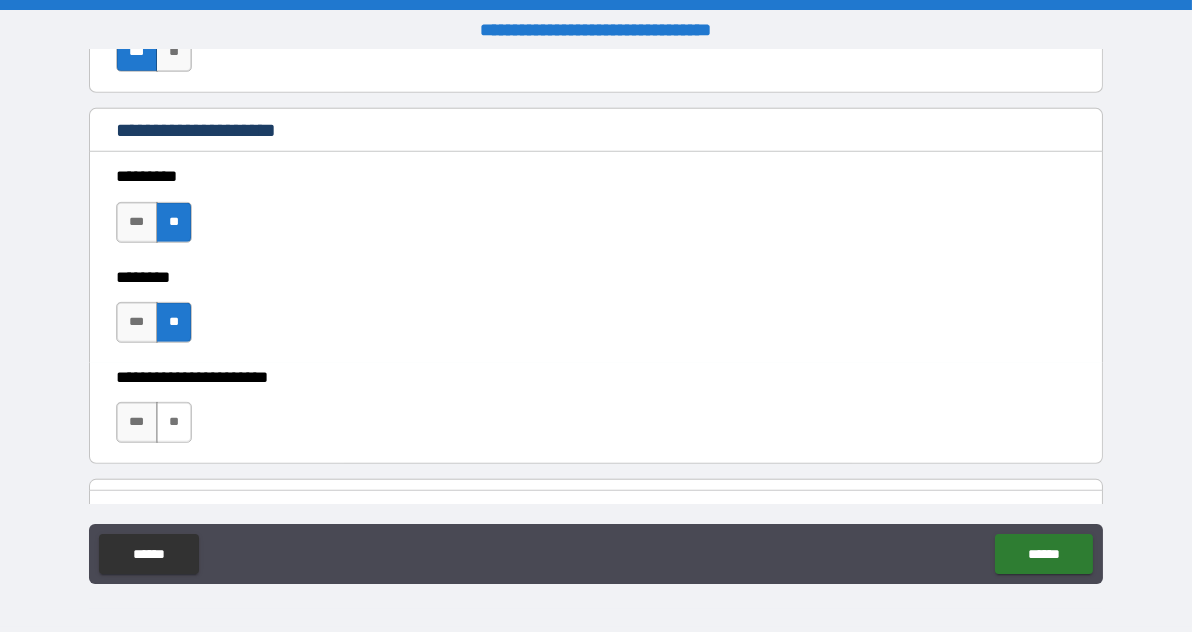 click on "**" at bounding box center (174, 422) 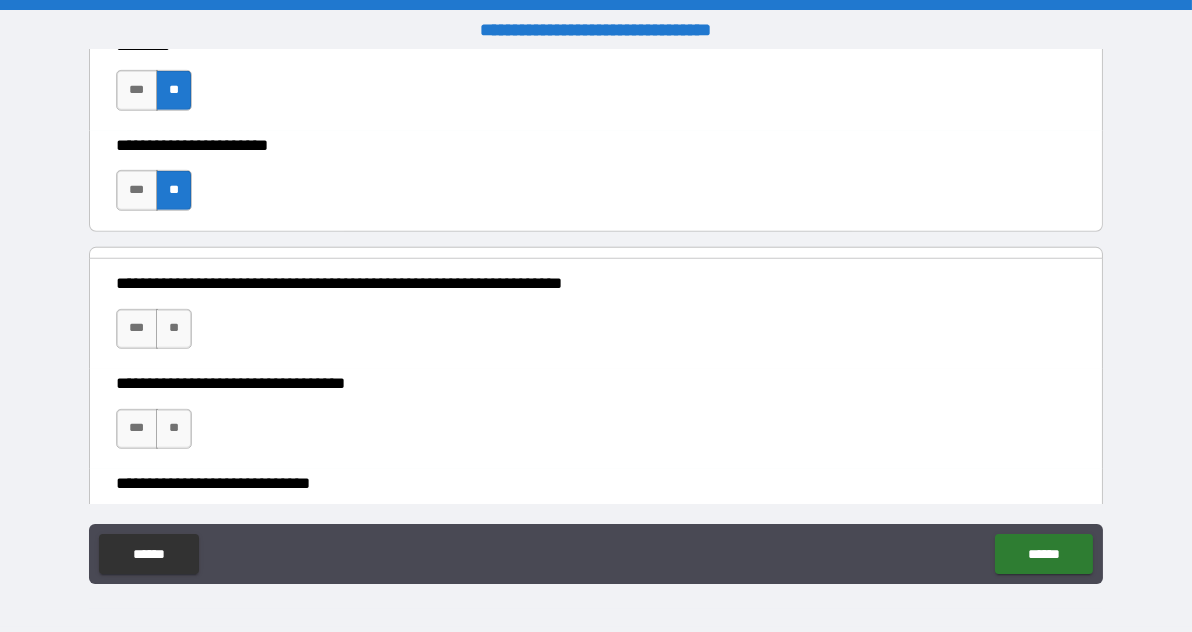scroll, scrollTop: 1992, scrollLeft: 0, axis: vertical 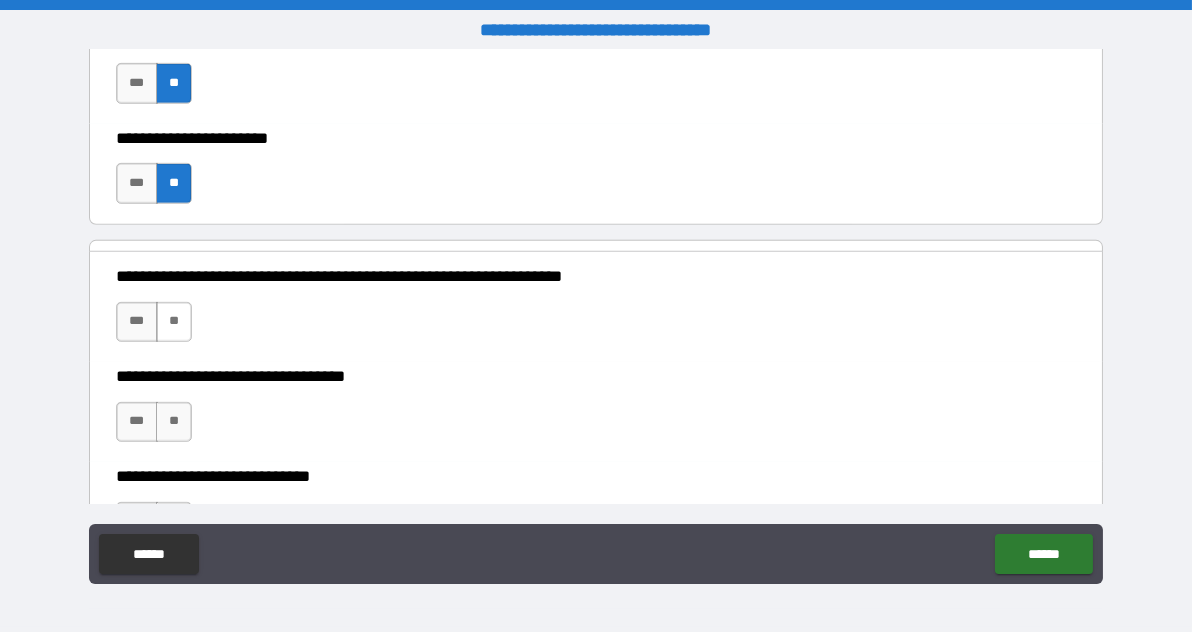 click on "**" at bounding box center (174, 322) 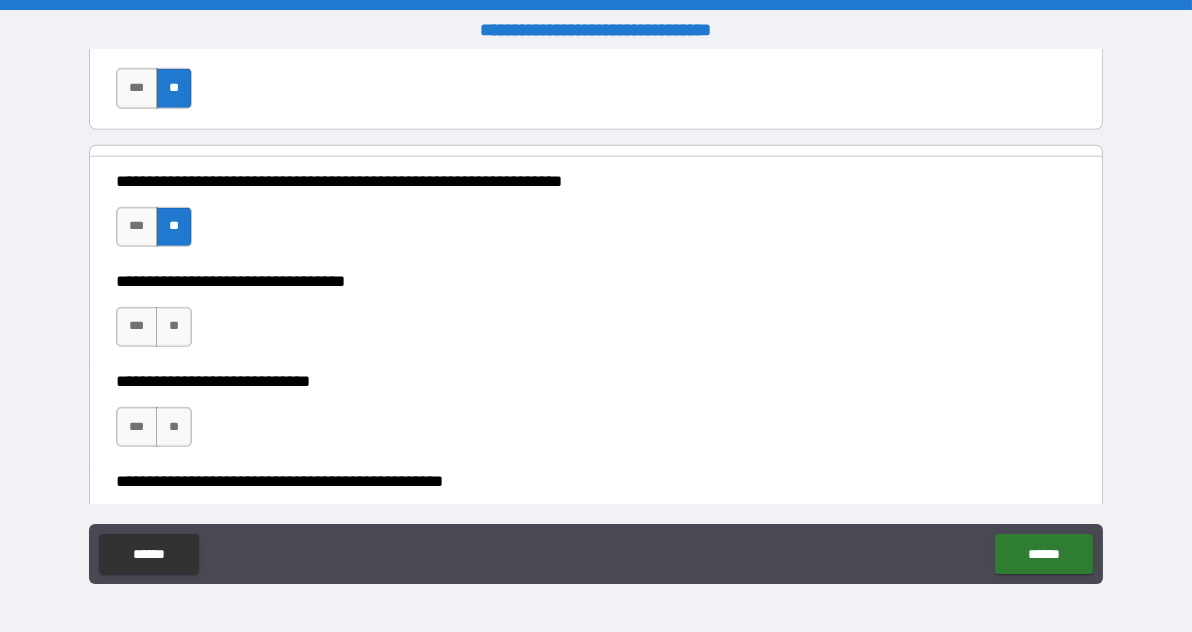 scroll, scrollTop: 2089, scrollLeft: 0, axis: vertical 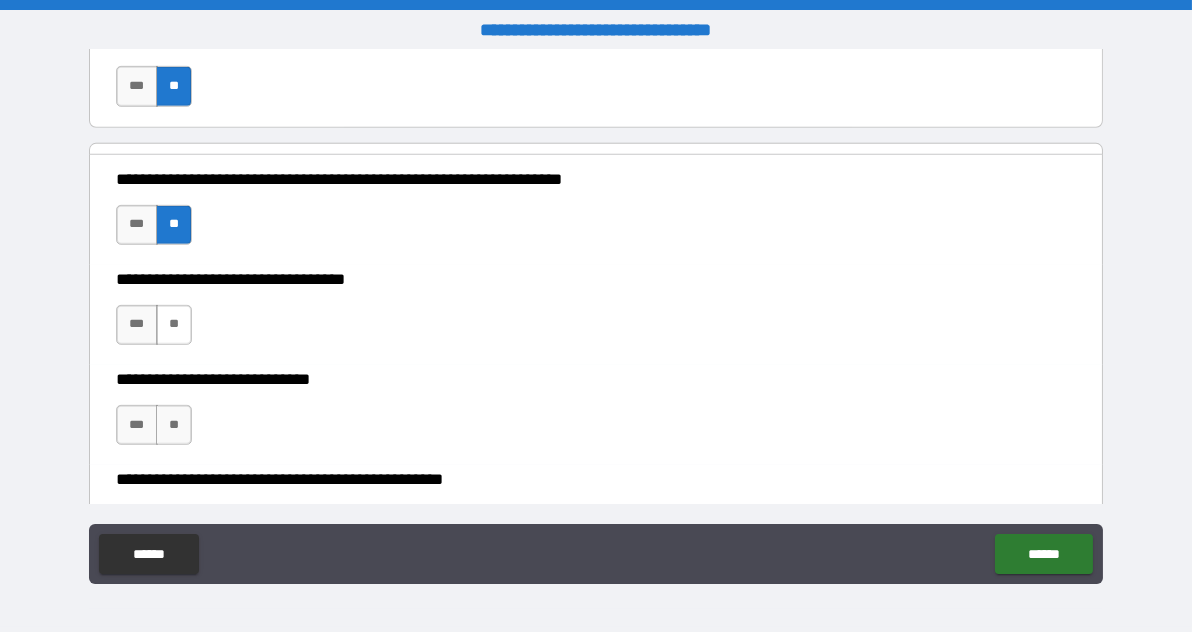 click on "**" at bounding box center [174, 325] 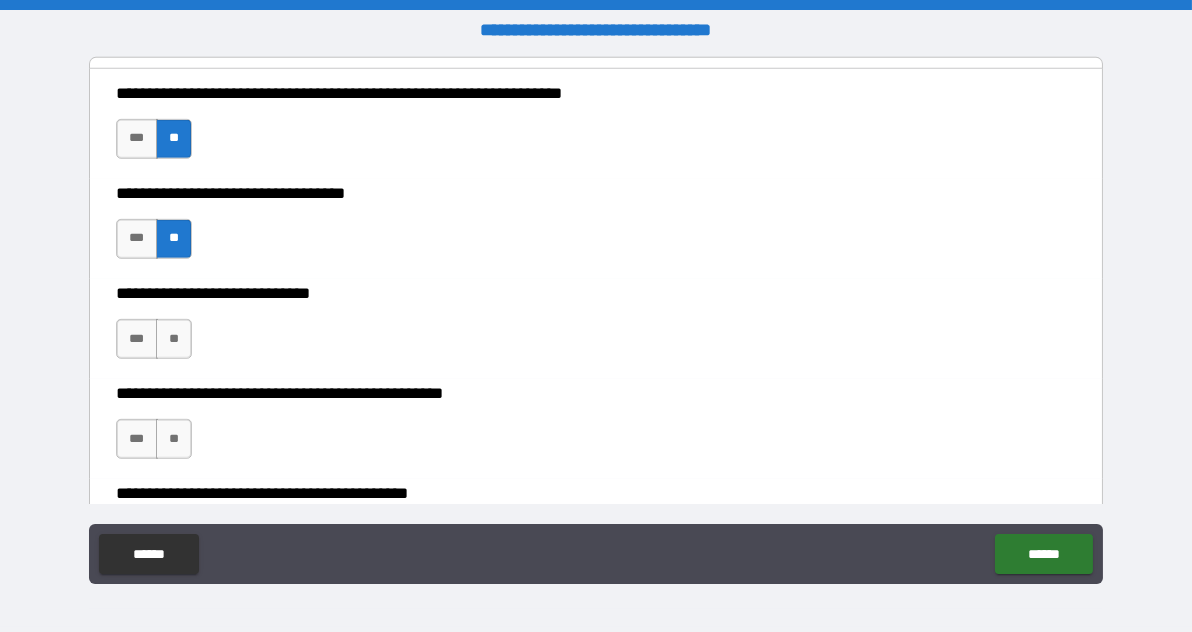 scroll, scrollTop: 2172, scrollLeft: 0, axis: vertical 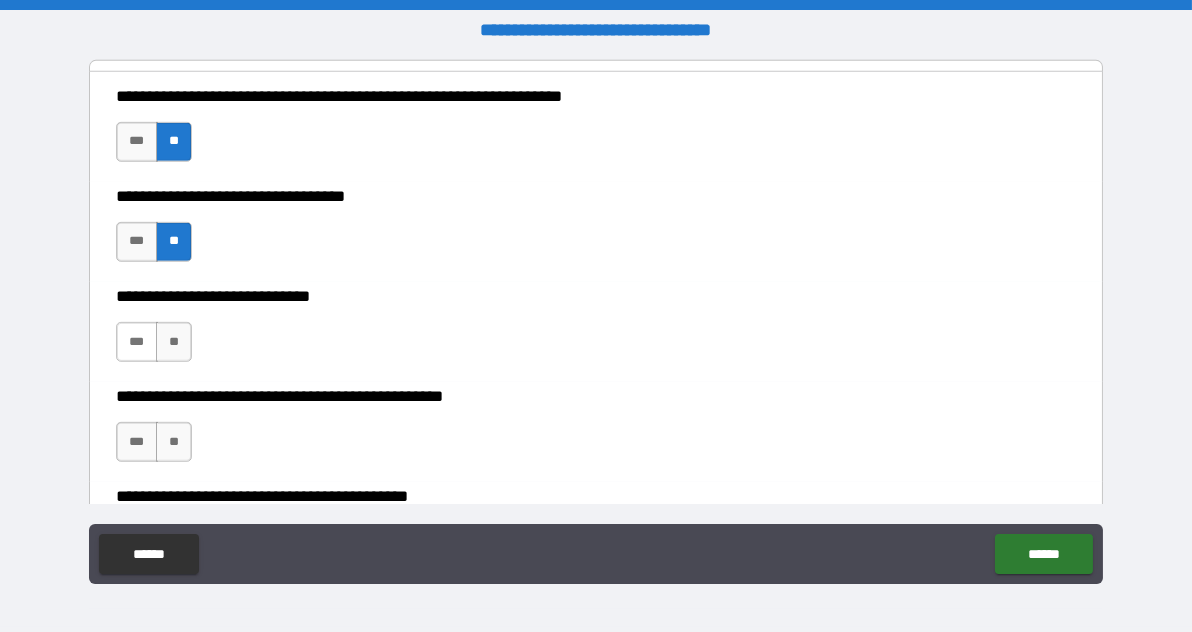 click on "***" at bounding box center (137, 342) 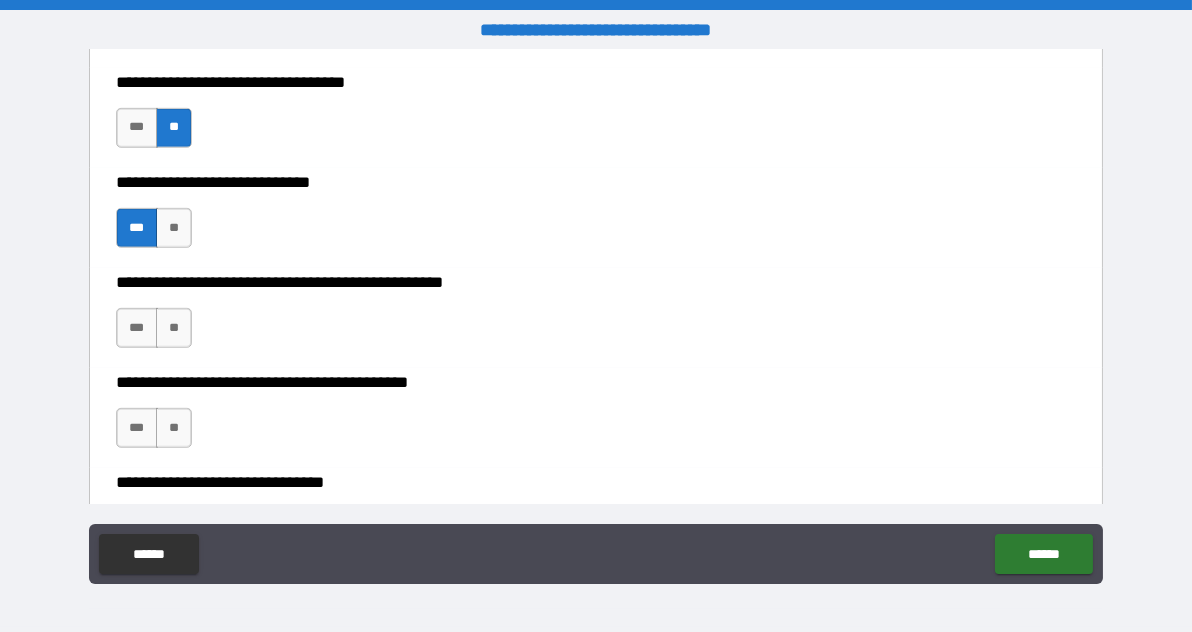 scroll, scrollTop: 2285, scrollLeft: 0, axis: vertical 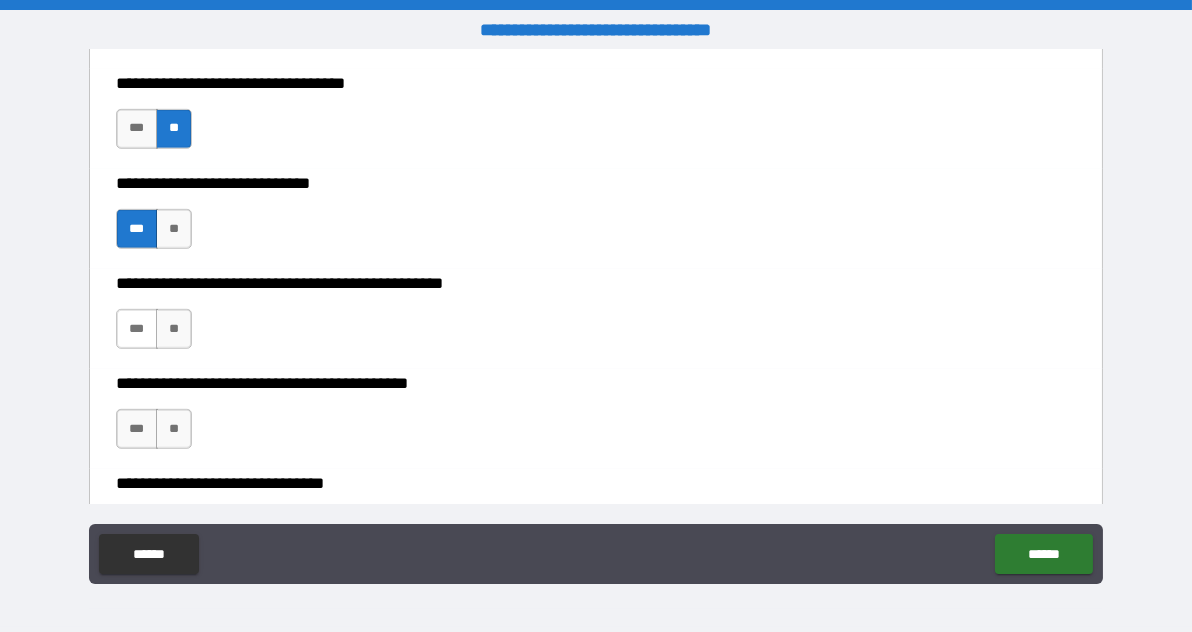 click on "***" at bounding box center (137, 329) 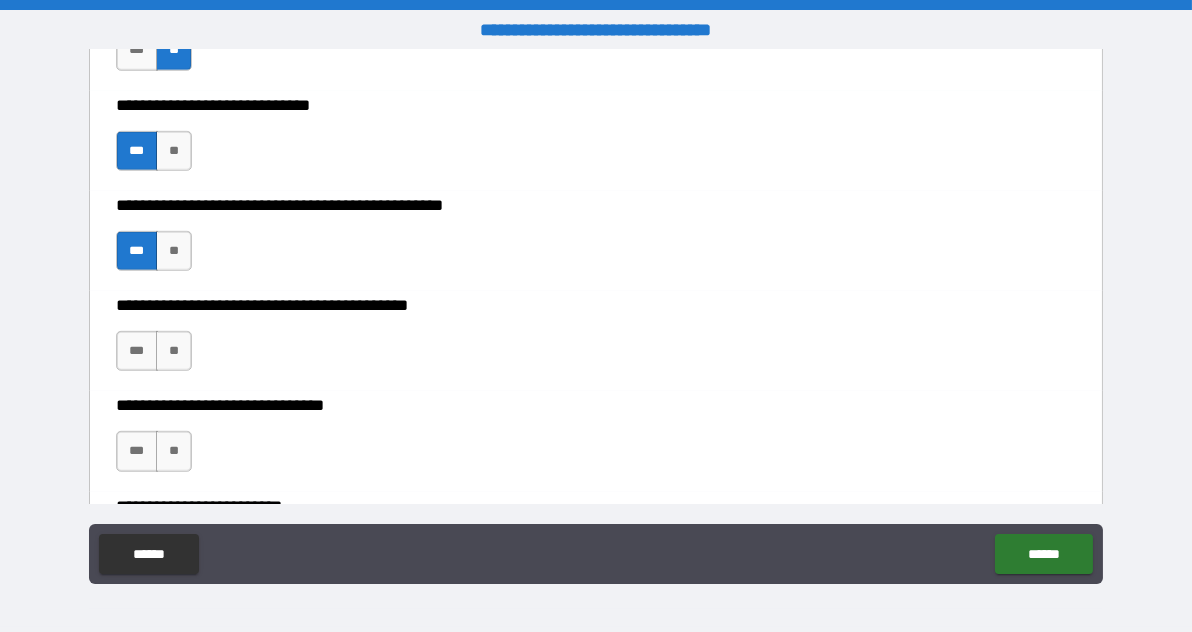 scroll, scrollTop: 2365, scrollLeft: 0, axis: vertical 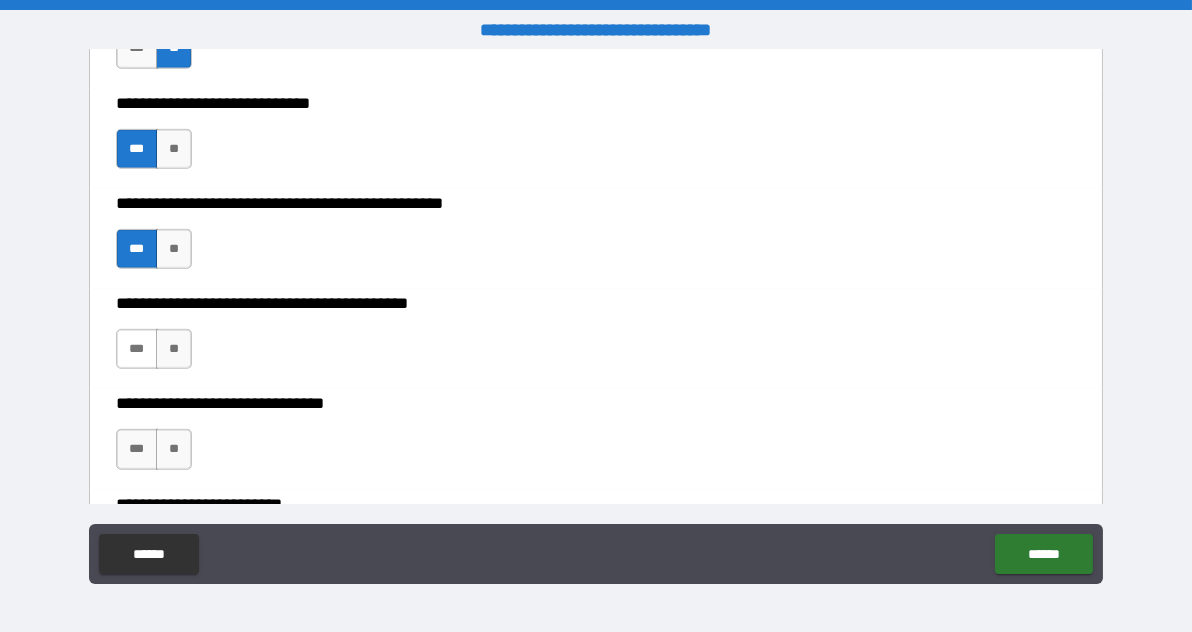 click on "***" at bounding box center [137, 349] 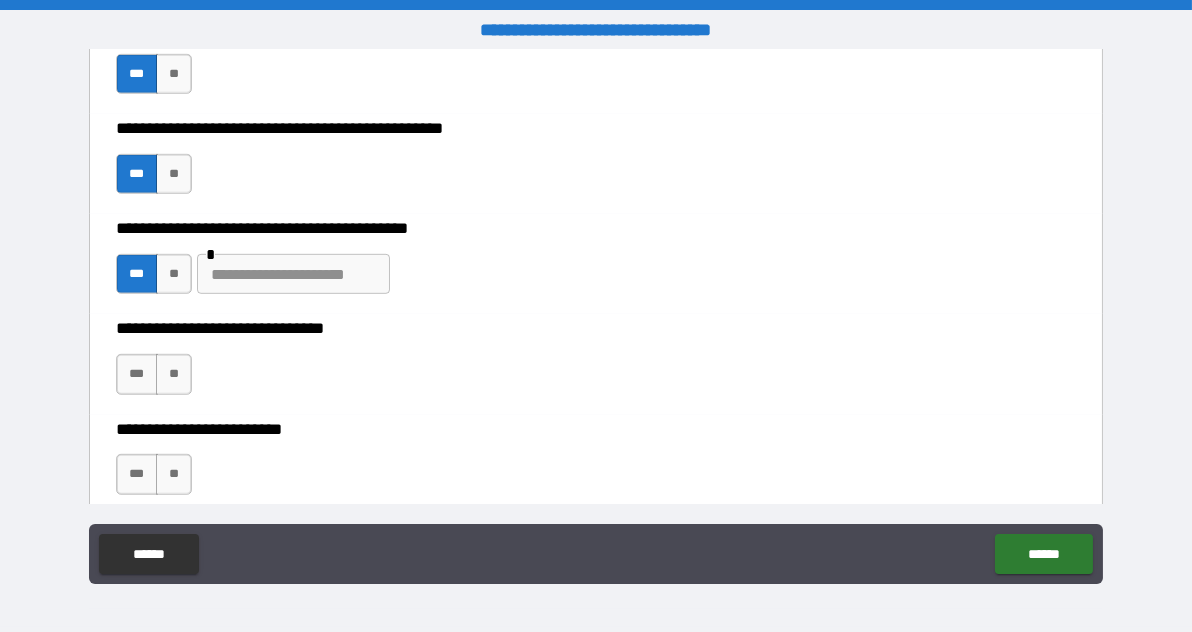 scroll, scrollTop: 2447, scrollLeft: 0, axis: vertical 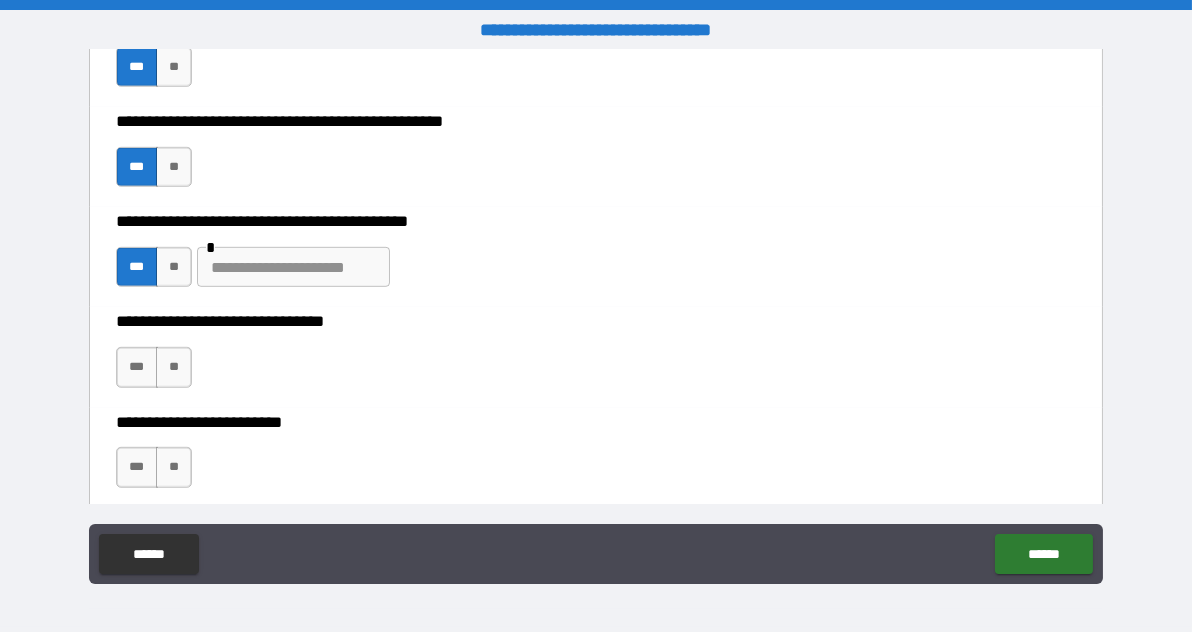 click at bounding box center [293, 267] 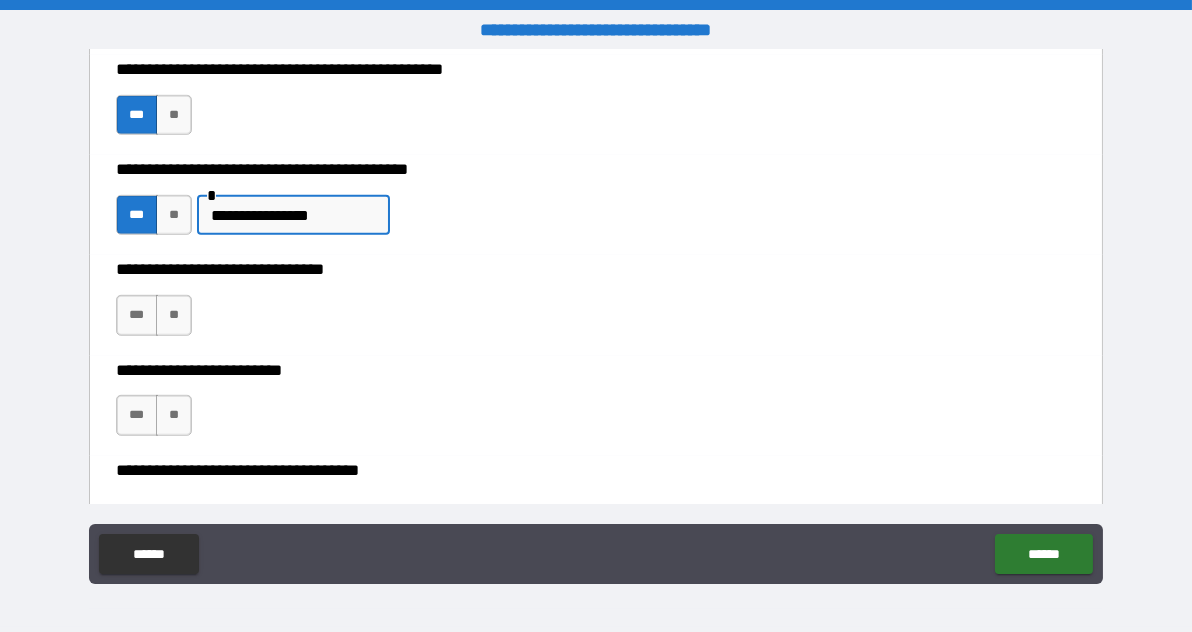 scroll, scrollTop: 2517, scrollLeft: 0, axis: vertical 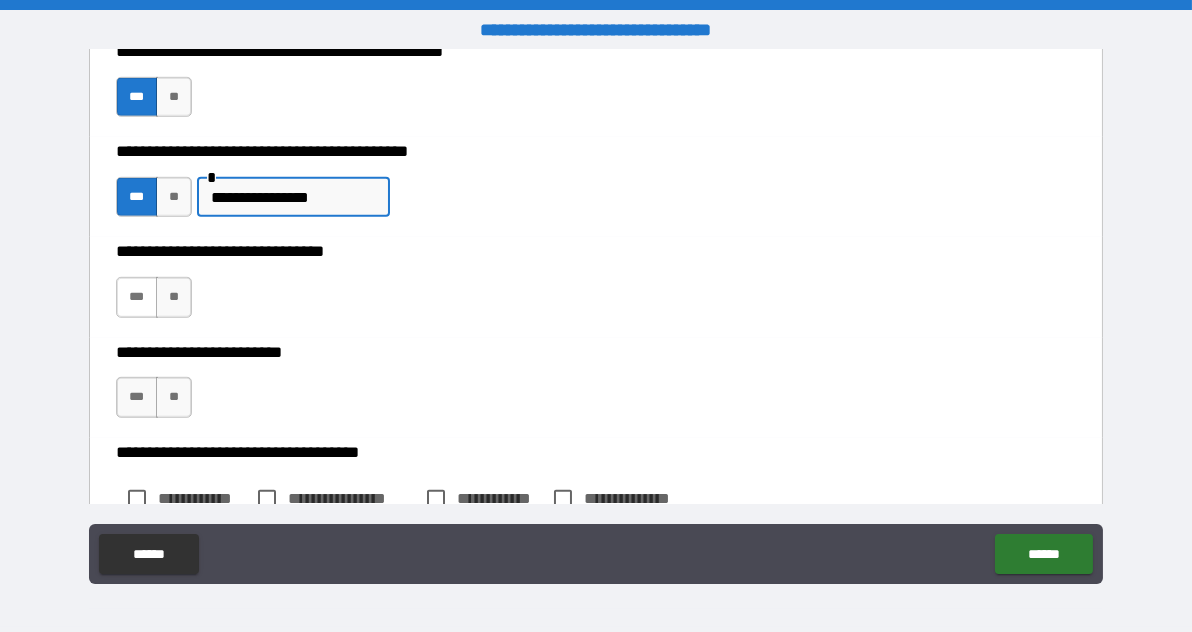 click on "***" at bounding box center [137, 297] 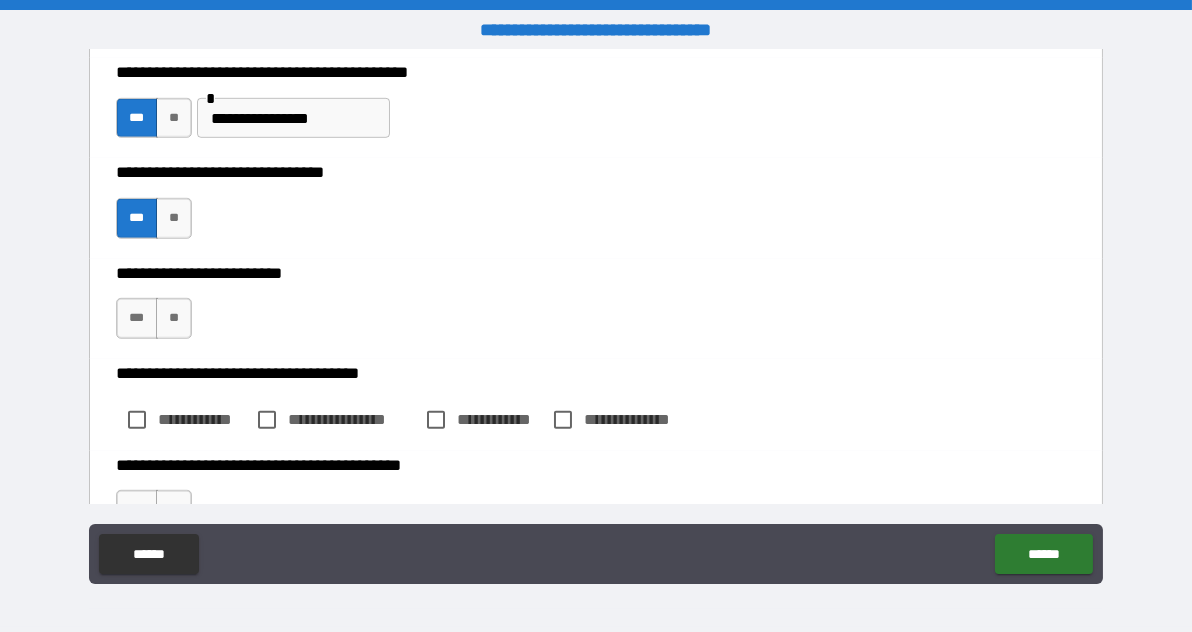 scroll, scrollTop: 2597, scrollLeft: 0, axis: vertical 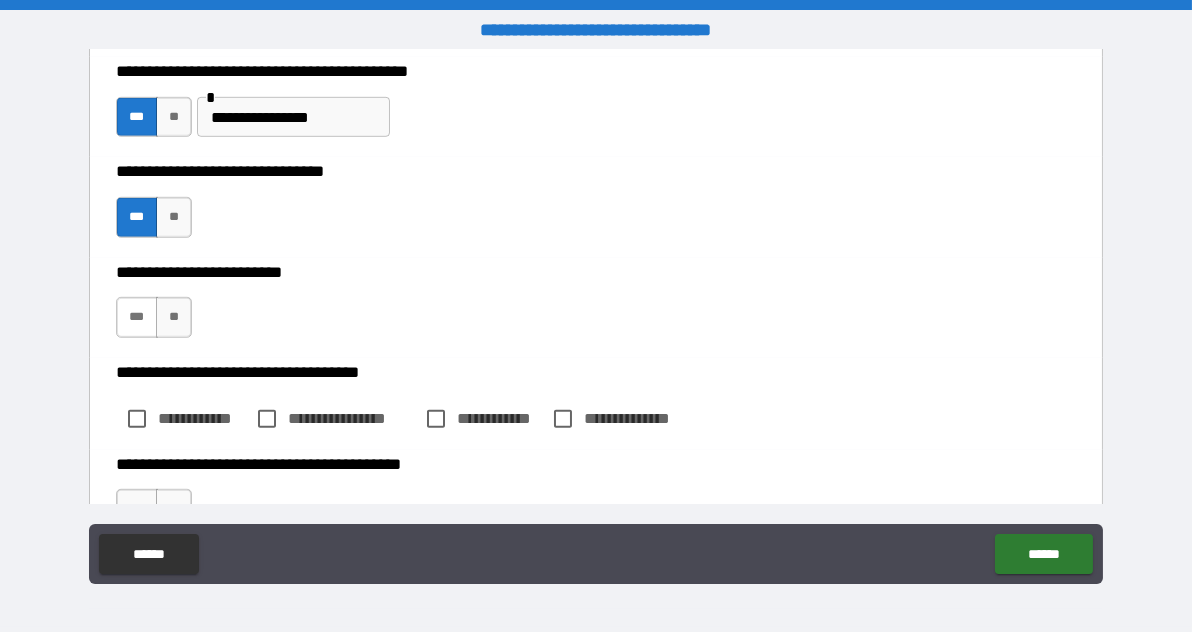 click on "***" at bounding box center (137, 317) 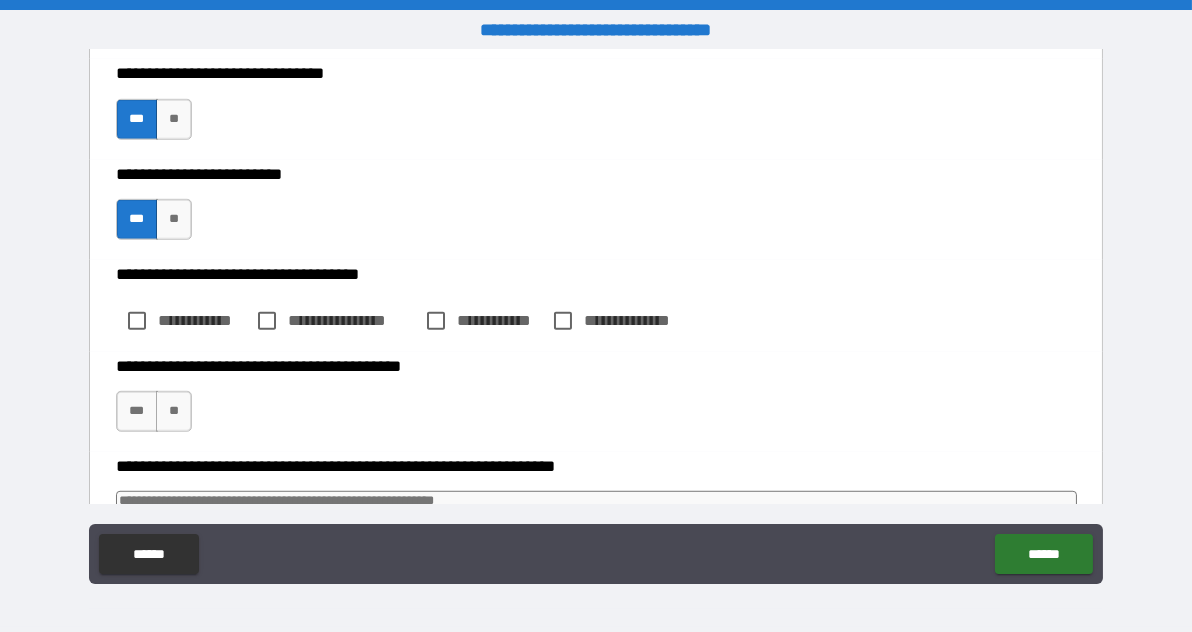 scroll, scrollTop: 2698, scrollLeft: 0, axis: vertical 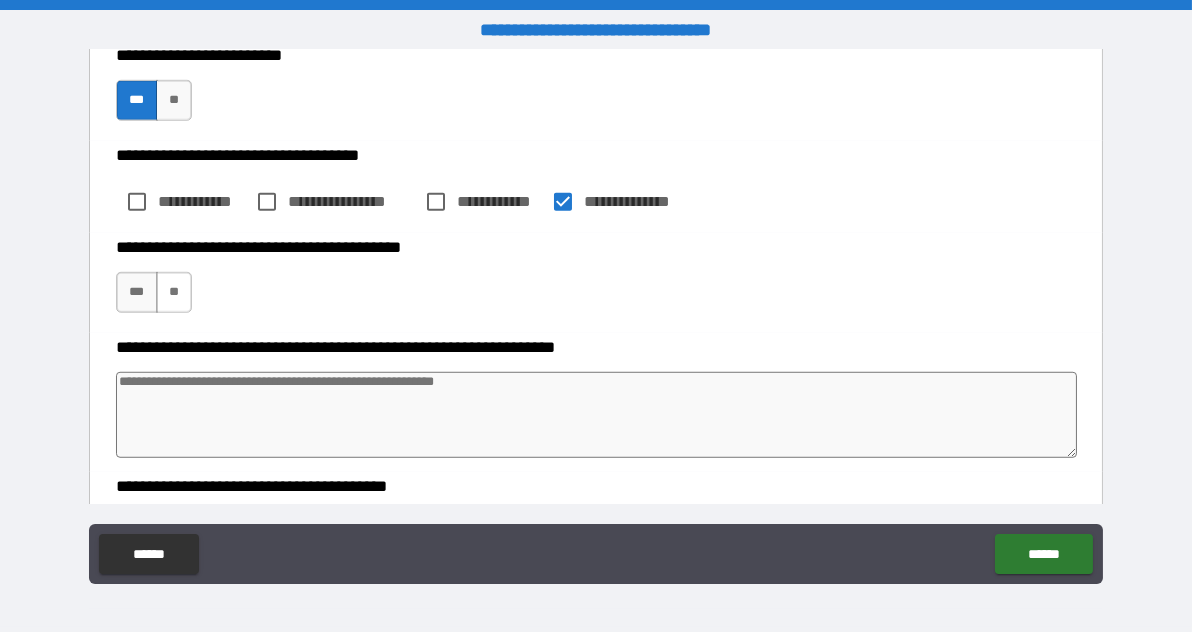 click on "**" at bounding box center [174, 292] 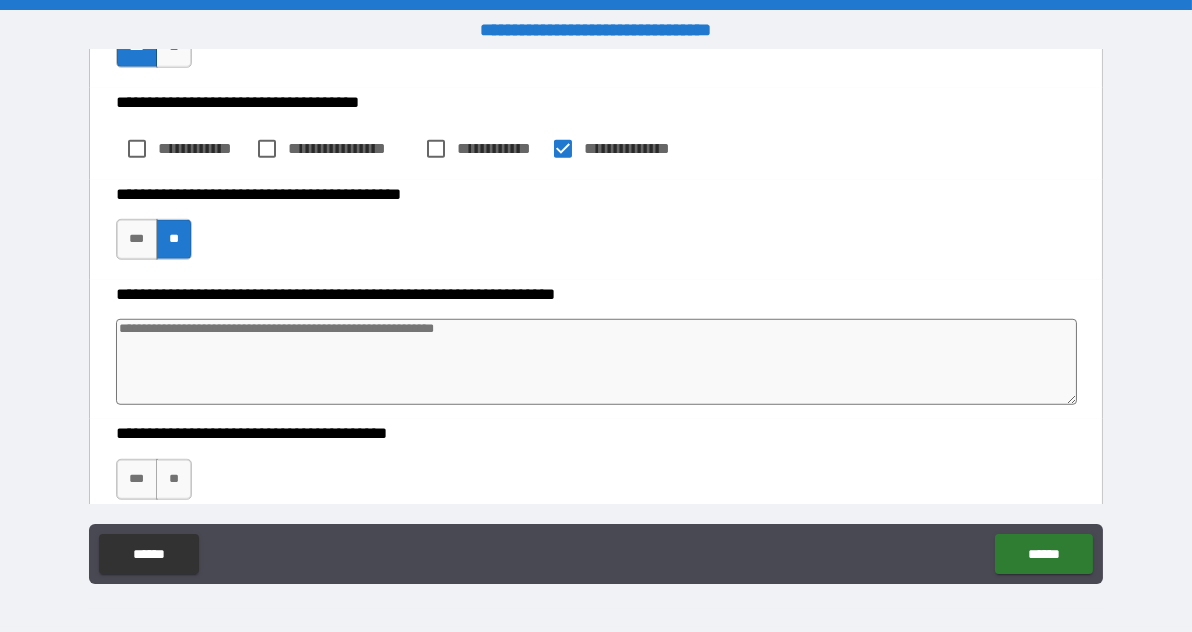scroll, scrollTop: 2870, scrollLeft: 0, axis: vertical 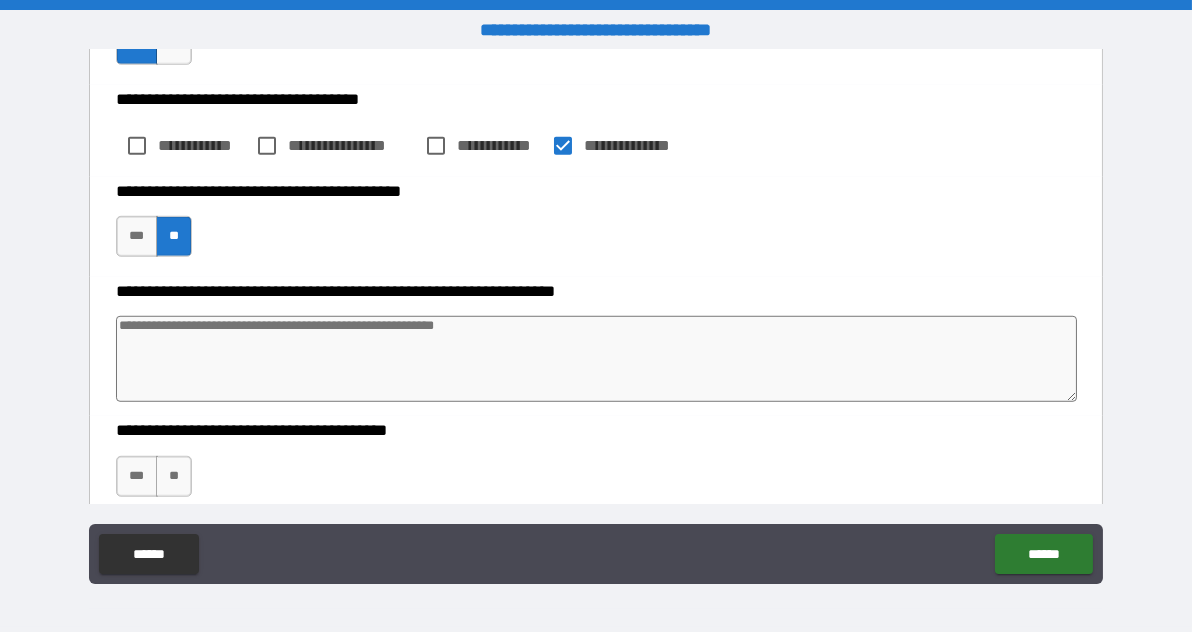 click at bounding box center (597, 359) 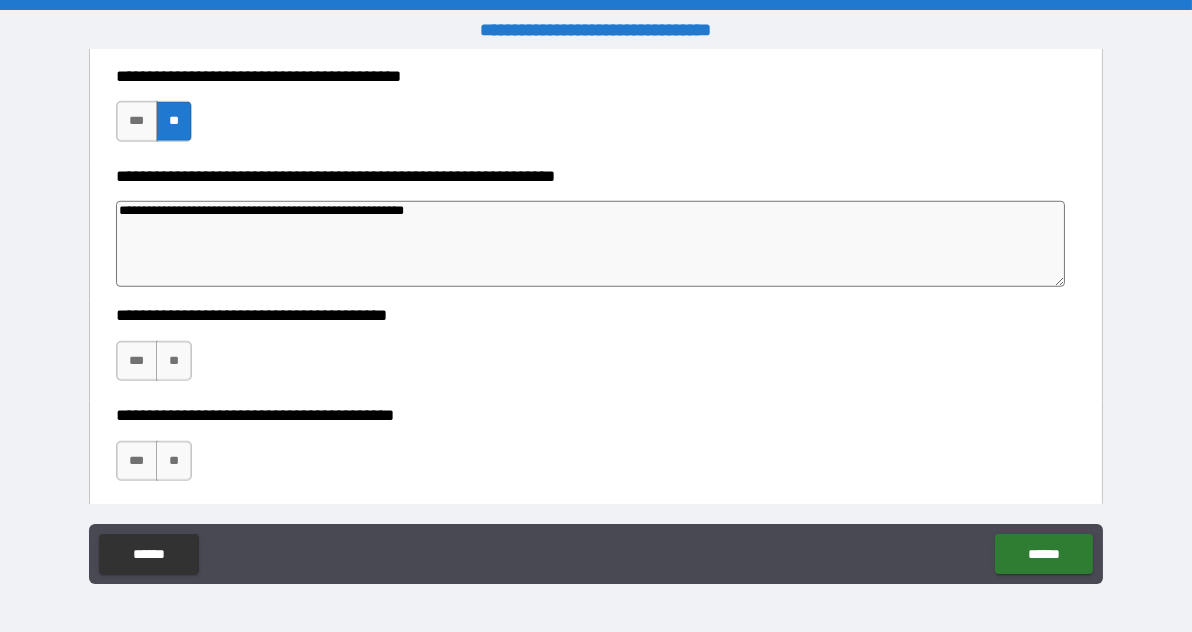 scroll, scrollTop: 3002, scrollLeft: 0, axis: vertical 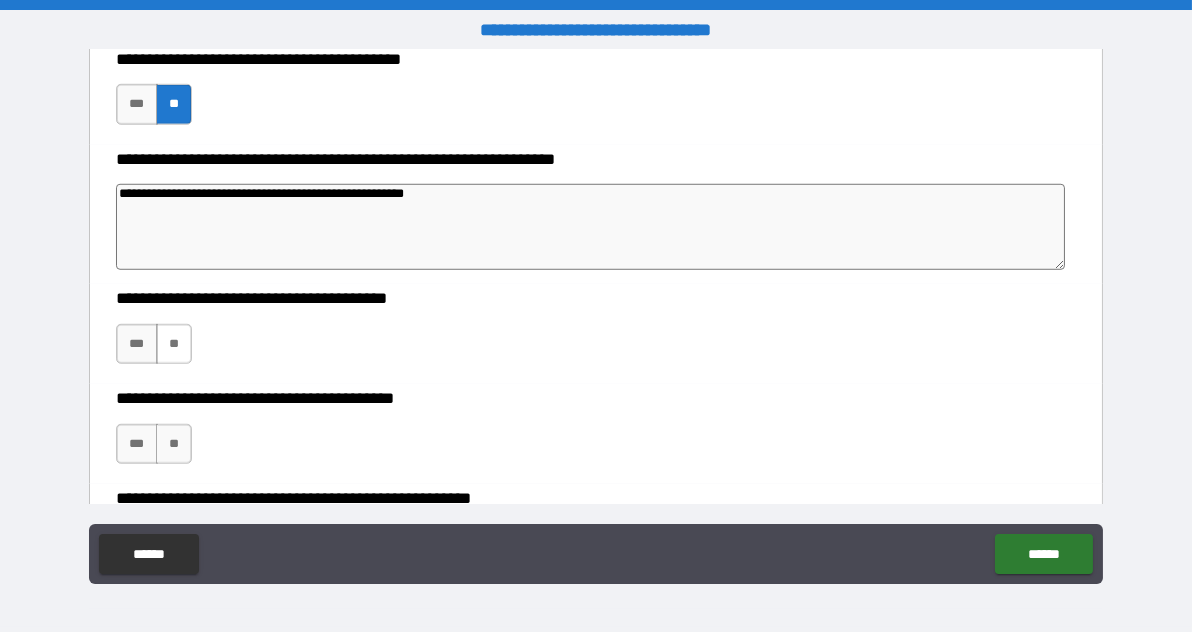 click on "**" at bounding box center [174, 344] 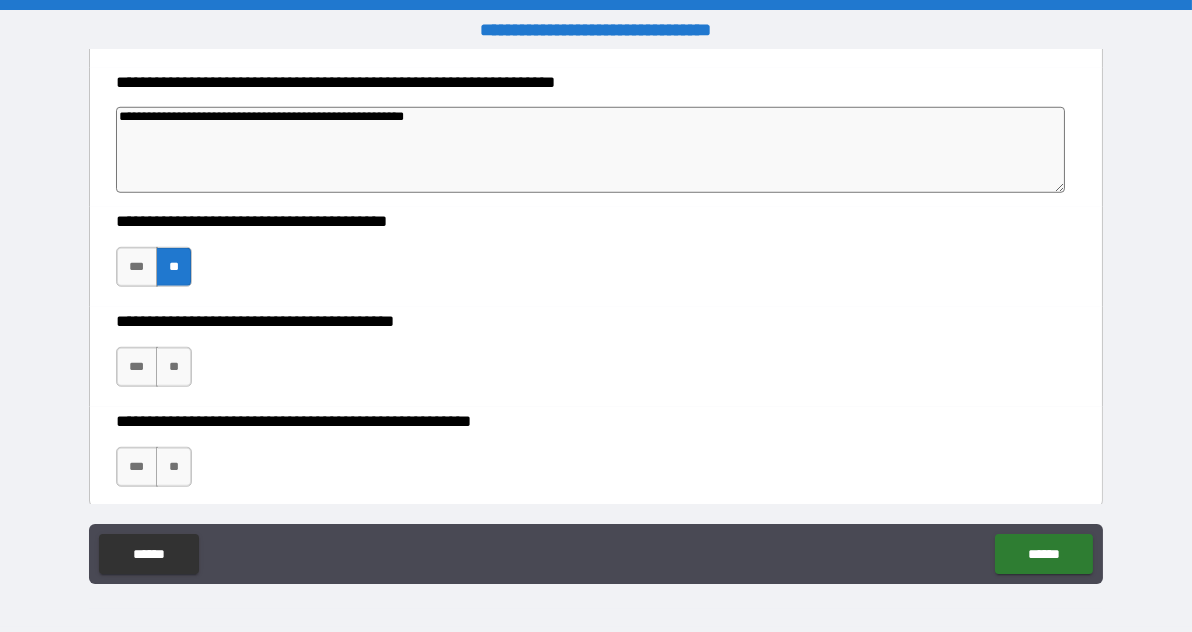 scroll, scrollTop: 3085, scrollLeft: 0, axis: vertical 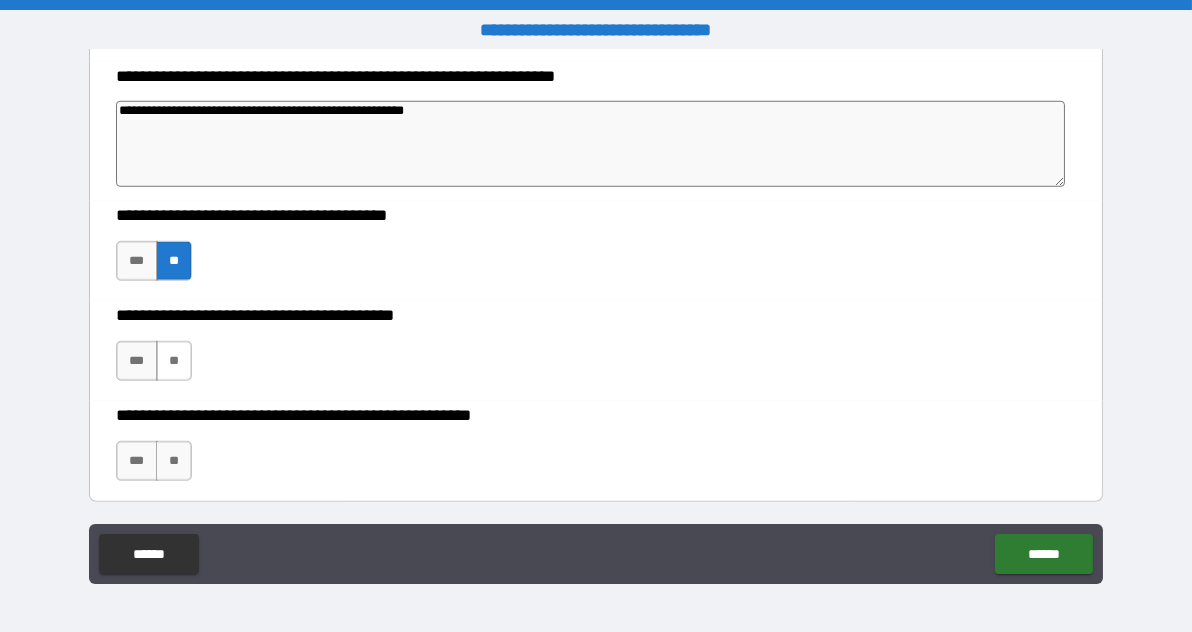 click on "**" at bounding box center [174, 361] 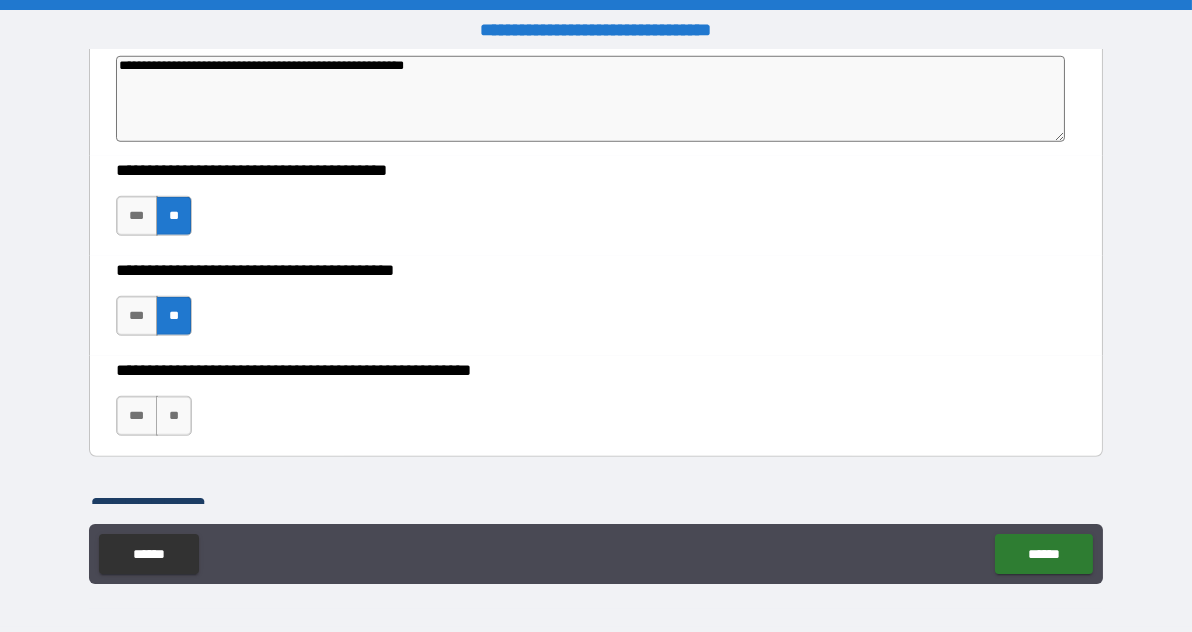 scroll, scrollTop: 3132, scrollLeft: 0, axis: vertical 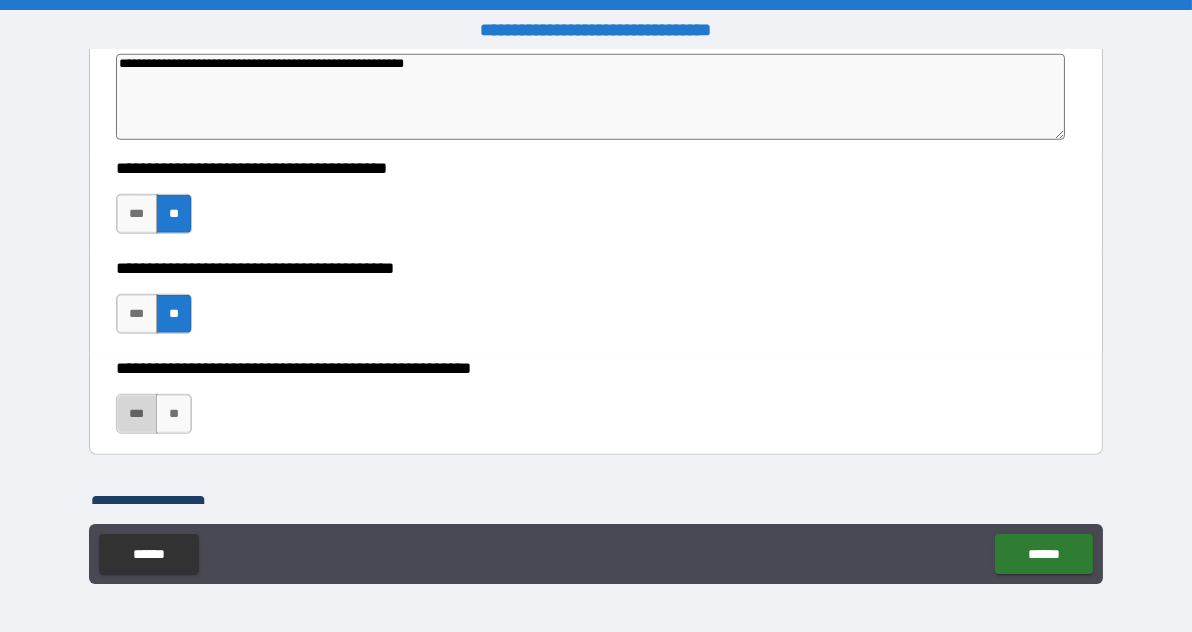 click on "***" at bounding box center [137, 414] 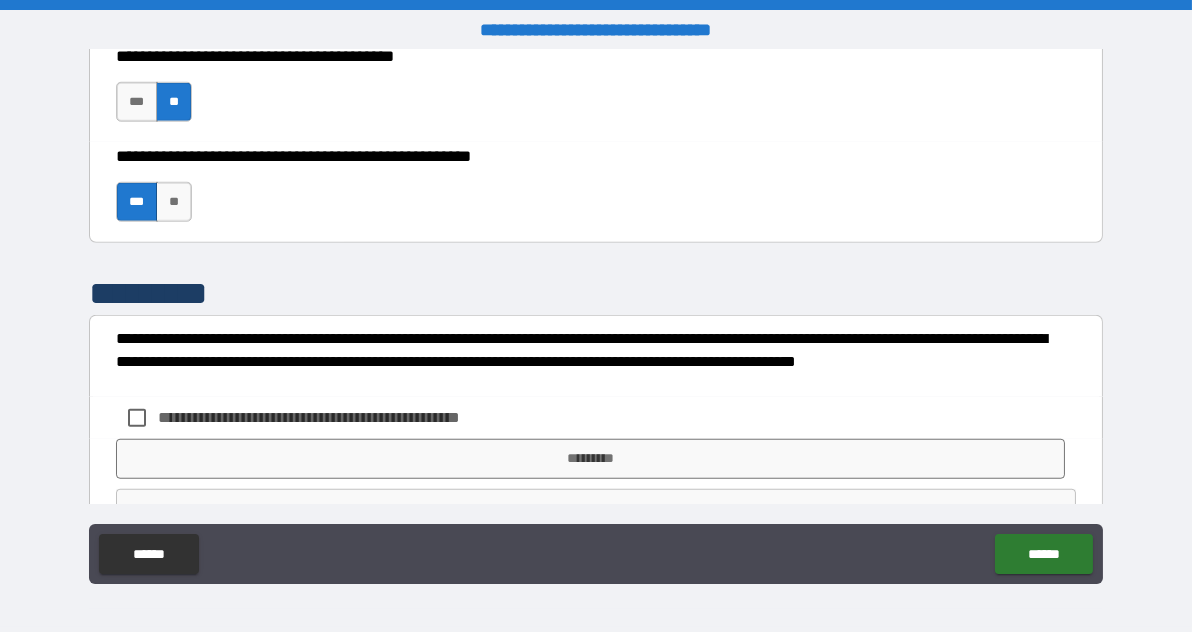 scroll, scrollTop: 3357, scrollLeft: 0, axis: vertical 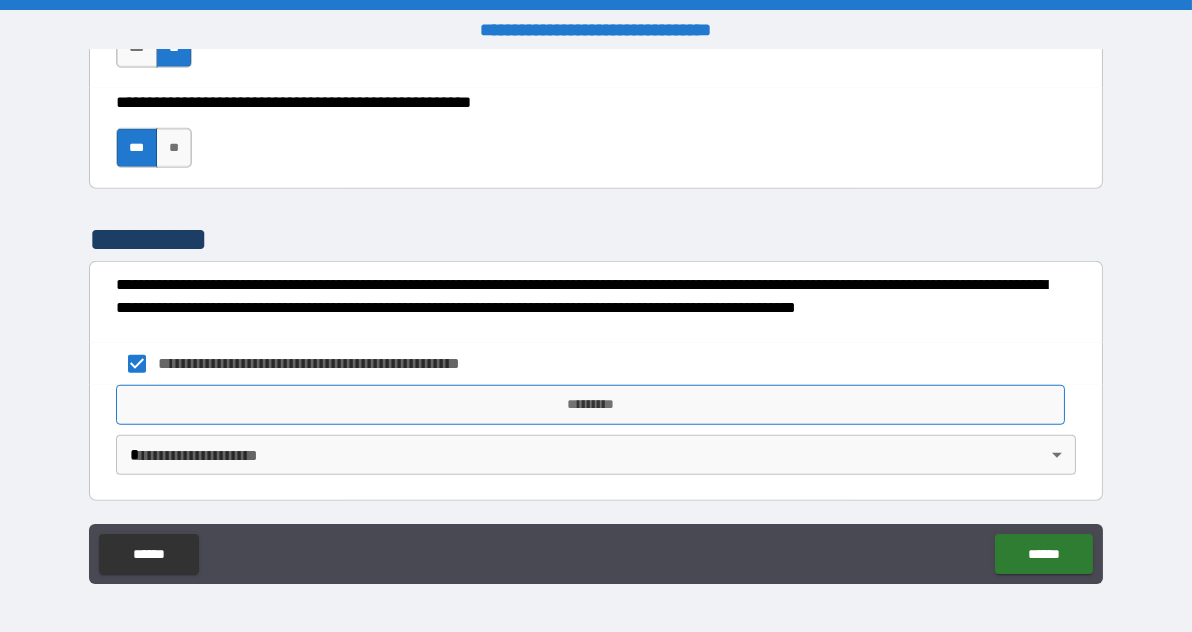 click on "*********" at bounding box center [590, 405] 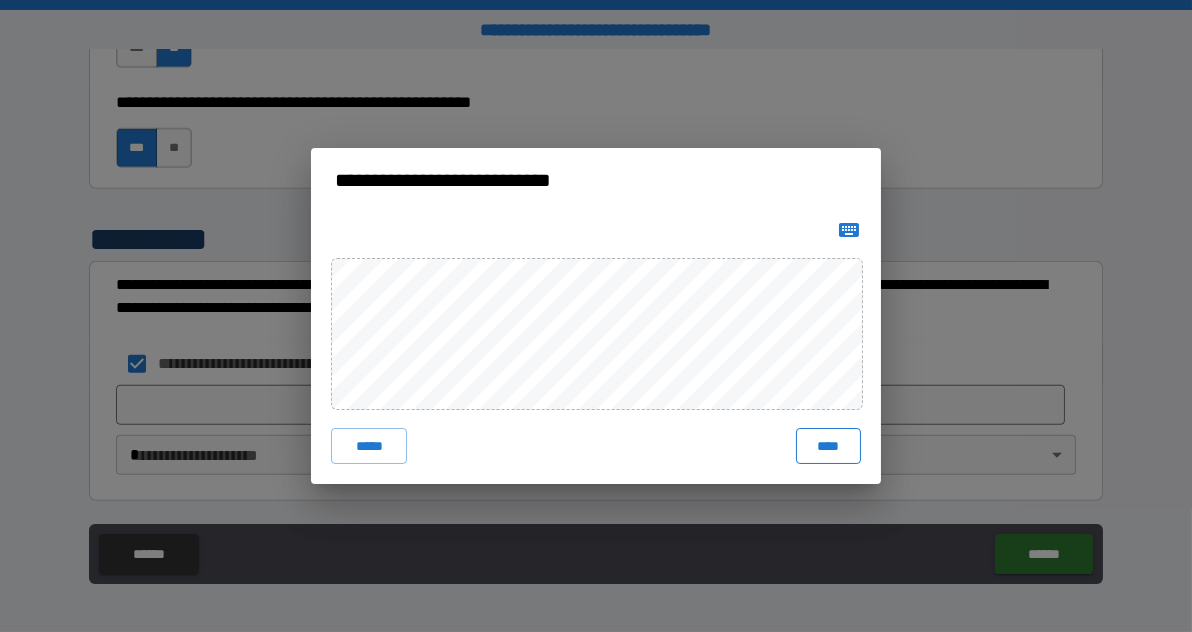 click on "****" at bounding box center (828, 446) 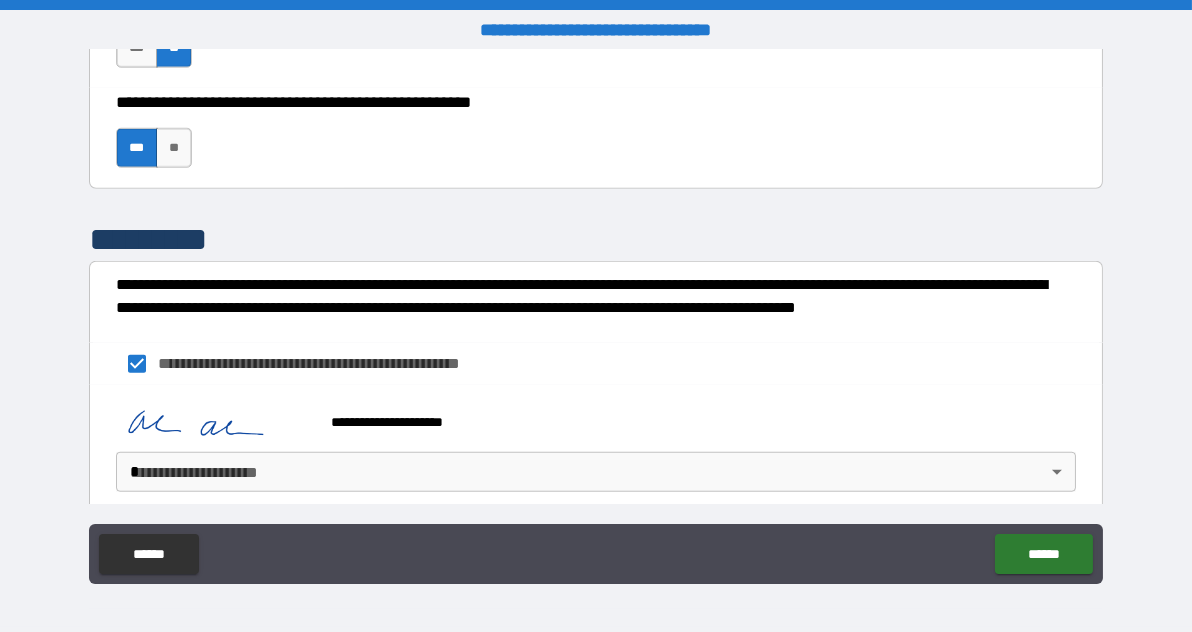 click on "**********" at bounding box center (596, 316) 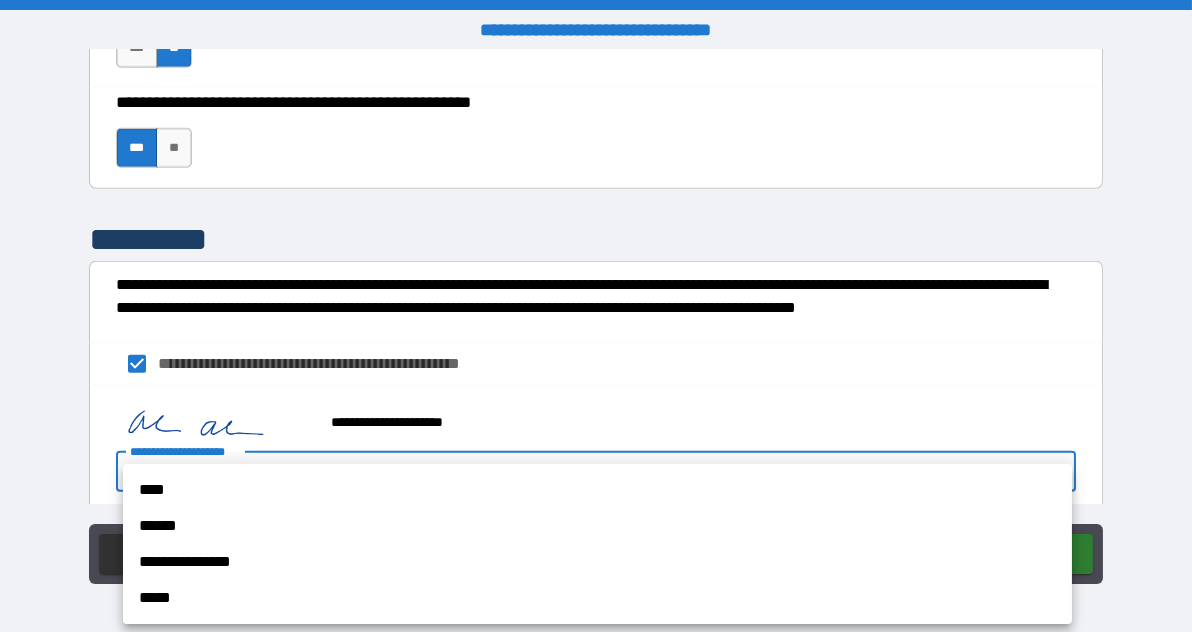 click on "****" at bounding box center (597, 490) 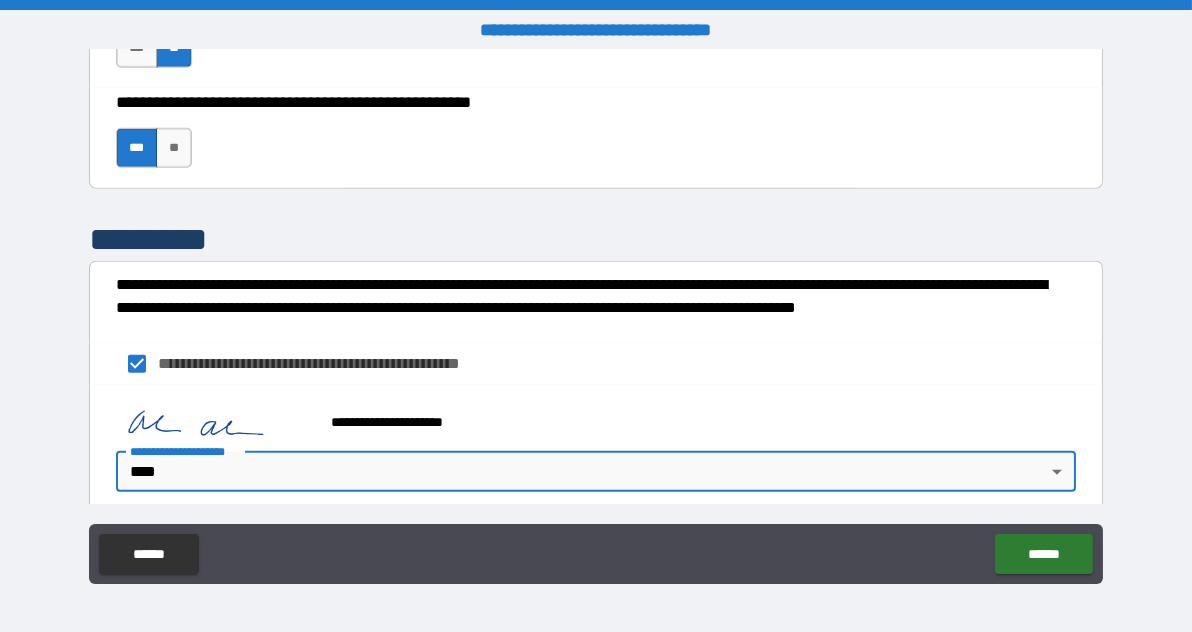 scroll, scrollTop: 3415, scrollLeft: 0, axis: vertical 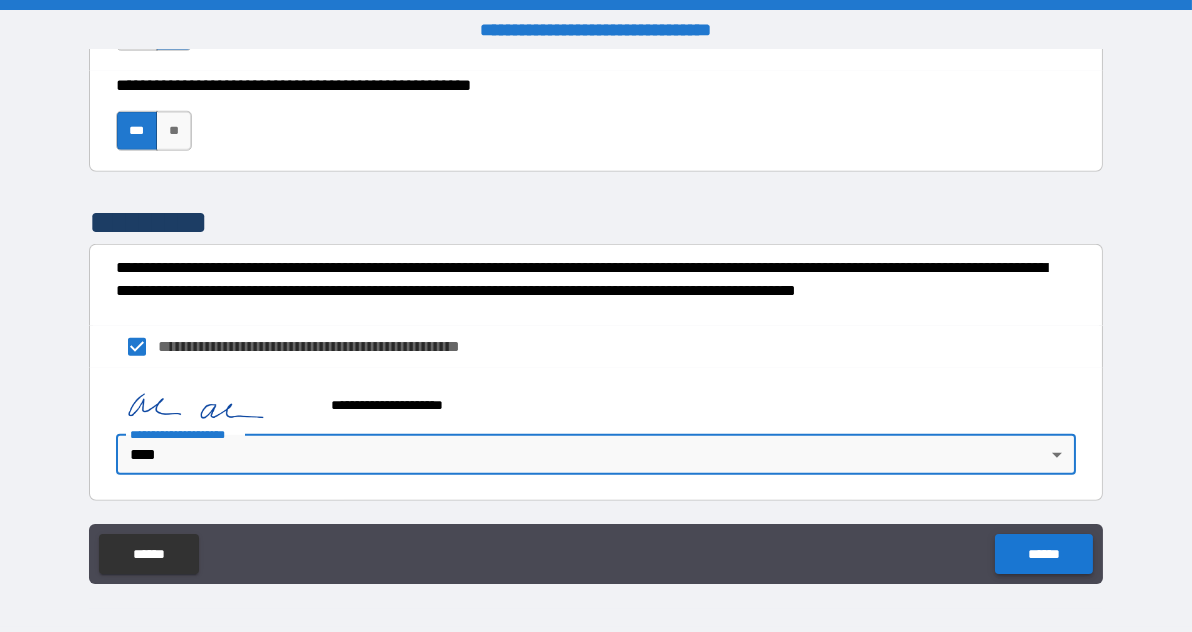 click on "******" at bounding box center [1043, 554] 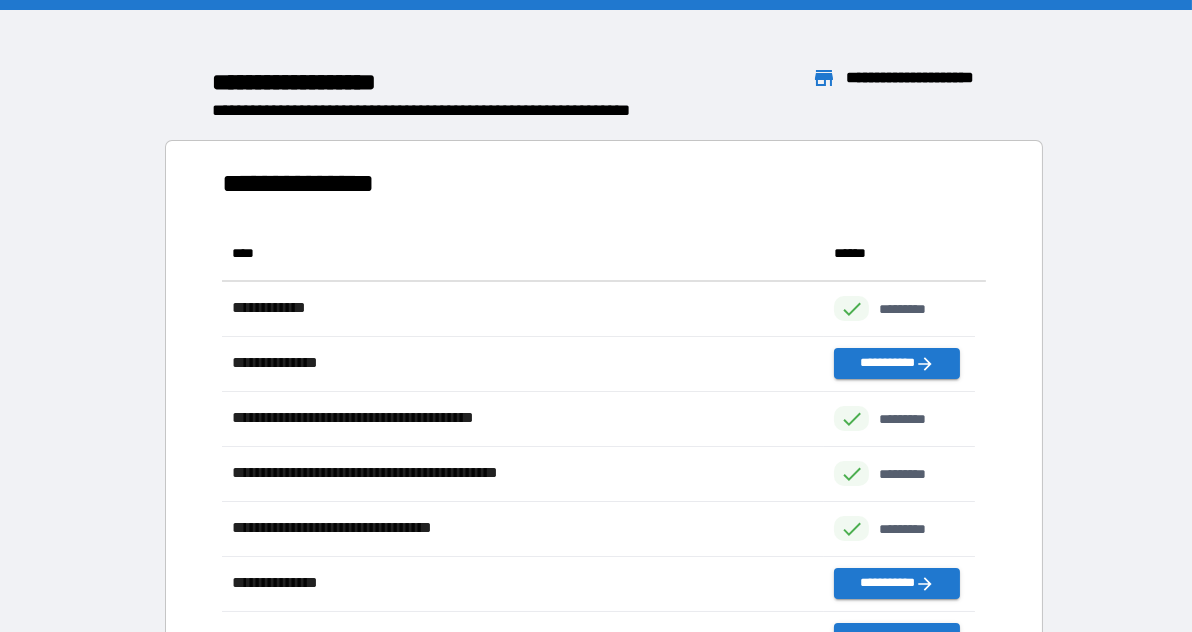 scroll, scrollTop: 16, scrollLeft: 15, axis: both 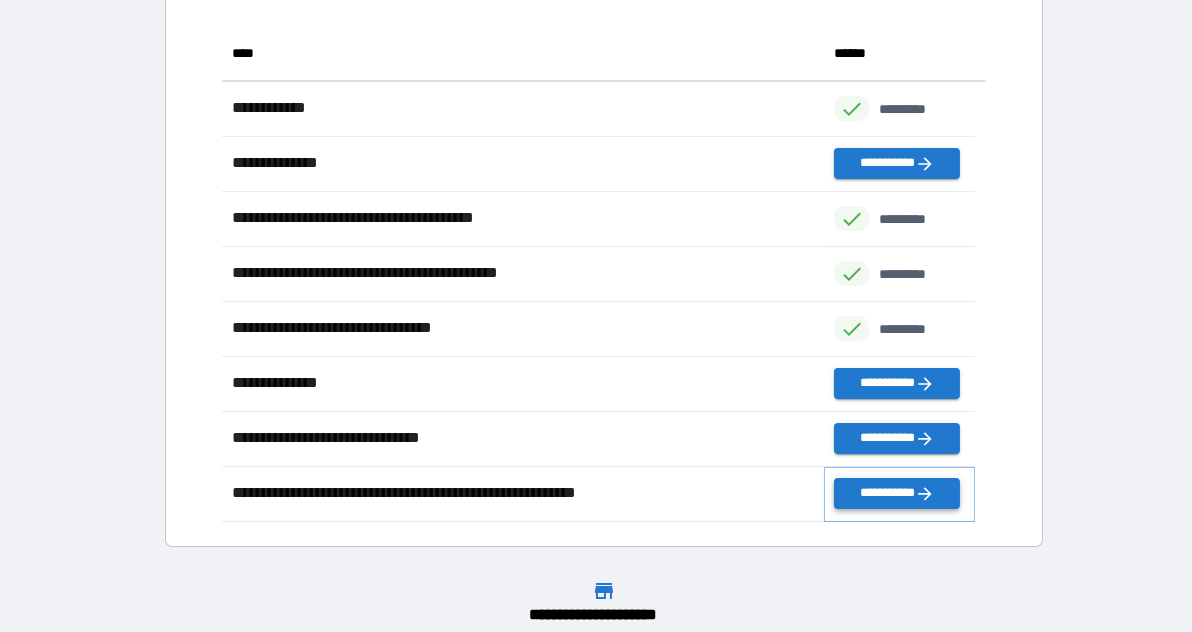 click 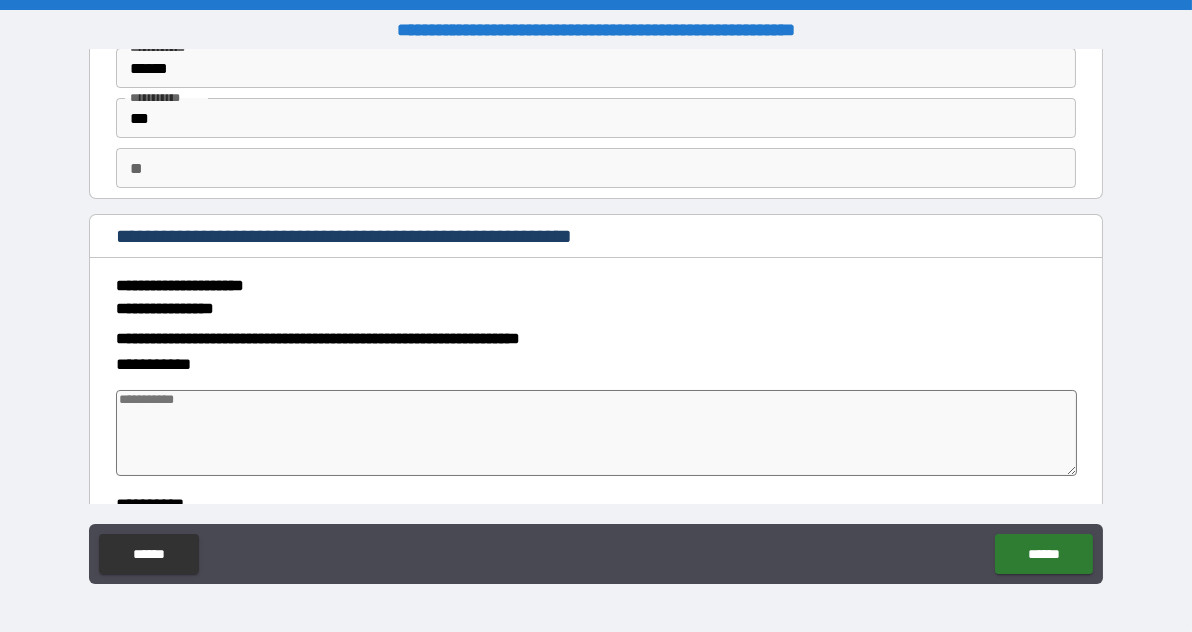 scroll, scrollTop: 129, scrollLeft: 0, axis: vertical 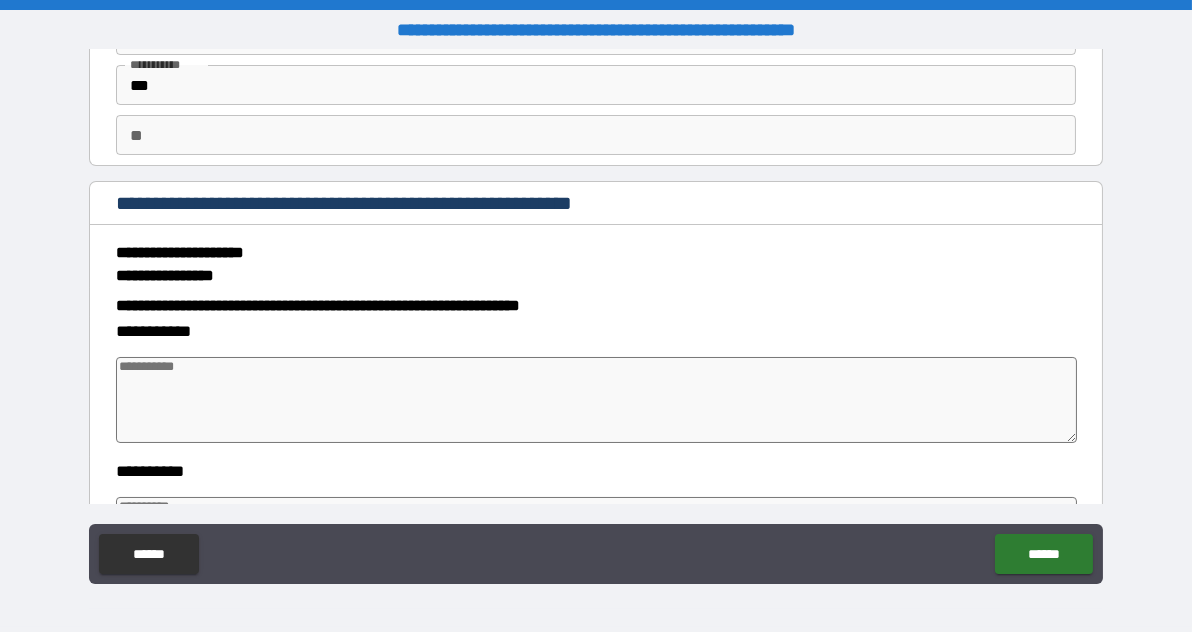 click at bounding box center (597, 400) 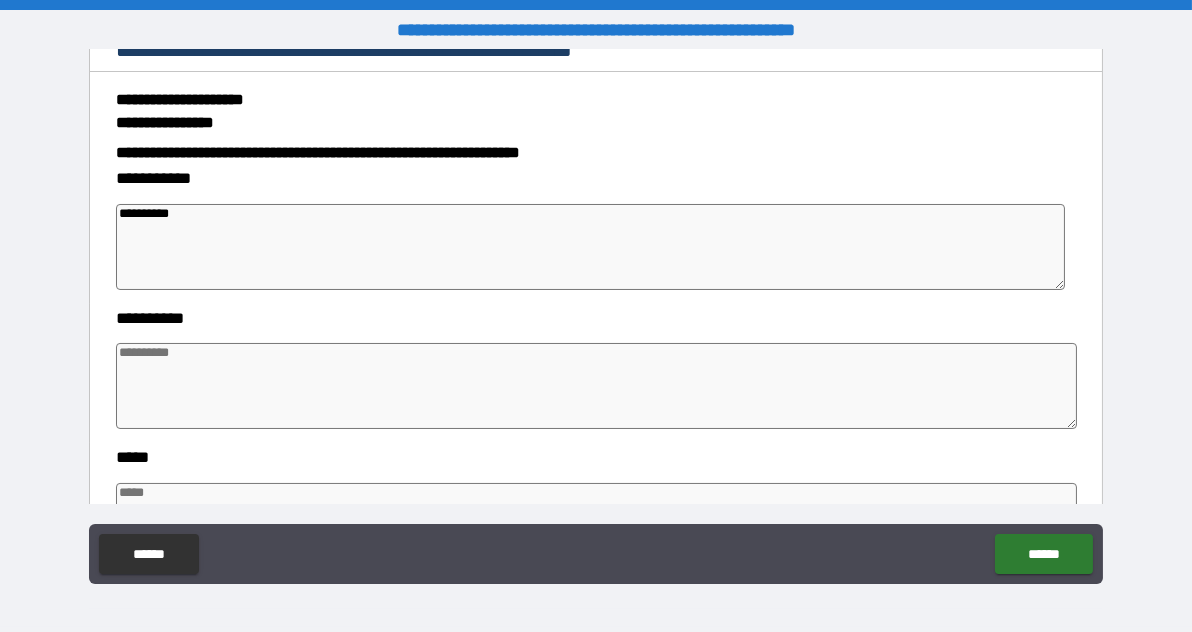 scroll, scrollTop: 288, scrollLeft: 0, axis: vertical 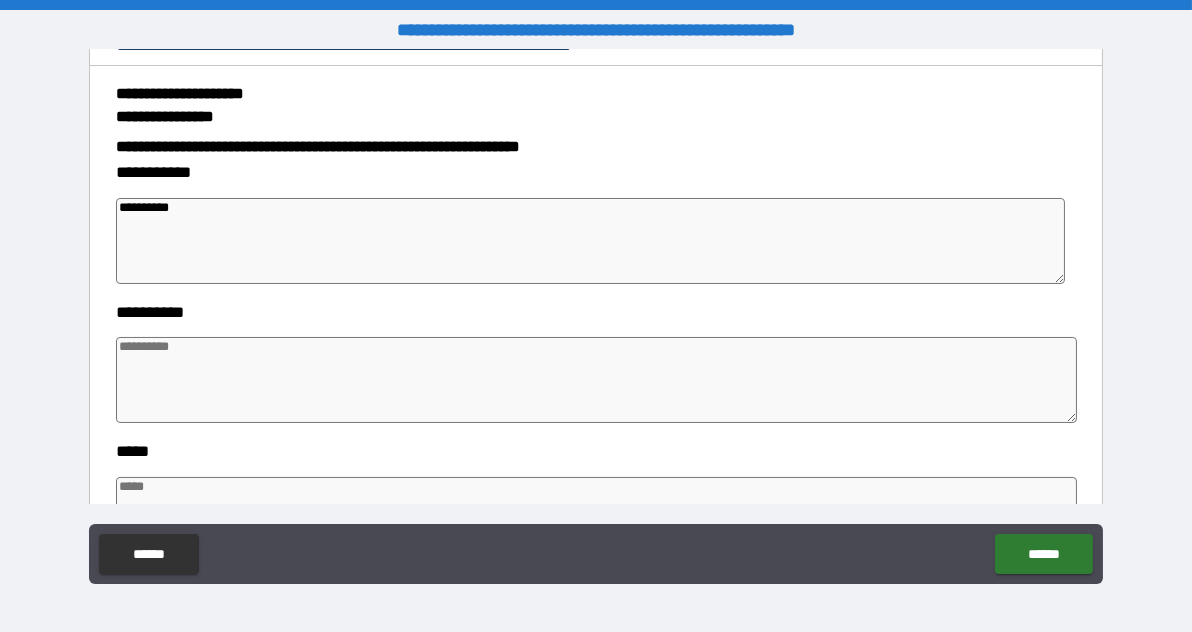 click at bounding box center (597, 380) 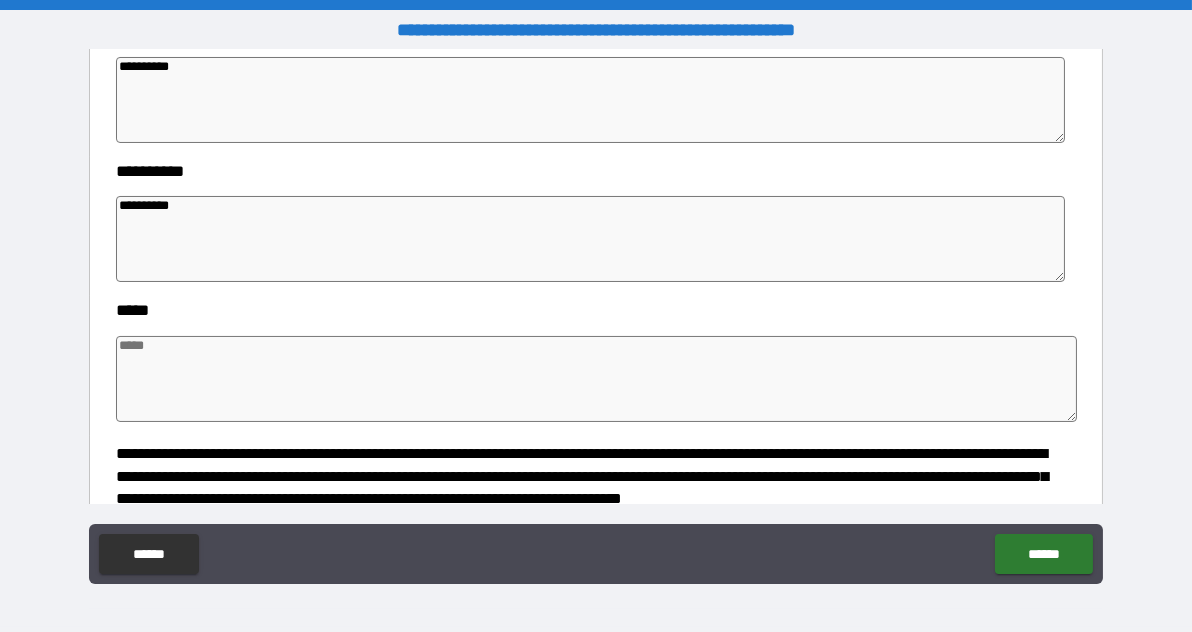 scroll, scrollTop: 429, scrollLeft: 0, axis: vertical 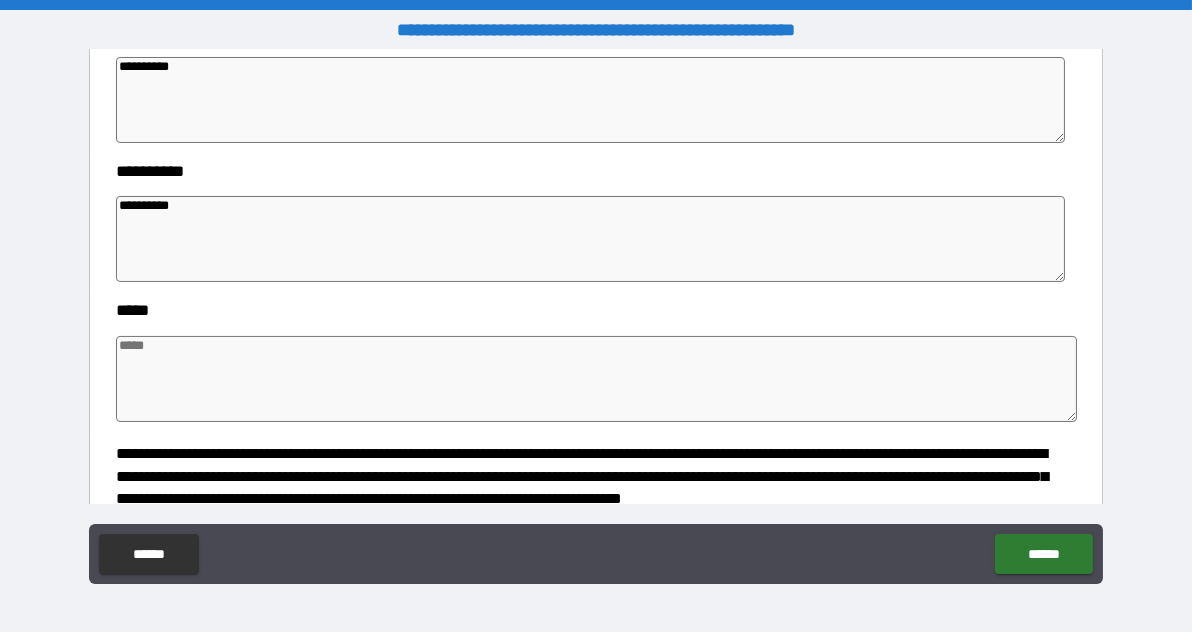click at bounding box center [597, 379] 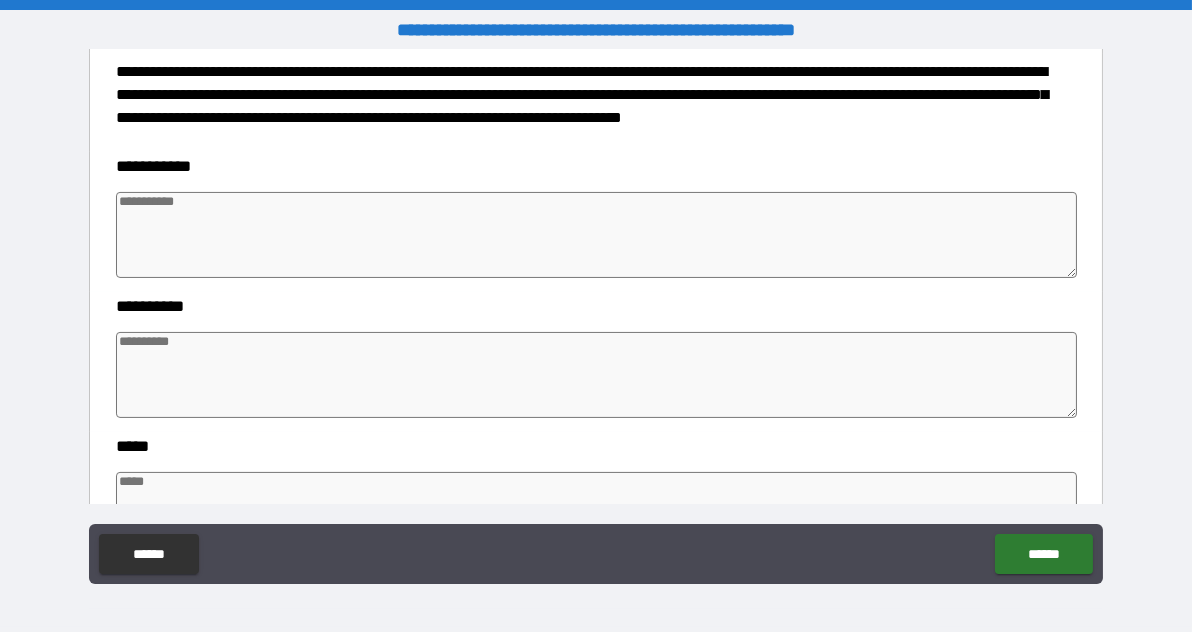 scroll, scrollTop: 810, scrollLeft: 0, axis: vertical 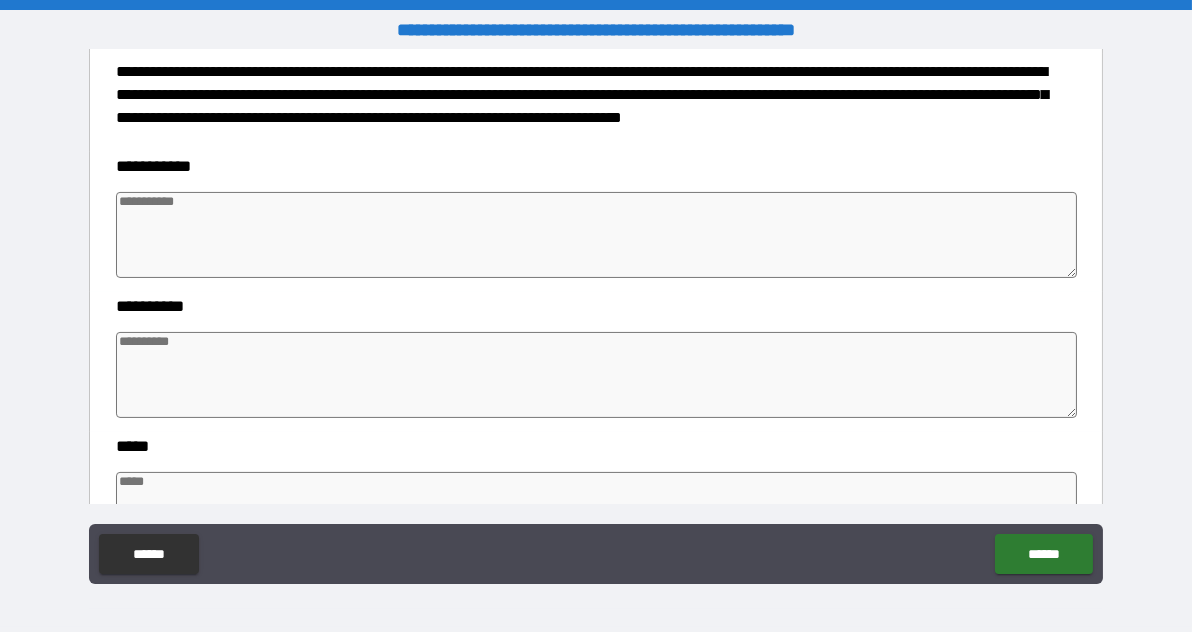 click at bounding box center (597, 235) 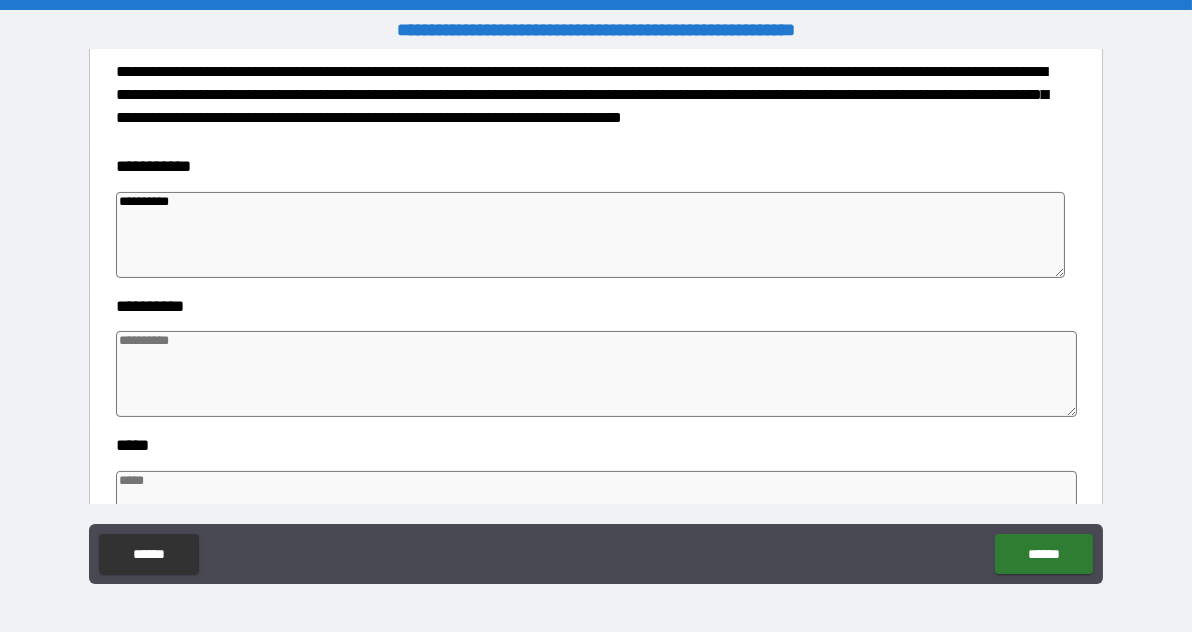 click at bounding box center [597, 374] 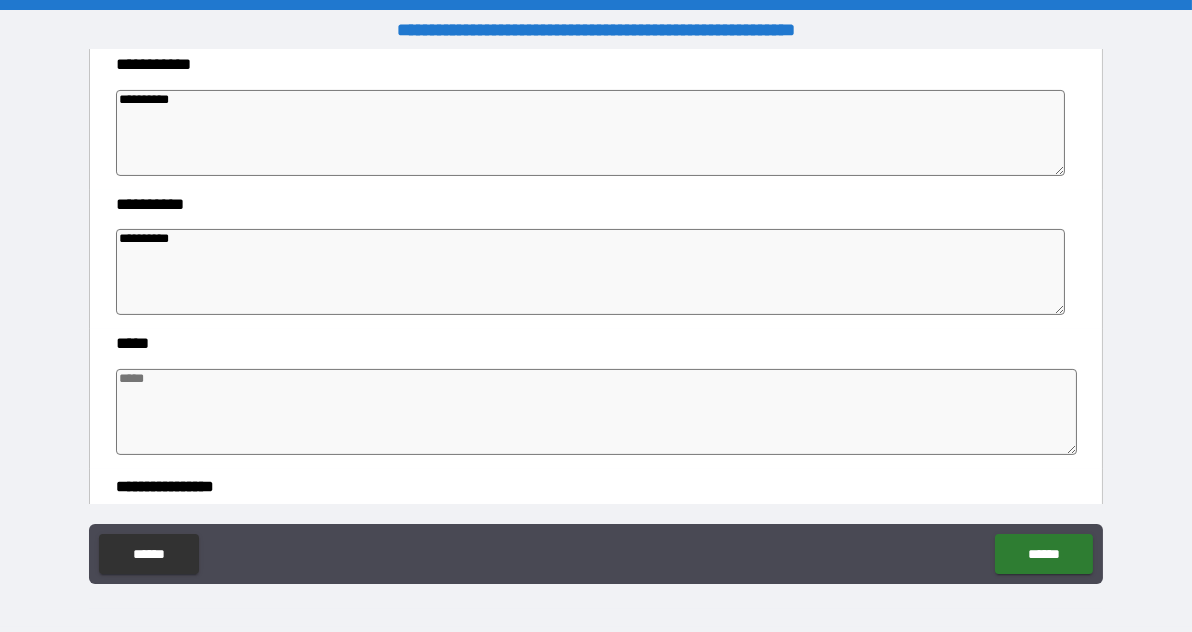 scroll, scrollTop: 939, scrollLeft: 0, axis: vertical 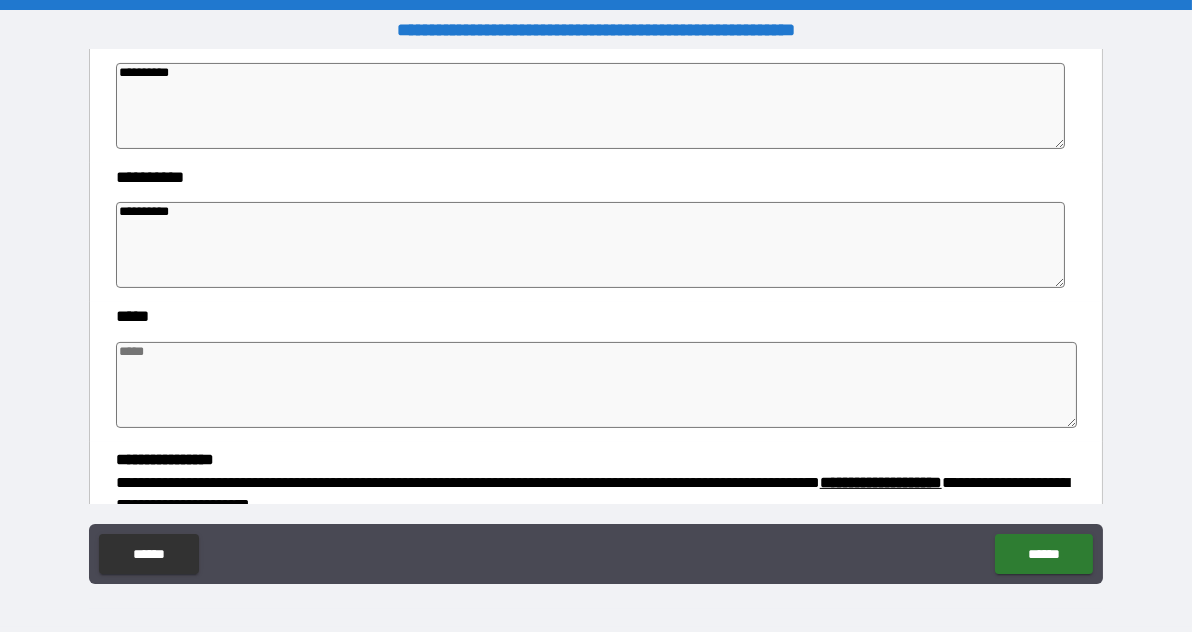 click at bounding box center (597, 385) 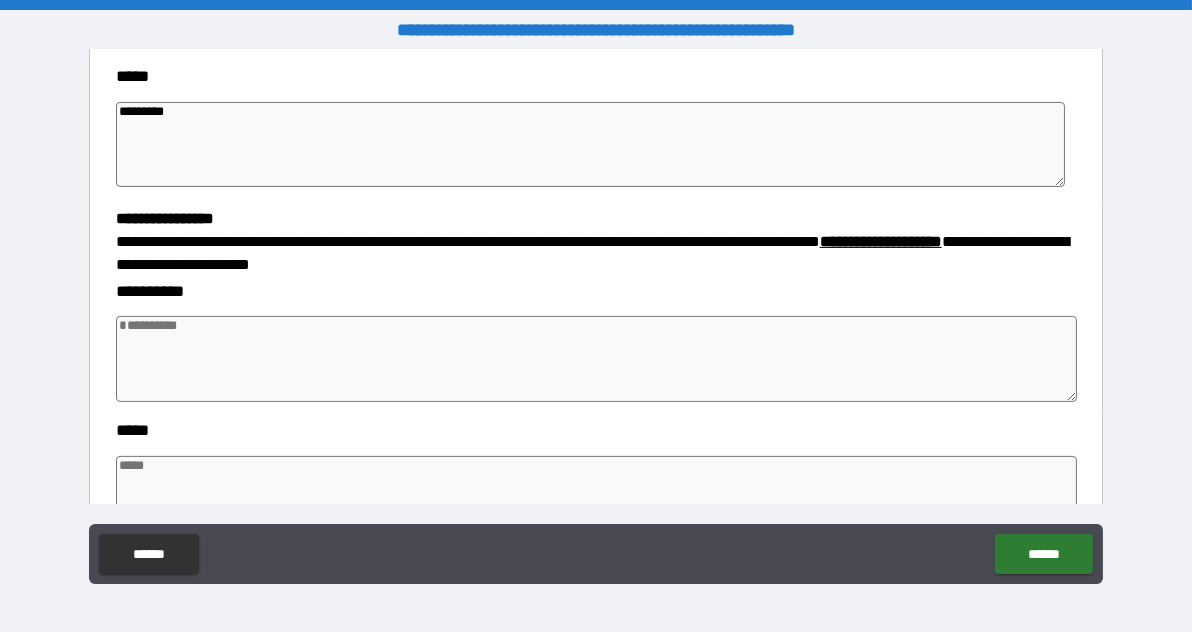 scroll, scrollTop: 1182, scrollLeft: 0, axis: vertical 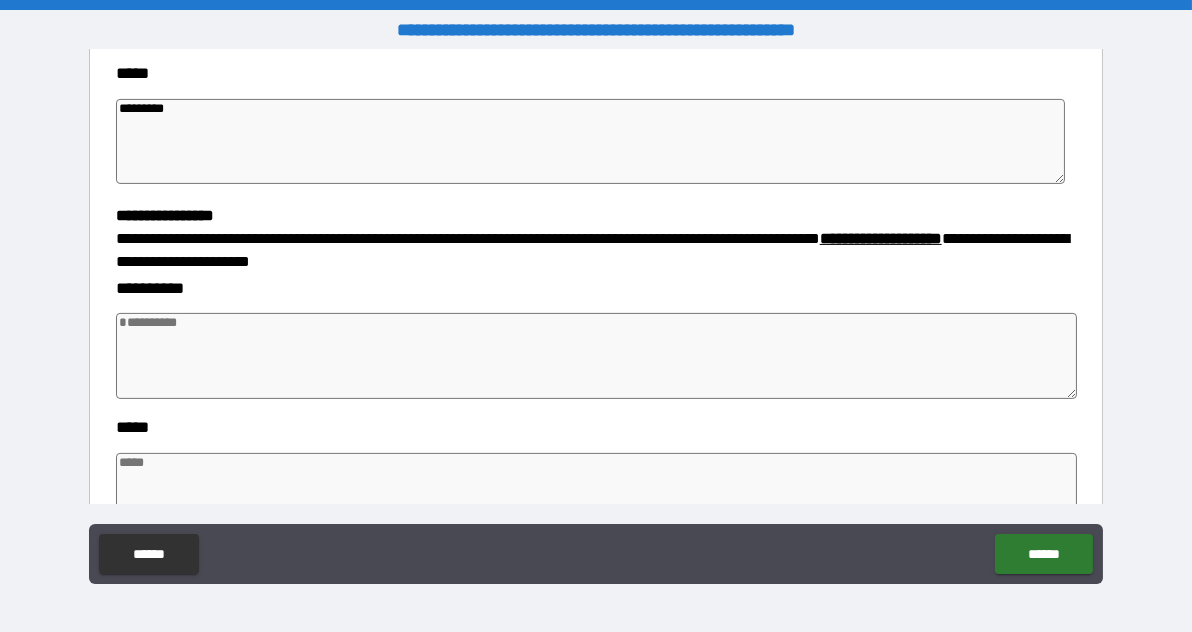 click at bounding box center (597, 356) 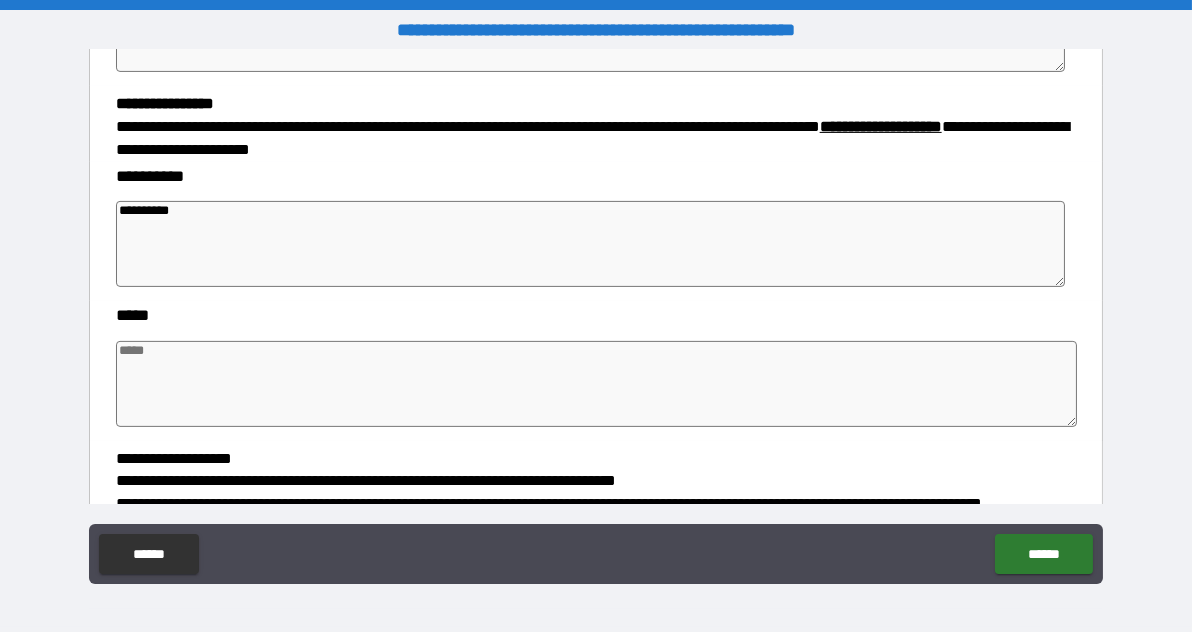 scroll, scrollTop: 1313, scrollLeft: 0, axis: vertical 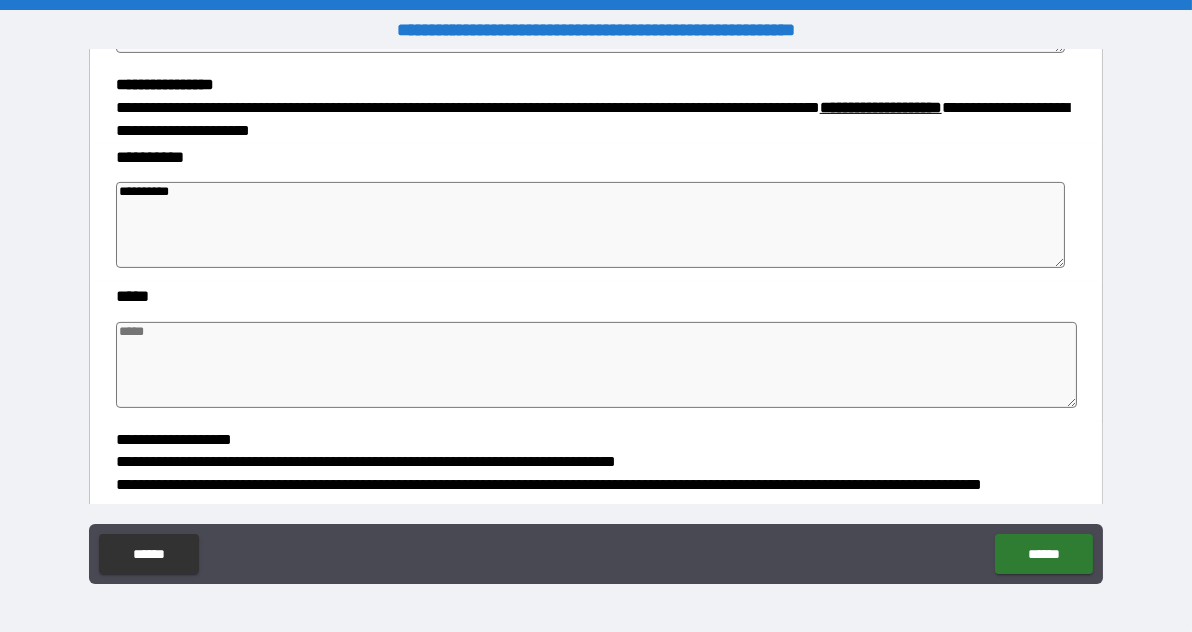 click at bounding box center [597, 365] 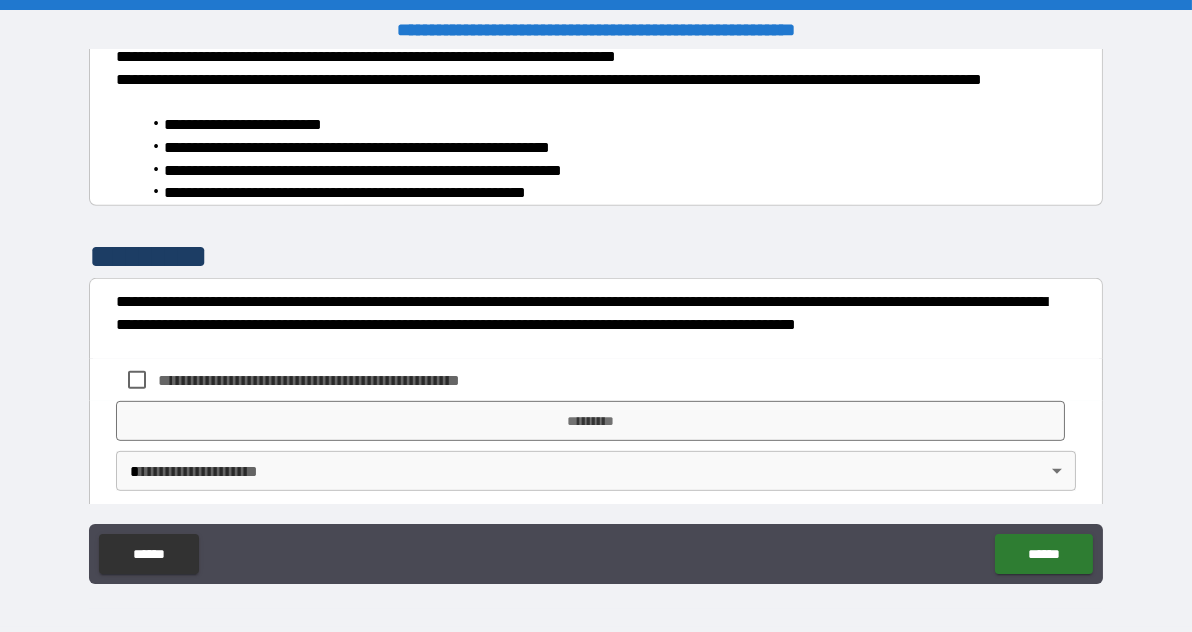 scroll, scrollTop: 1736, scrollLeft: 0, axis: vertical 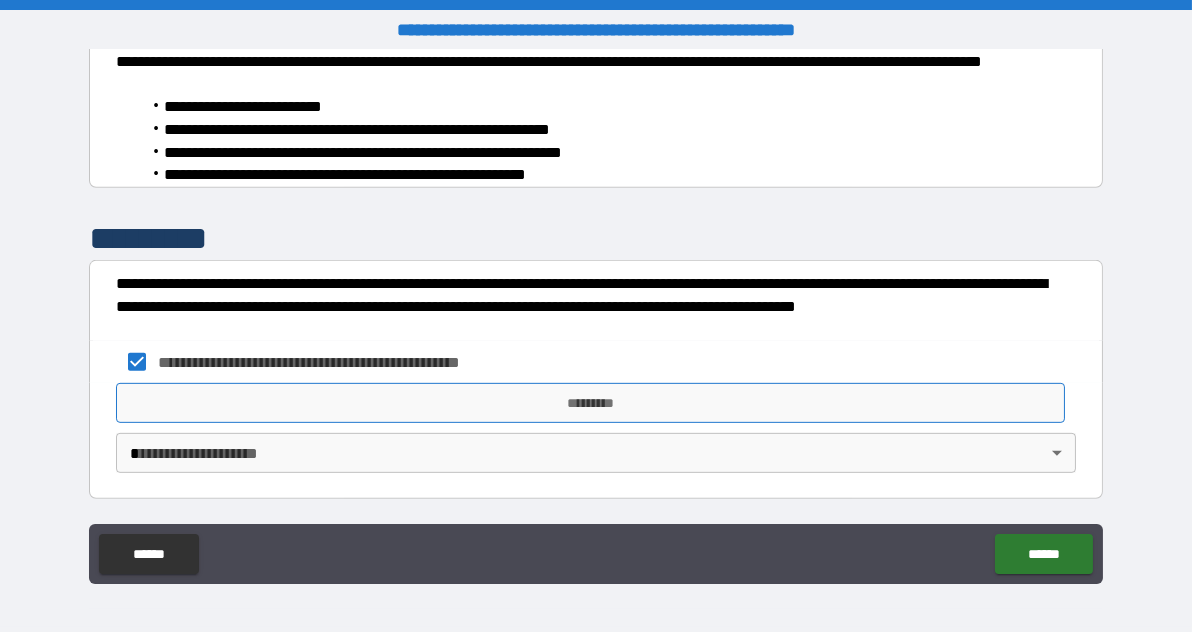click on "*********" at bounding box center [590, 403] 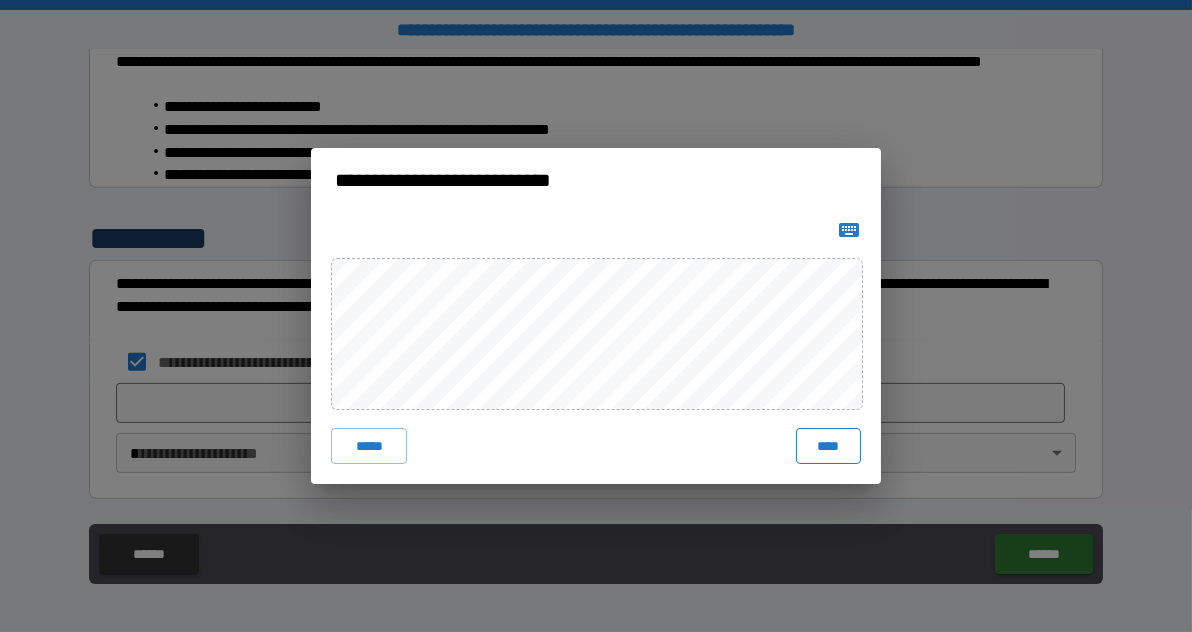 click on "****" at bounding box center (828, 446) 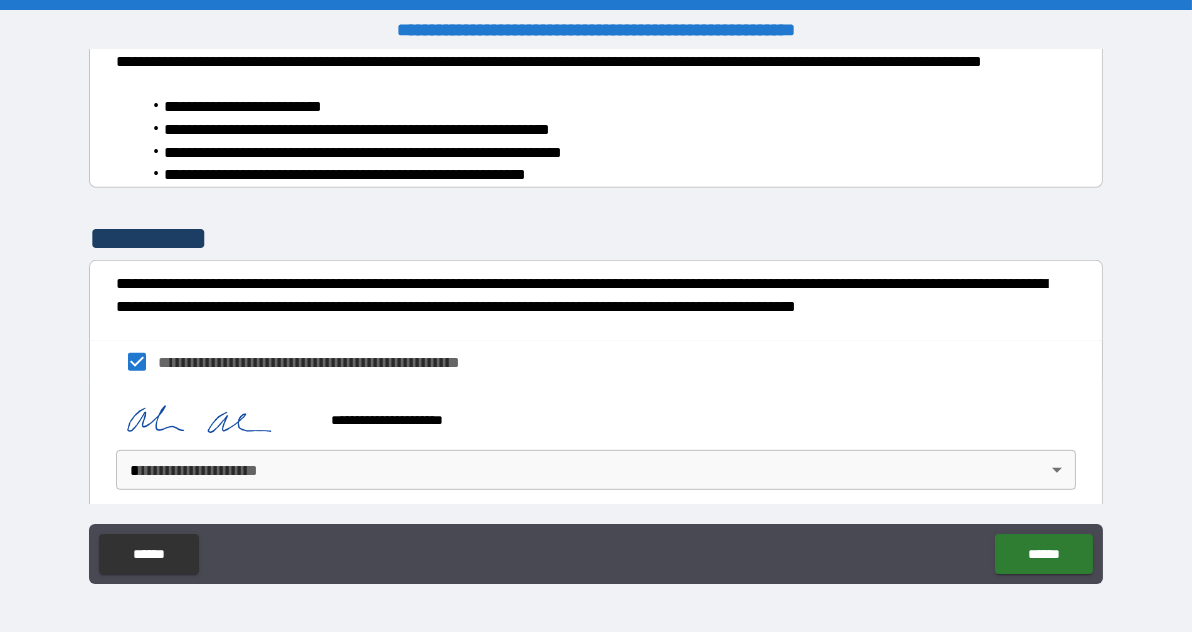 scroll, scrollTop: 1753, scrollLeft: 0, axis: vertical 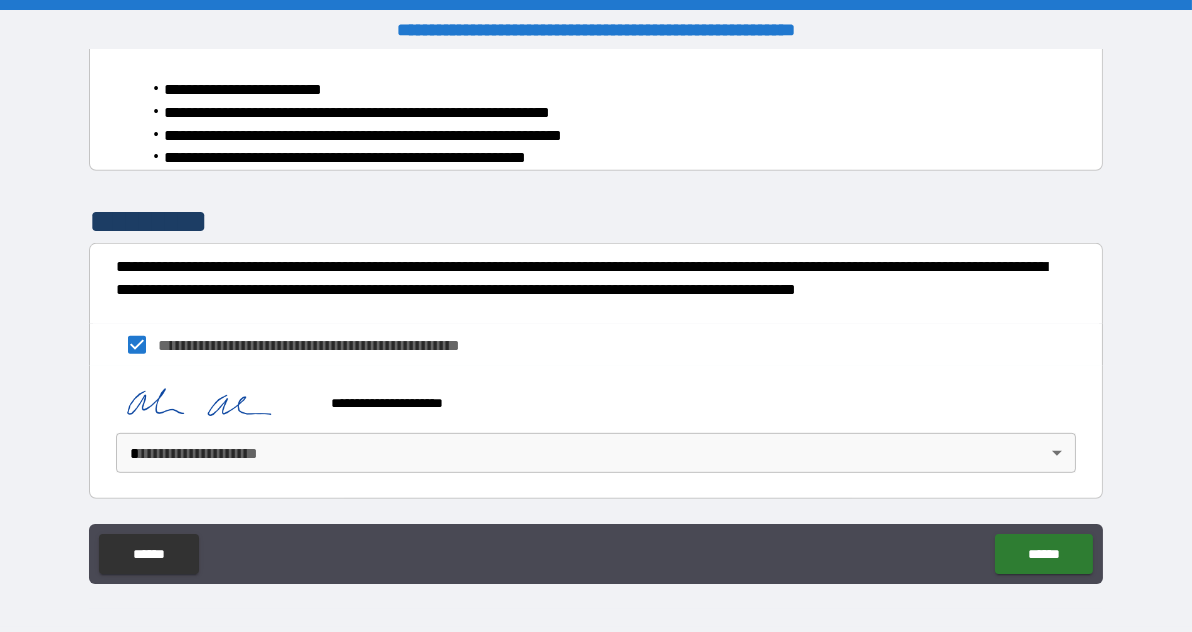 click on "**********" at bounding box center (596, 316) 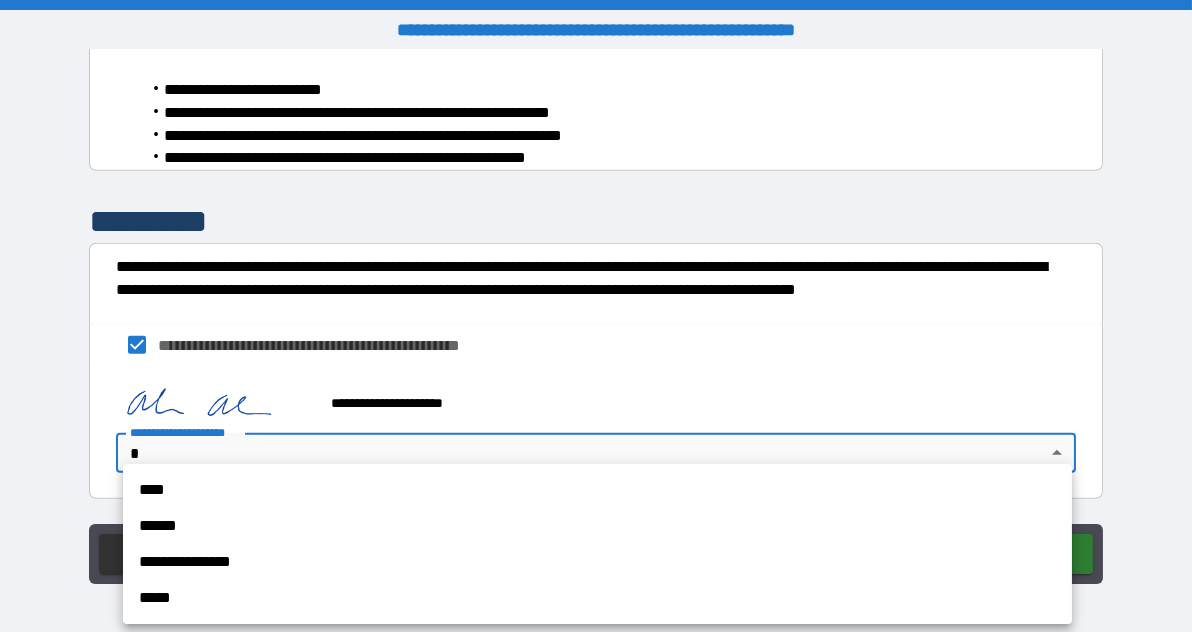 click on "****" at bounding box center [597, 490] 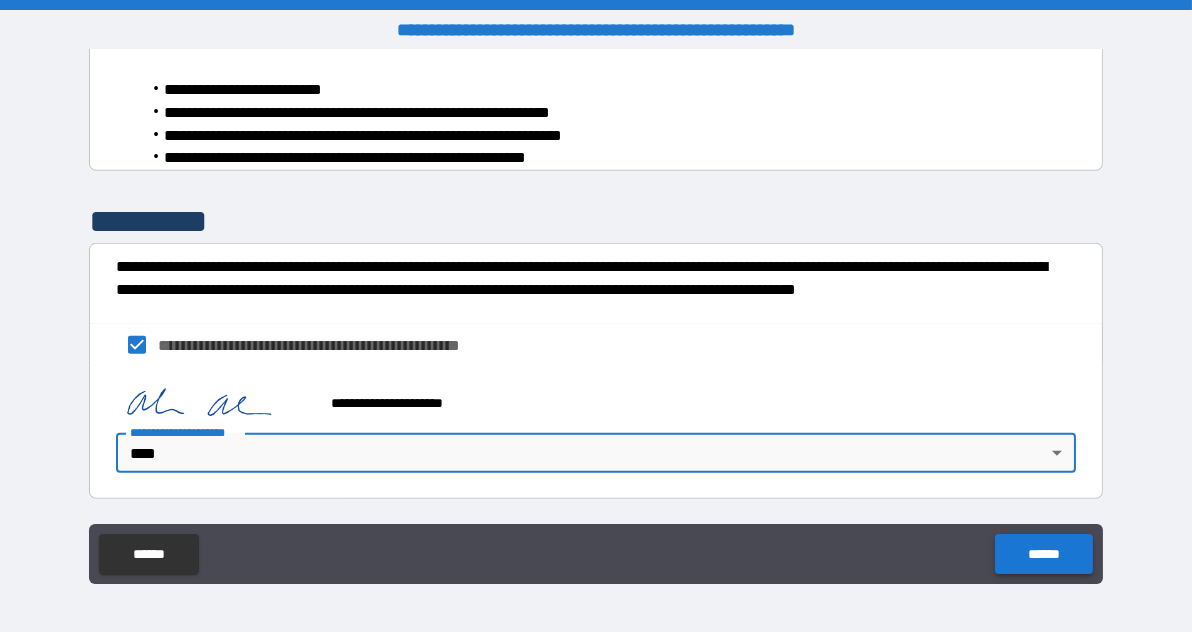 click on "******" at bounding box center (1043, 554) 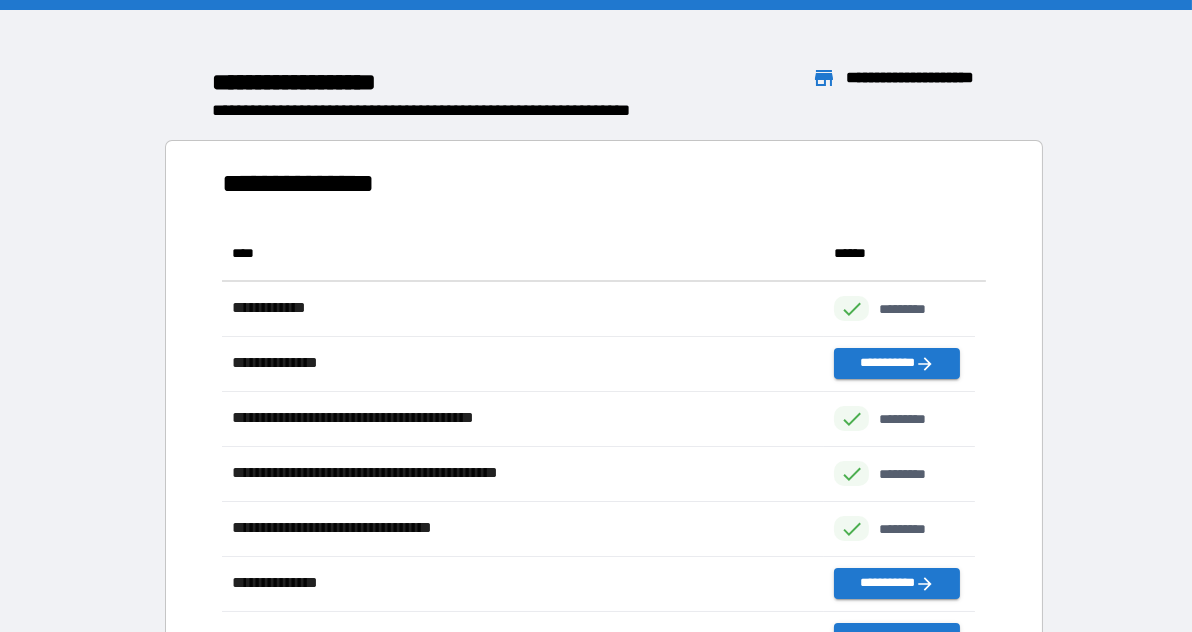 scroll, scrollTop: 16, scrollLeft: 15, axis: both 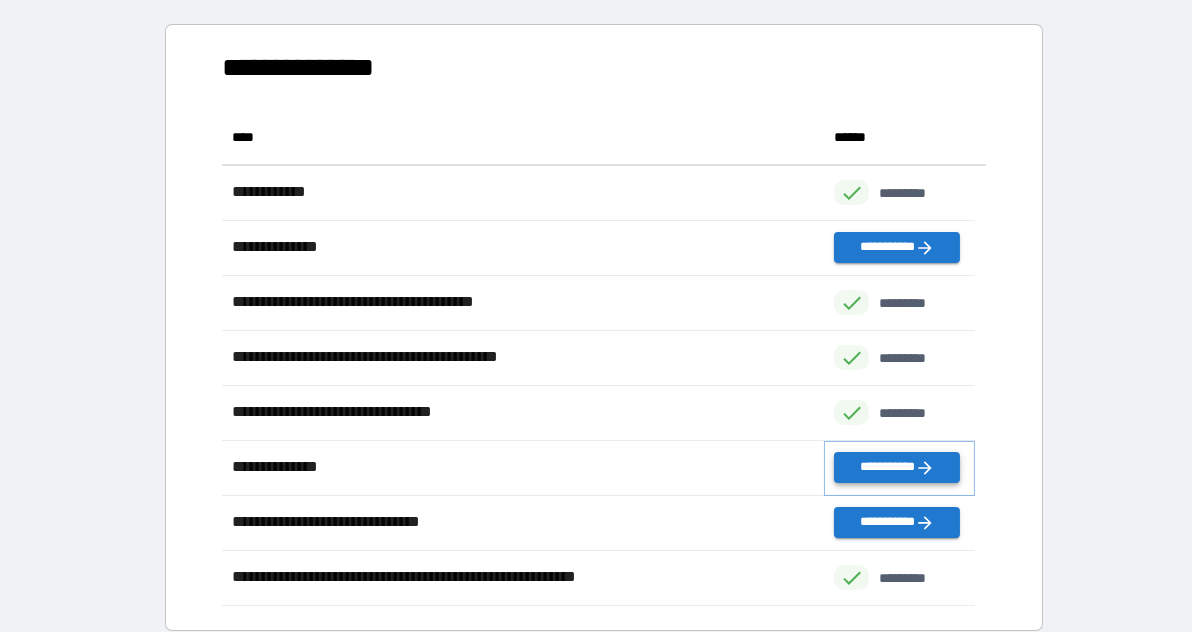 click on "**********" at bounding box center (896, 467) 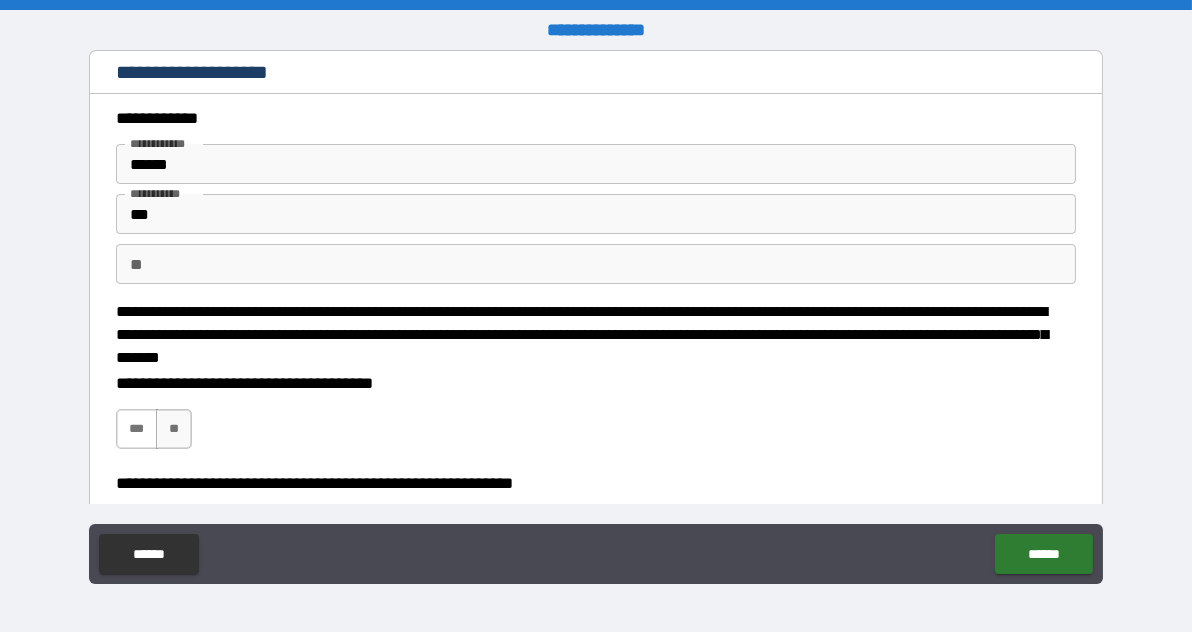 click on "***" at bounding box center (137, 429) 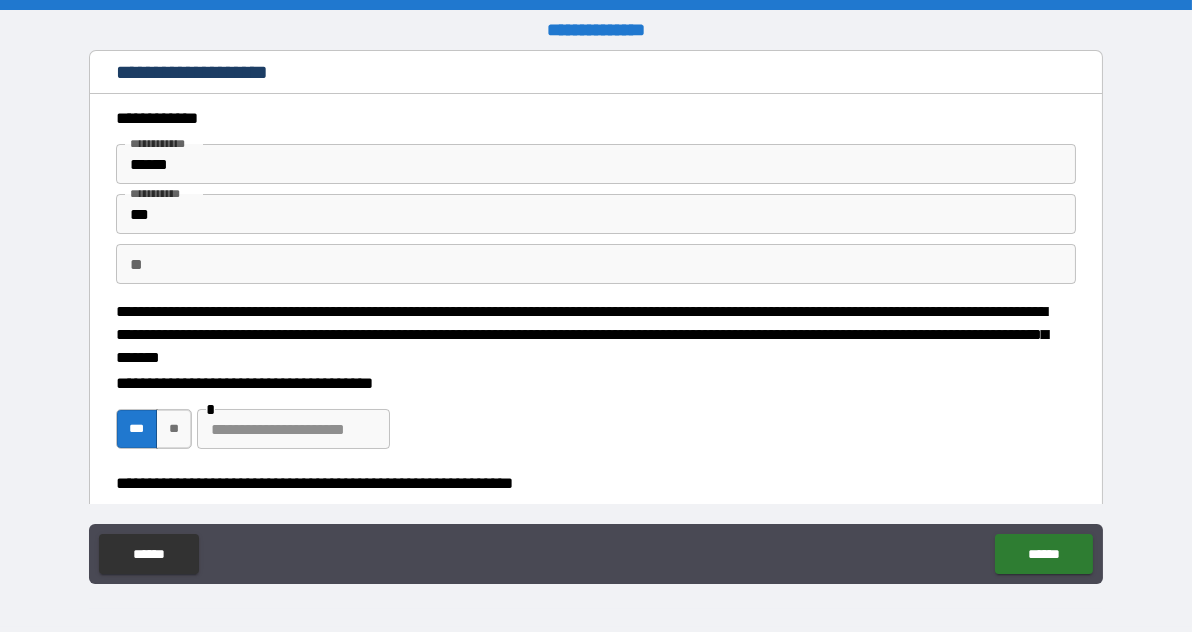click at bounding box center (293, 429) 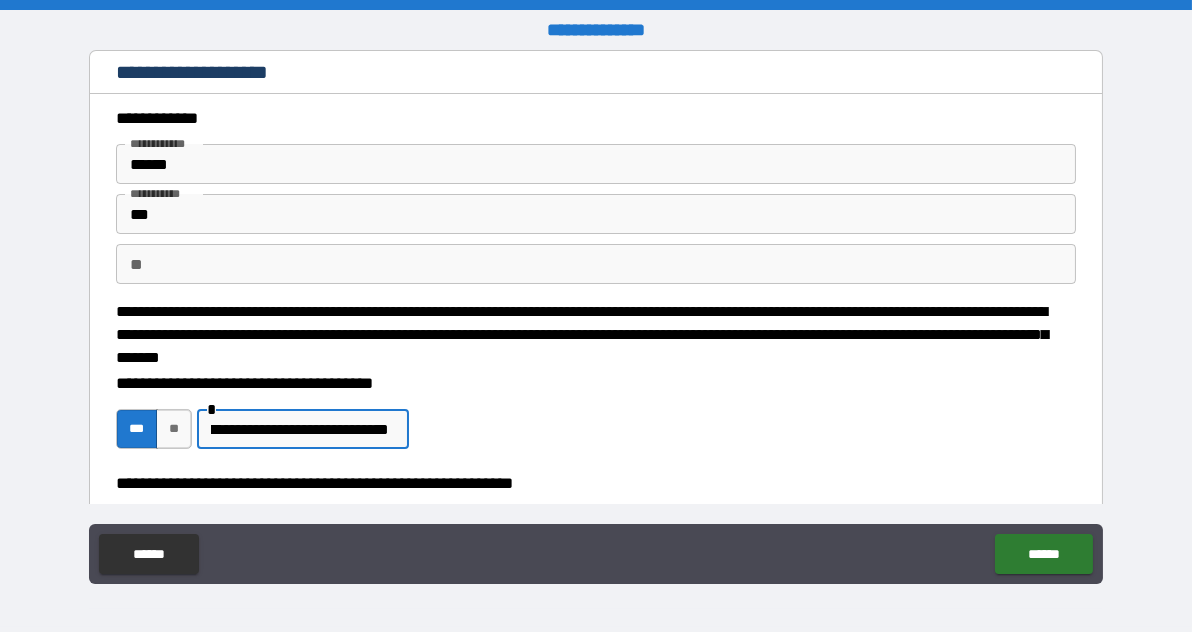 scroll, scrollTop: 0, scrollLeft: 53, axis: horizontal 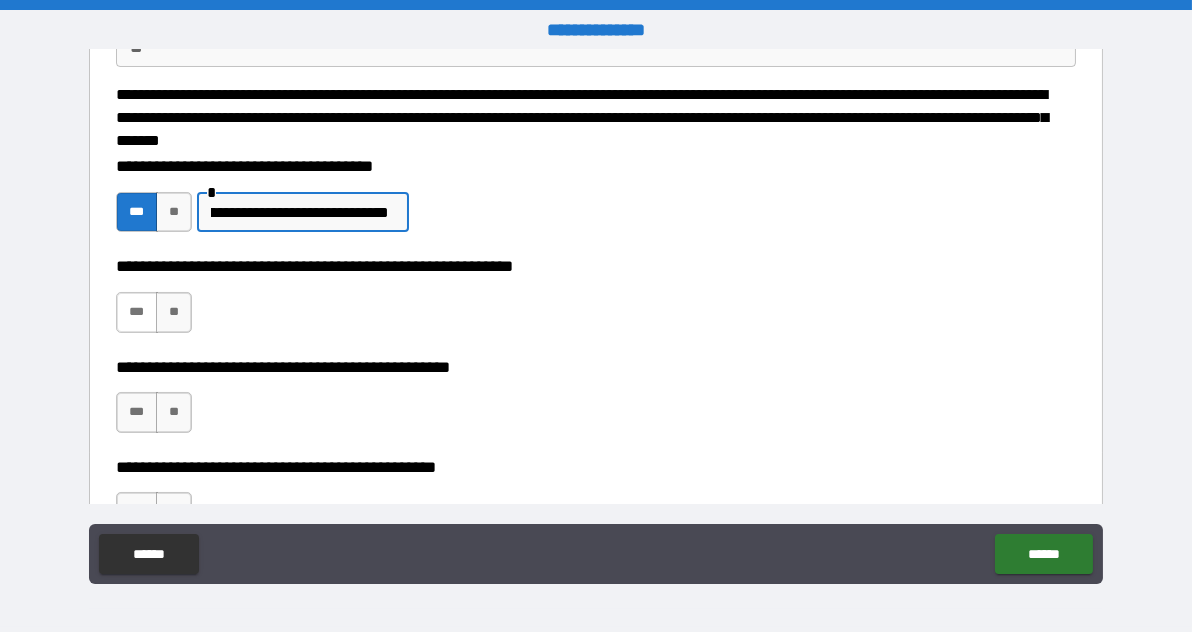 click on "***" at bounding box center (137, 312) 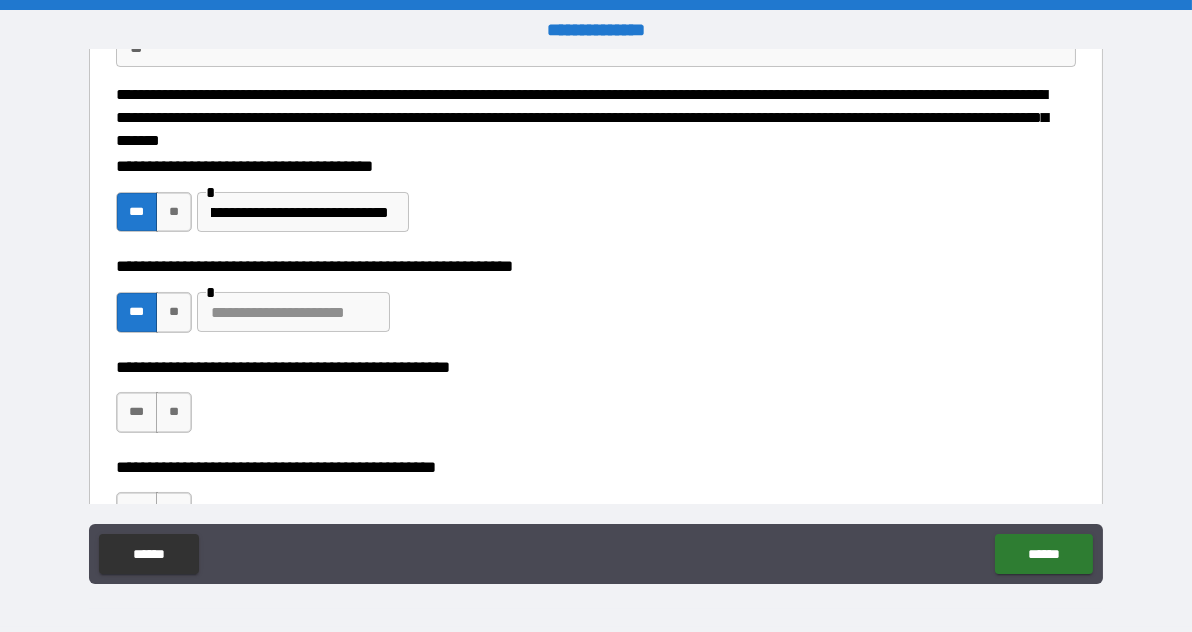 scroll, scrollTop: 0, scrollLeft: 0, axis: both 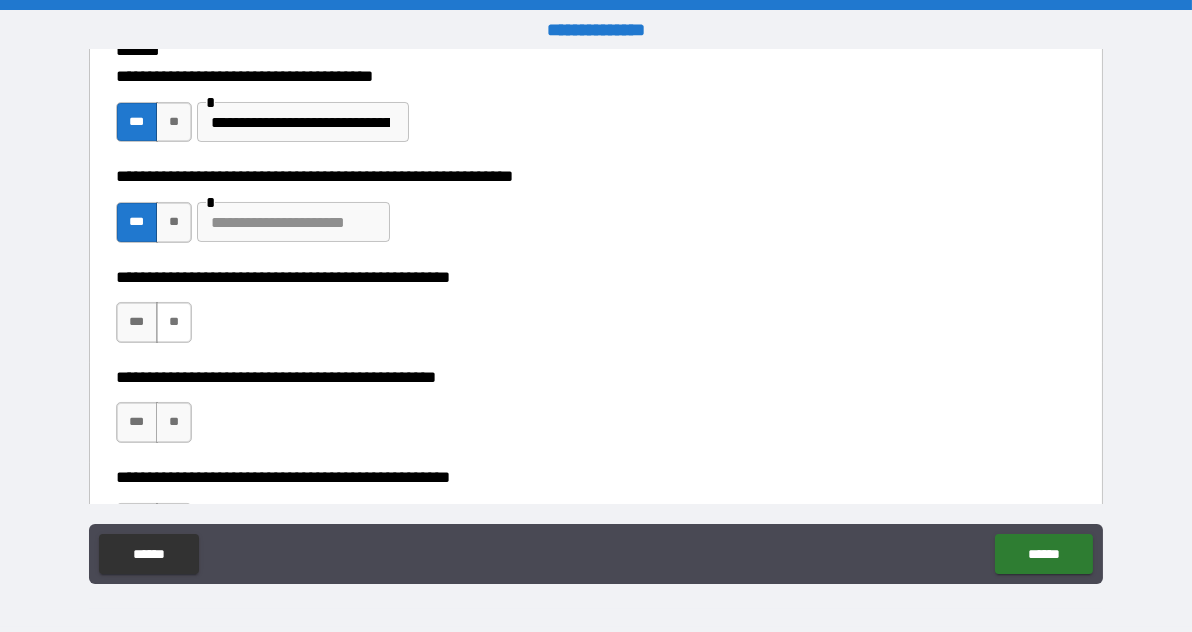 click on "**" at bounding box center [174, 322] 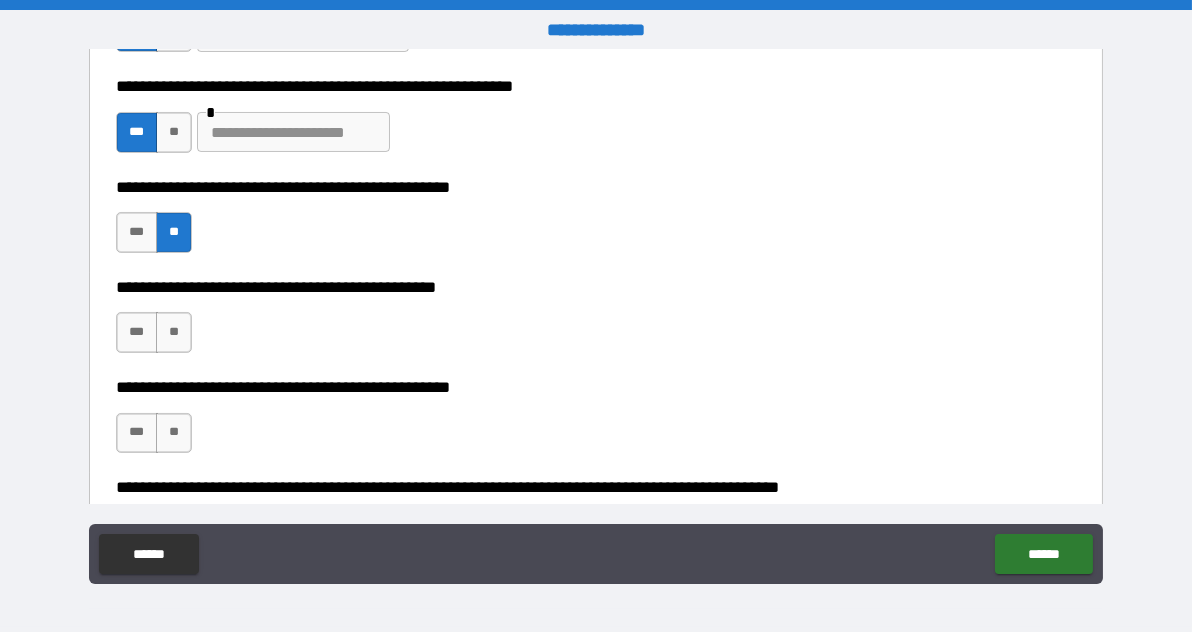 scroll, scrollTop: 397, scrollLeft: 0, axis: vertical 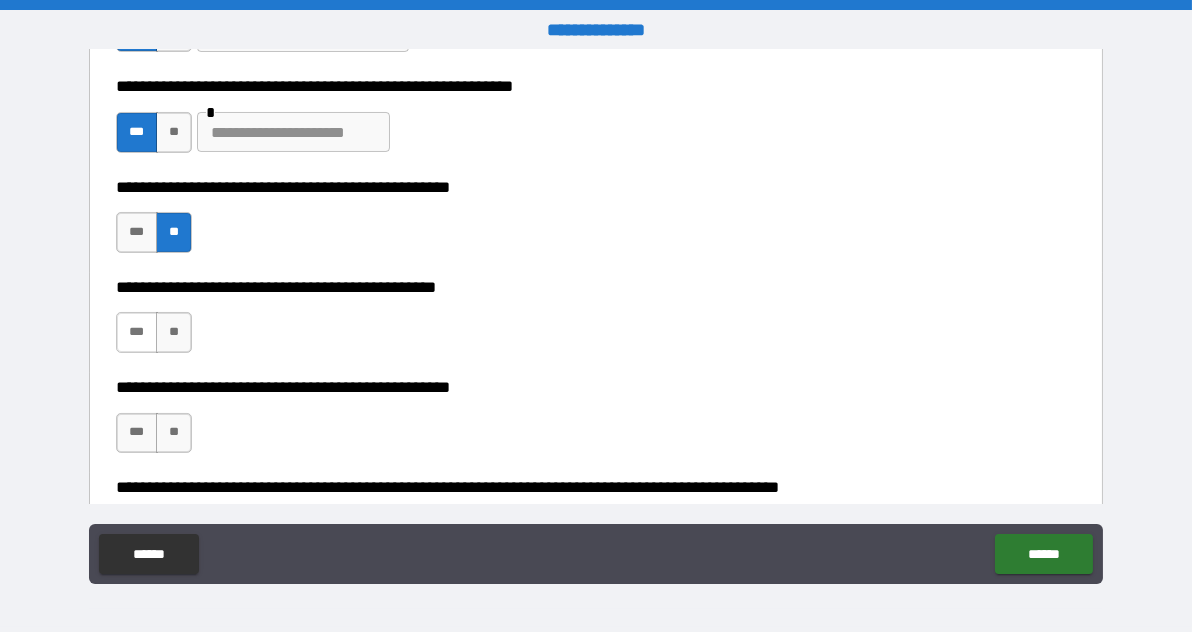 click on "***" at bounding box center [137, 332] 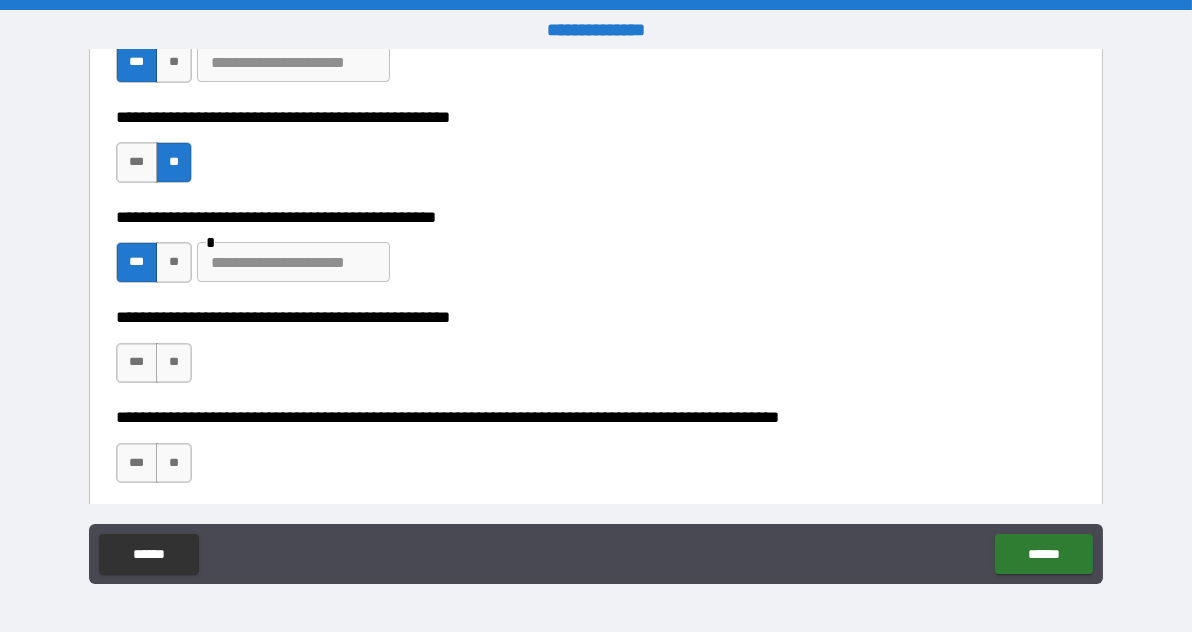 scroll, scrollTop: 472, scrollLeft: 0, axis: vertical 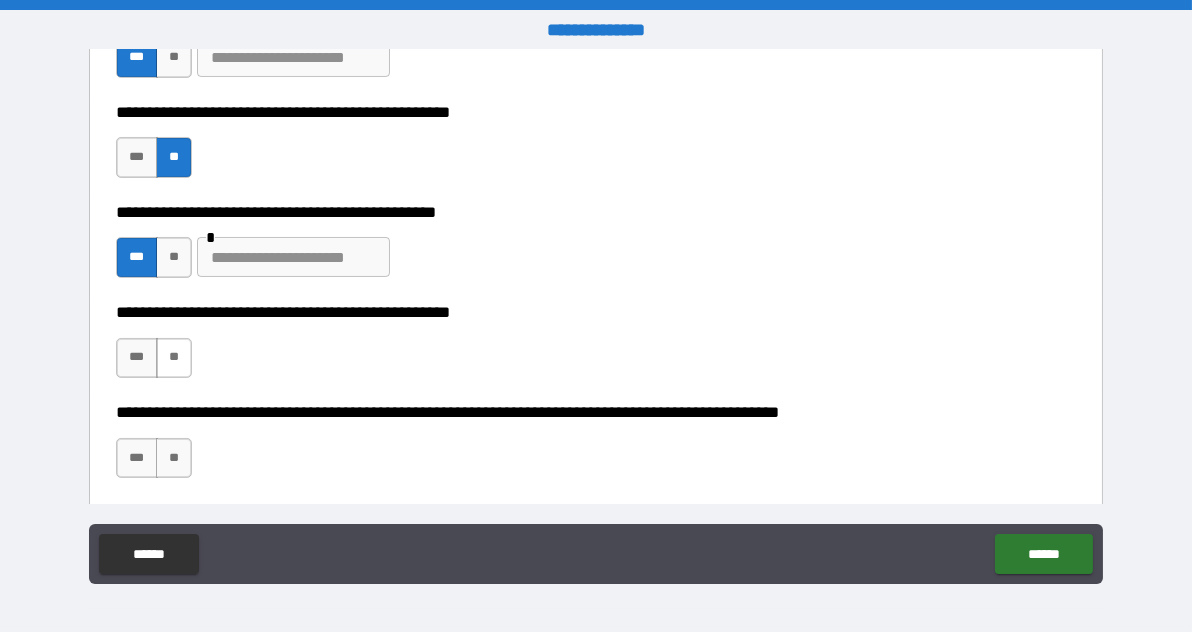 click on "**" at bounding box center [174, 358] 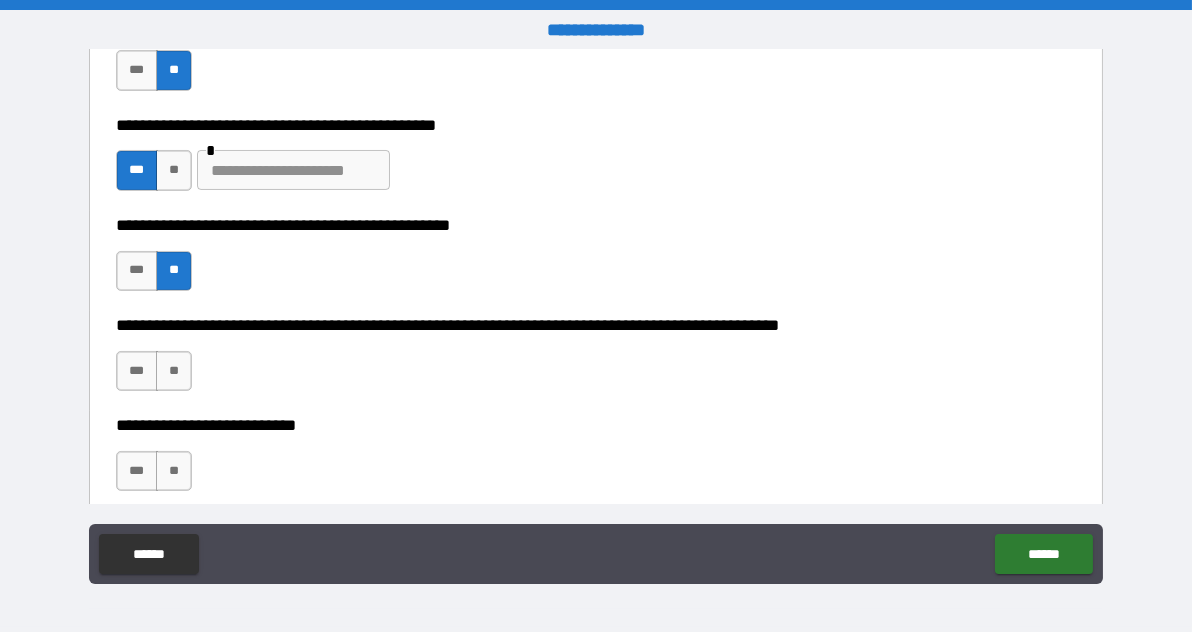 scroll, scrollTop: 561, scrollLeft: 0, axis: vertical 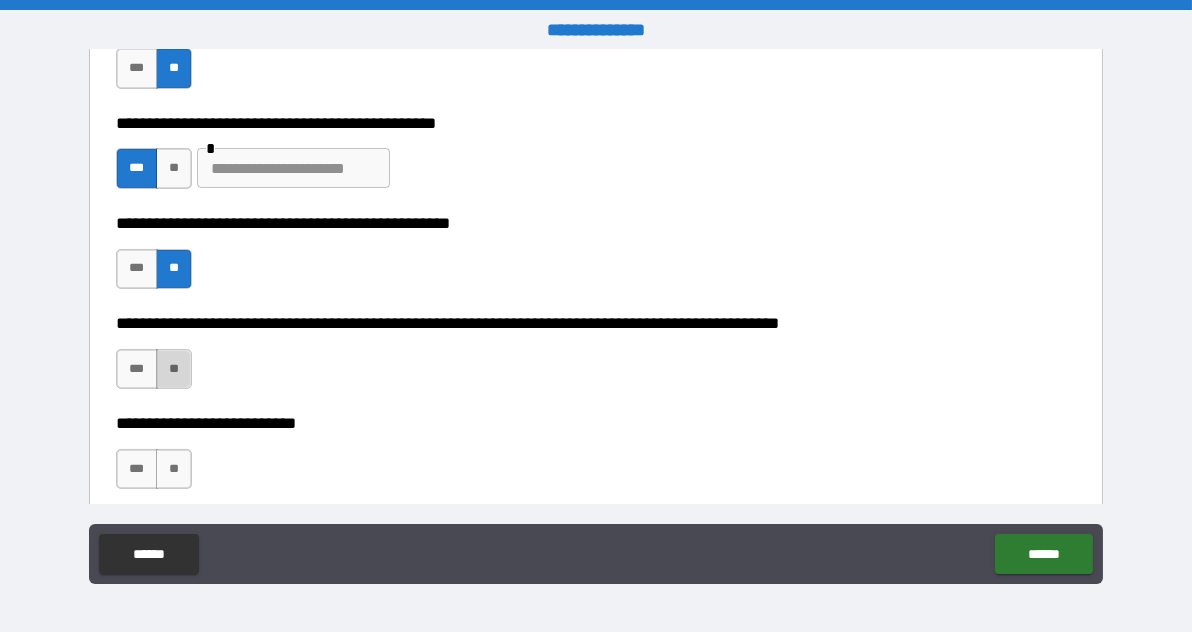 click on "**" at bounding box center [174, 369] 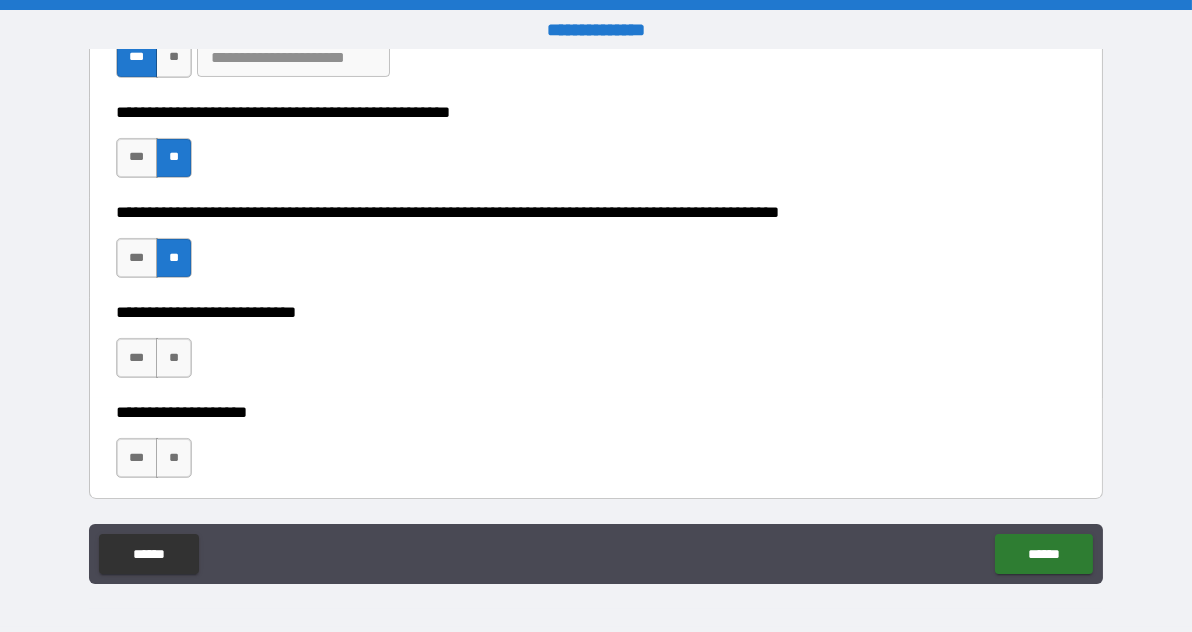 scroll, scrollTop: 672, scrollLeft: 0, axis: vertical 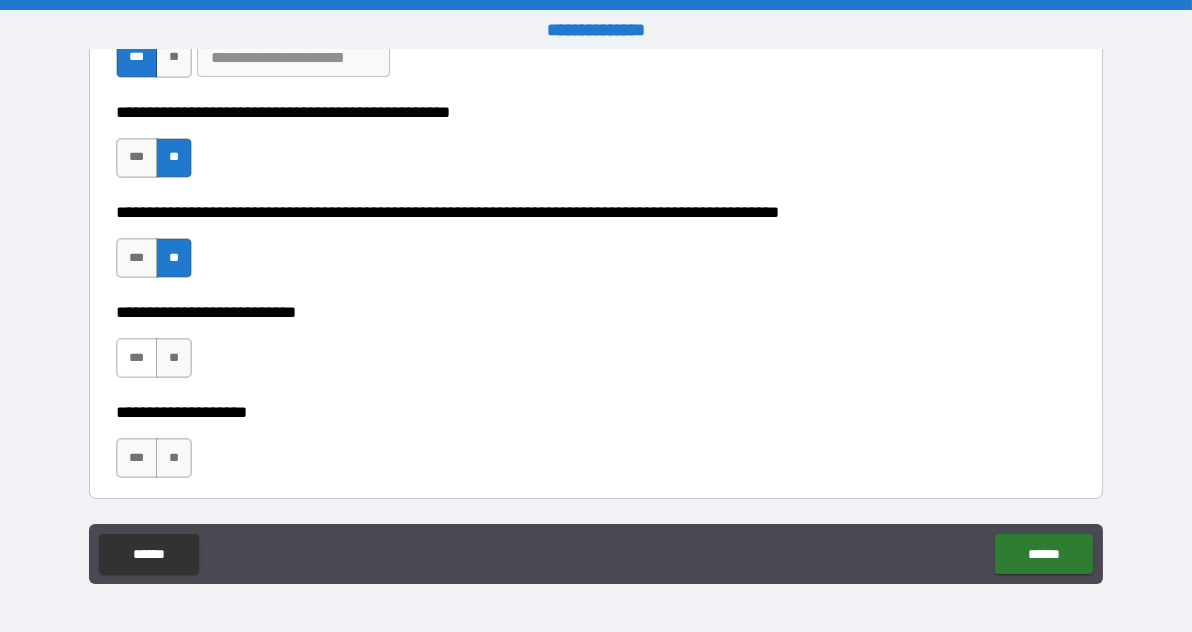 click on "***" at bounding box center (137, 358) 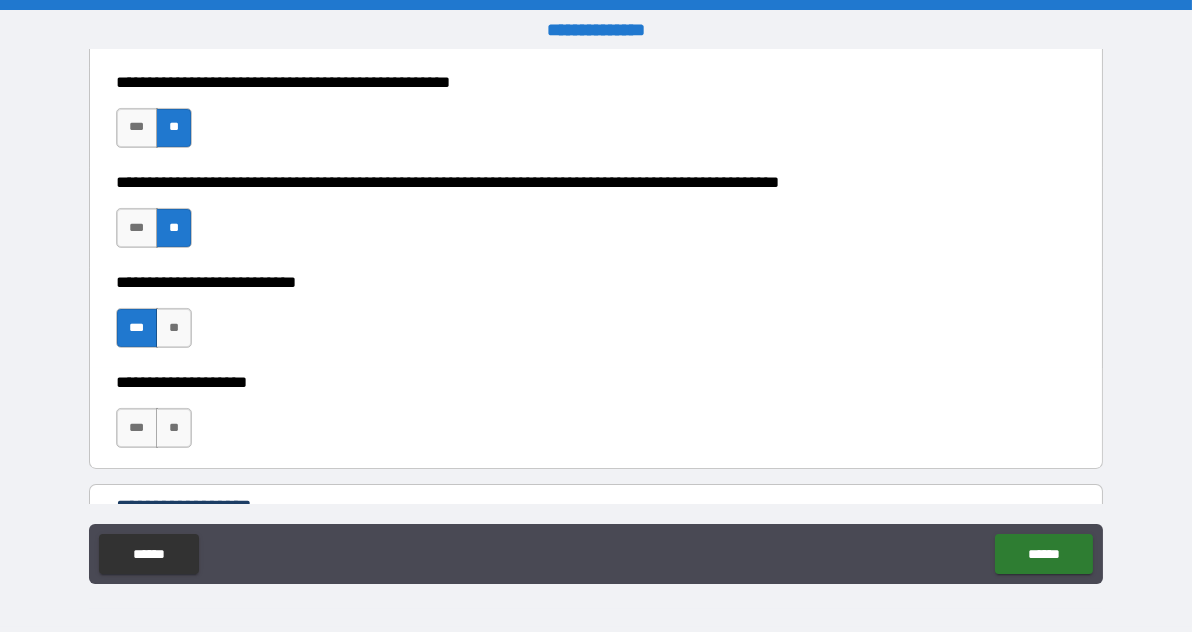 scroll, scrollTop: 742, scrollLeft: 0, axis: vertical 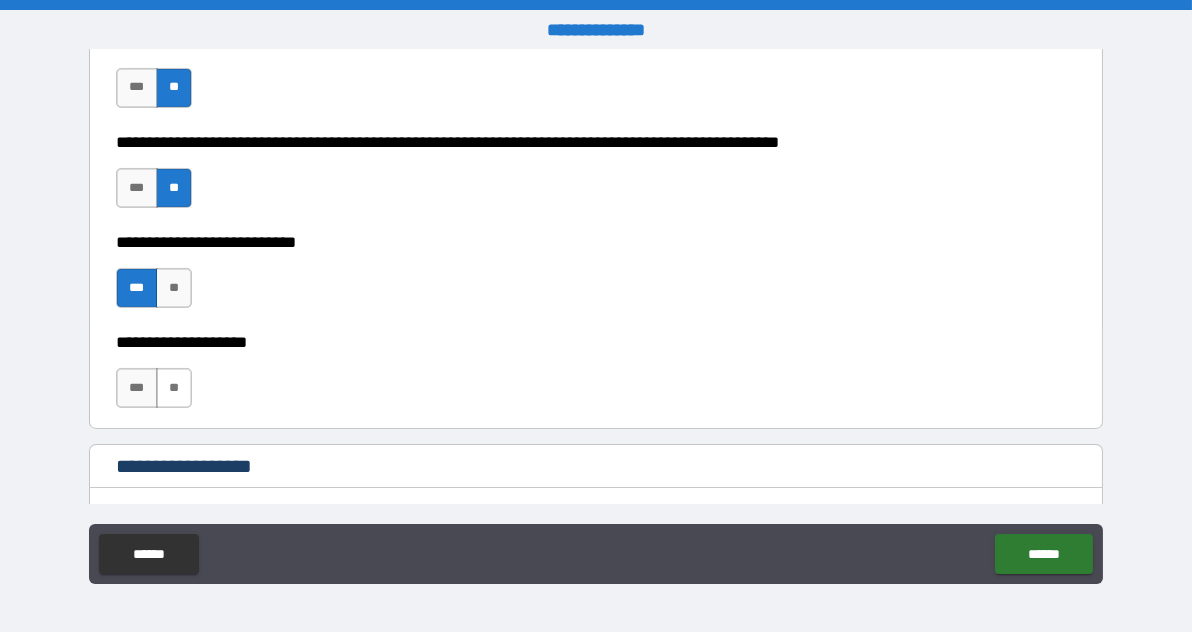 click on "**" at bounding box center [174, 388] 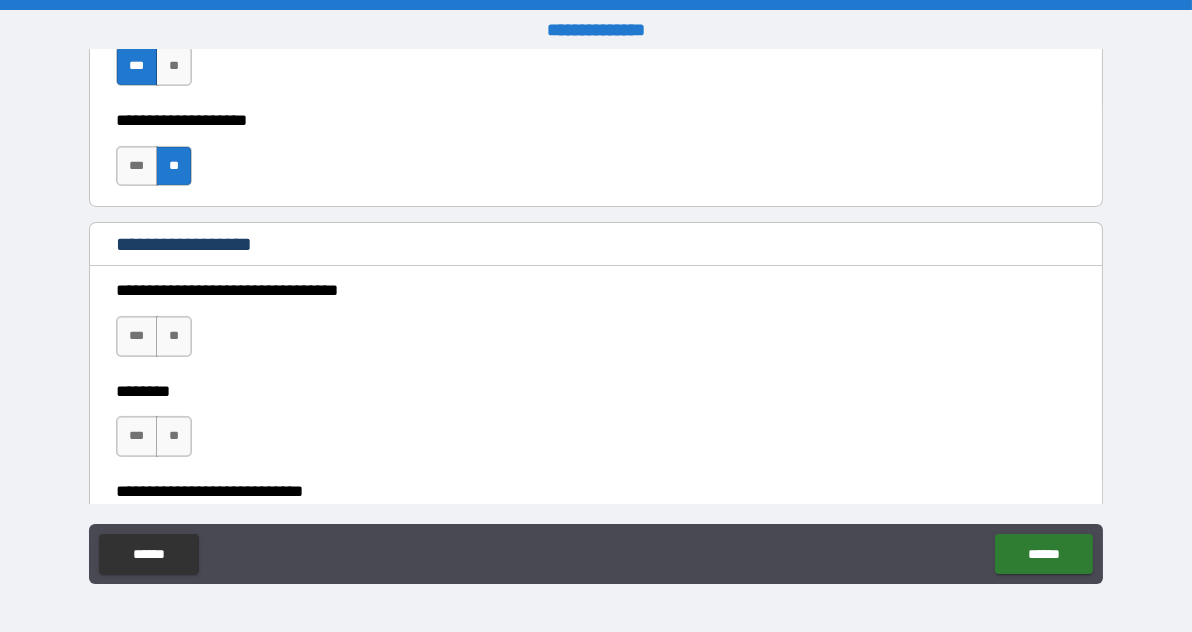scroll, scrollTop: 991, scrollLeft: 0, axis: vertical 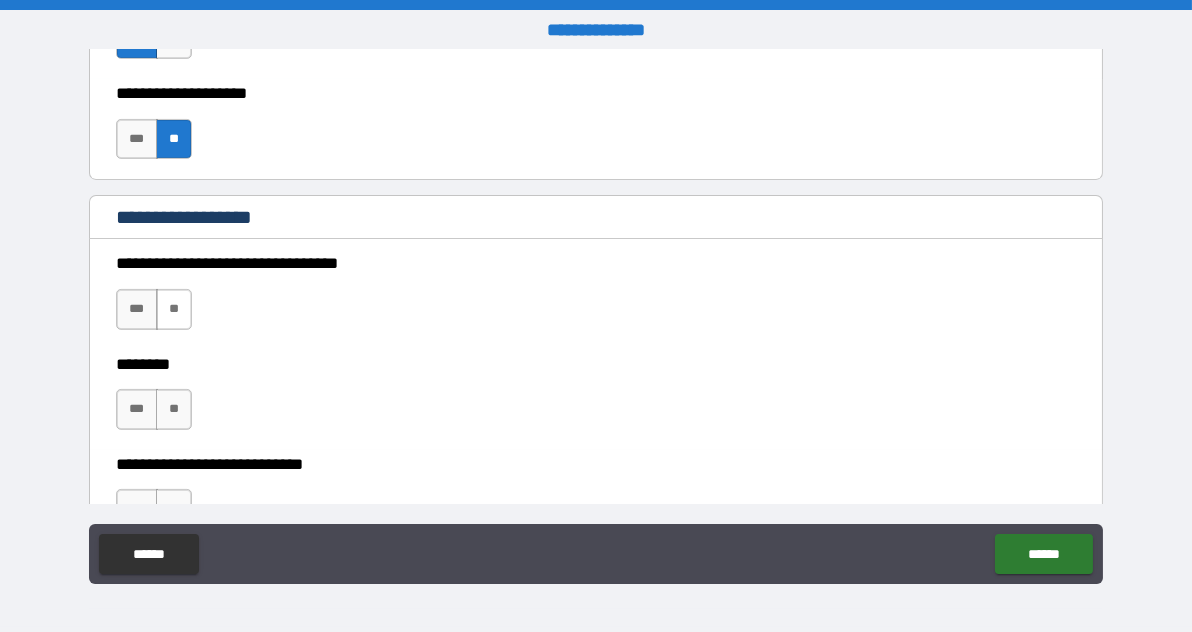 click on "**" at bounding box center [174, 309] 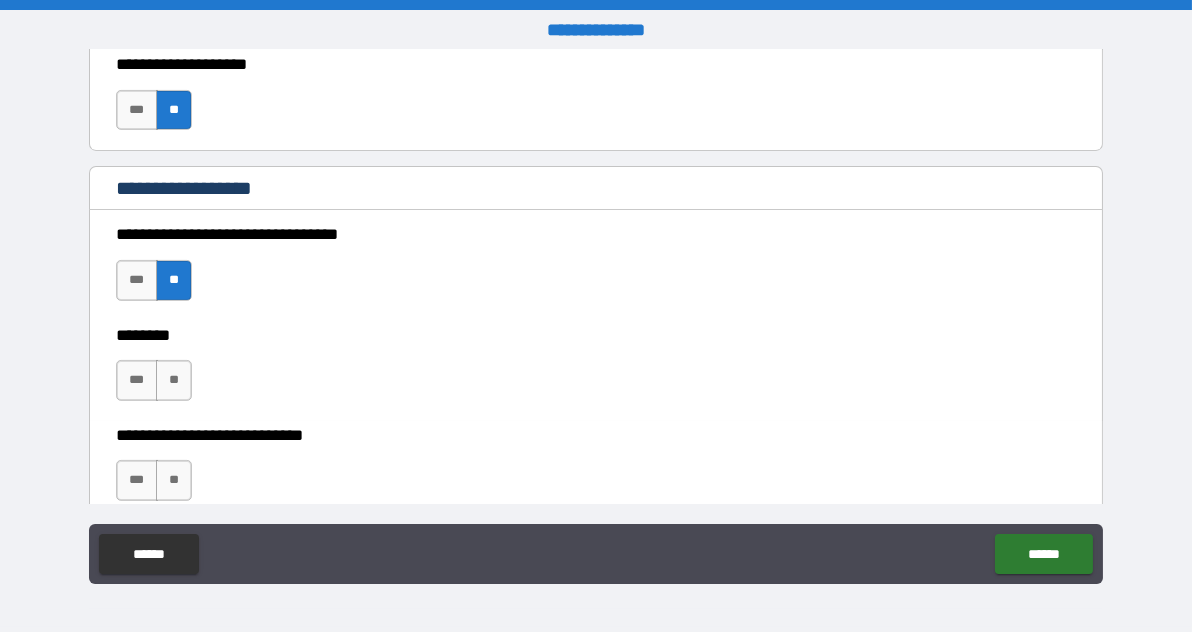 scroll, scrollTop: 1057, scrollLeft: 0, axis: vertical 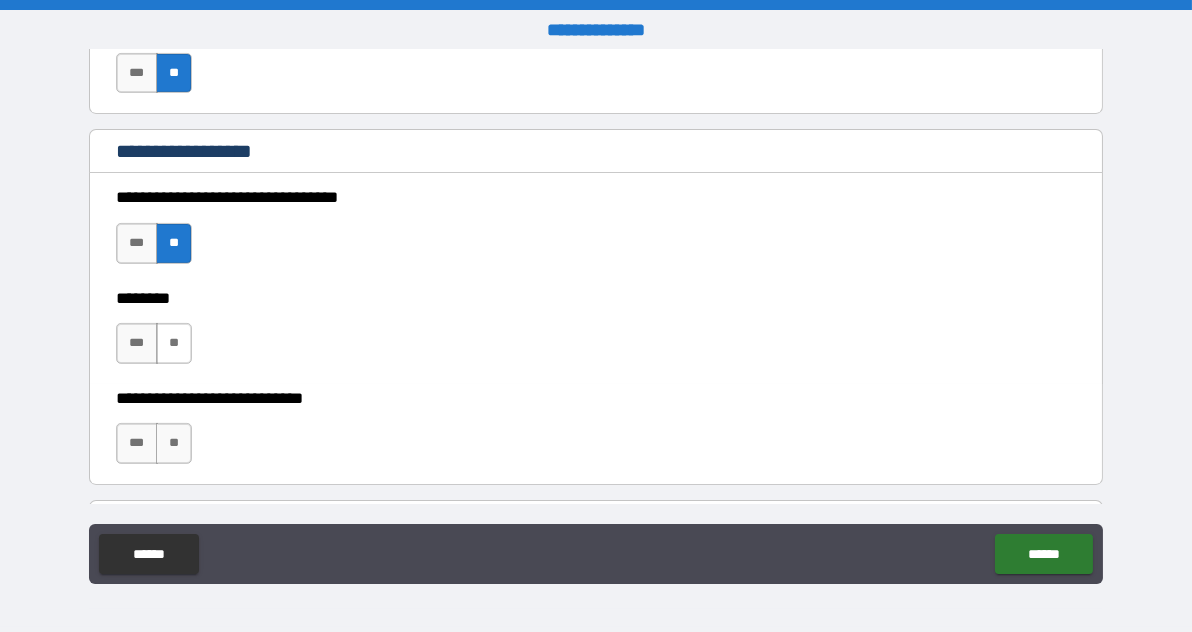 click on "**" at bounding box center [174, 343] 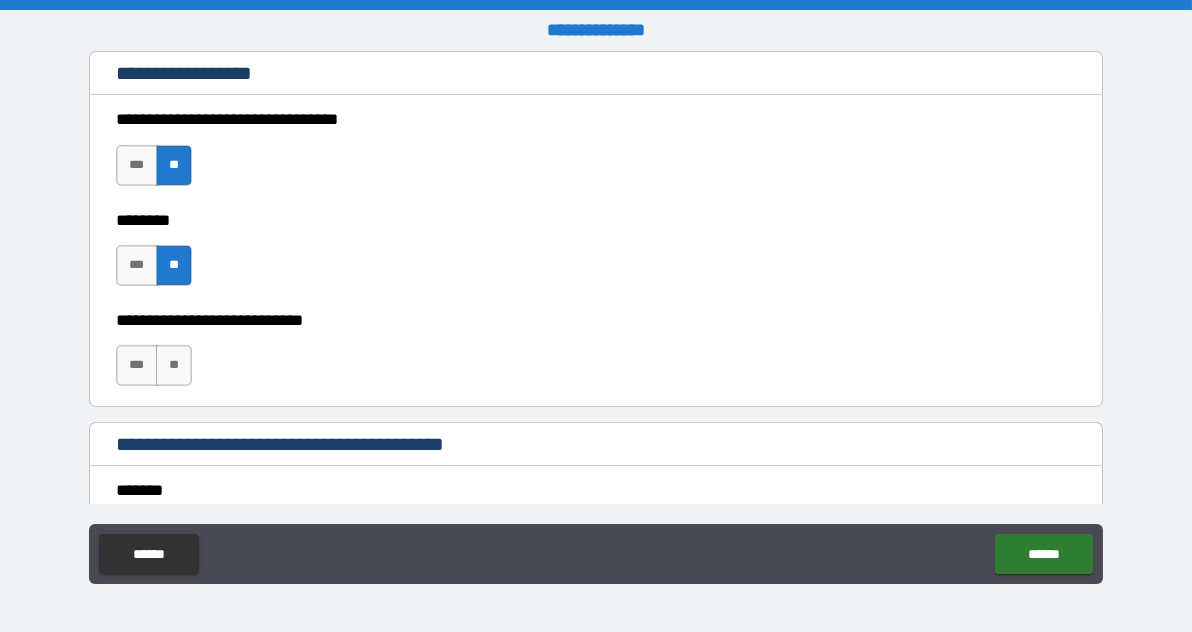 scroll, scrollTop: 1143, scrollLeft: 0, axis: vertical 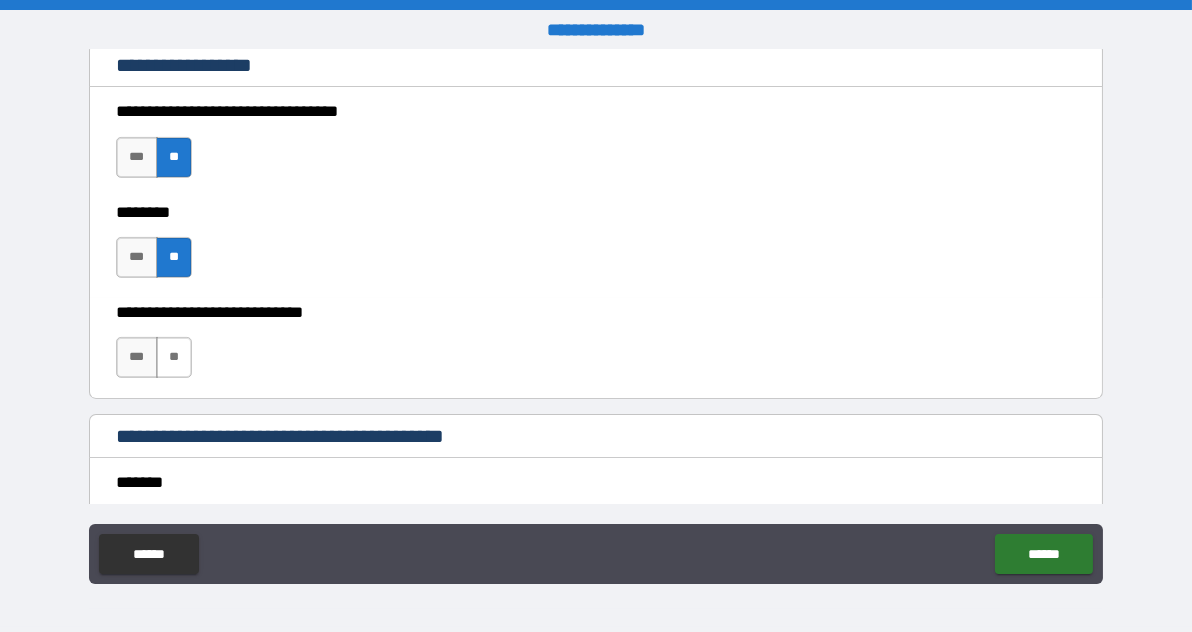 click on "**" at bounding box center (174, 357) 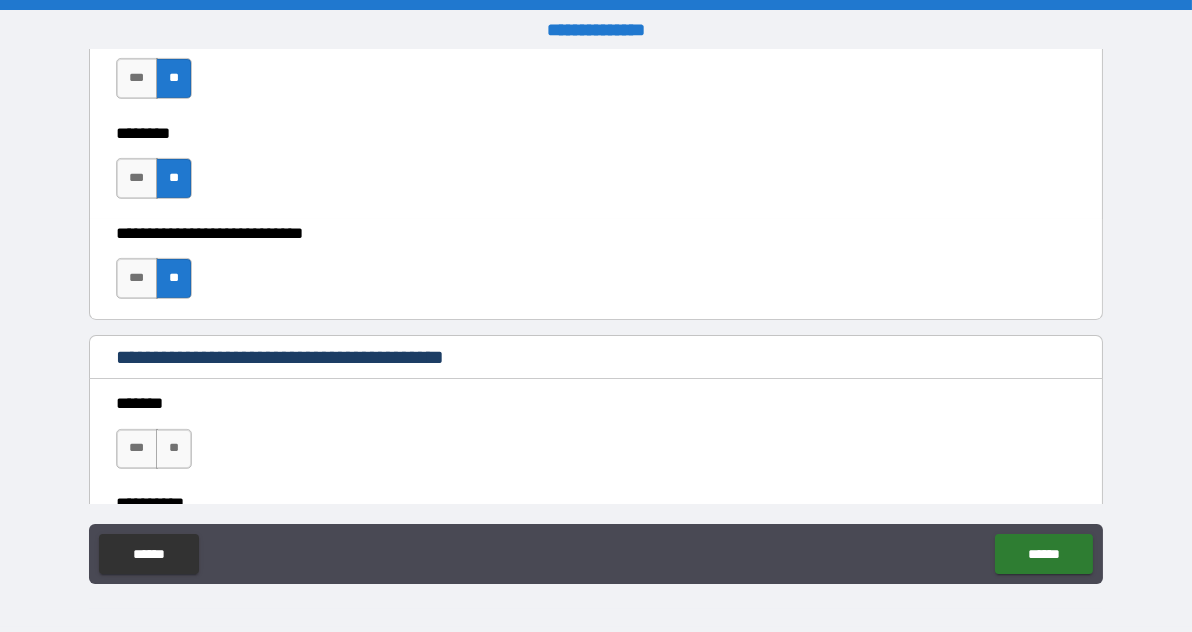 scroll, scrollTop: 1223, scrollLeft: 0, axis: vertical 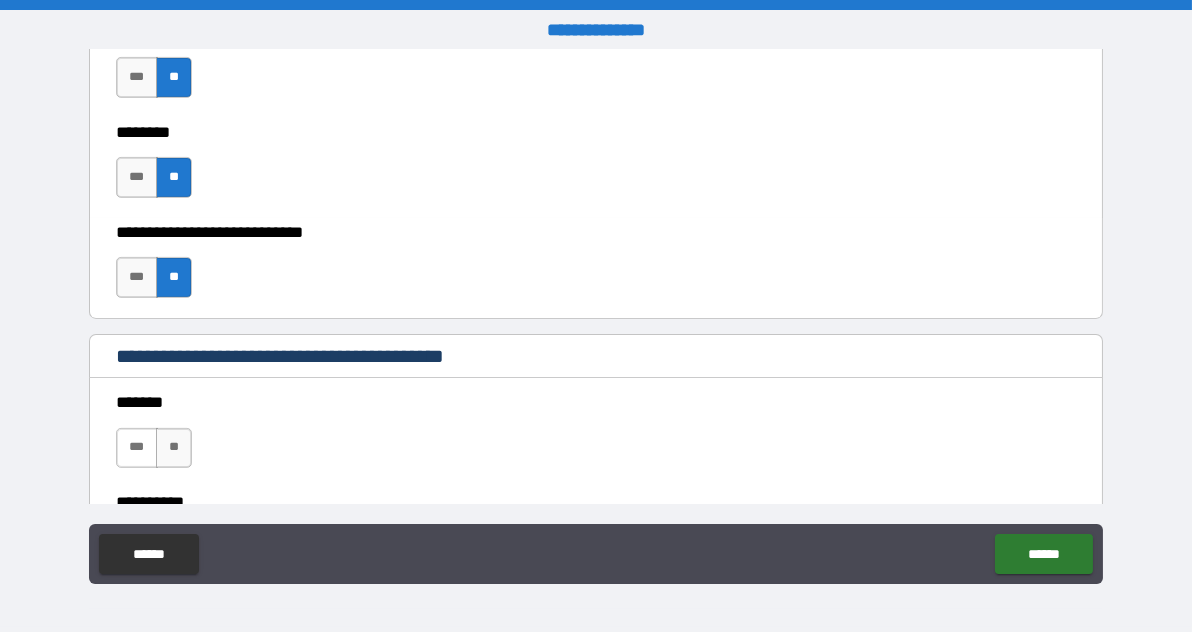 click on "***" at bounding box center (137, 448) 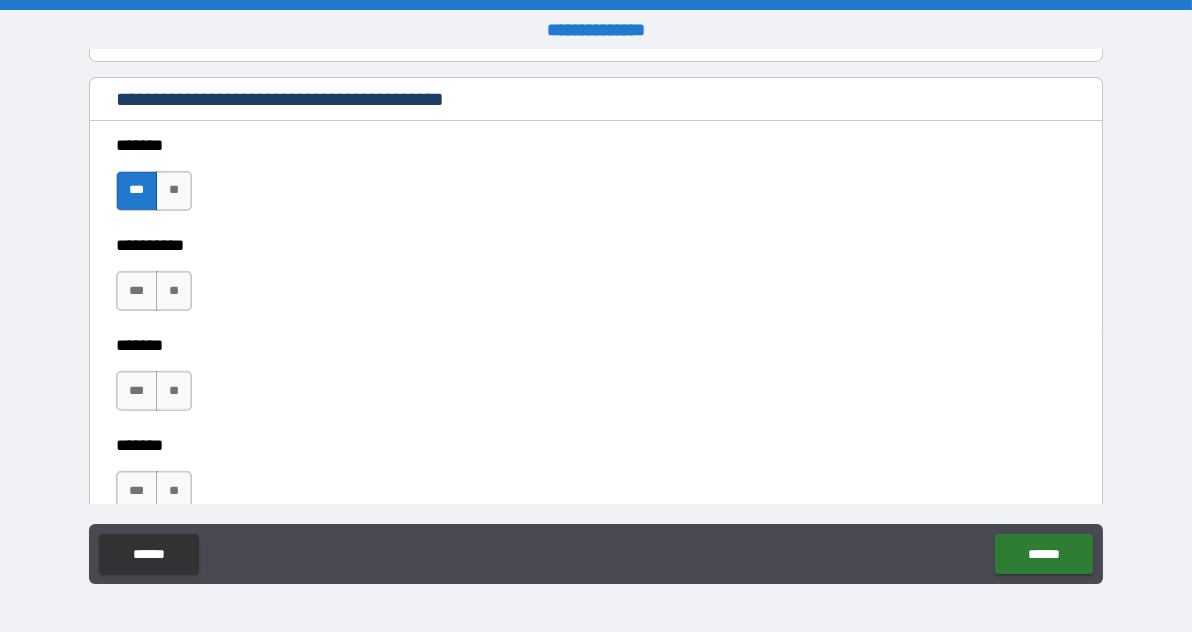 scroll, scrollTop: 1488, scrollLeft: 0, axis: vertical 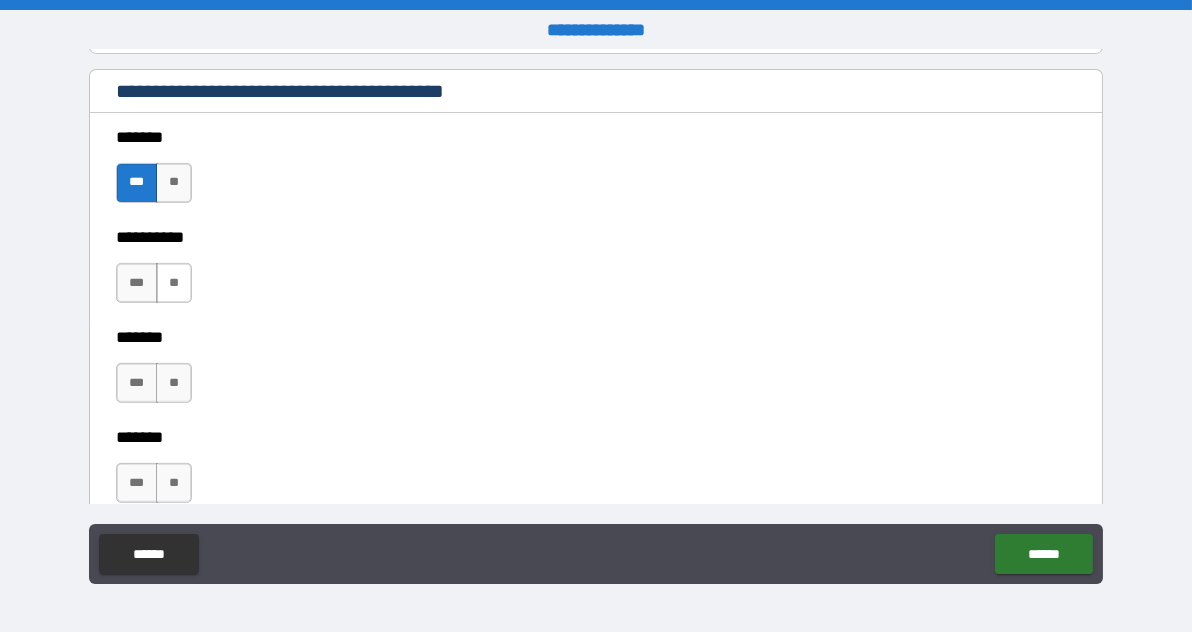 click on "**" at bounding box center [174, 283] 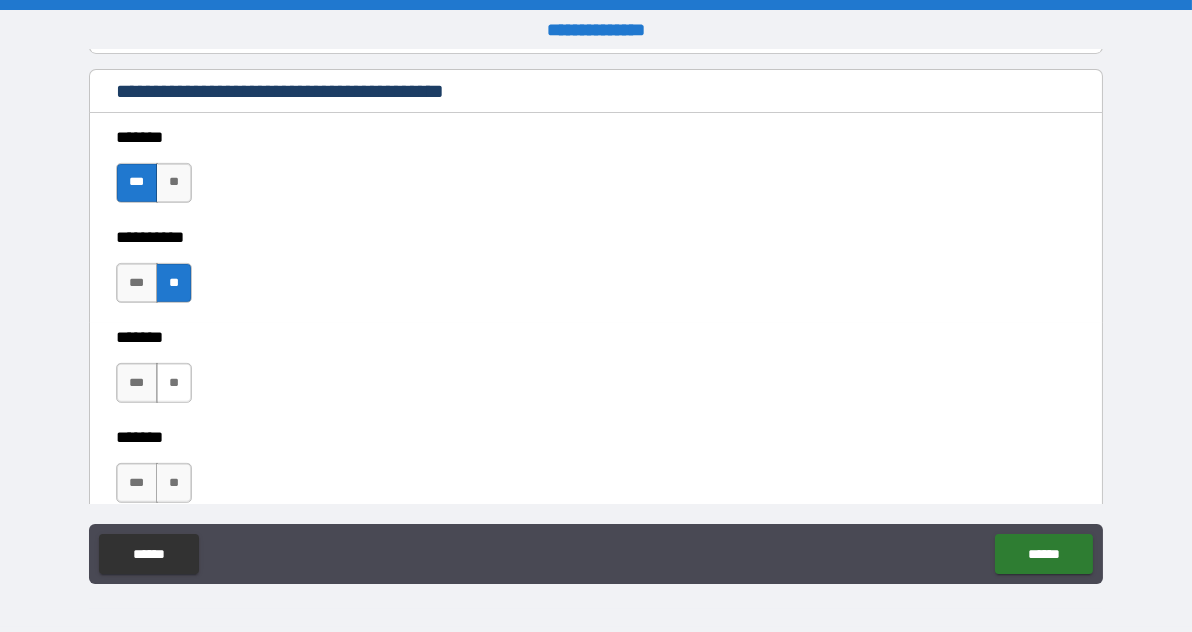 click on "**" at bounding box center [174, 383] 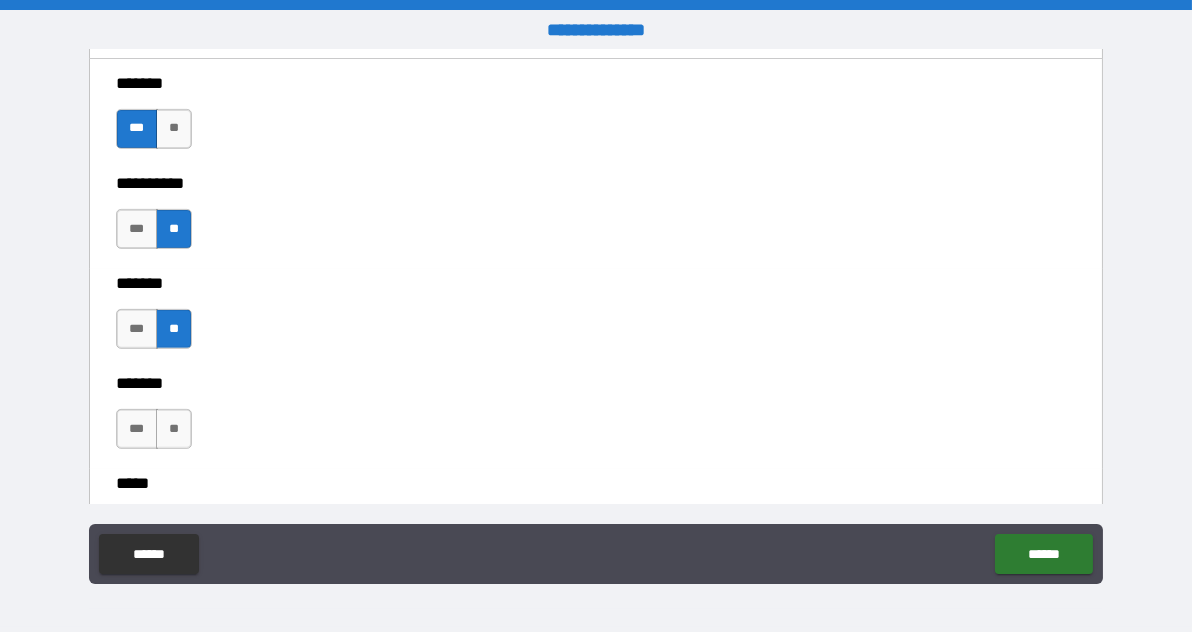 scroll, scrollTop: 1601, scrollLeft: 0, axis: vertical 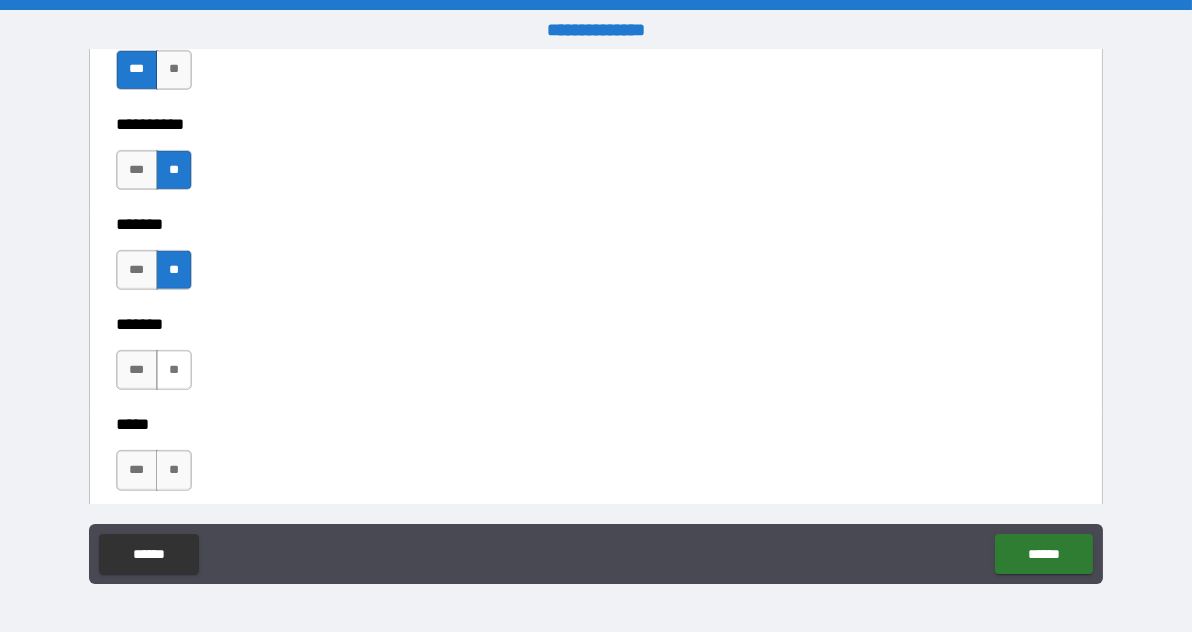 click on "**" at bounding box center [174, 370] 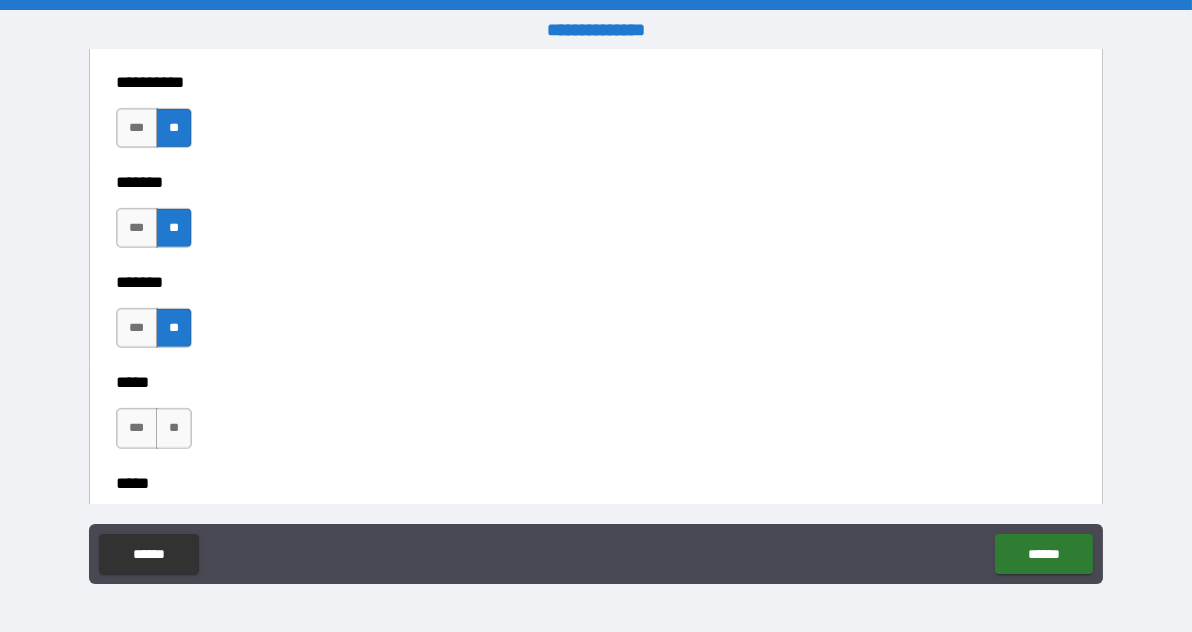 scroll, scrollTop: 1666, scrollLeft: 0, axis: vertical 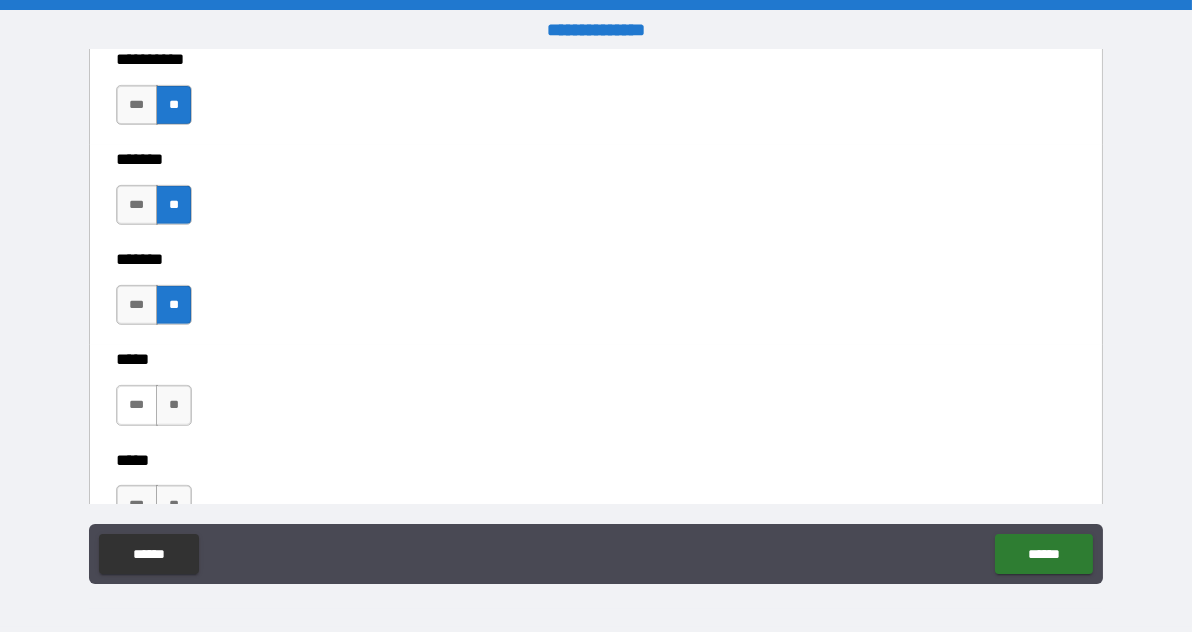 click on "***" at bounding box center [137, 405] 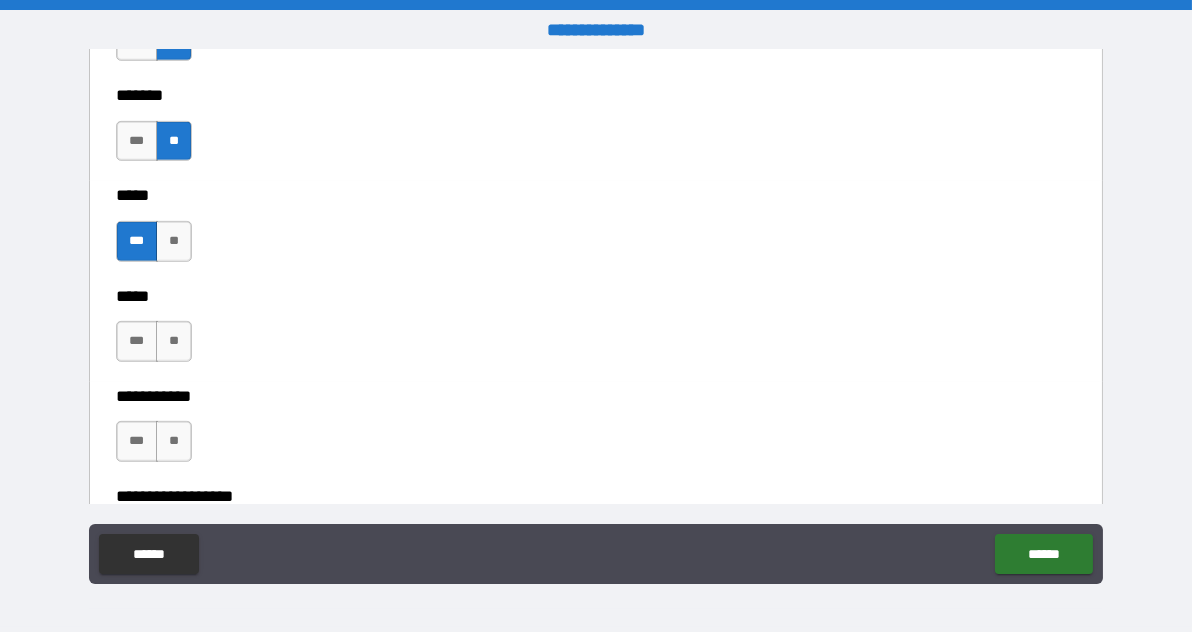 scroll, scrollTop: 1843, scrollLeft: 0, axis: vertical 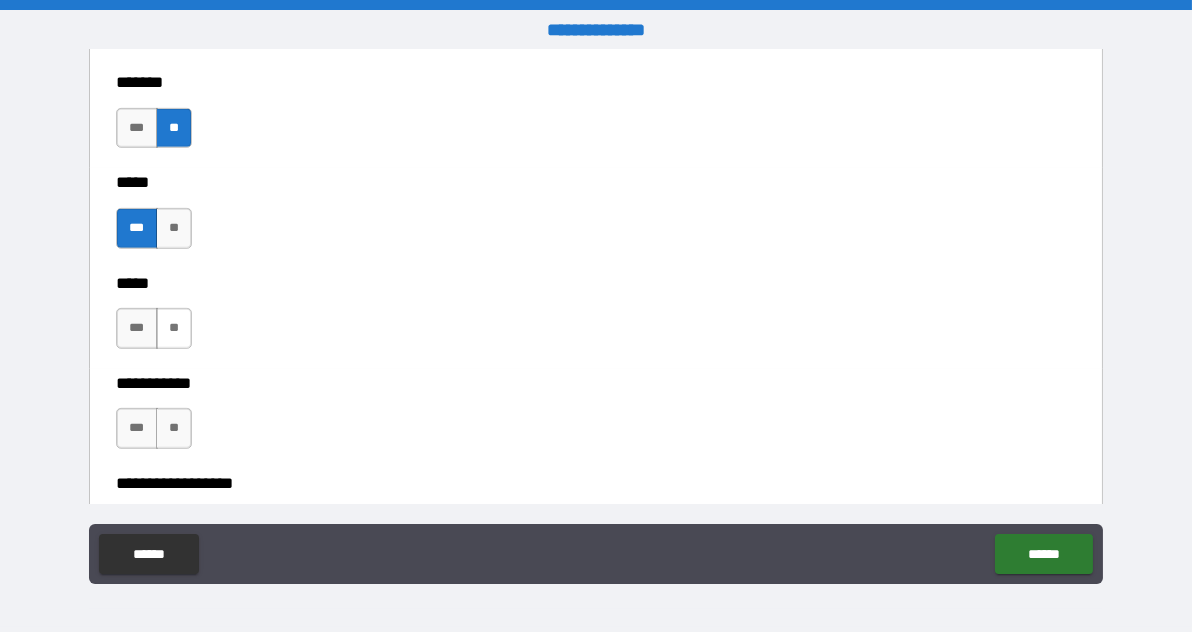 click on "**" at bounding box center (174, 328) 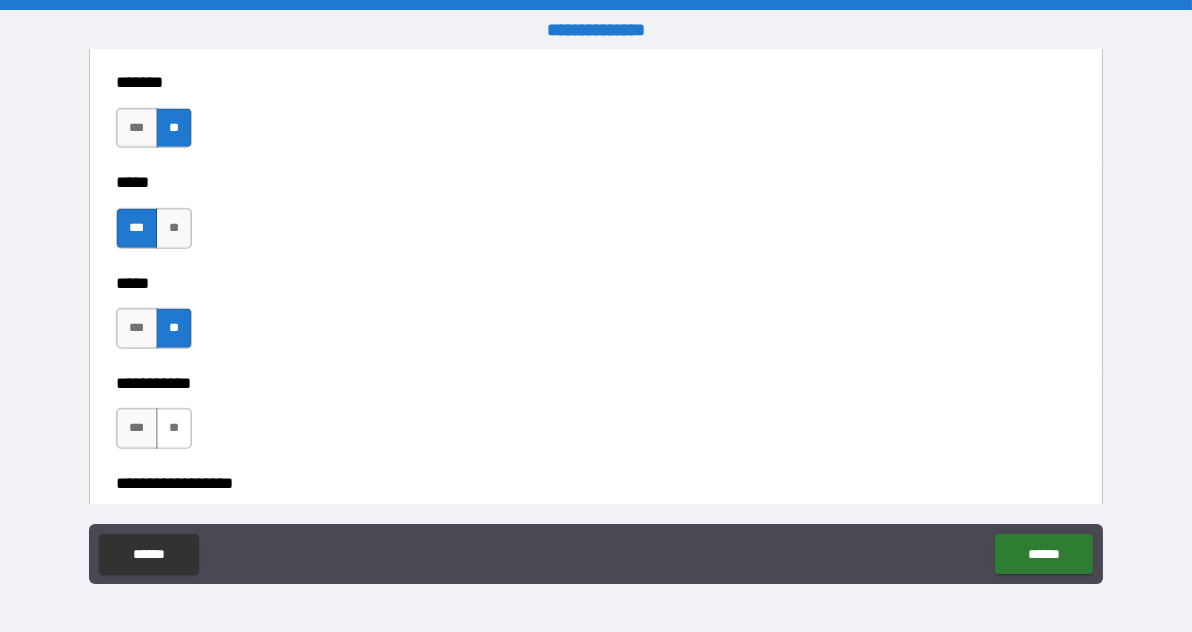 click on "**" at bounding box center (174, 428) 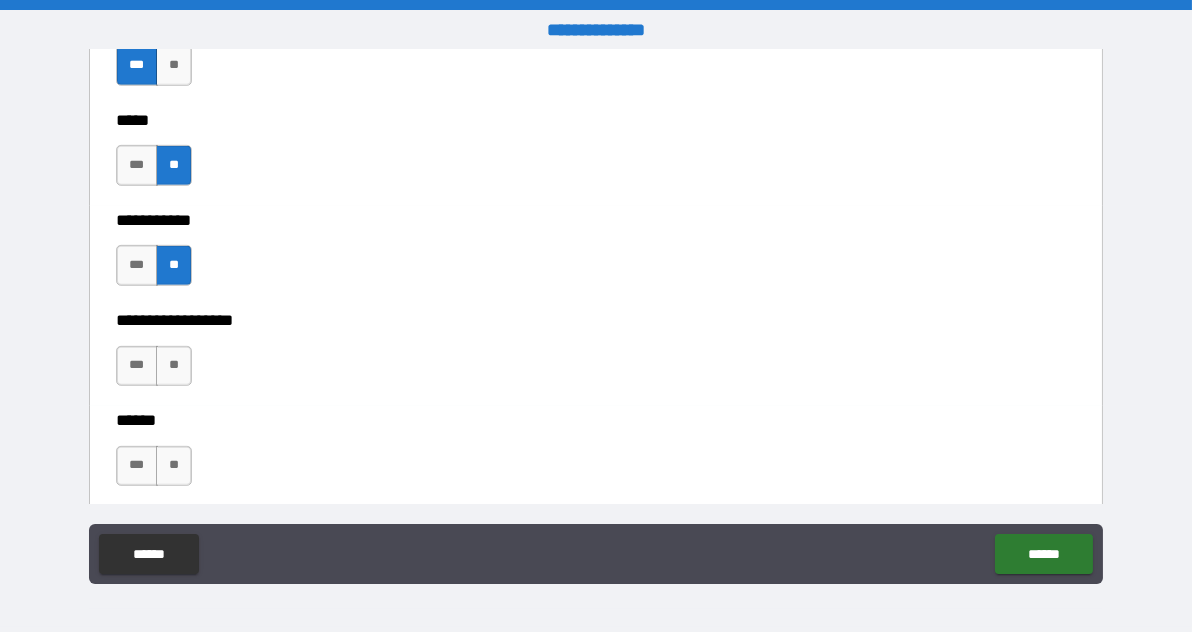 scroll, scrollTop: 2007, scrollLeft: 0, axis: vertical 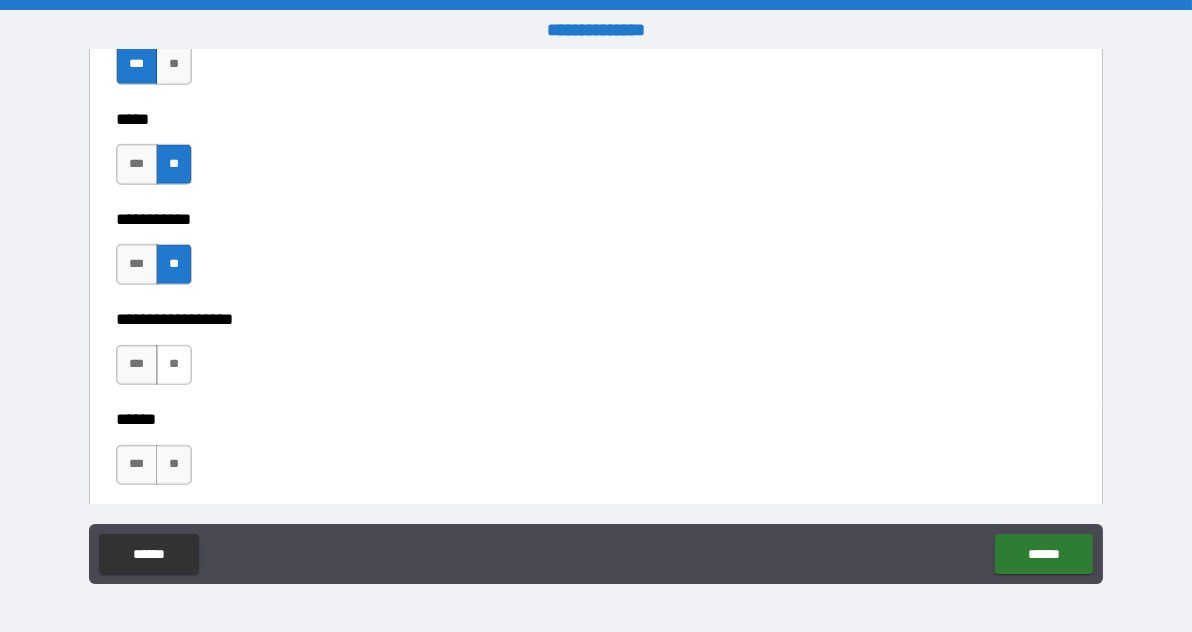 click on "**" at bounding box center [174, 365] 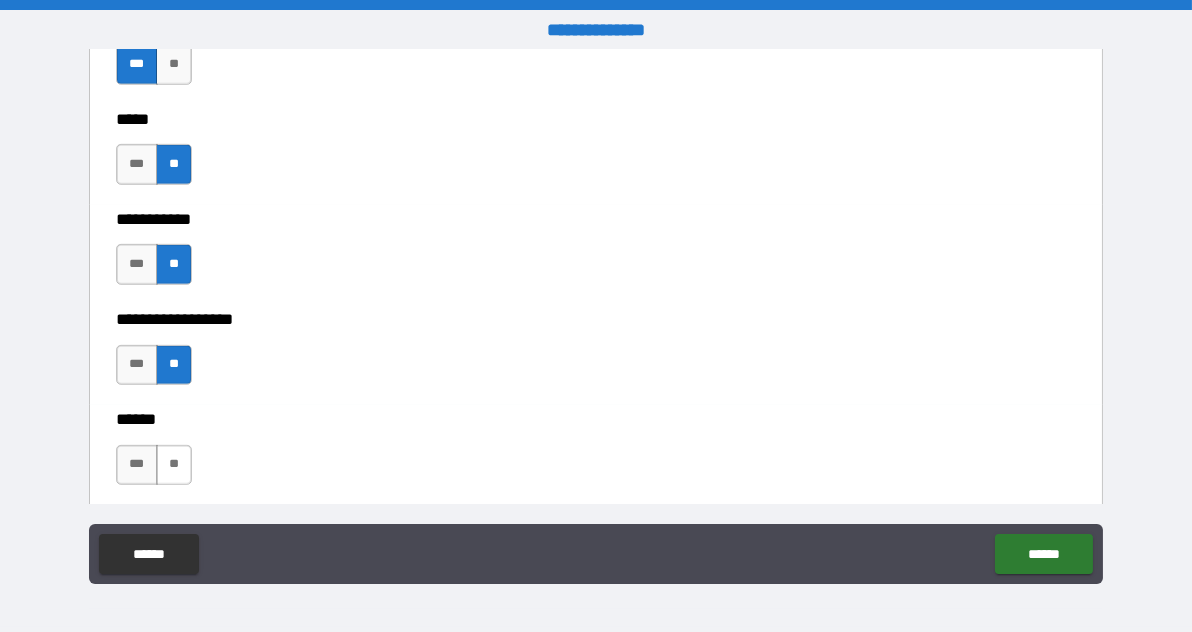 click on "**" at bounding box center [174, 465] 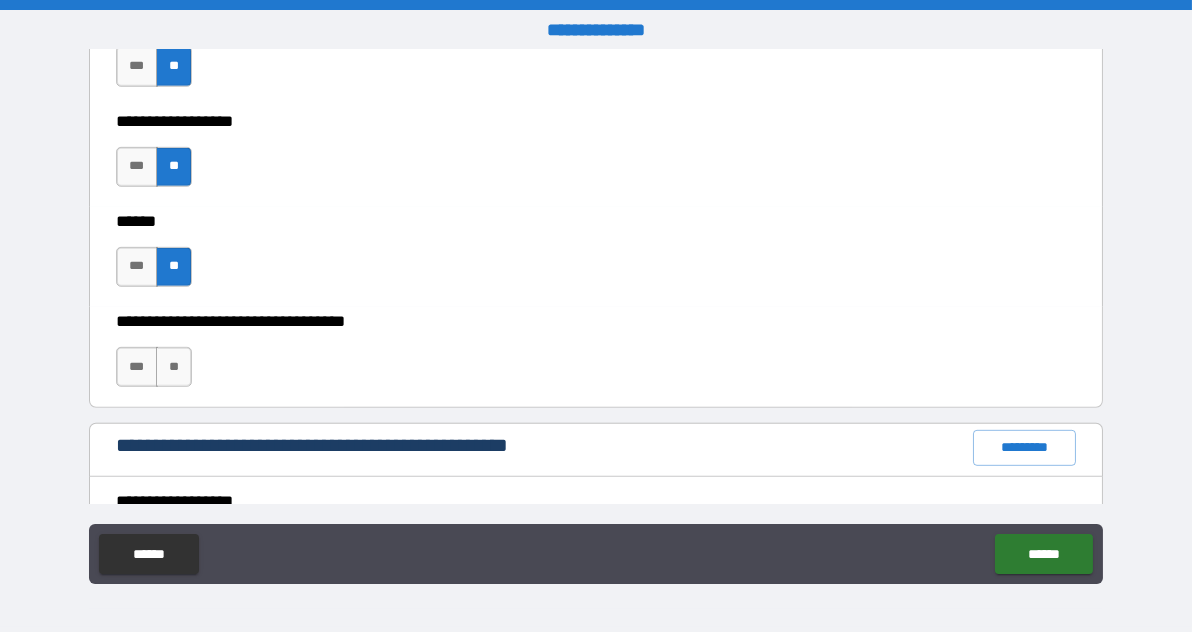scroll, scrollTop: 2206, scrollLeft: 0, axis: vertical 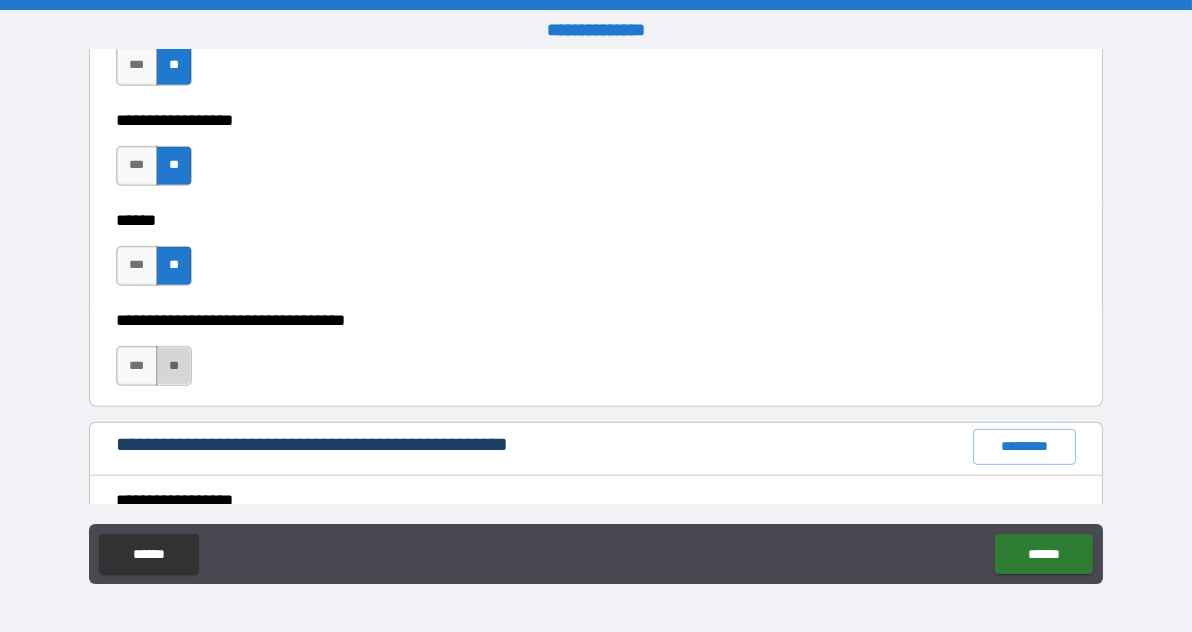 click on "**" at bounding box center (174, 366) 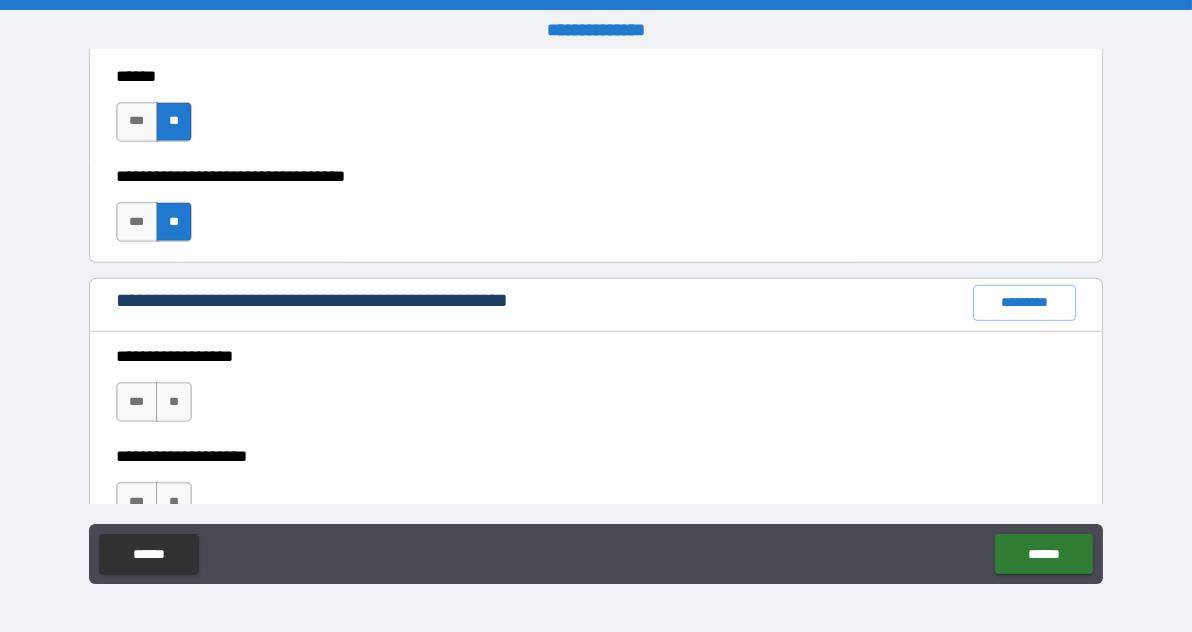 scroll, scrollTop: 2361, scrollLeft: 0, axis: vertical 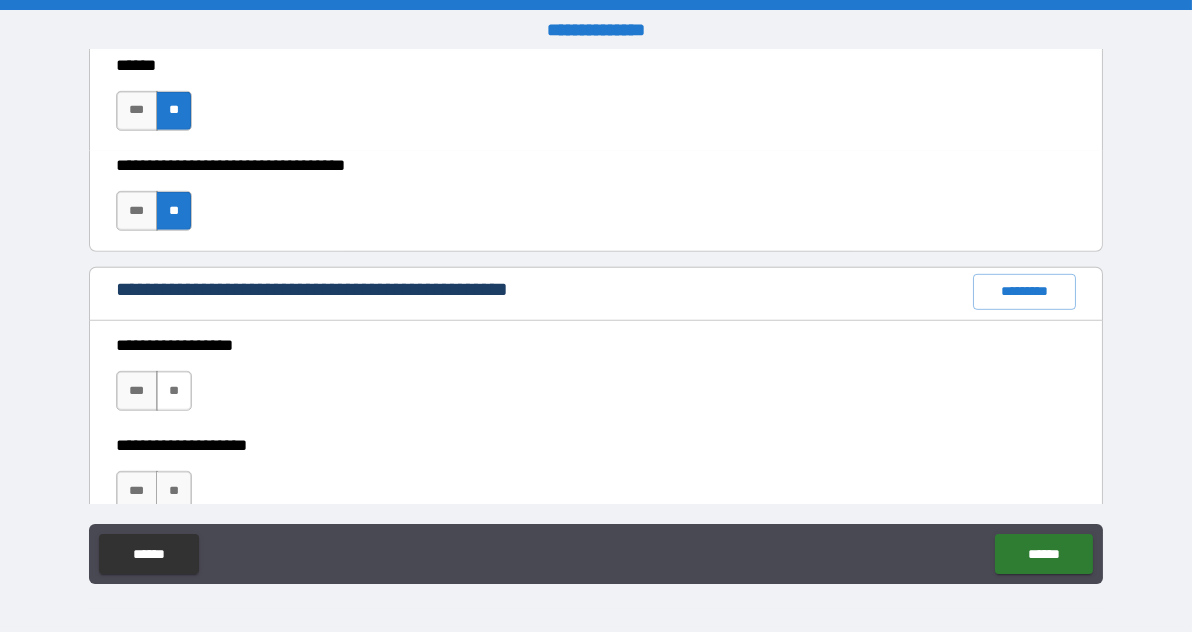 click on "**" at bounding box center (174, 391) 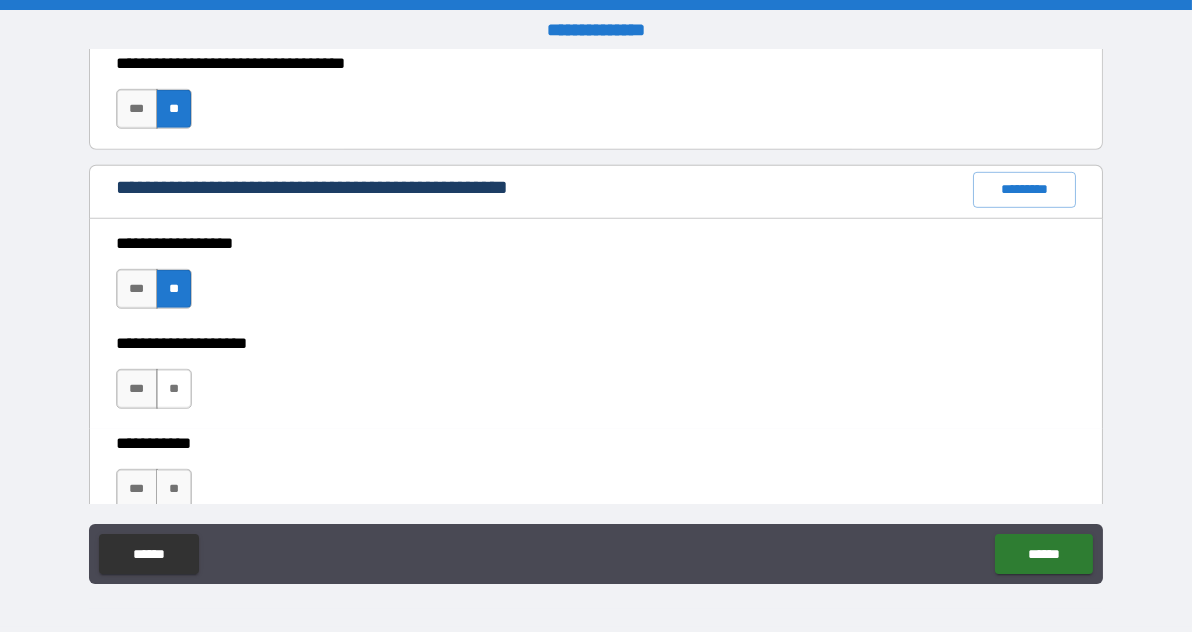click on "**" at bounding box center (174, 389) 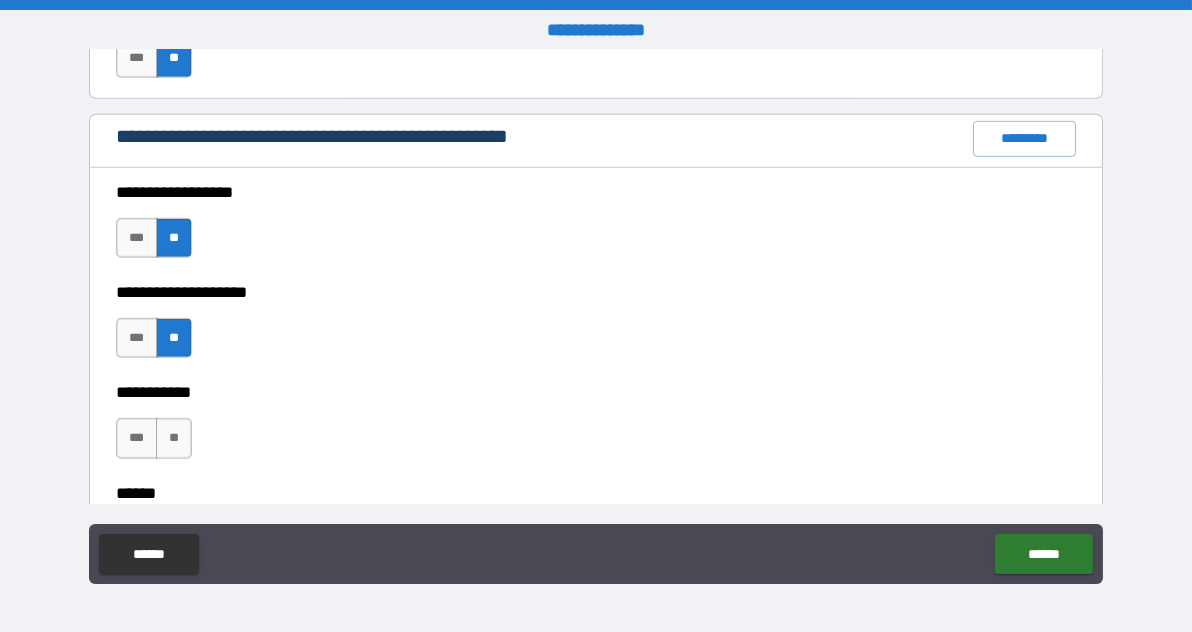 scroll, scrollTop: 2582, scrollLeft: 0, axis: vertical 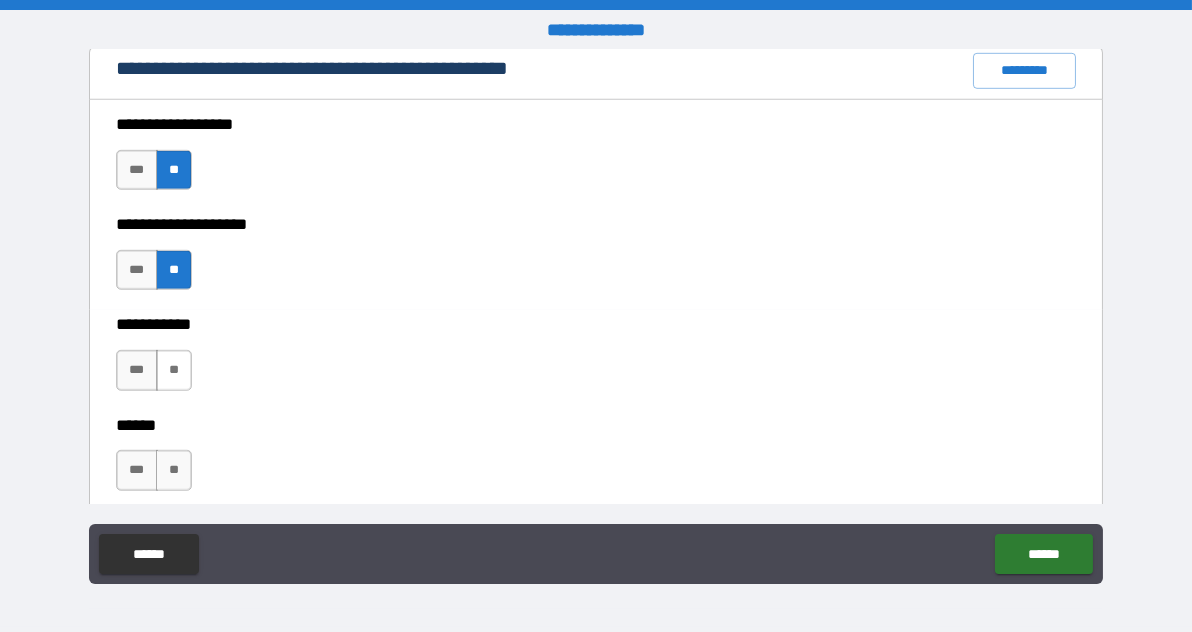 click on "**" at bounding box center [174, 370] 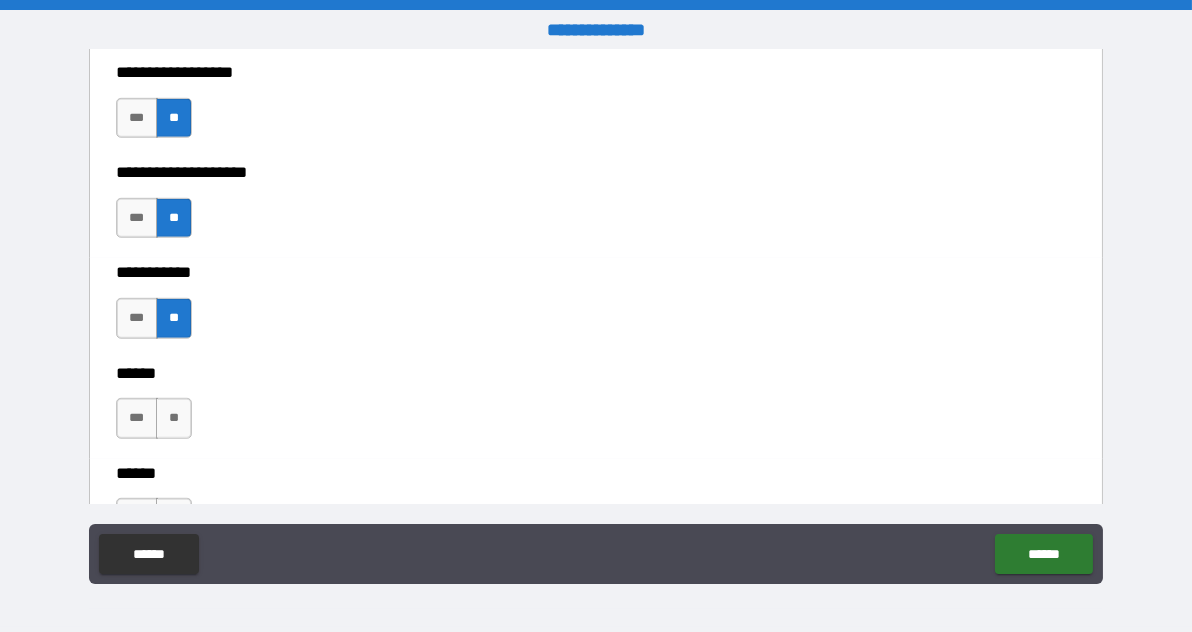 scroll, scrollTop: 2687, scrollLeft: 0, axis: vertical 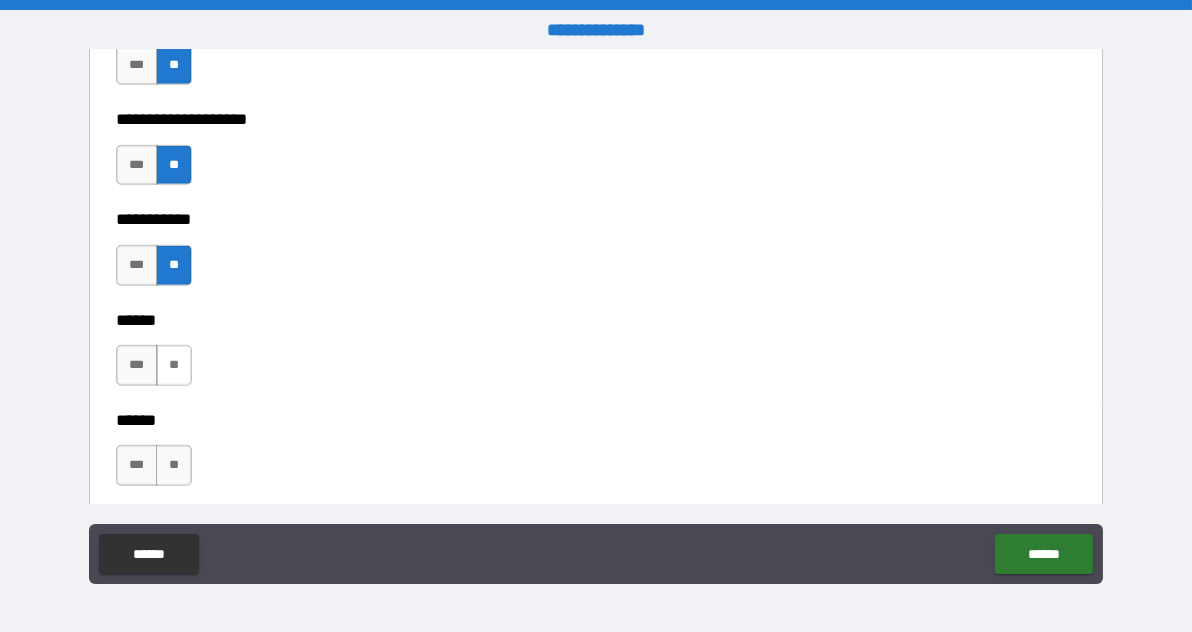 click on "**" at bounding box center (174, 365) 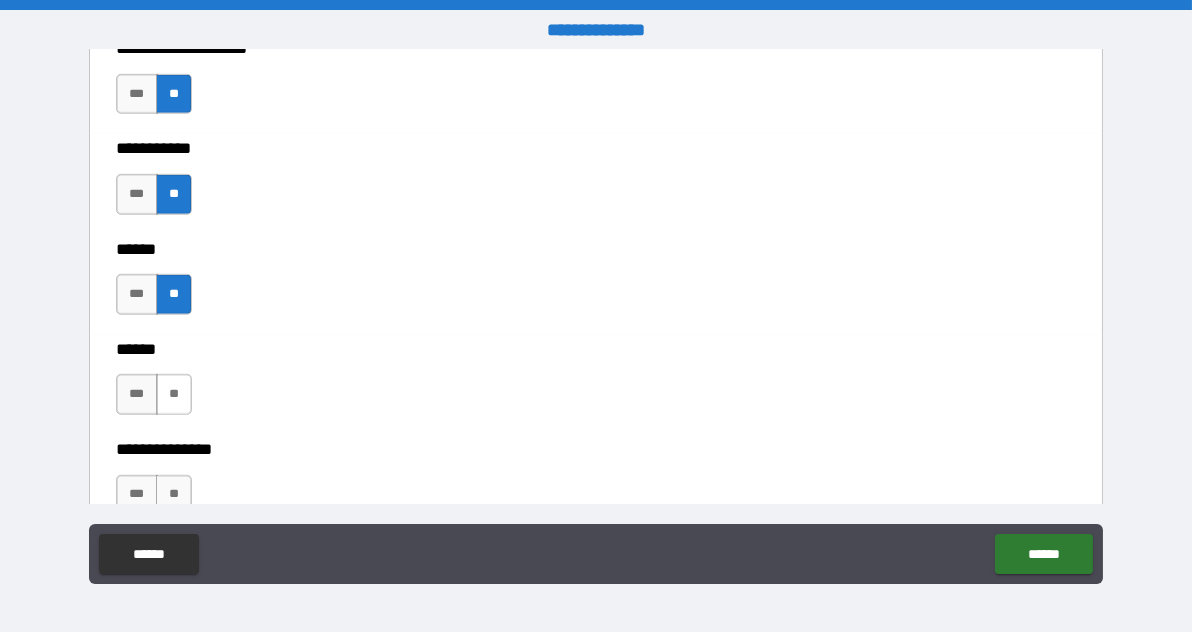 click on "**" at bounding box center (174, 394) 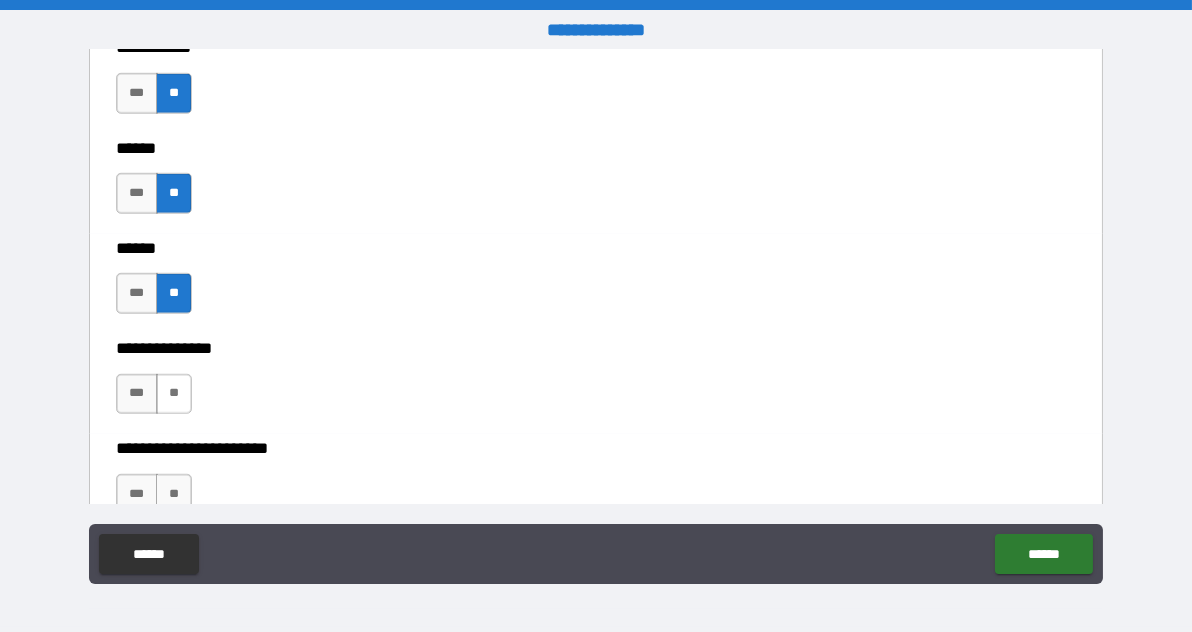 click on "**" at bounding box center (174, 394) 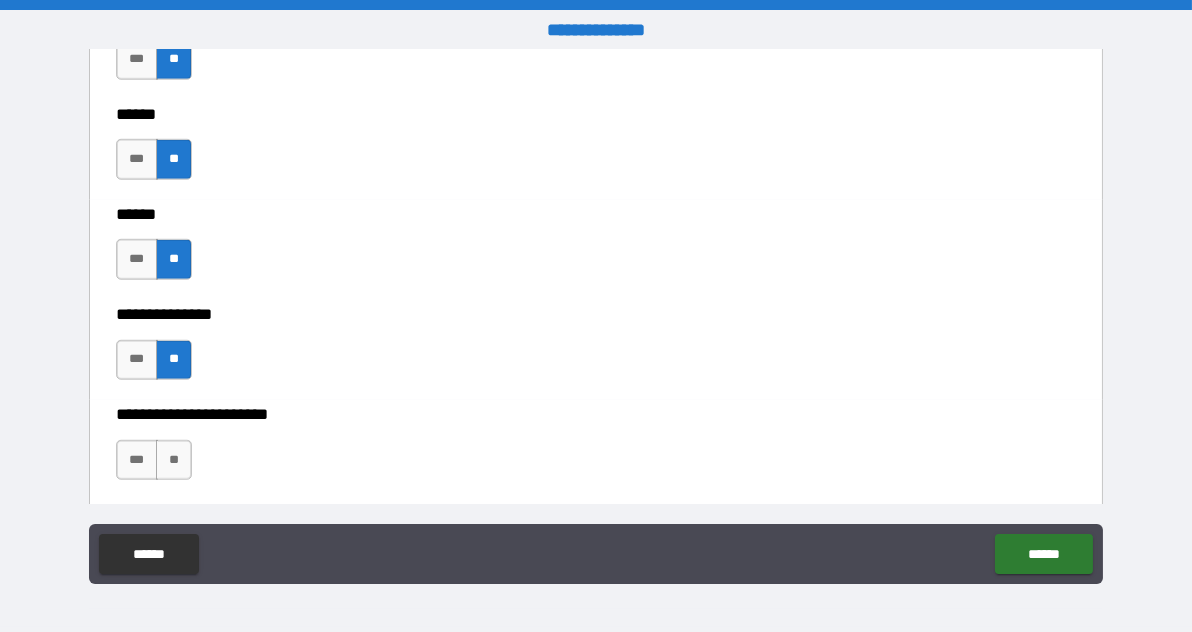 scroll, scrollTop: 2962, scrollLeft: 0, axis: vertical 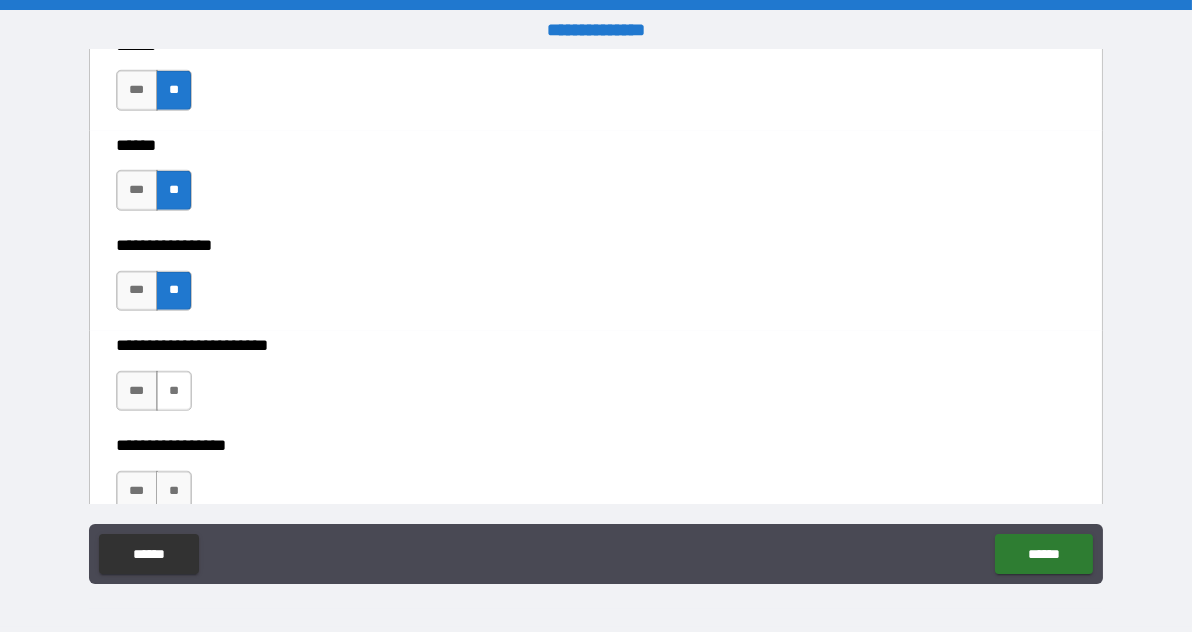 click on "**" at bounding box center (174, 391) 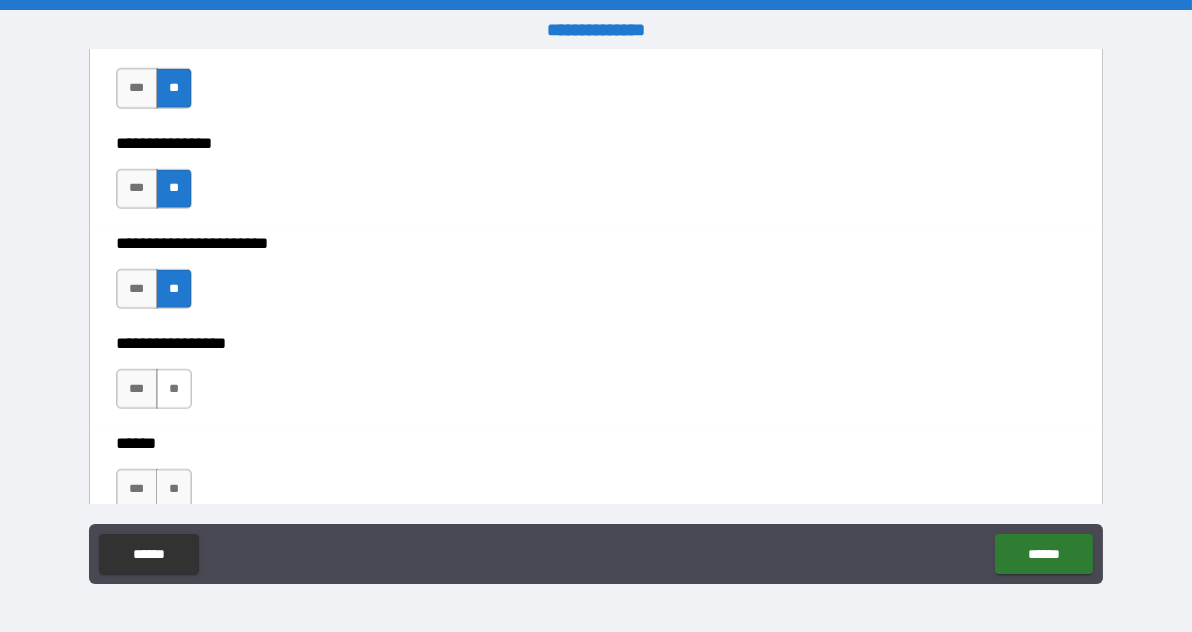 click on "**" at bounding box center [174, 389] 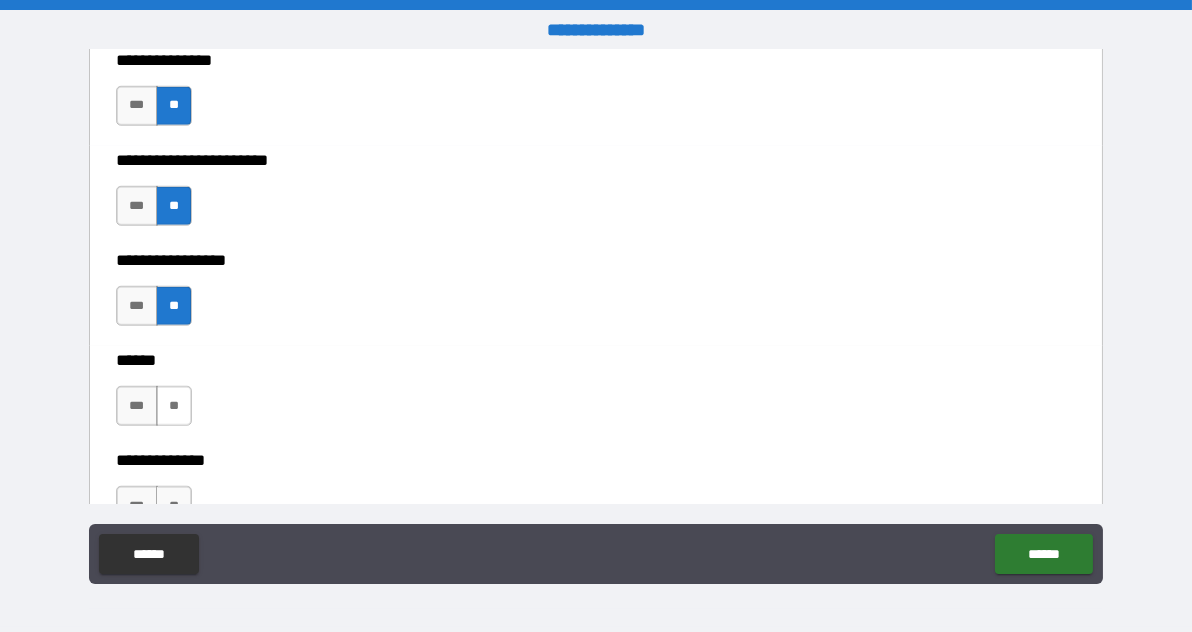 click on "**" at bounding box center [174, 406] 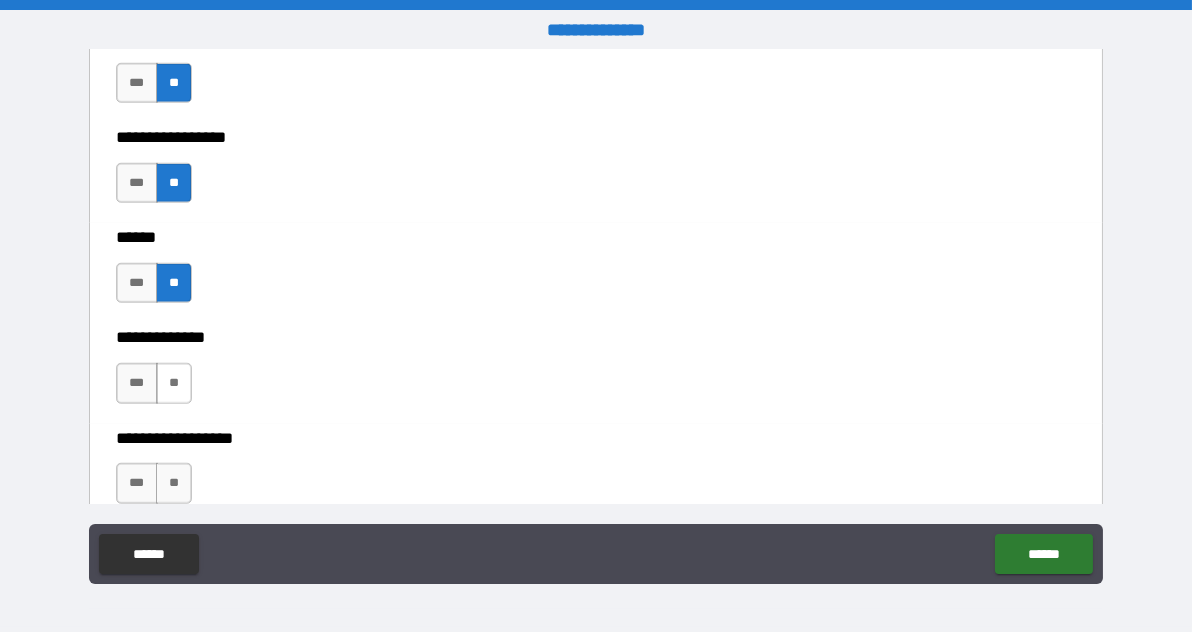 click on "**" at bounding box center (174, 383) 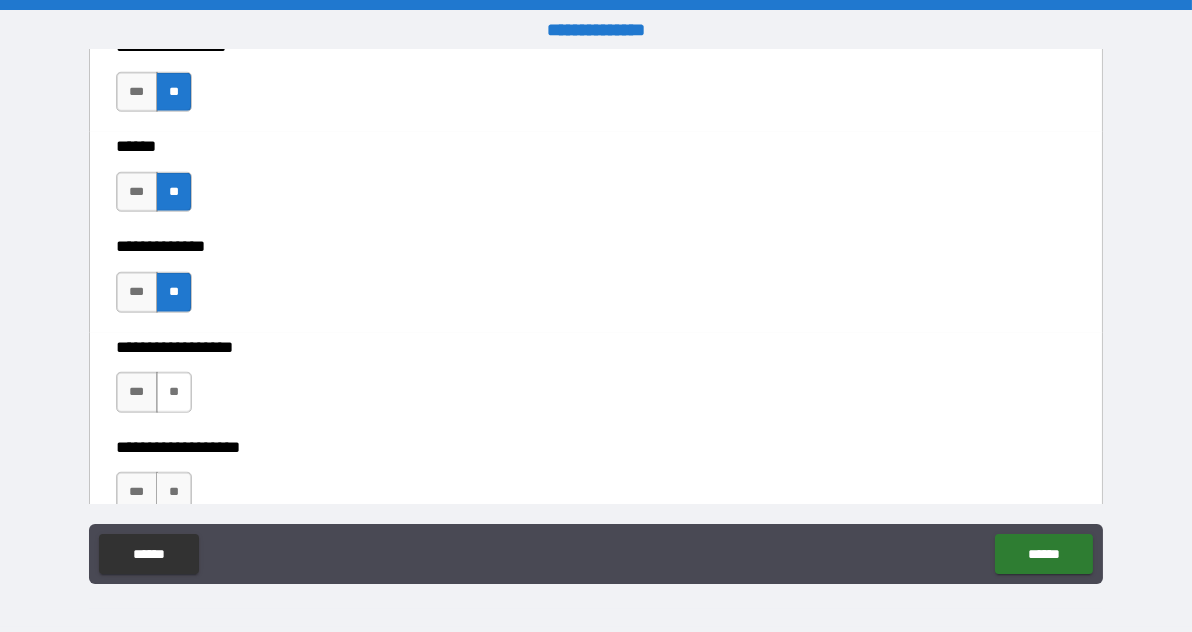 click on "**" at bounding box center [174, 392] 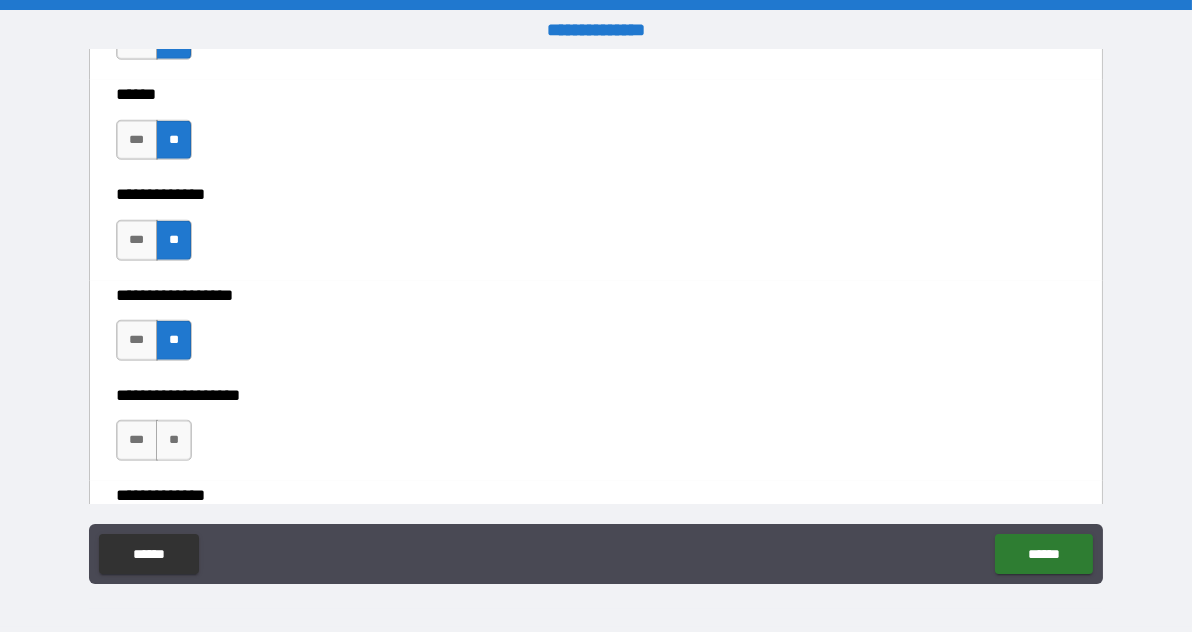 scroll, scrollTop: 3465, scrollLeft: 0, axis: vertical 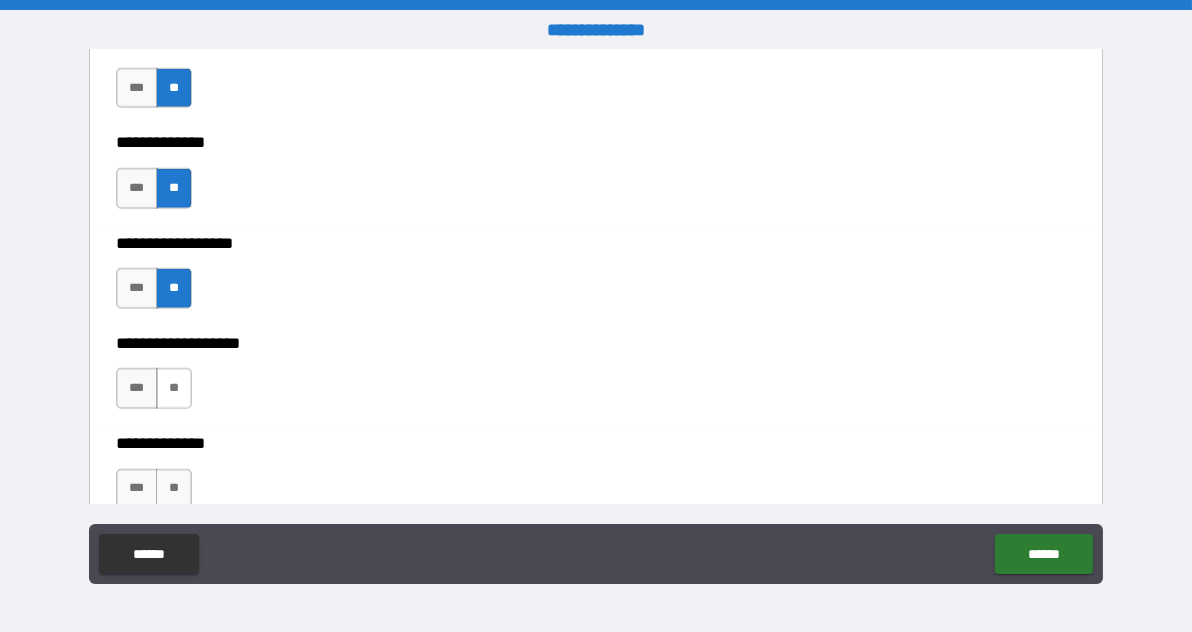 click on "**" at bounding box center (174, 388) 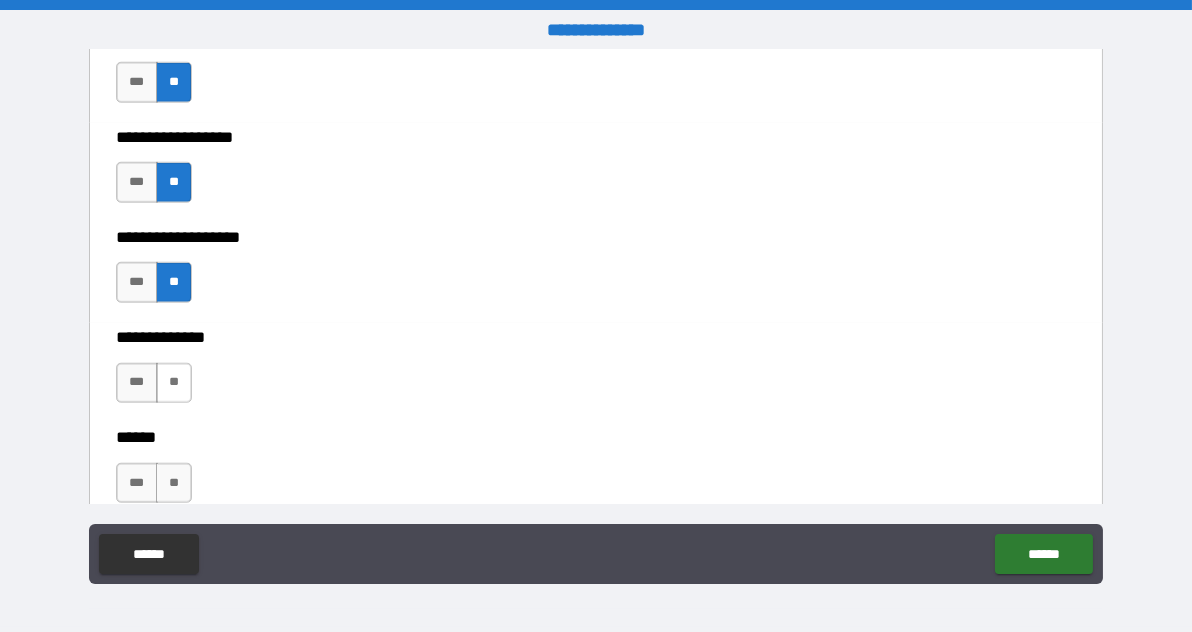 click on "**" at bounding box center [174, 383] 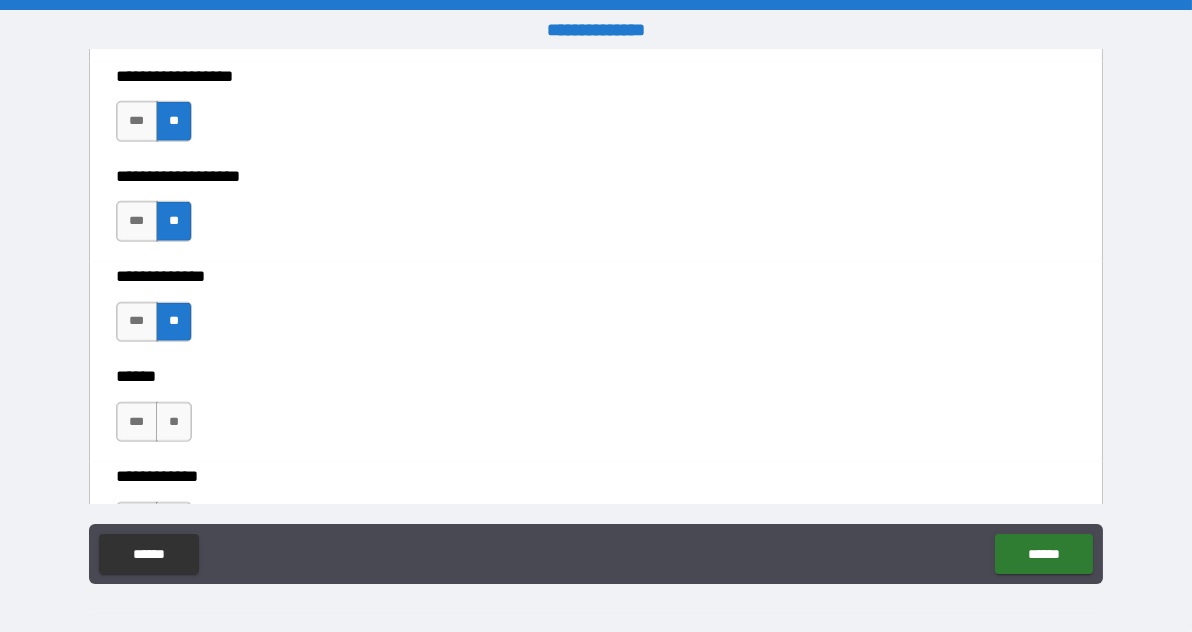 scroll, scrollTop: 3670, scrollLeft: 0, axis: vertical 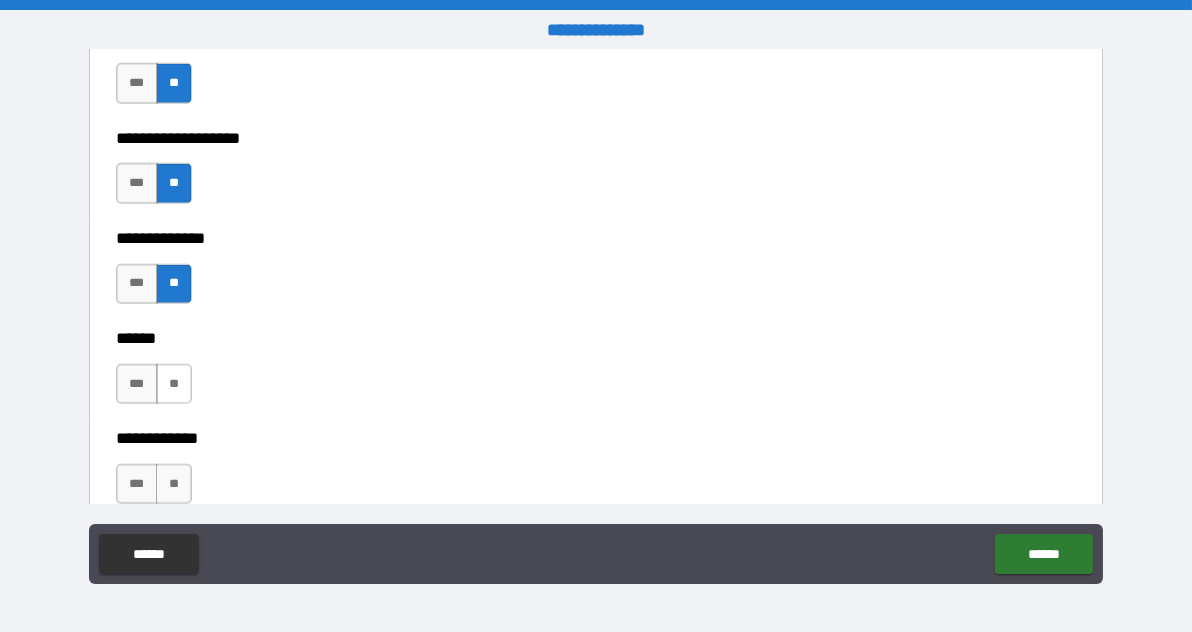 click on "**" at bounding box center (174, 384) 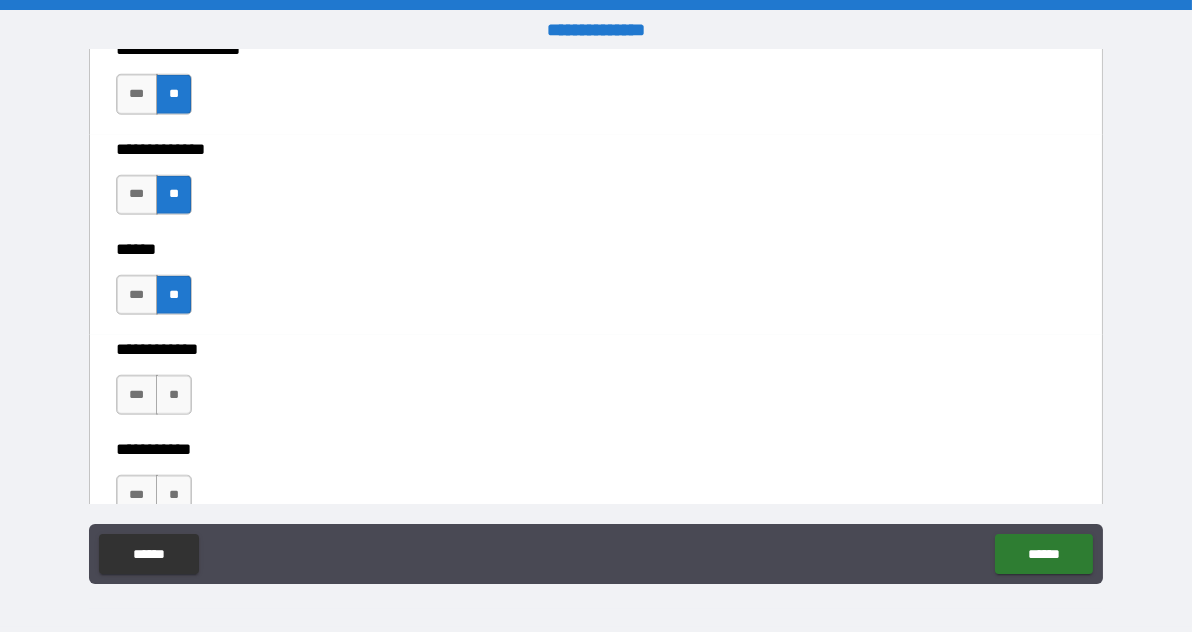 click on "**********" at bounding box center (596, 435) 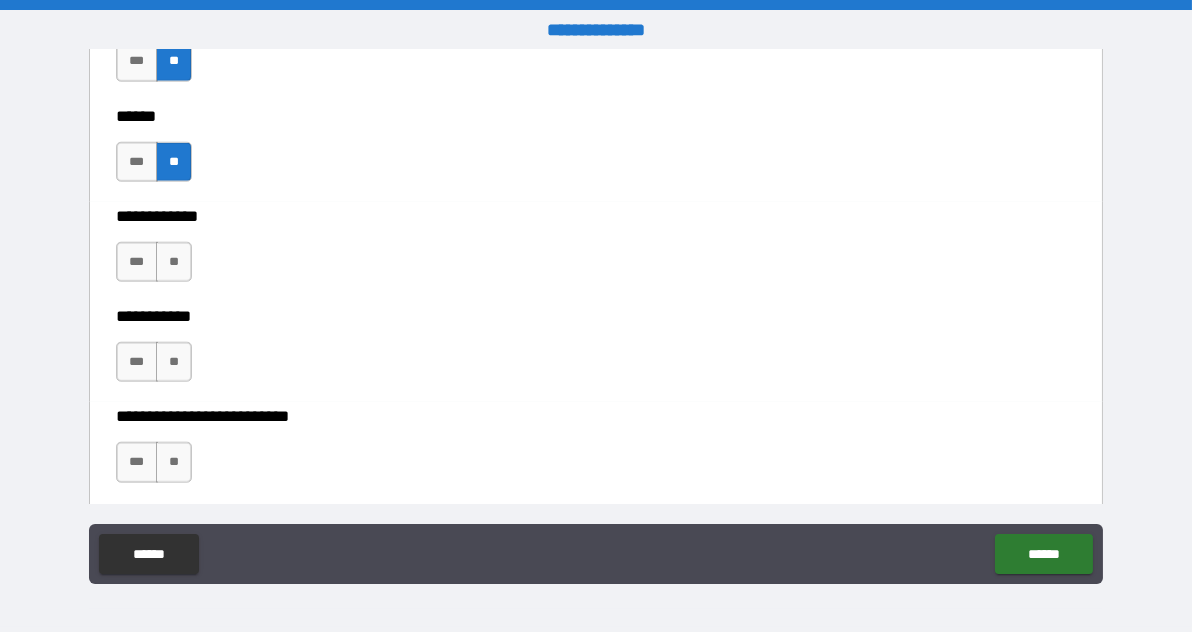 scroll, scrollTop: 3893, scrollLeft: 0, axis: vertical 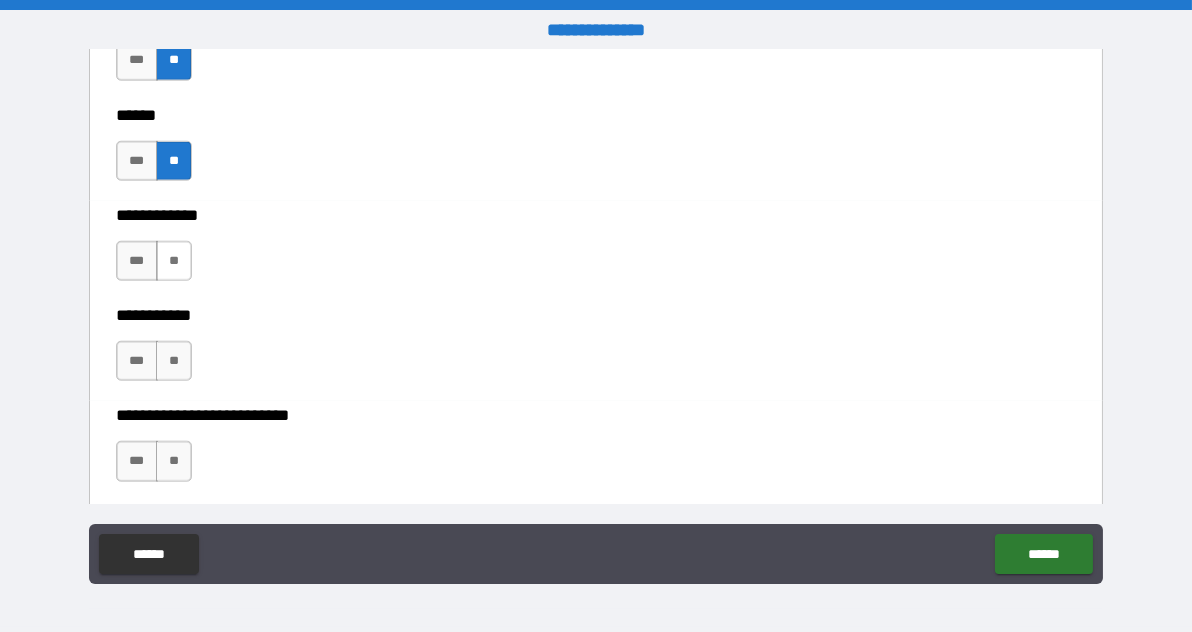 click on "**" at bounding box center [174, 261] 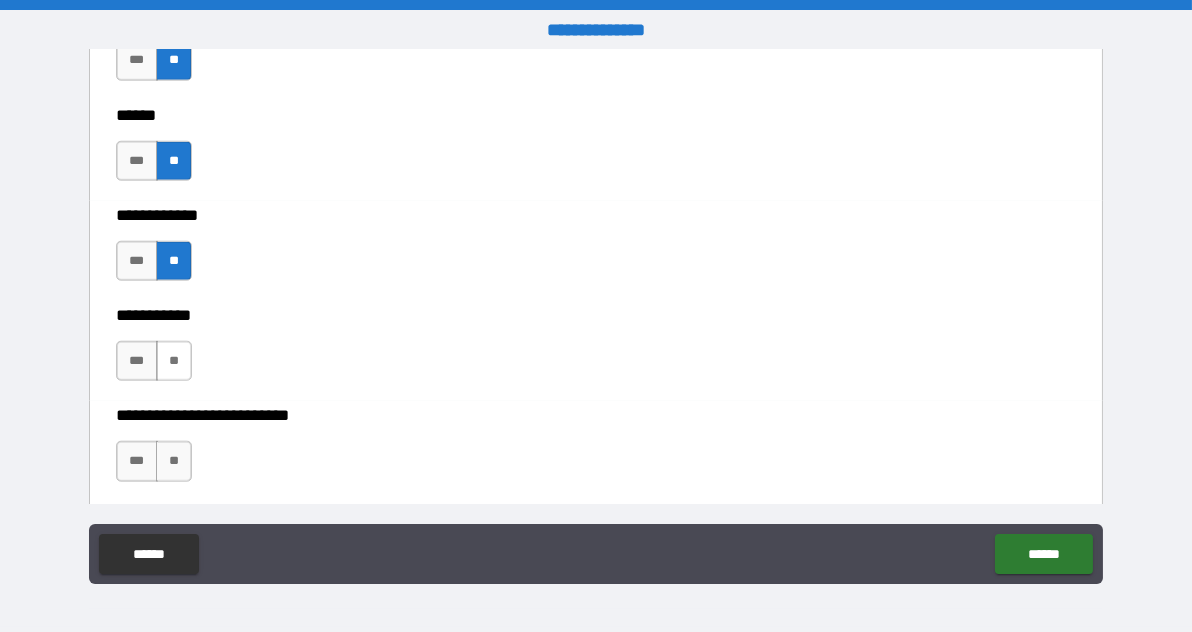 click on "**" at bounding box center [174, 361] 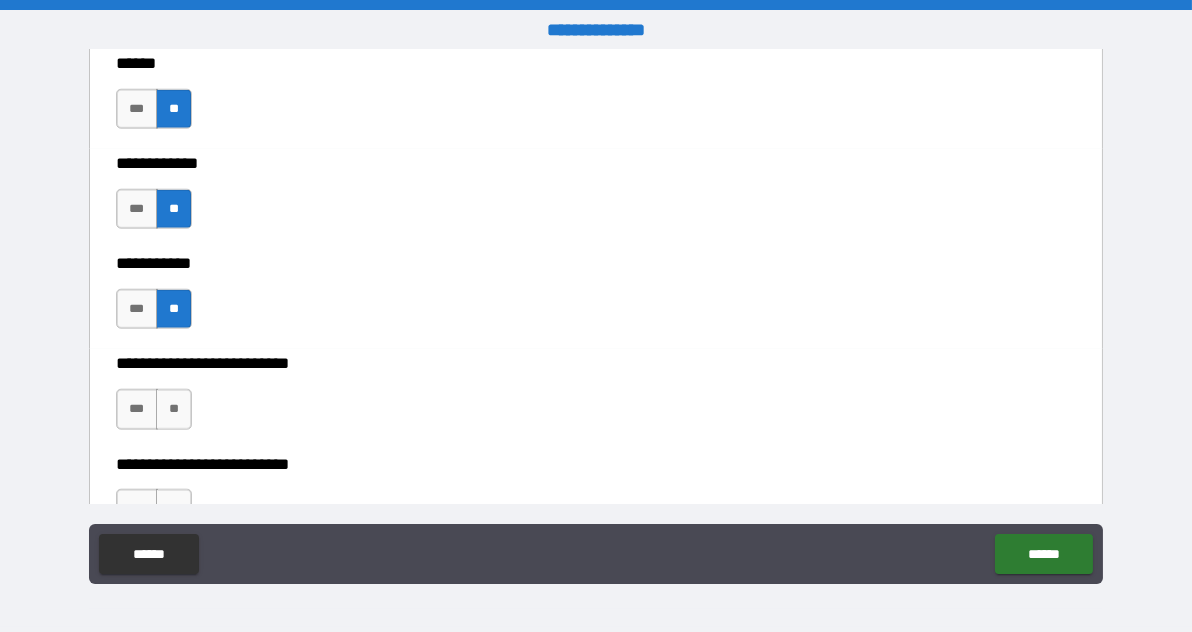 scroll, scrollTop: 3972, scrollLeft: 0, axis: vertical 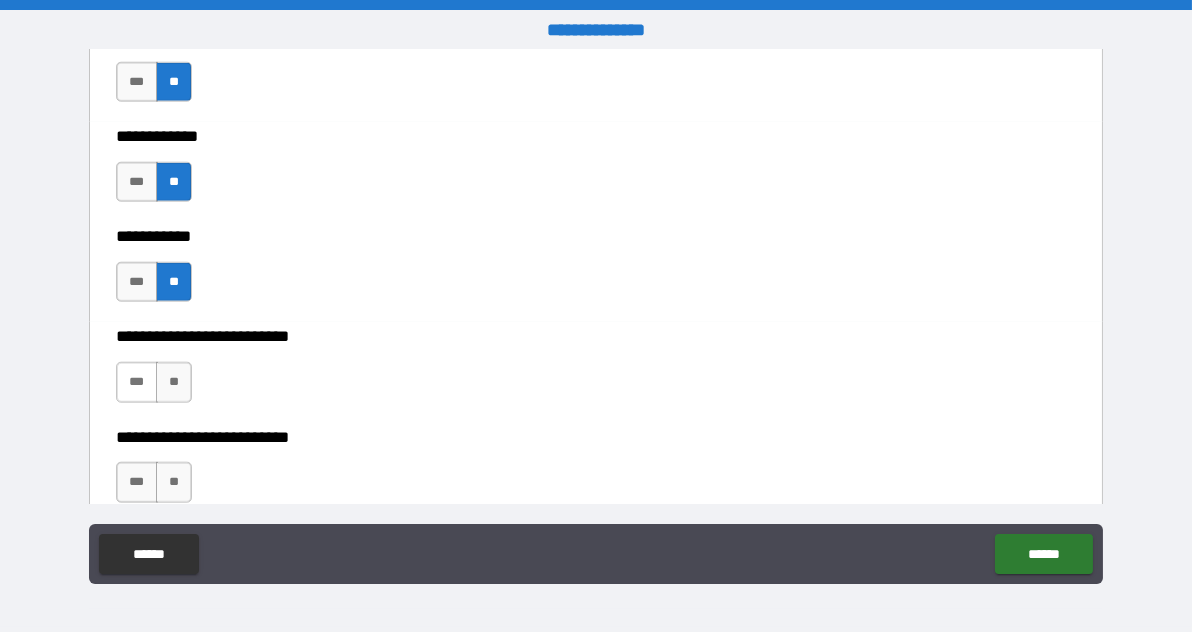 click on "***" at bounding box center [137, 382] 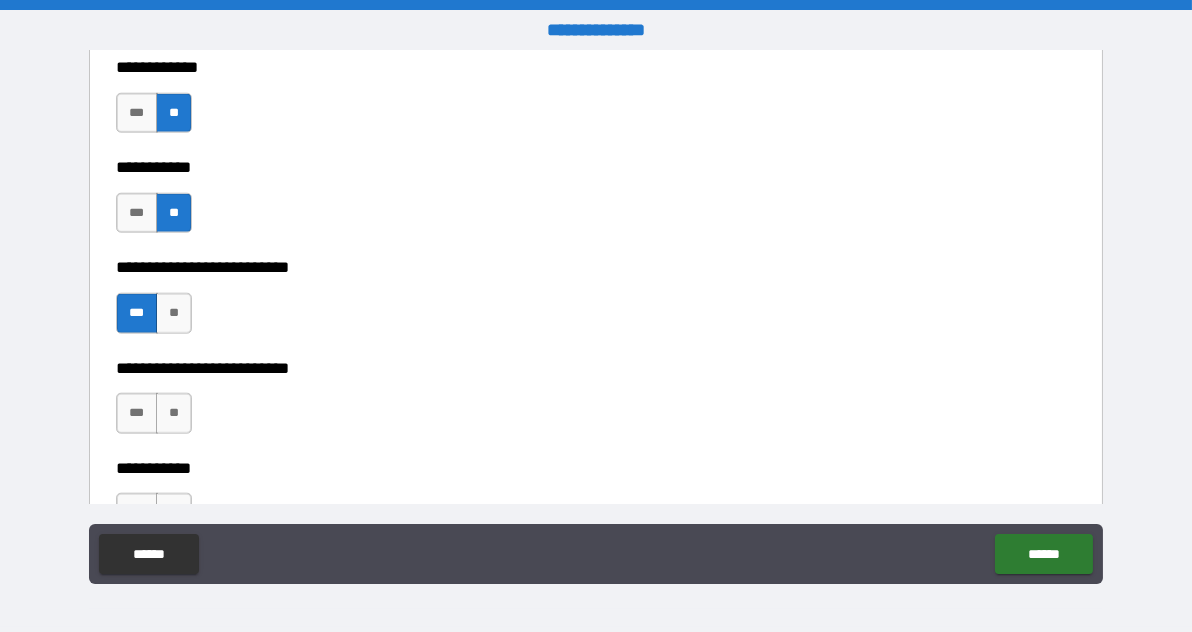 scroll, scrollTop: 4045, scrollLeft: 0, axis: vertical 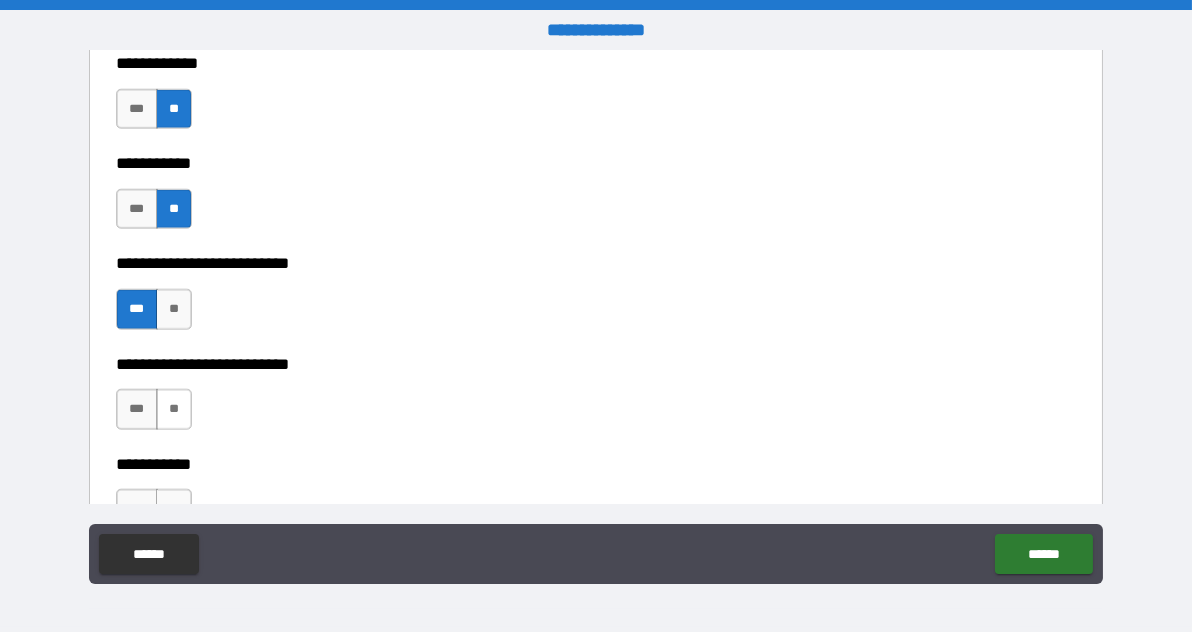 click on "**" at bounding box center [174, 409] 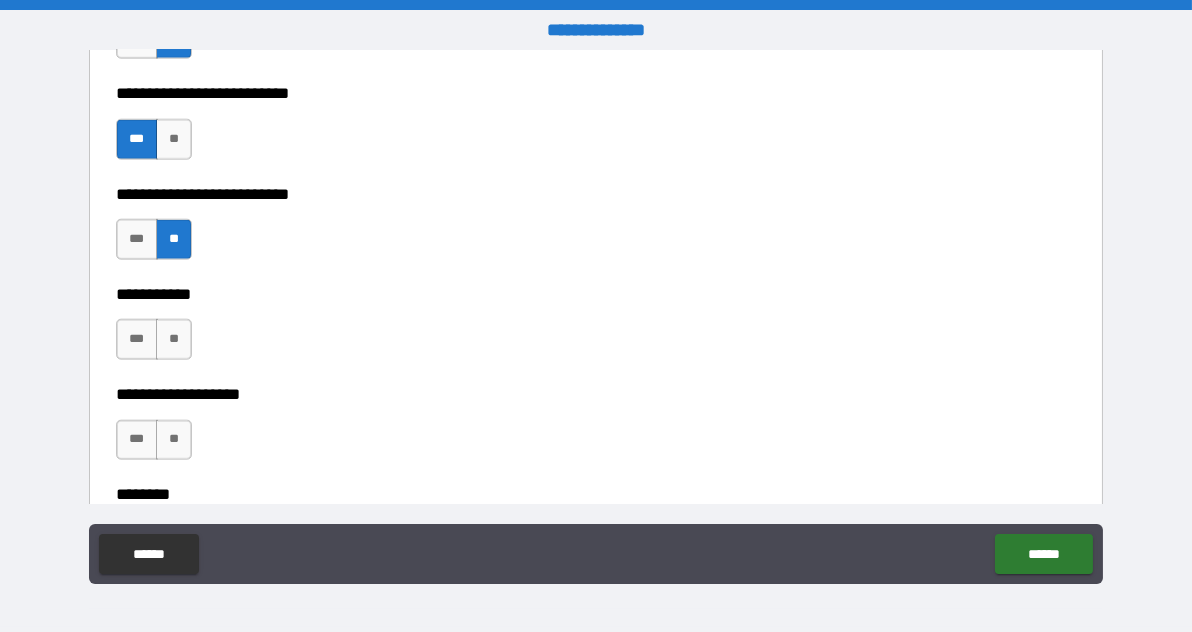 scroll, scrollTop: 4219, scrollLeft: 0, axis: vertical 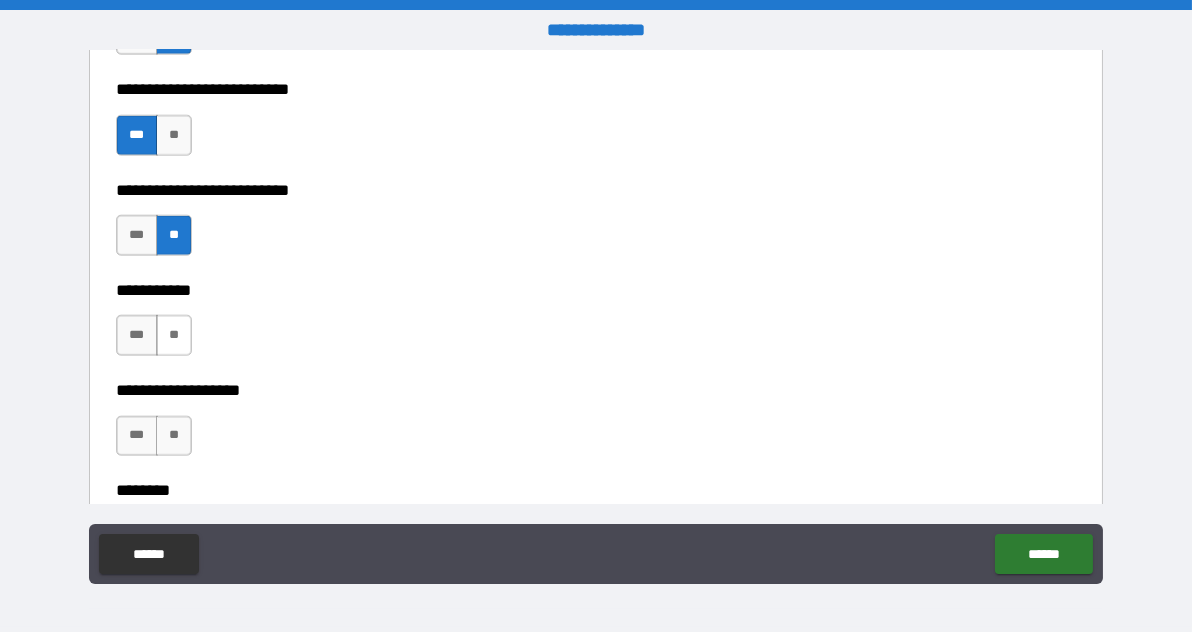 click on "**" at bounding box center [174, 335] 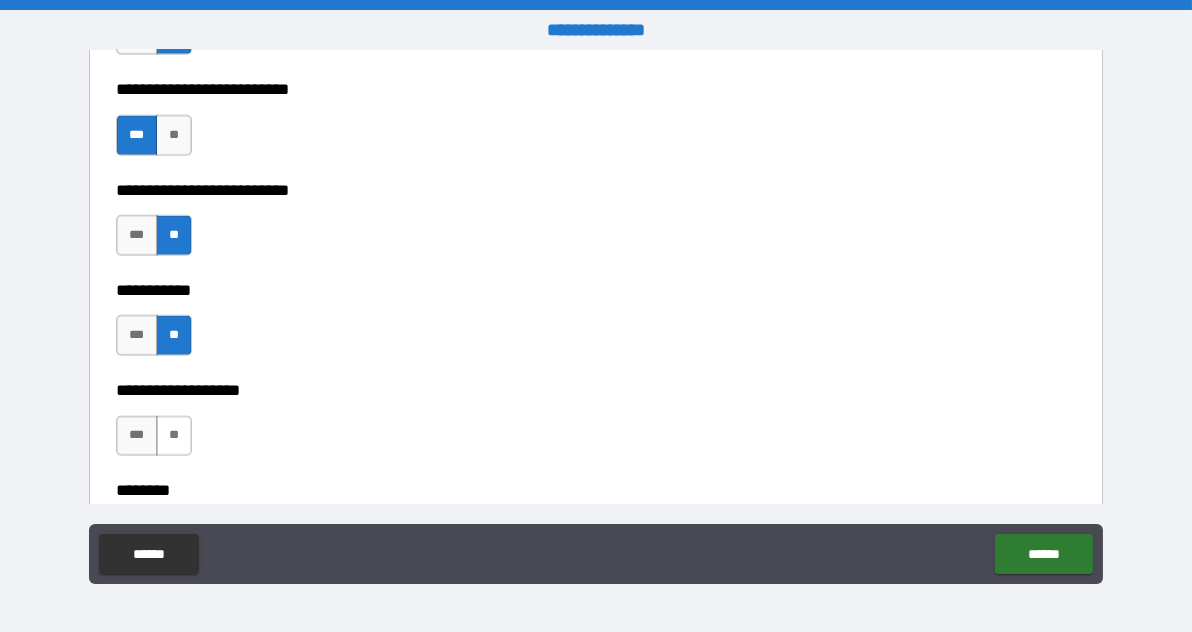 click on "**" at bounding box center [174, 436] 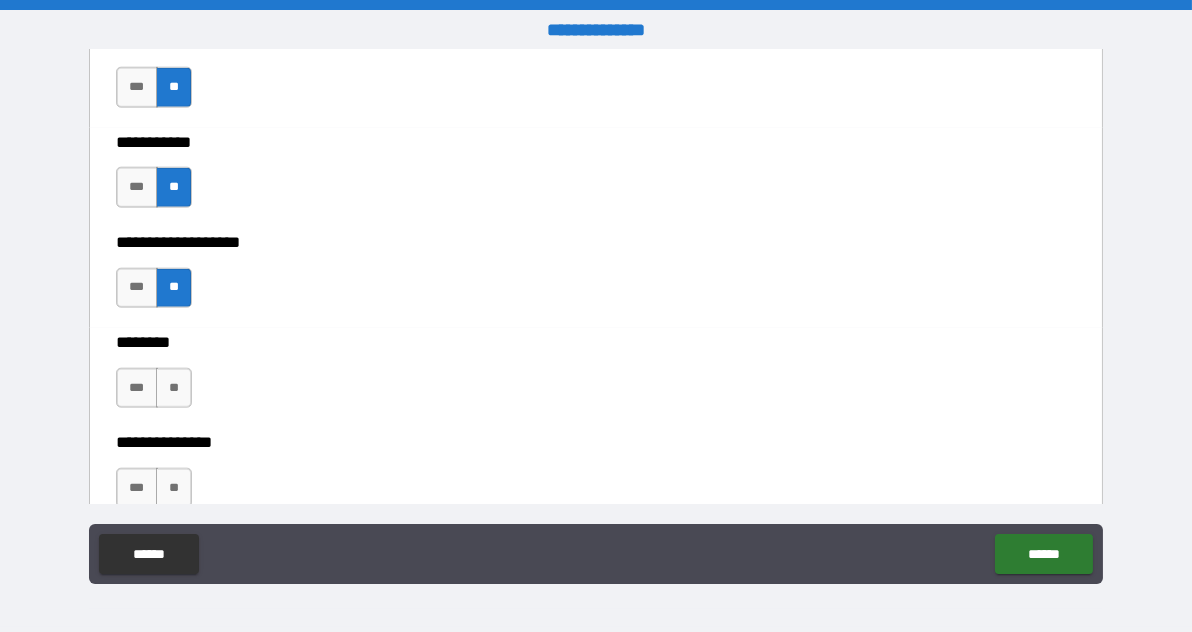 scroll, scrollTop: 4381, scrollLeft: 0, axis: vertical 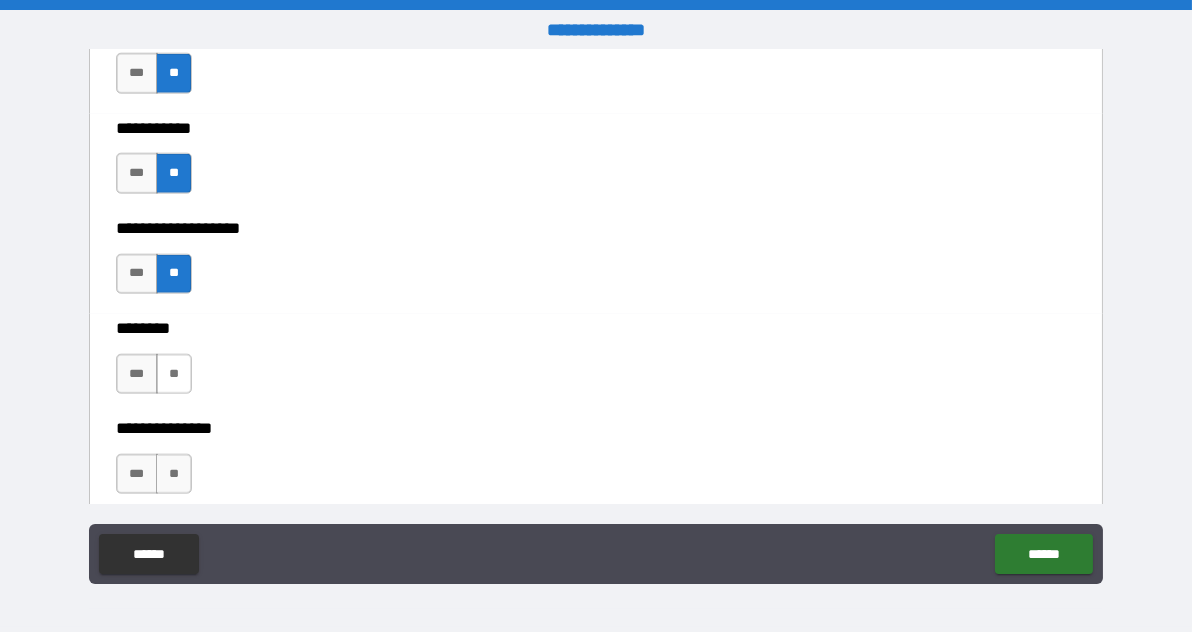 click on "**" at bounding box center (174, 374) 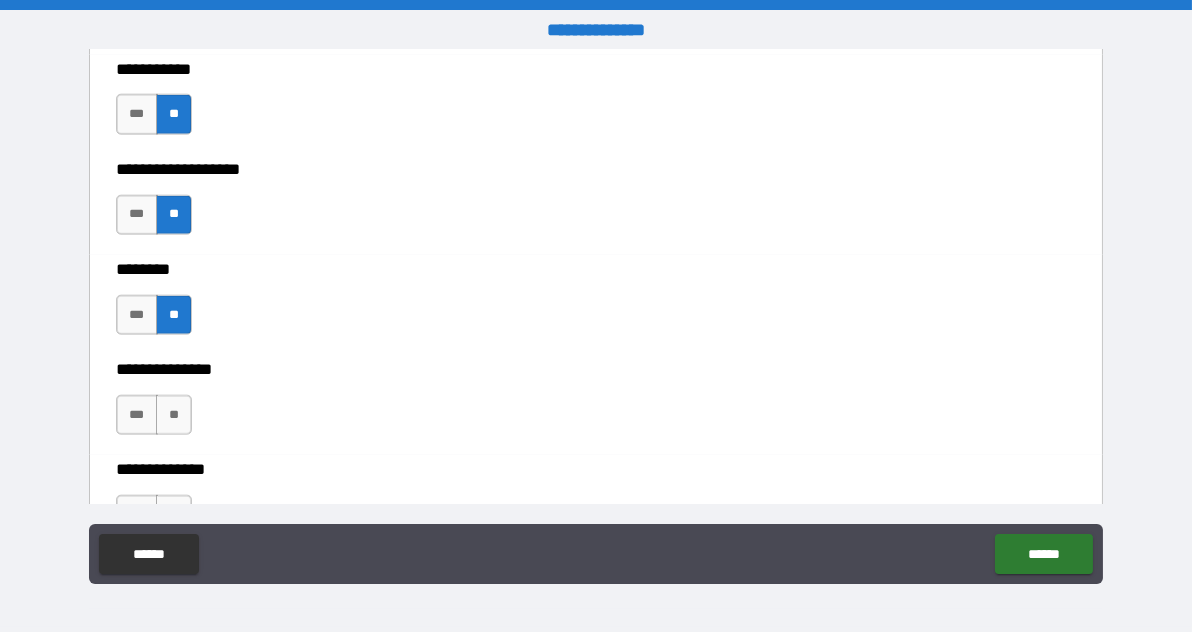 scroll, scrollTop: 4510, scrollLeft: 0, axis: vertical 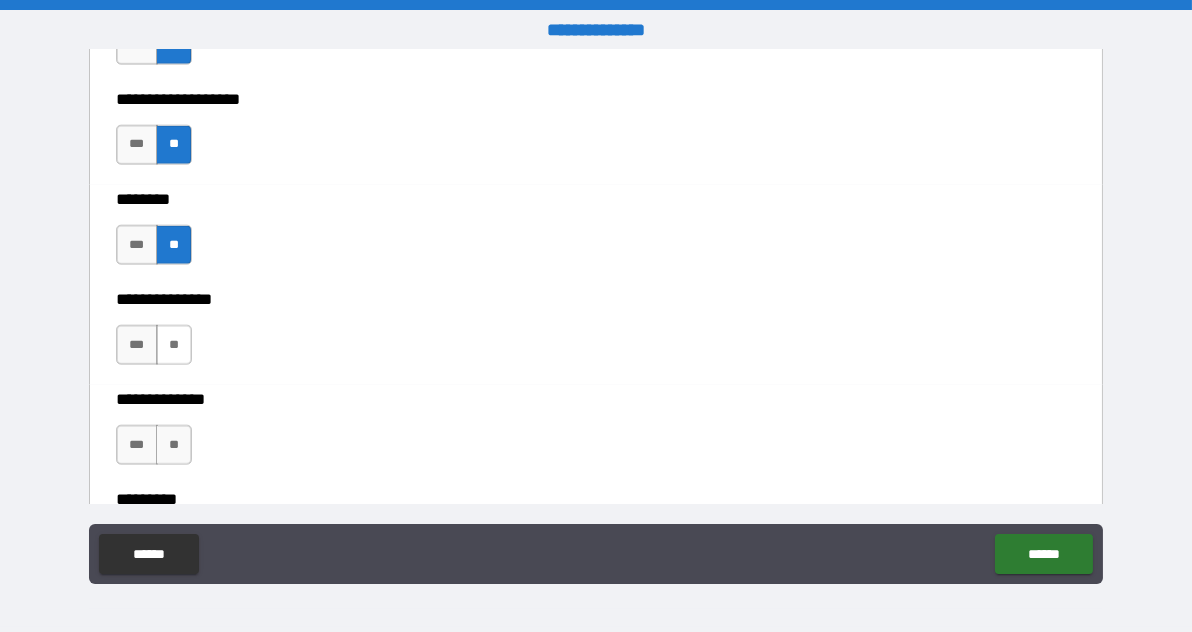 click on "**" at bounding box center (174, 345) 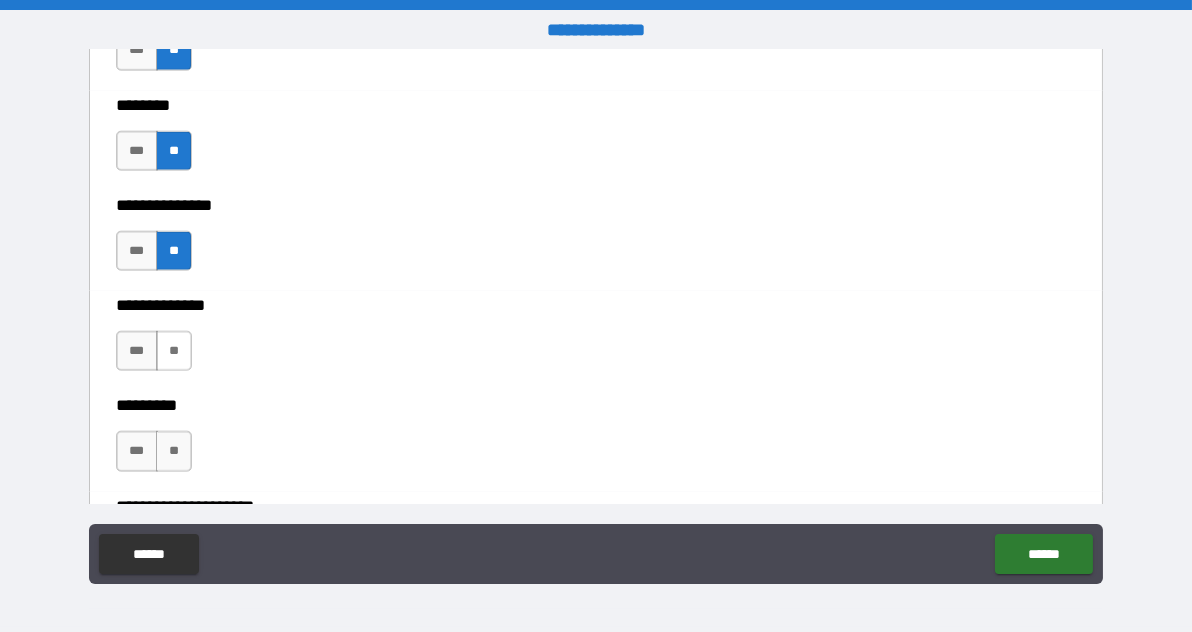 click on "**" at bounding box center (174, 351) 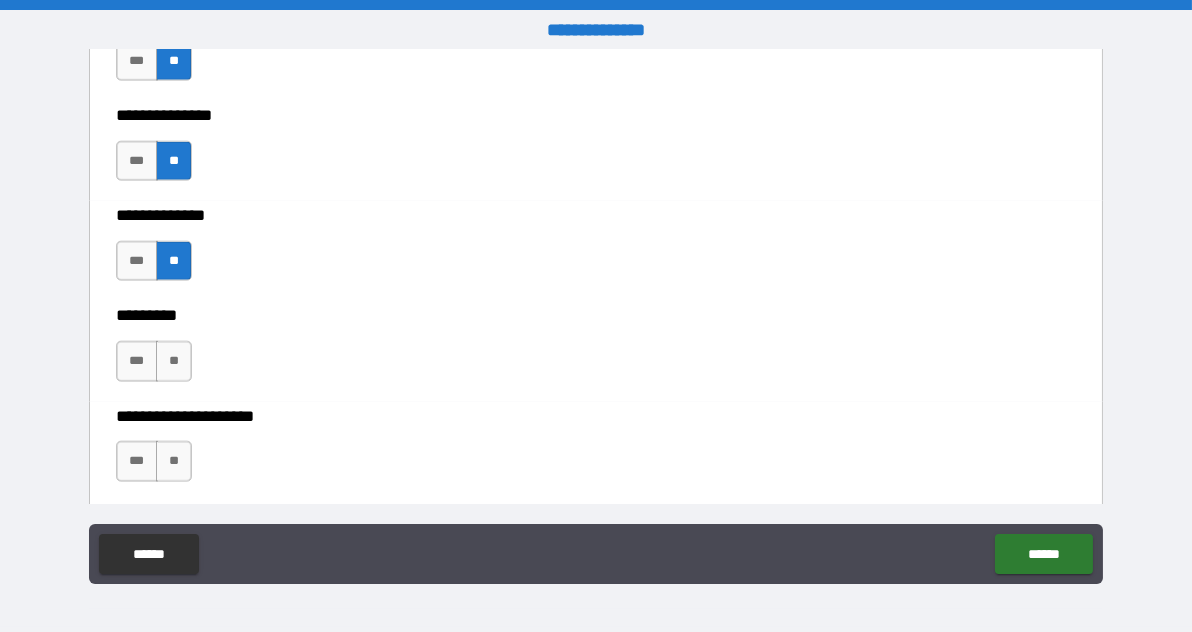 scroll, scrollTop: 4723, scrollLeft: 0, axis: vertical 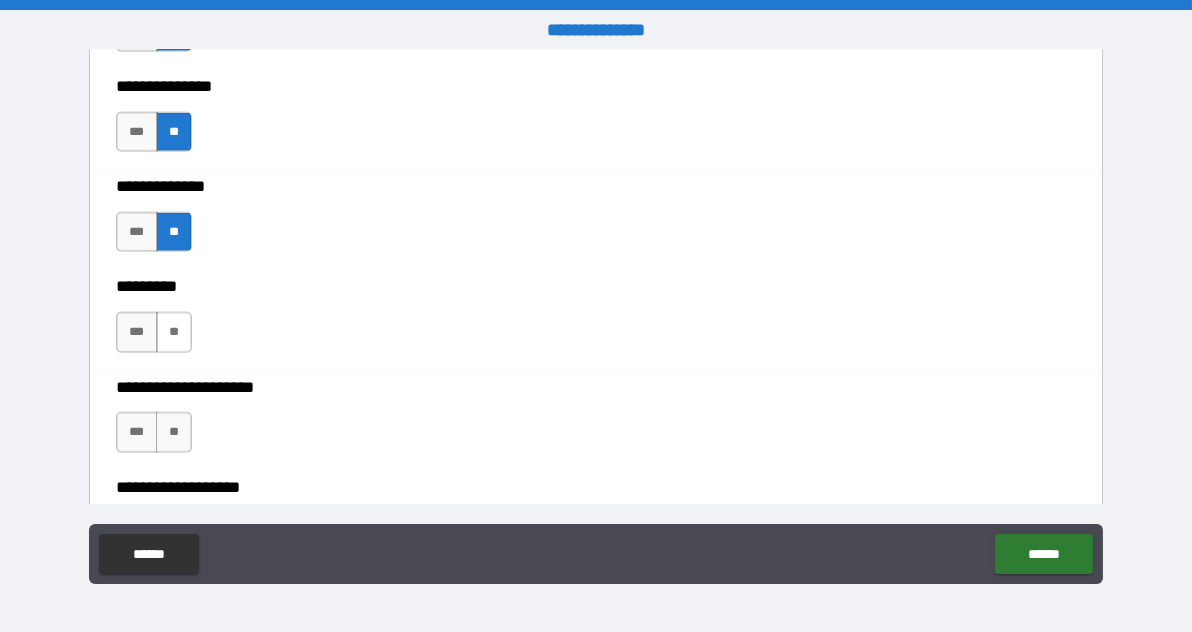 click on "**" at bounding box center (174, 332) 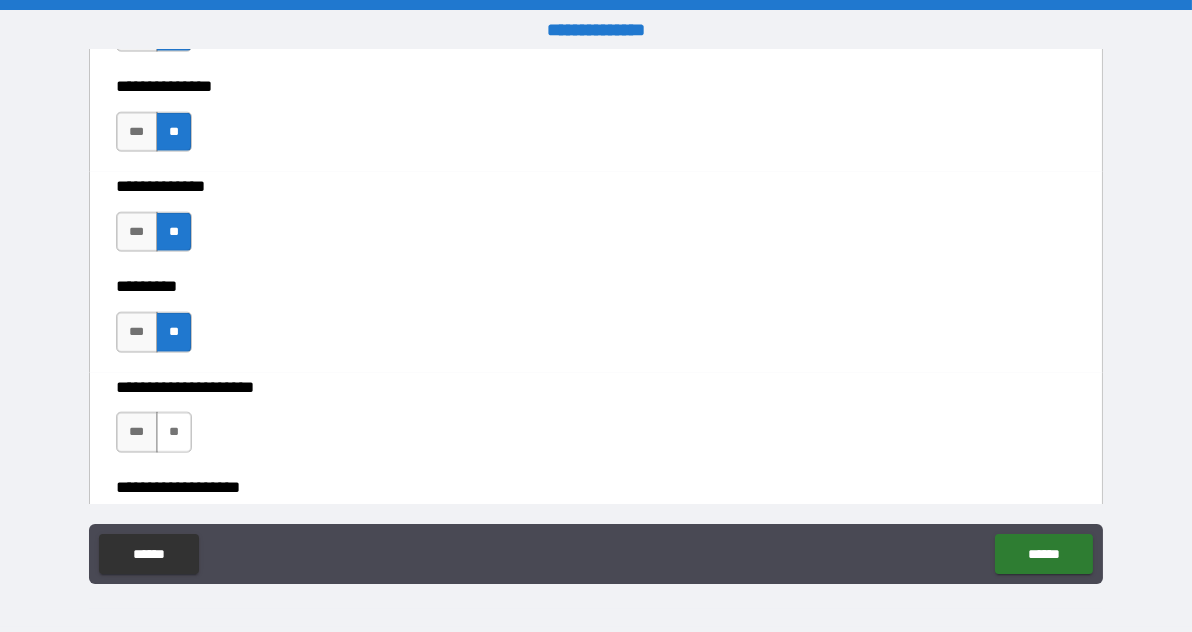 click on "**" at bounding box center [174, 432] 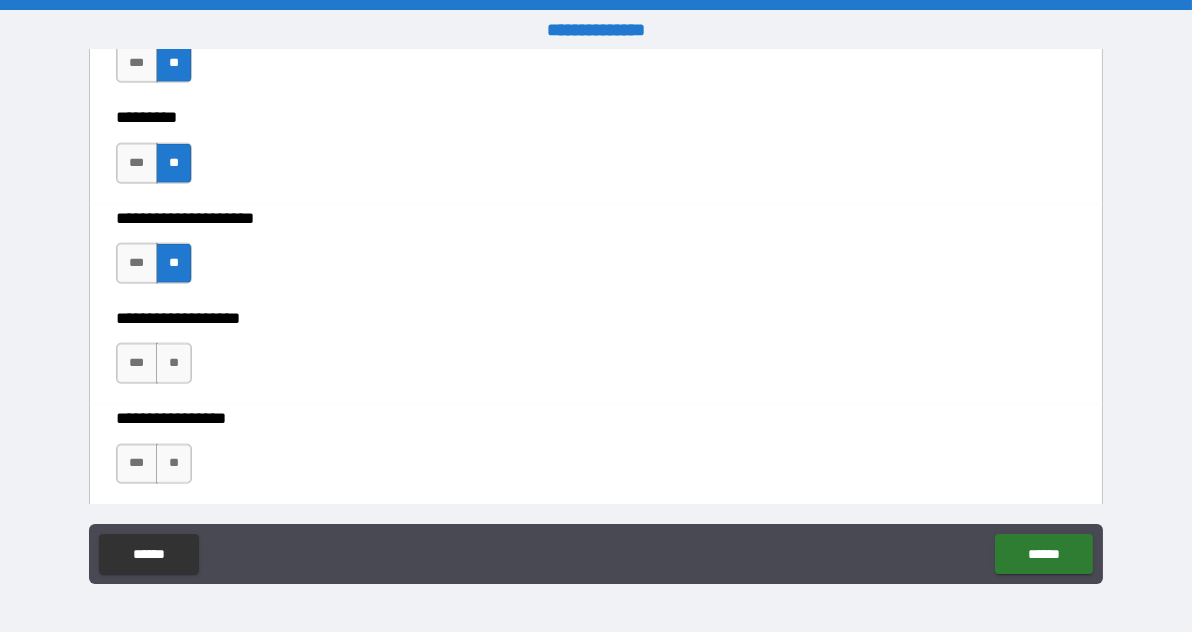scroll, scrollTop: 4892, scrollLeft: 0, axis: vertical 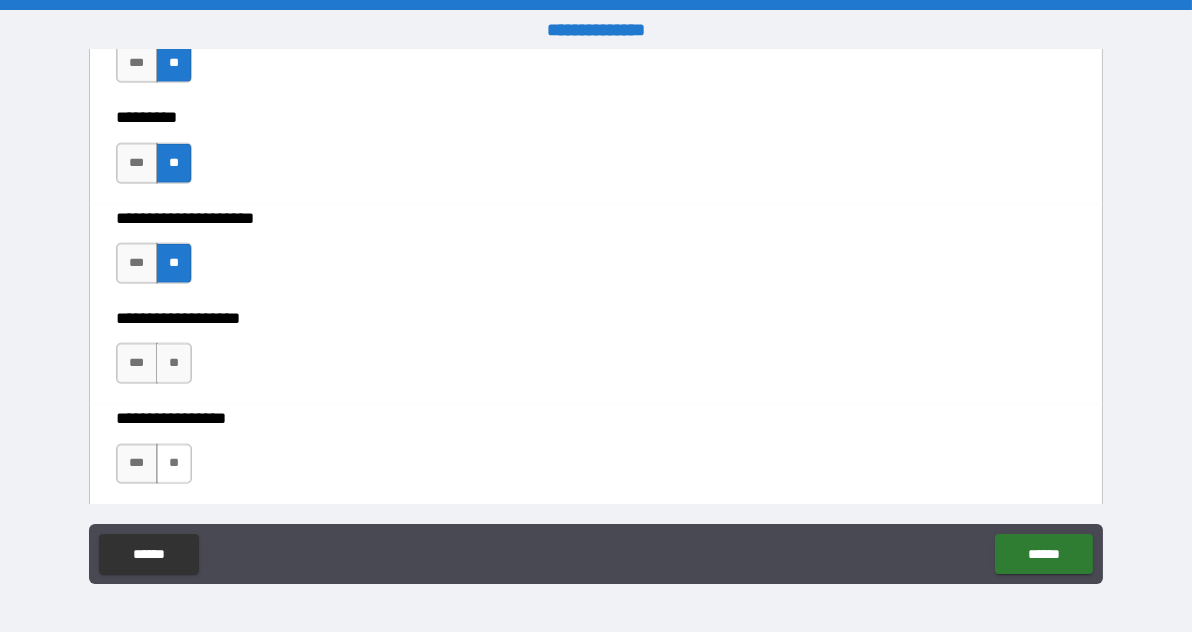 click on "**" at bounding box center (174, 464) 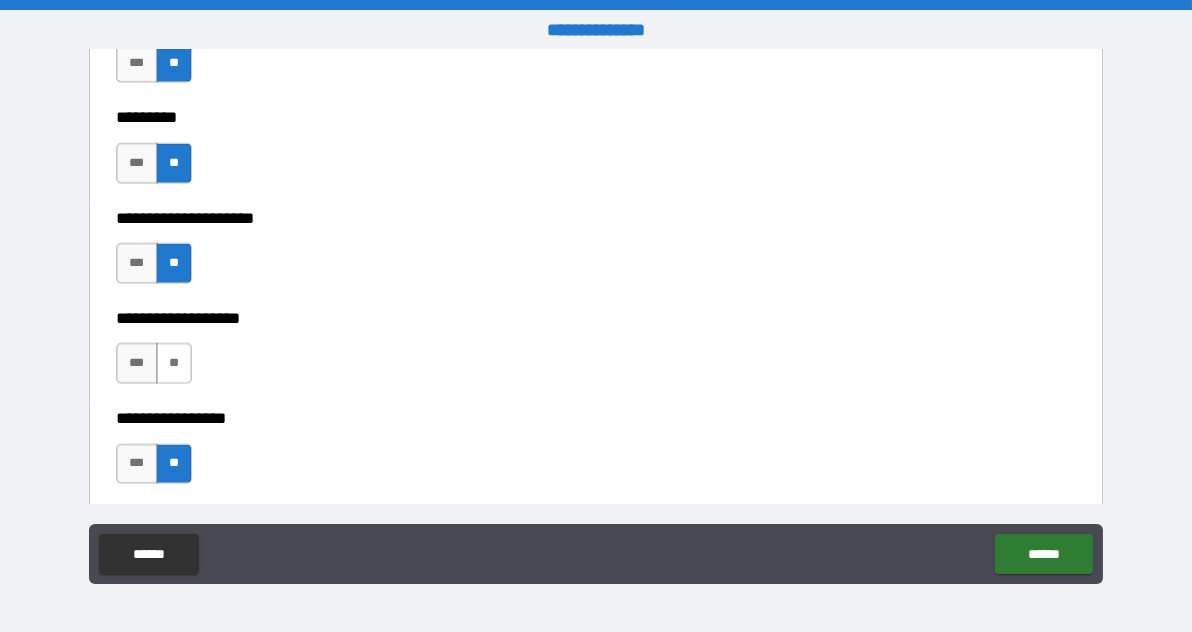 click on "**" at bounding box center [174, 363] 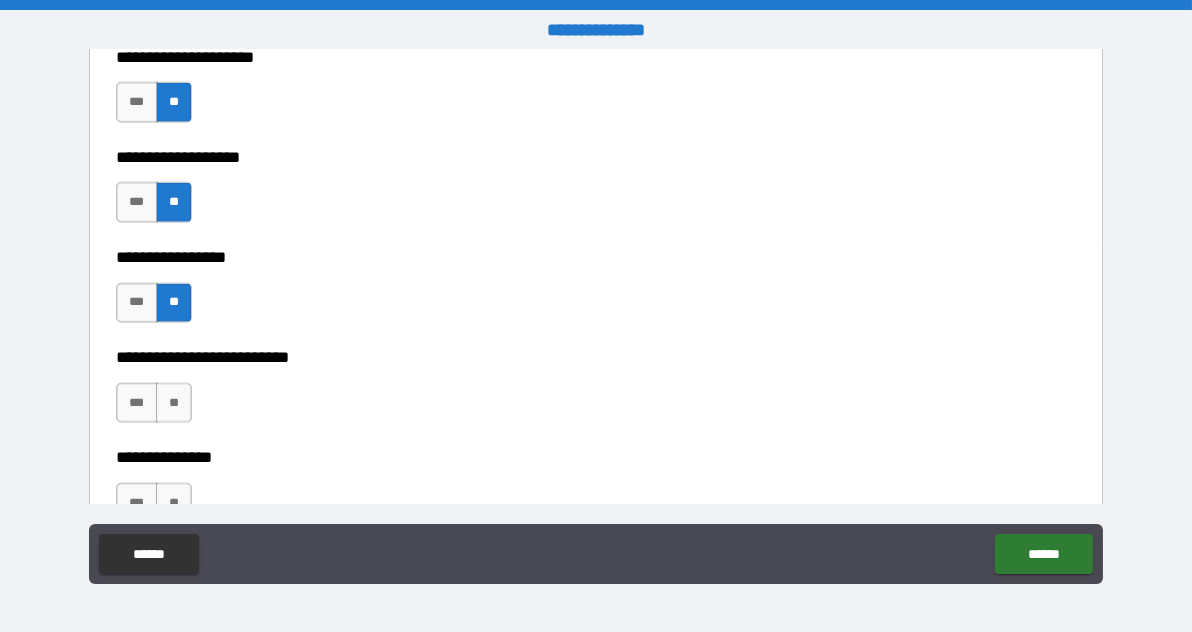 scroll, scrollTop: 5054, scrollLeft: 0, axis: vertical 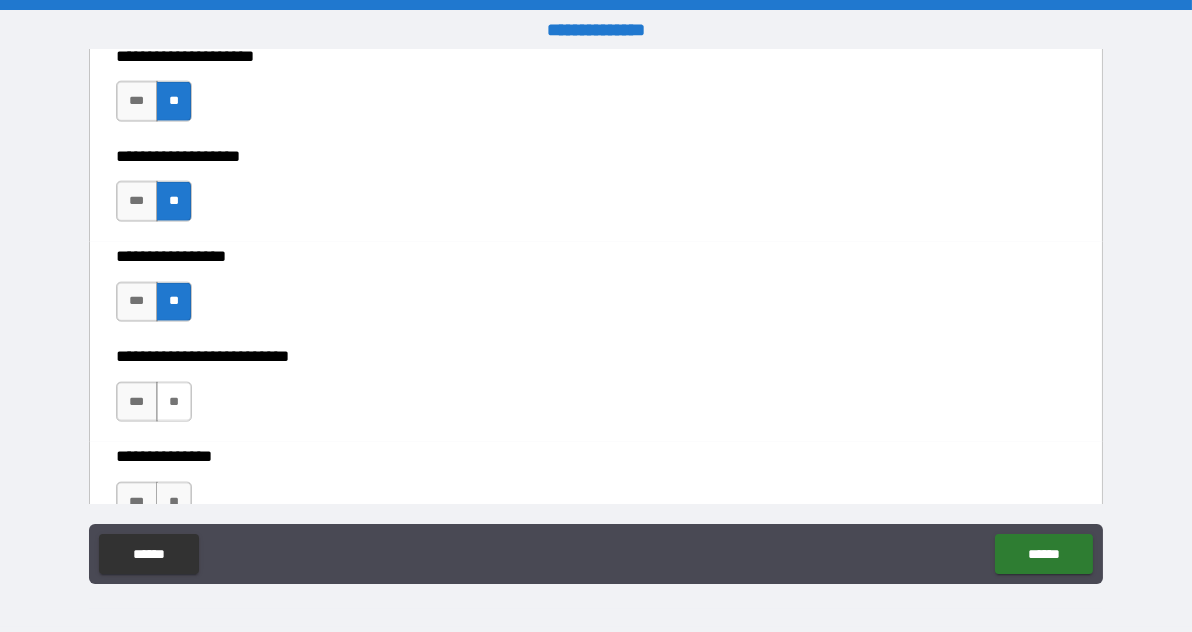 click on "**" at bounding box center (174, 402) 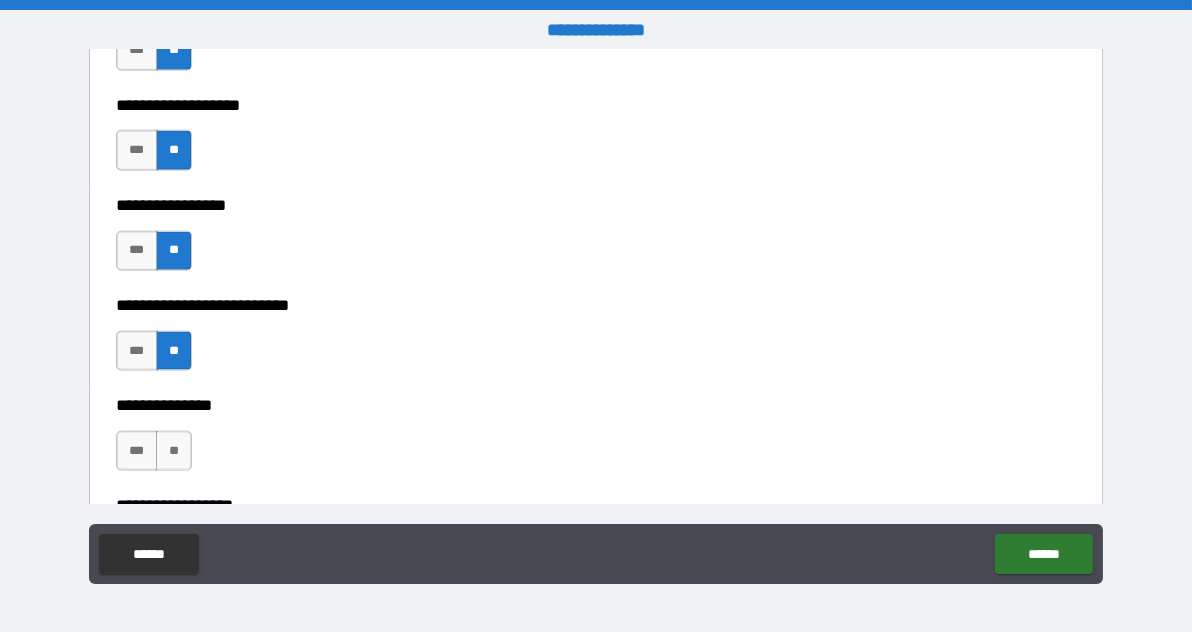 scroll, scrollTop: 5162, scrollLeft: 0, axis: vertical 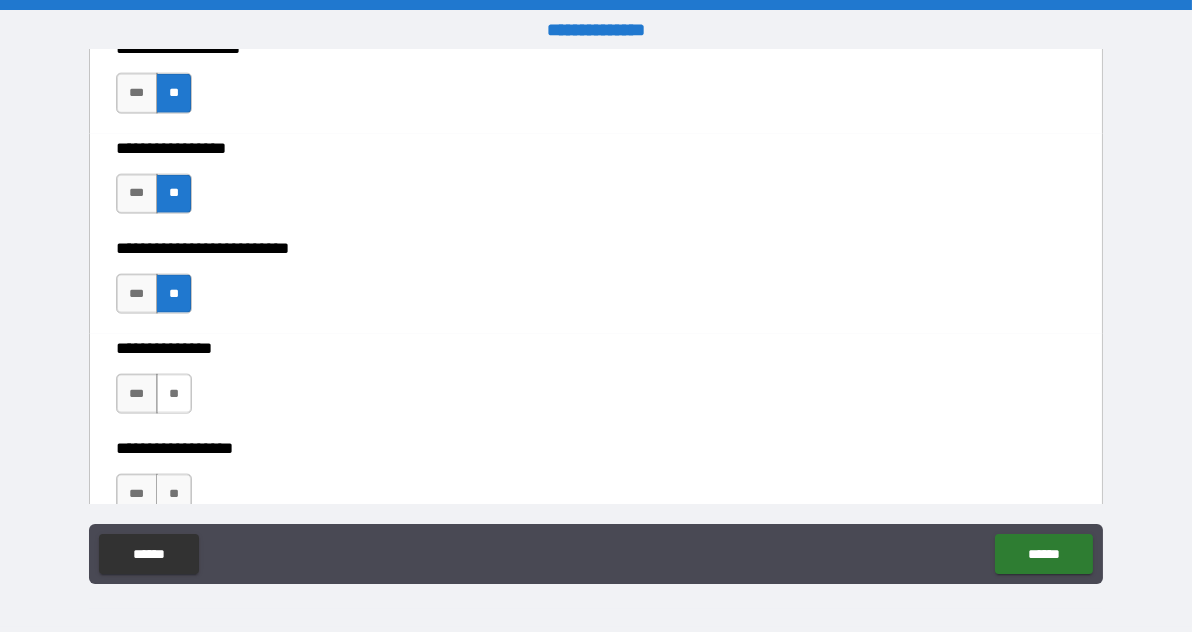 click on "**" at bounding box center (174, 394) 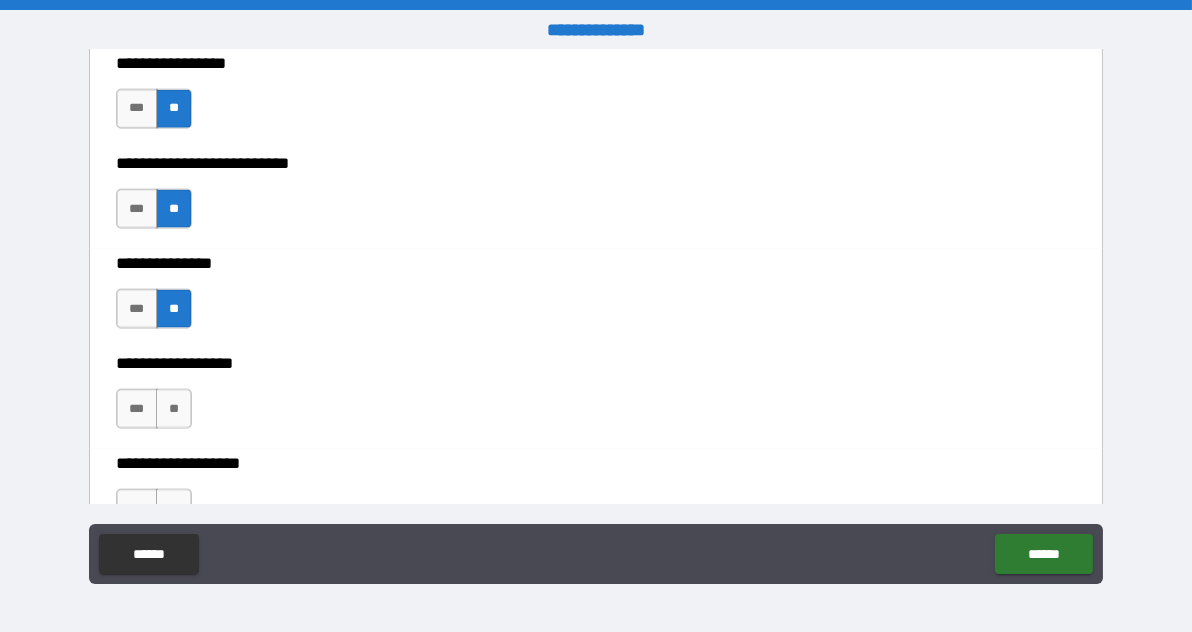 scroll, scrollTop: 5266, scrollLeft: 0, axis: vertical 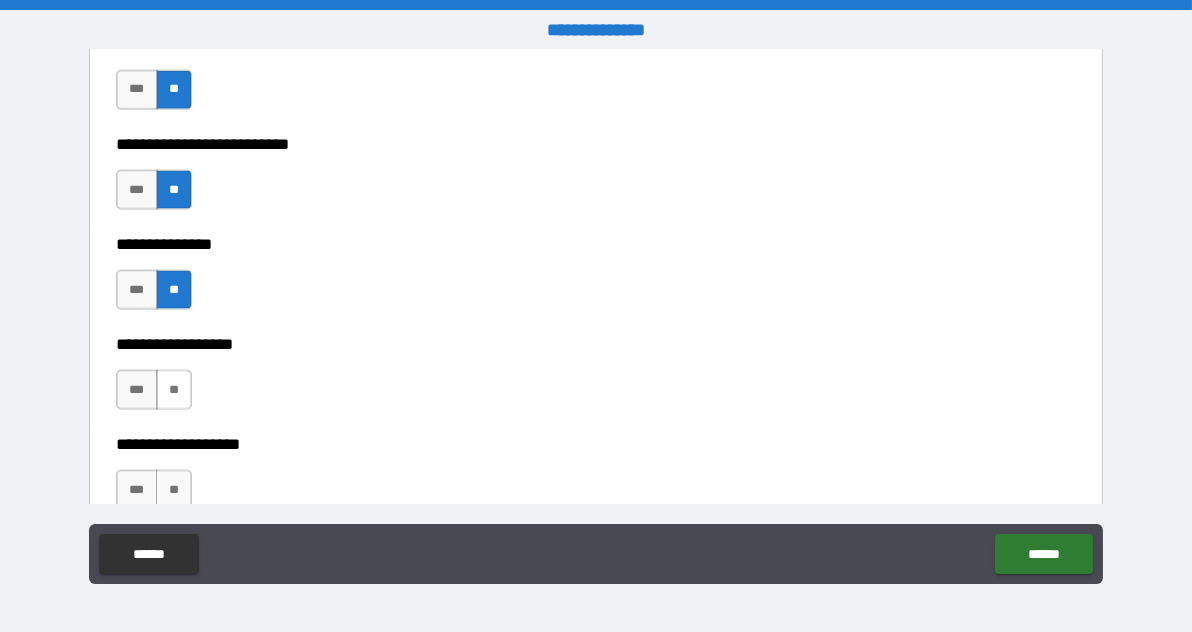 click on "**" at bounding box center (174, 390) 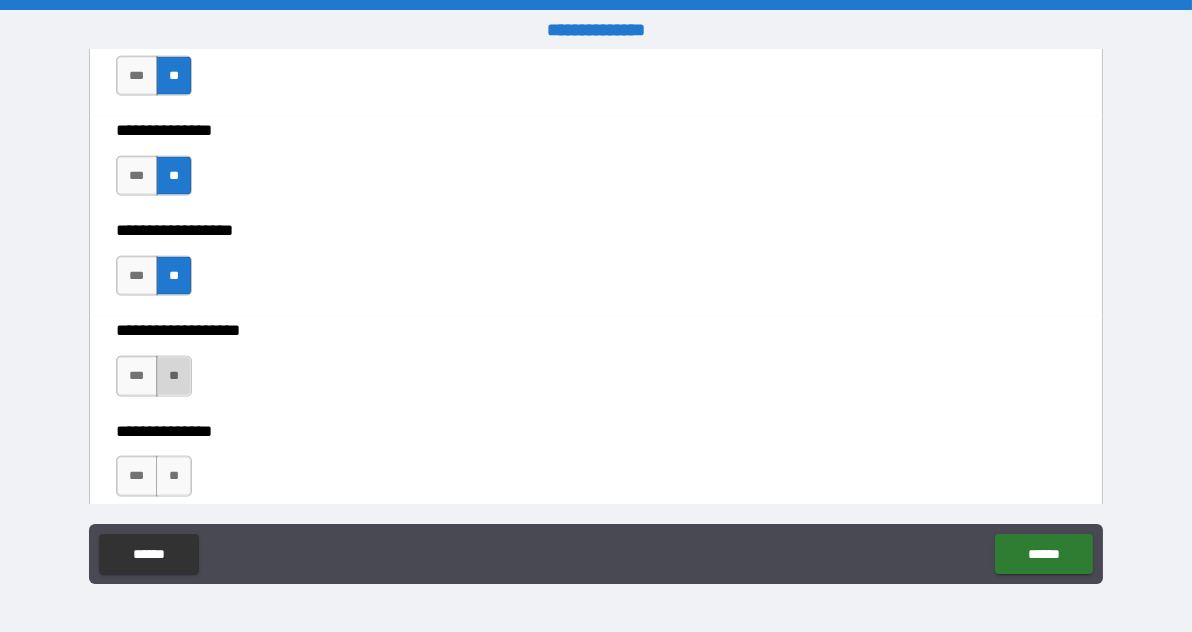 click on "**" at bounding box center (174, 376) 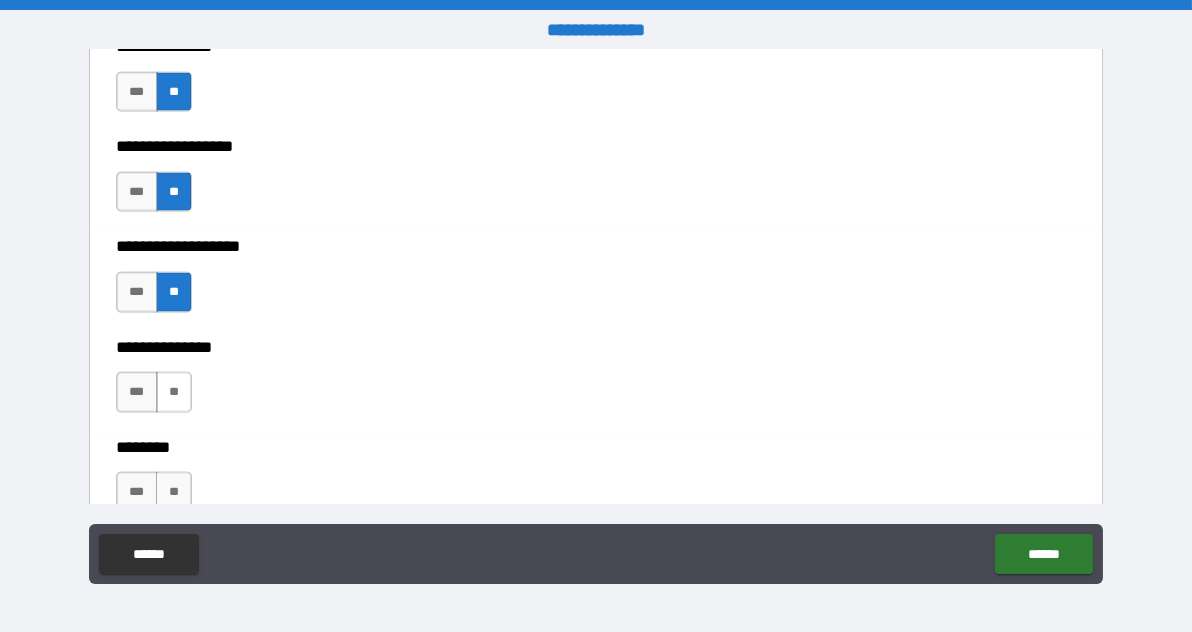 click on "**" at bounding box center (174, 392) 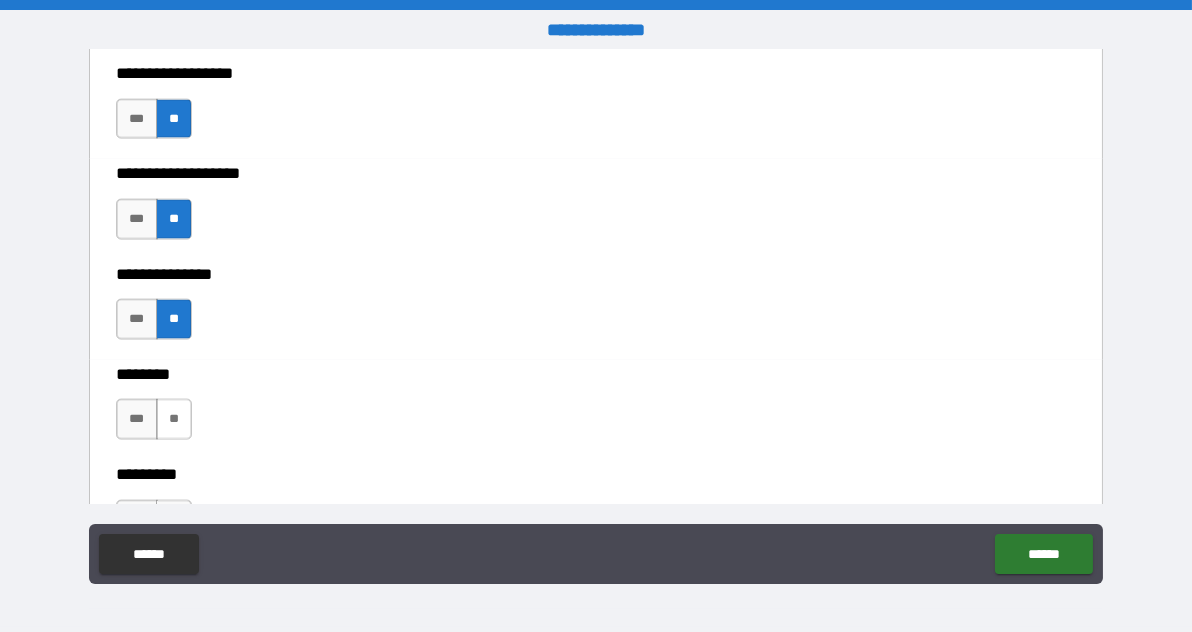 click on "**" at bounding box center (174, 419) 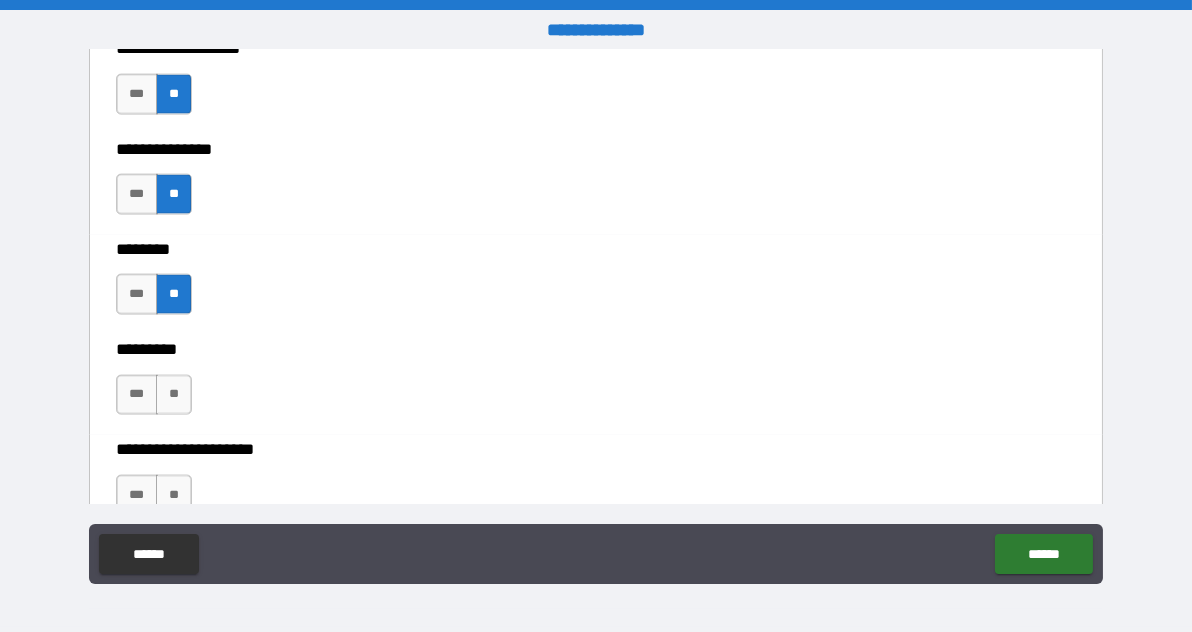 scroll, scrollTop: 5695, scrollLeft: 0, axis: vertical 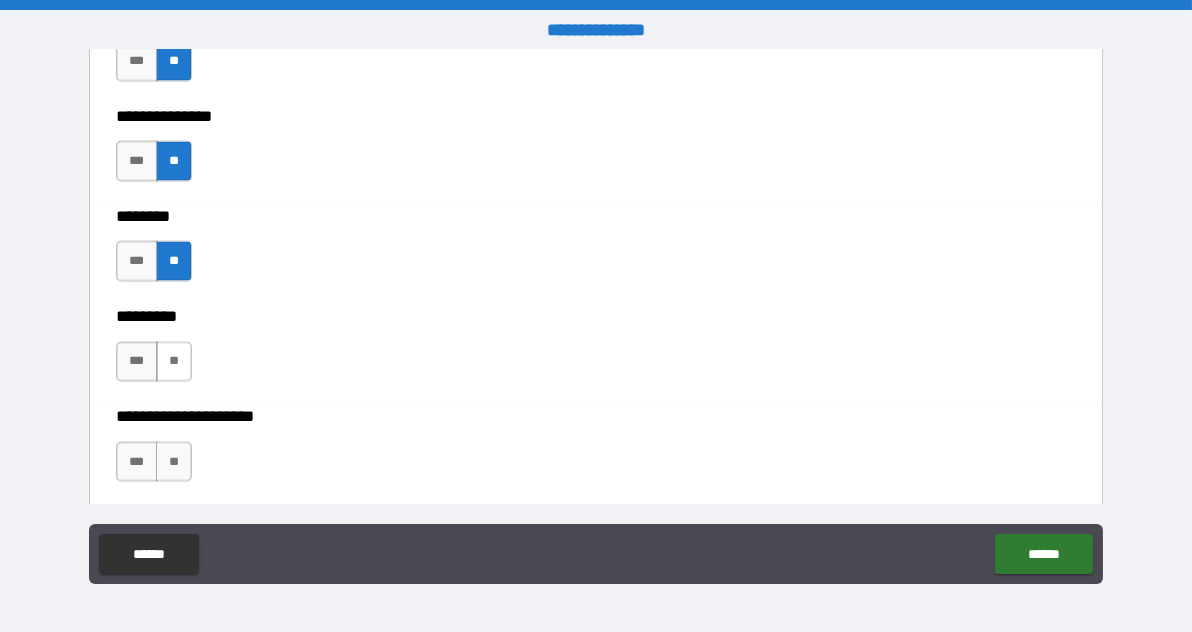 click on "**" at bounding box center [174, 362] 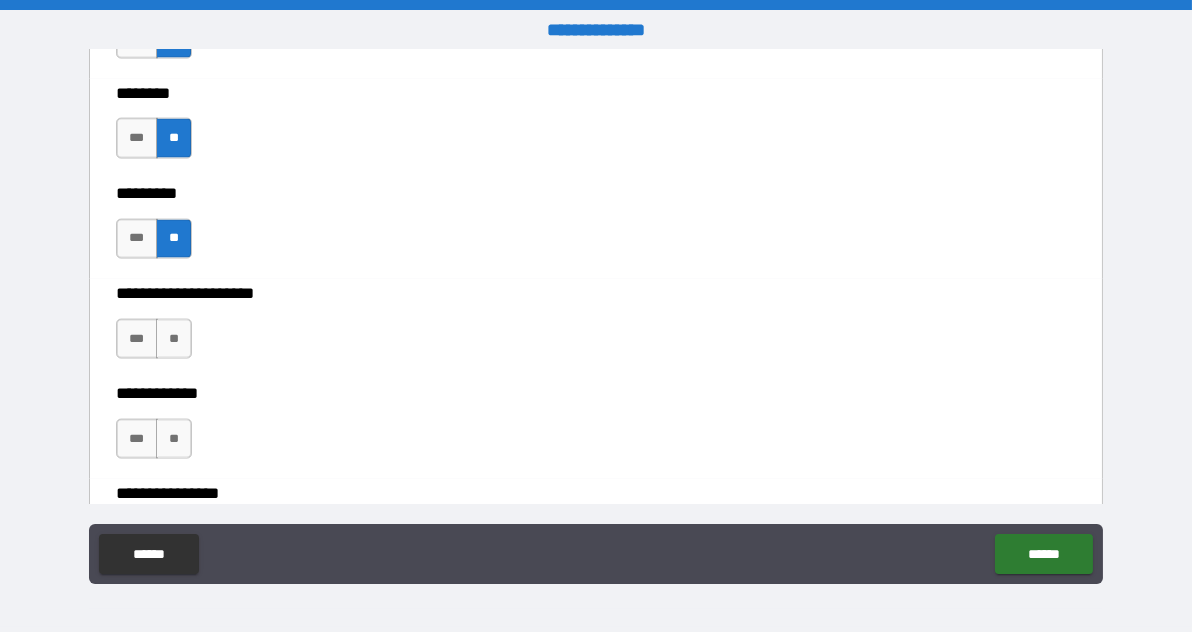 scroll, scrollTop: 5836, scrollLeft: 0, axis: vertical 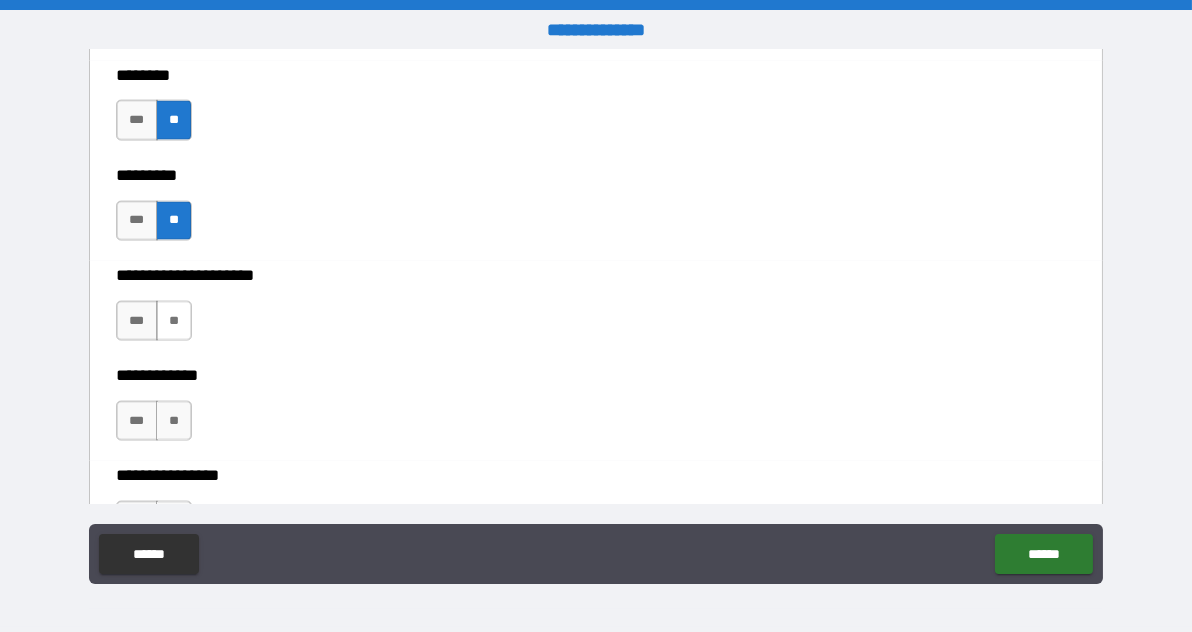 click on "**" at bounding box center [174, 321] 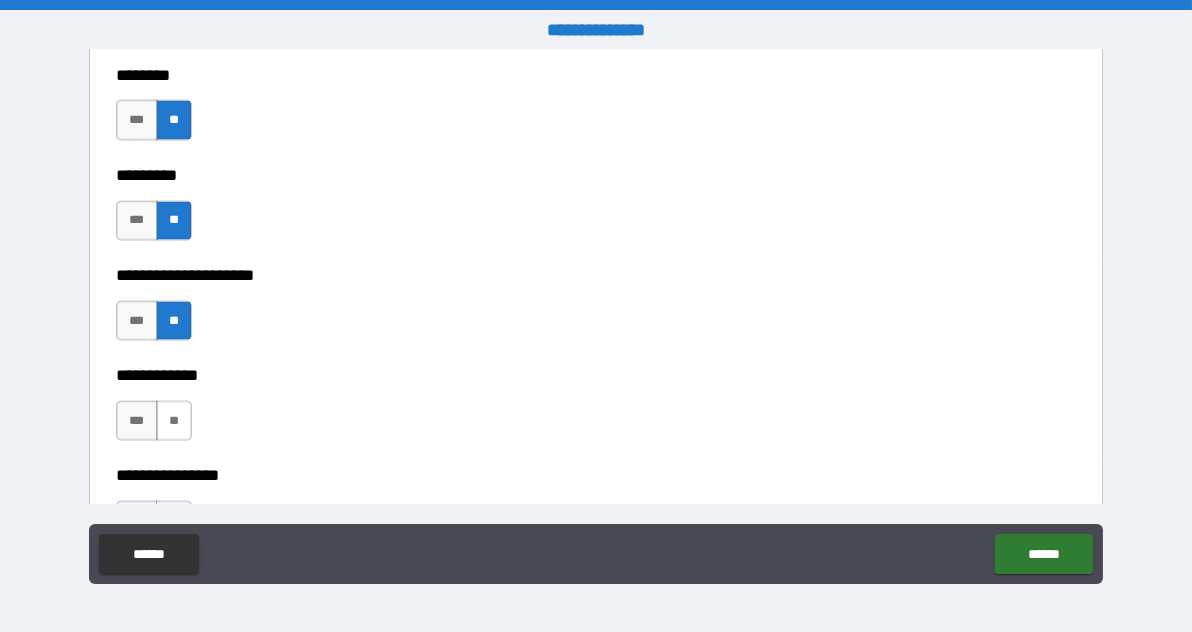click on "**" at bounding box center [174, 421] 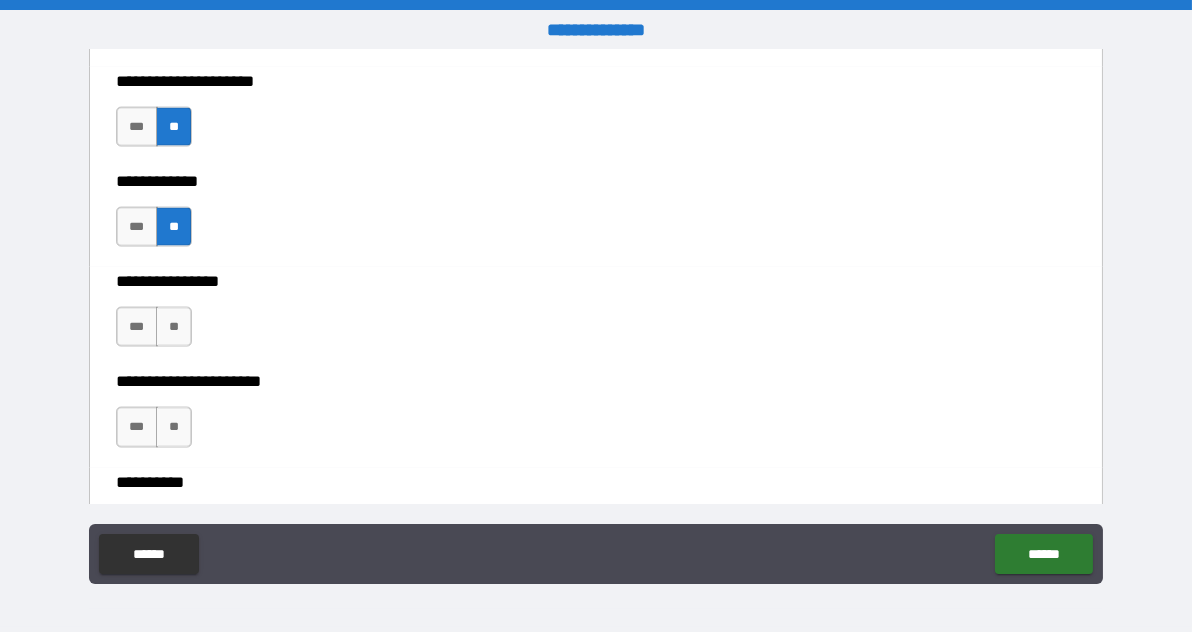 scroll, scrollTop: 6031, scrollLeft: 0, axis: vertical 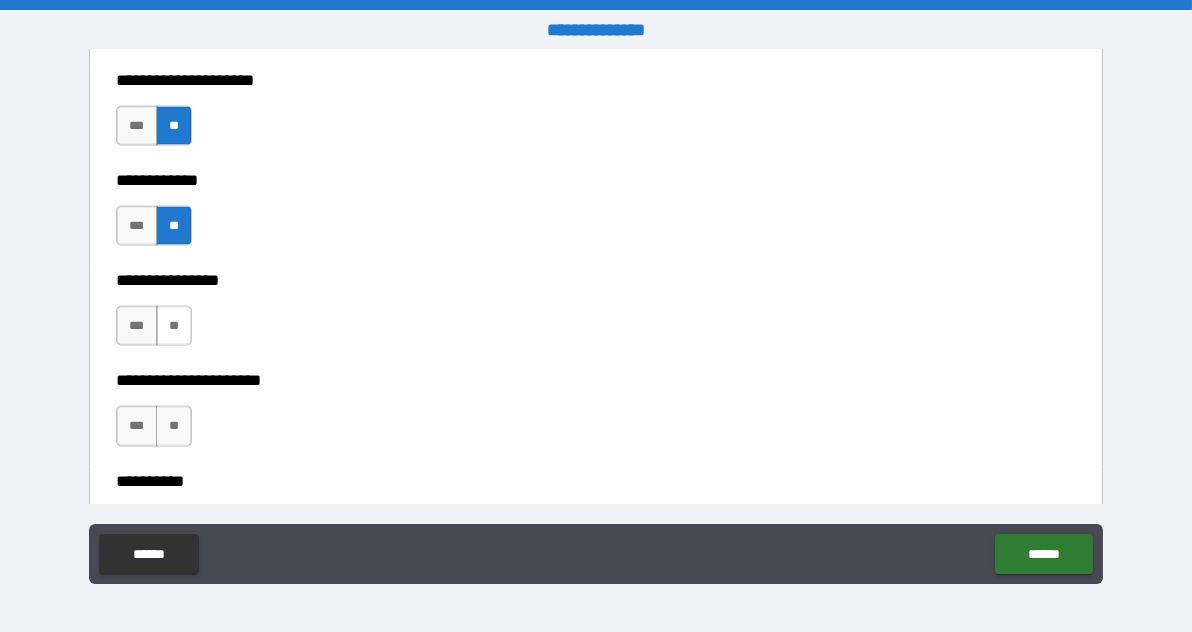 click on "**" at bounding box center (174, 326) 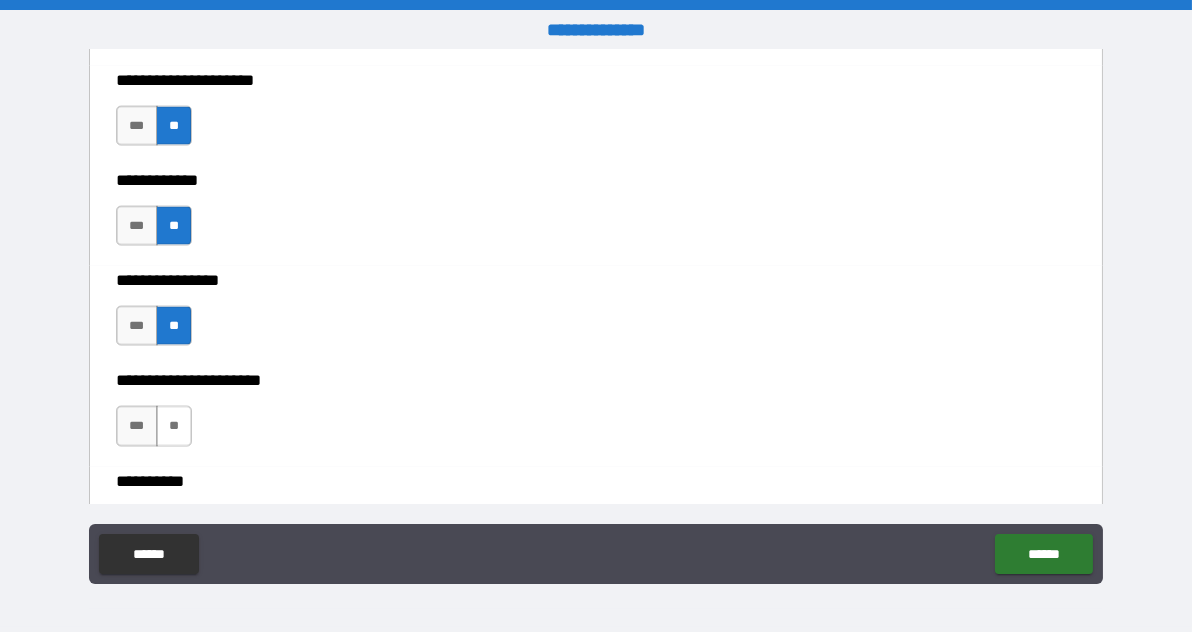 click on "**" at bounding box center (174, 426) 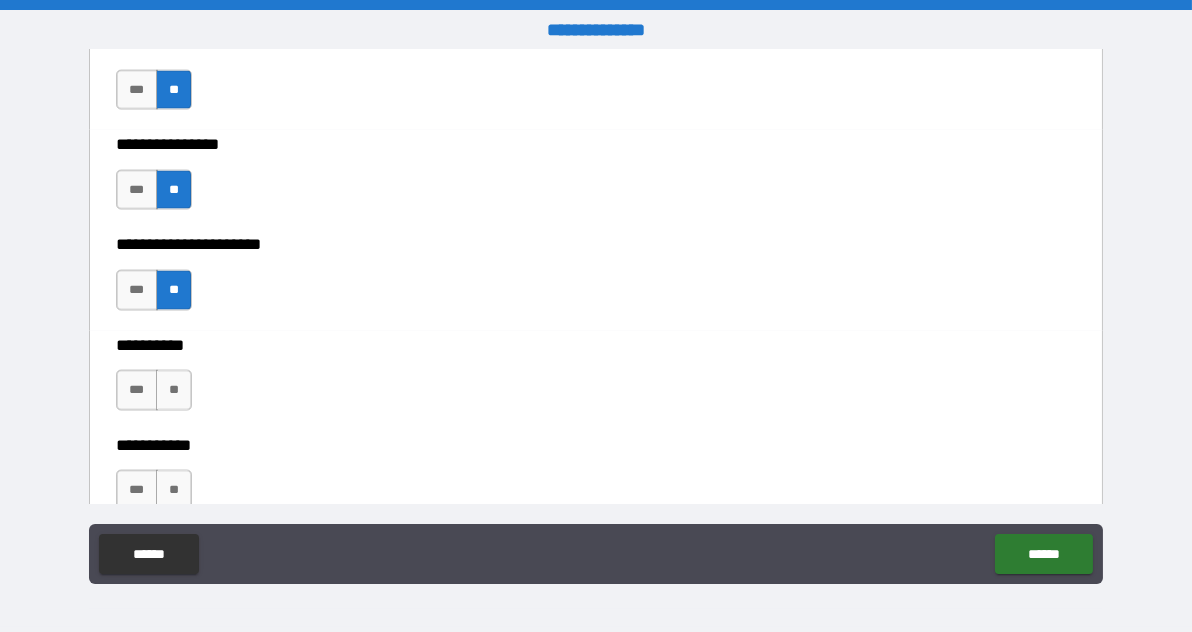 scroll, scrollTop: 6169, scrollLeft: 0, axis: vertical 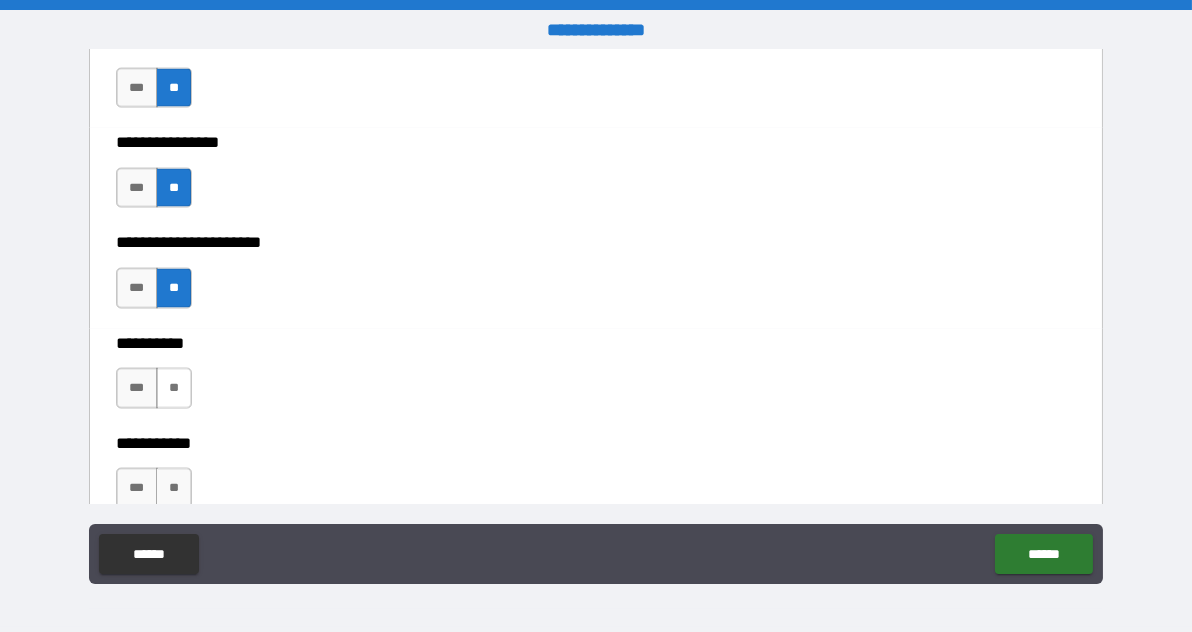 click on "**" at bounding box center (174, 388) 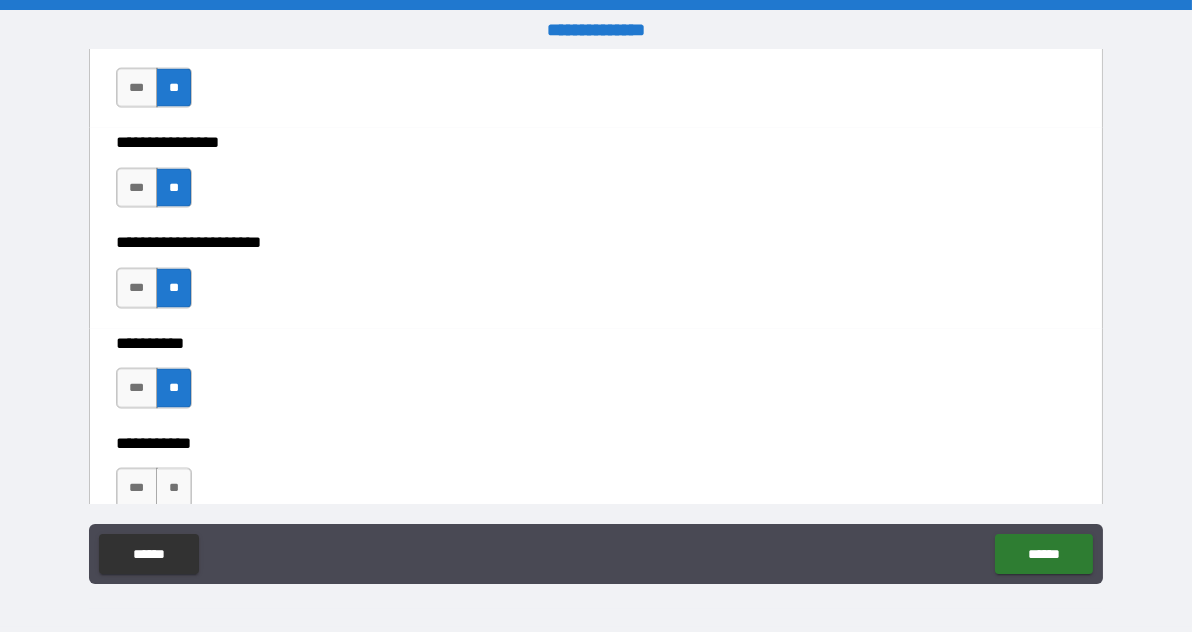 scroll, scrollTop: 6276, scrollLeft: 0, axis: vertical 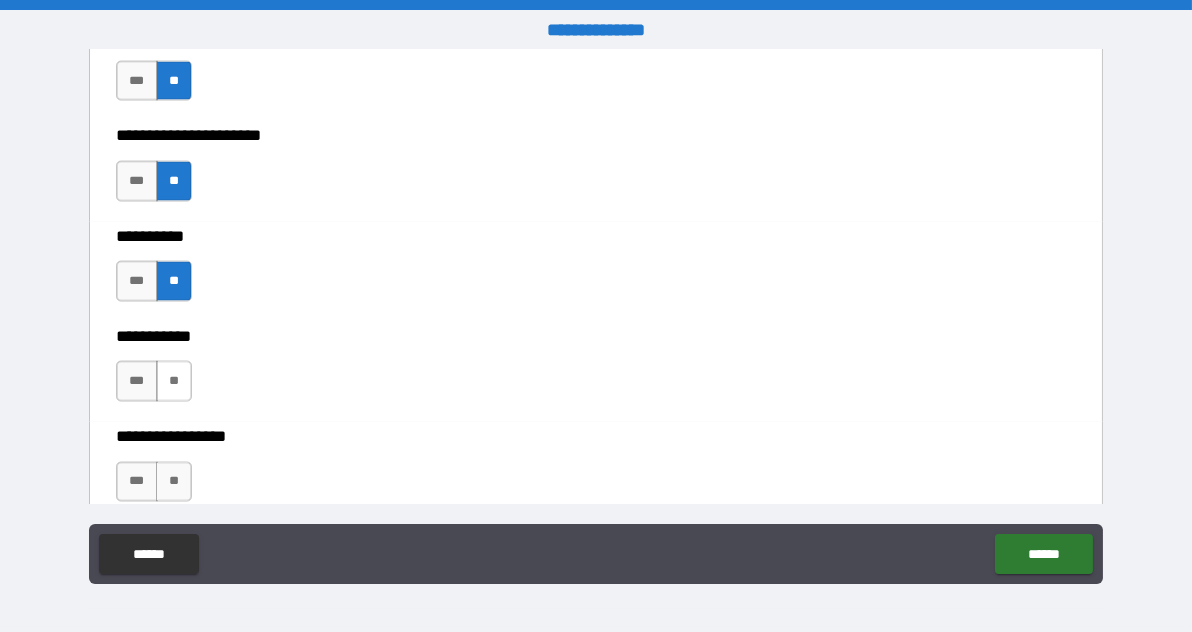 click on "**" at bounding box center (174, 381) 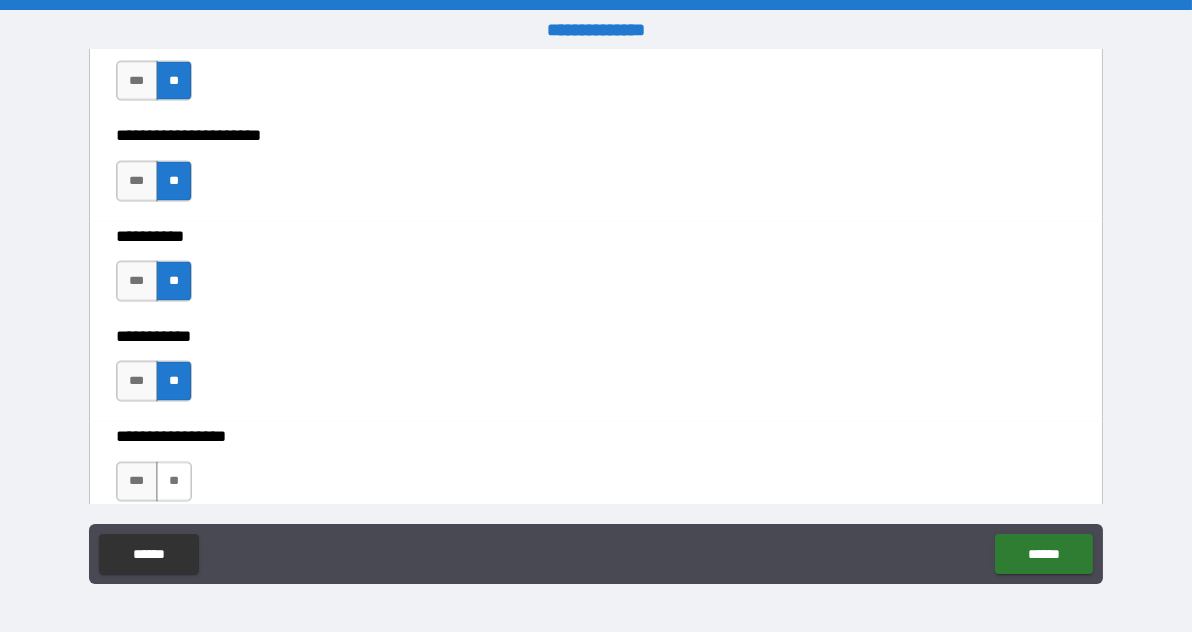 click on "**" at bounding box center [174, 482] 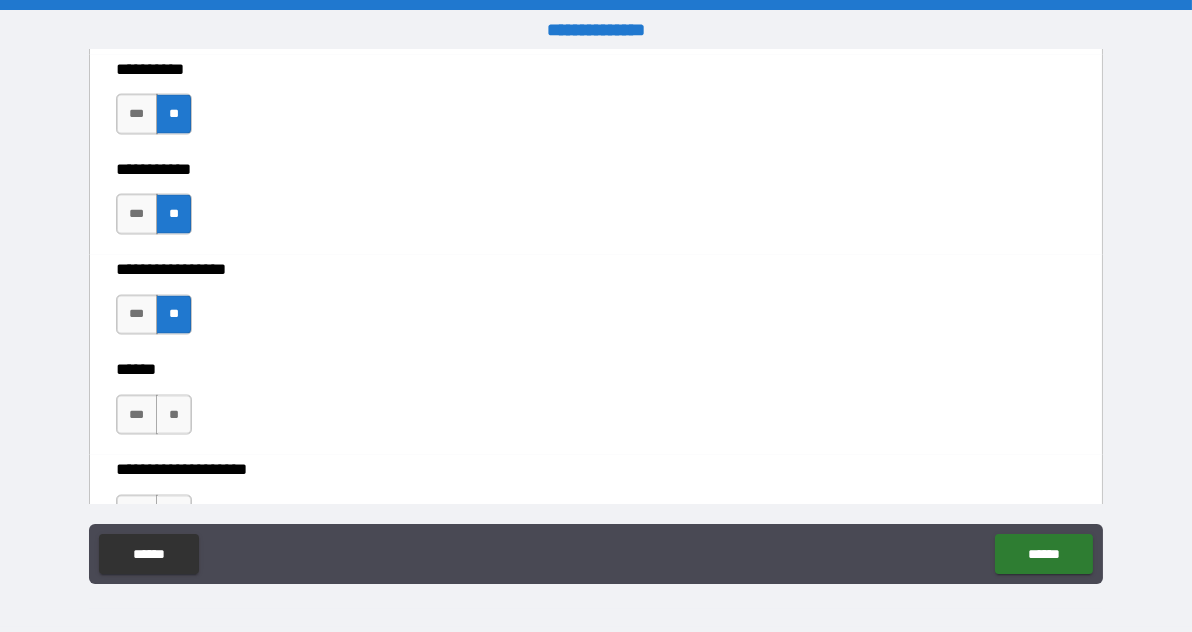 scroll, scrollTop: 6441, scrollLeft: 0, axis: vertical 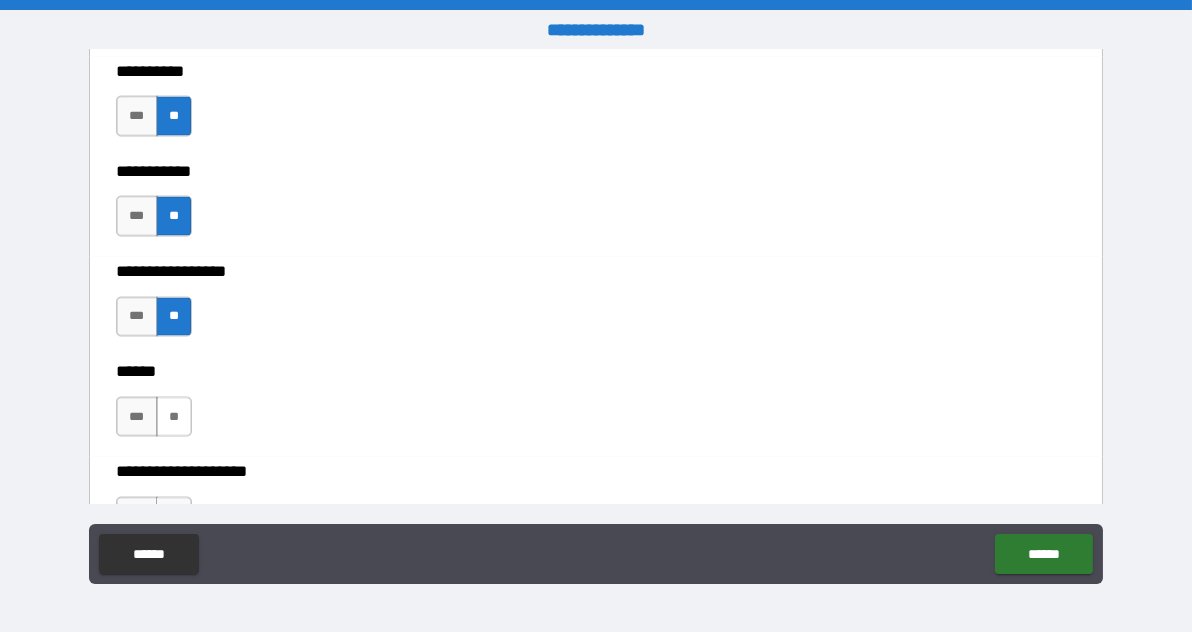 click on "**" at bounding box center (174, 417) 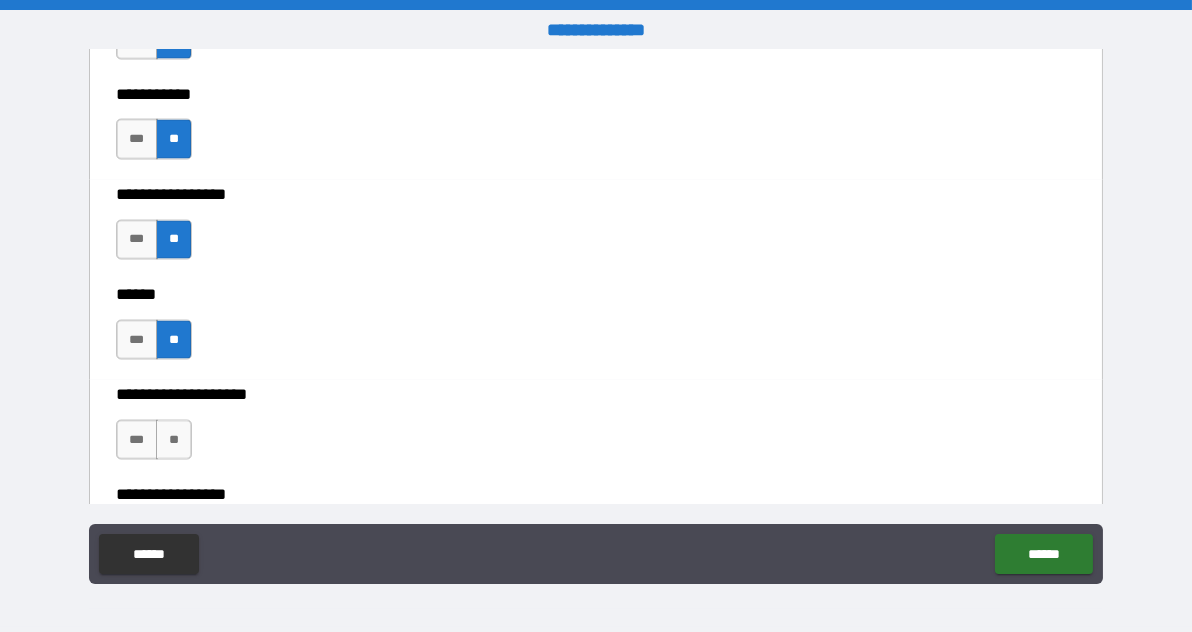 scroll, scrollTop: 6518, scrollLeft: 0, axis: vertical 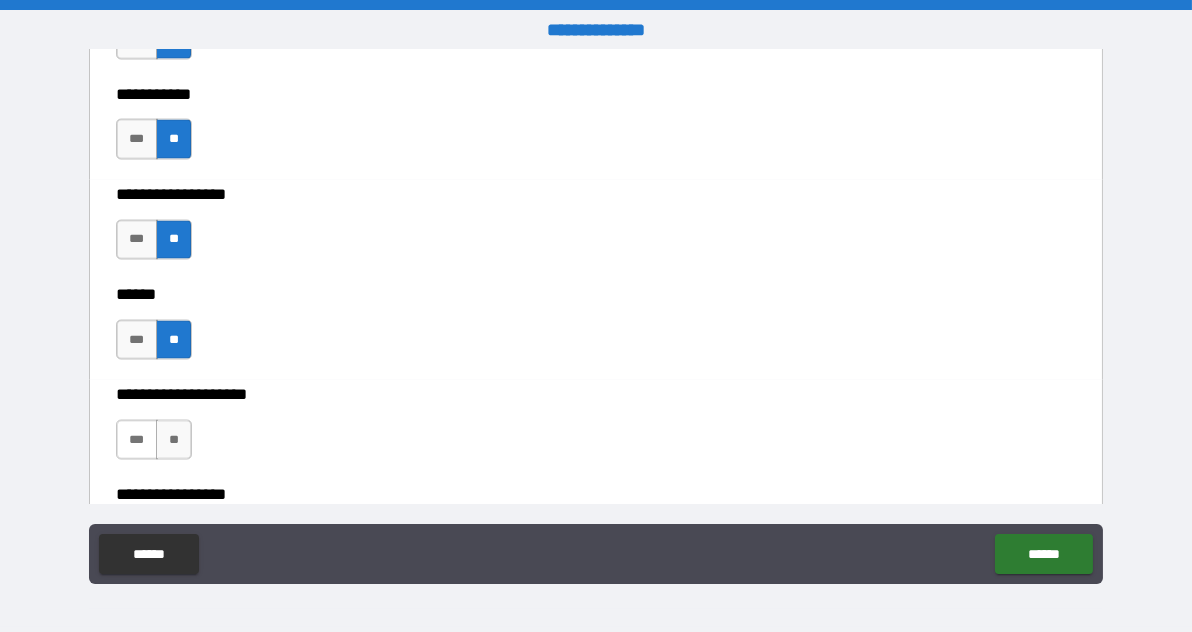 click on "***" at bounding box center (137, 440) 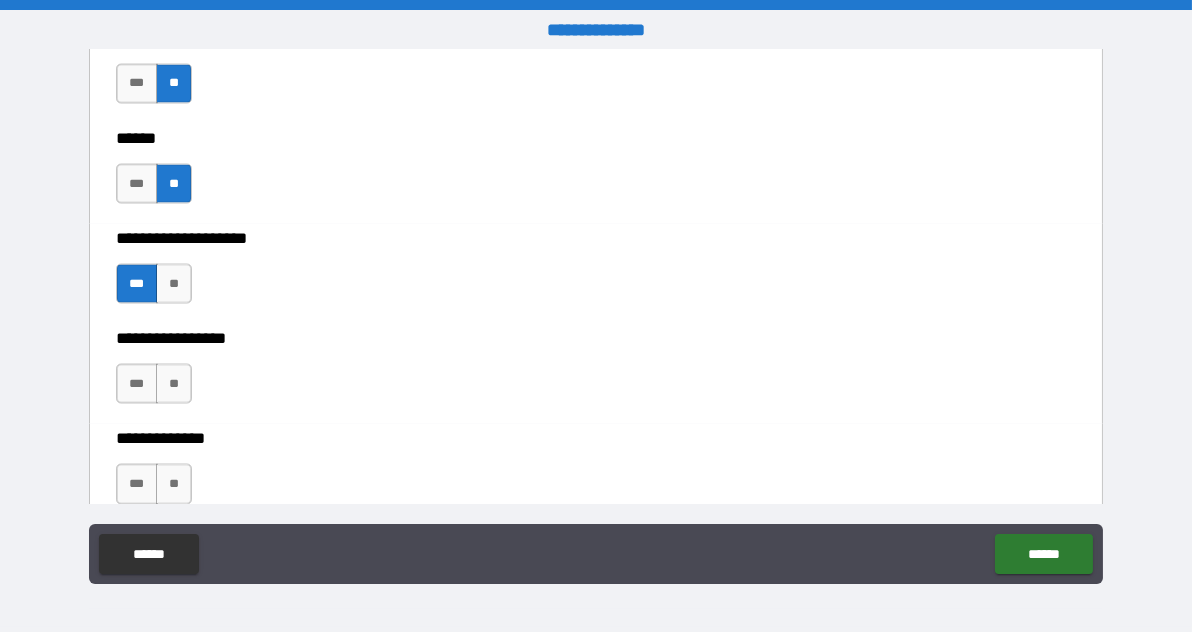 scroll, scrollTop: 6691, scrollLeft: 0, axis: vertical 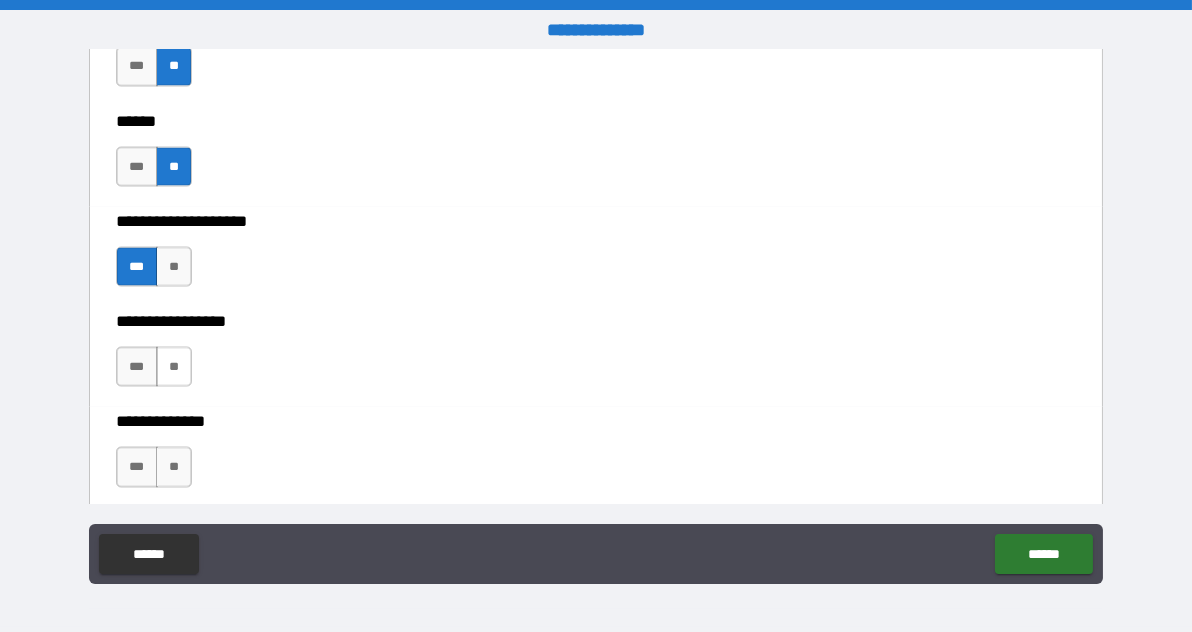 click on "**" at bounding box center (174, 367) 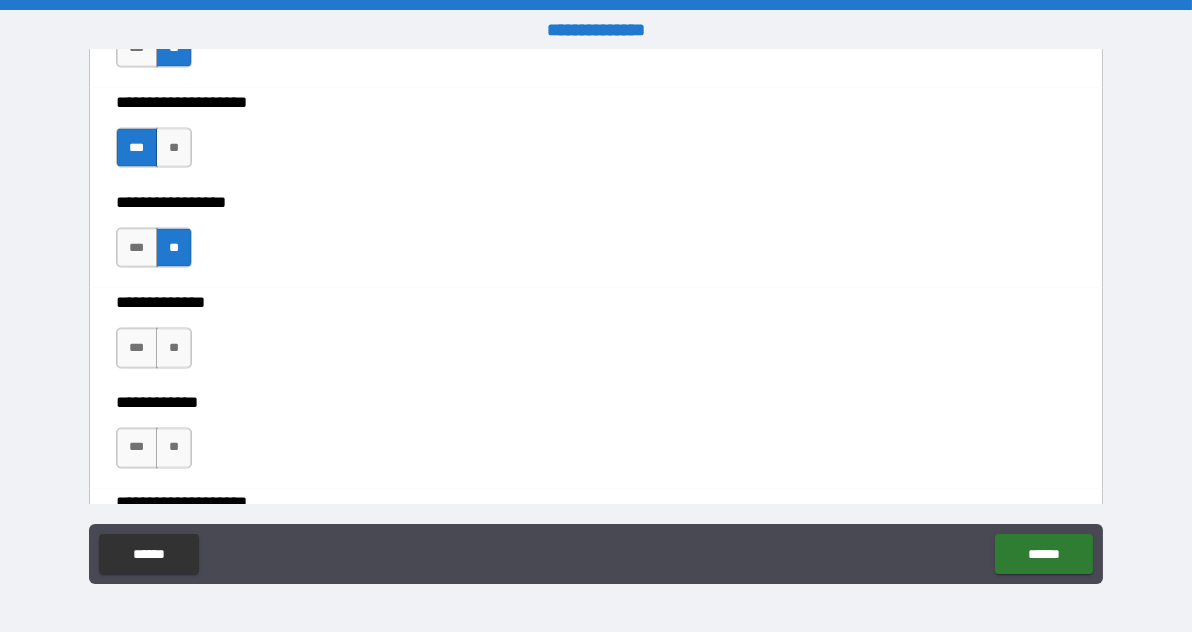 scroll, scrollTop: 6812, scrollLeft: 0, axis: vertical 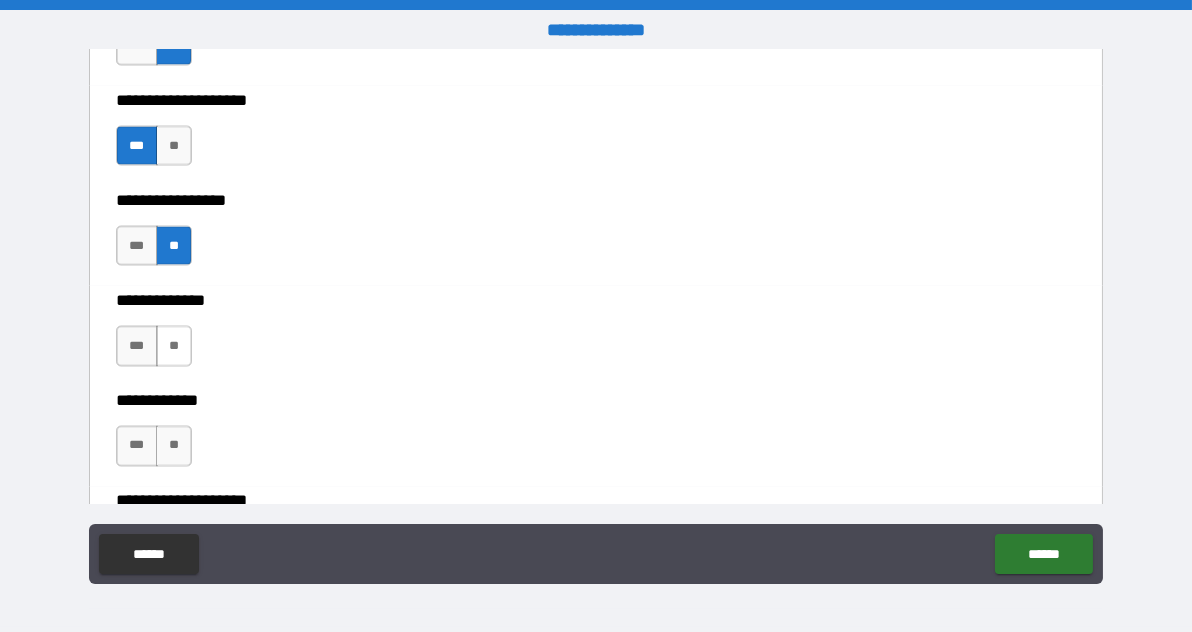 click on "**" at bounding box center [174, 346] 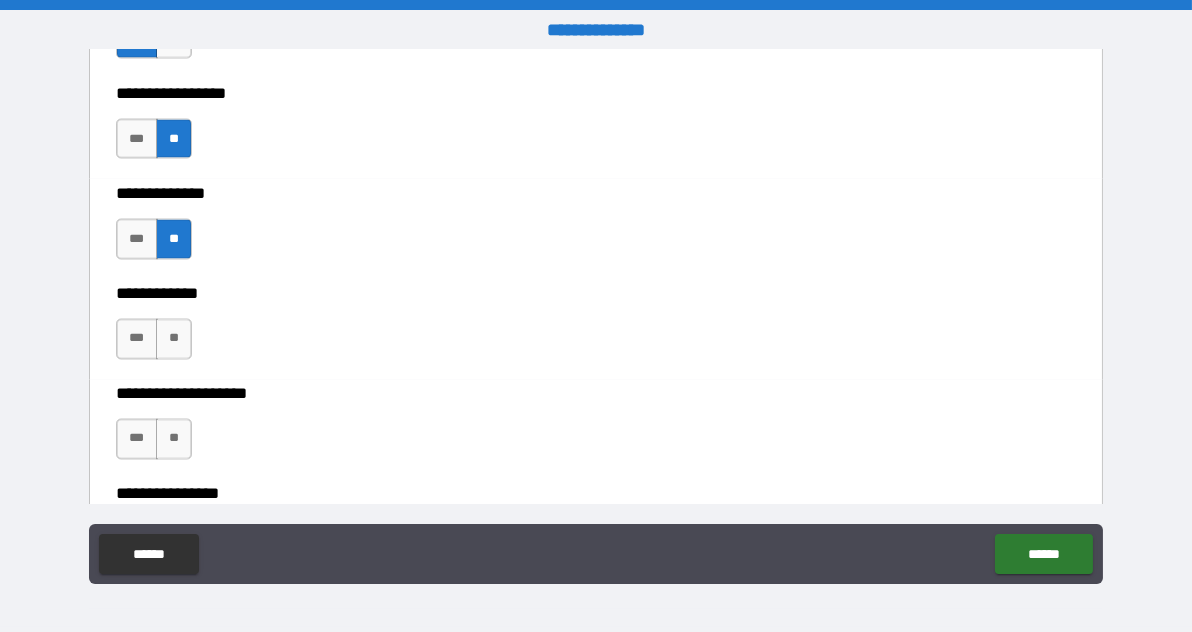 scroll, scrollTop: 6922, scrollLeft: 0, axis: vertical 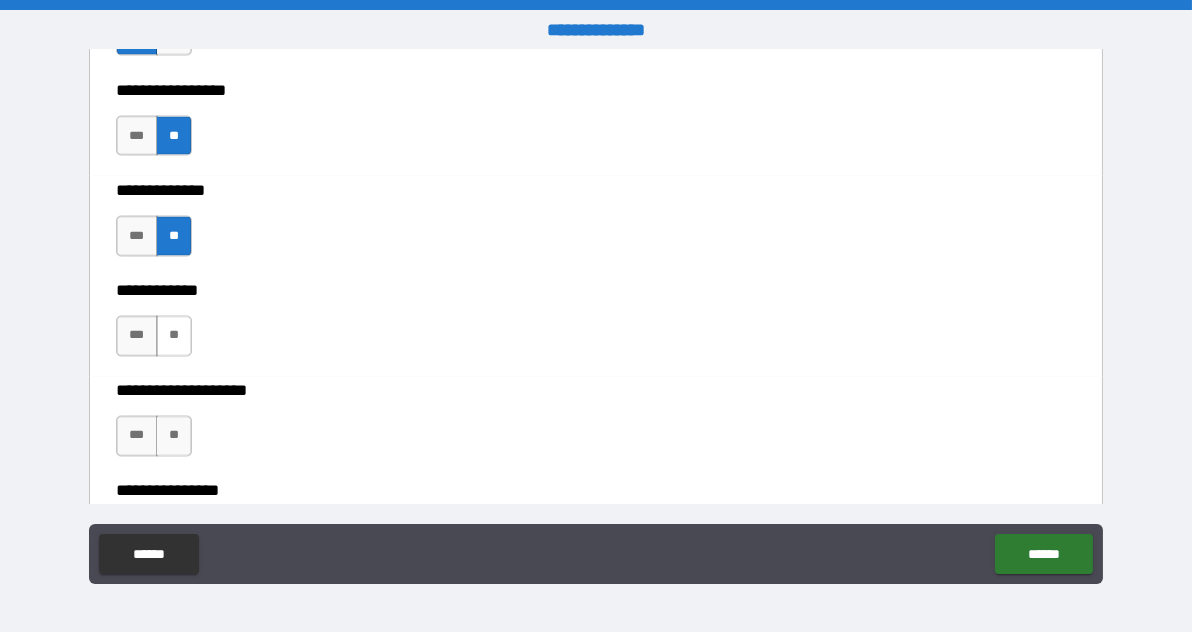 click on "**" at bounding box center (174, 336) 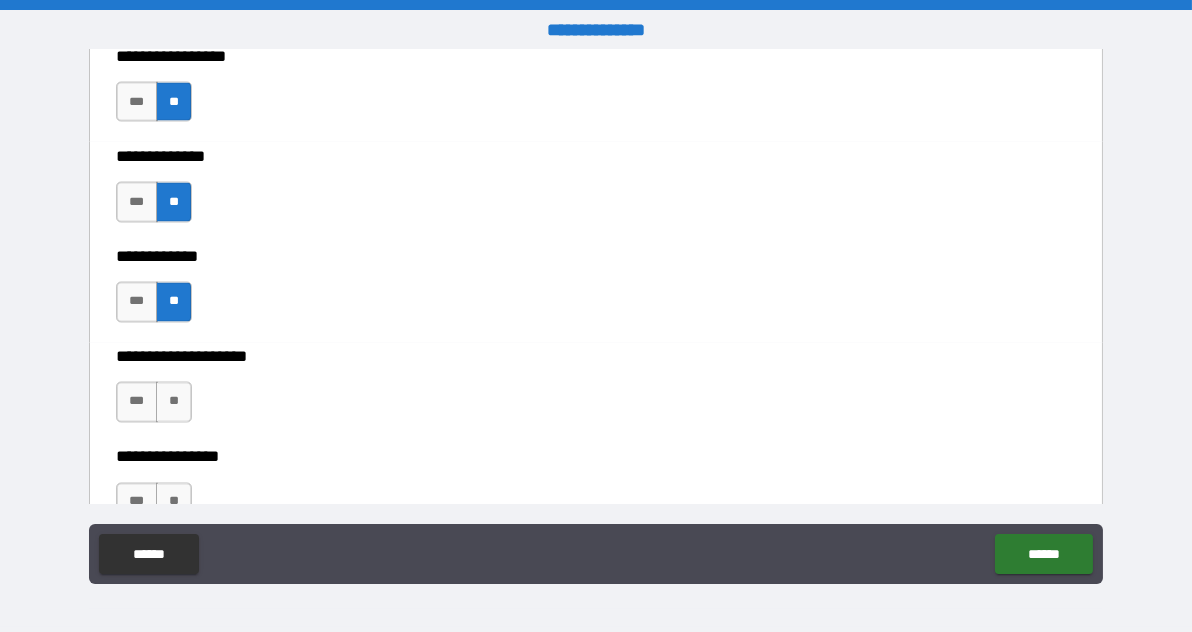 scroll, scrollTop: 6978, scrollLeft: 0, axis: vertical 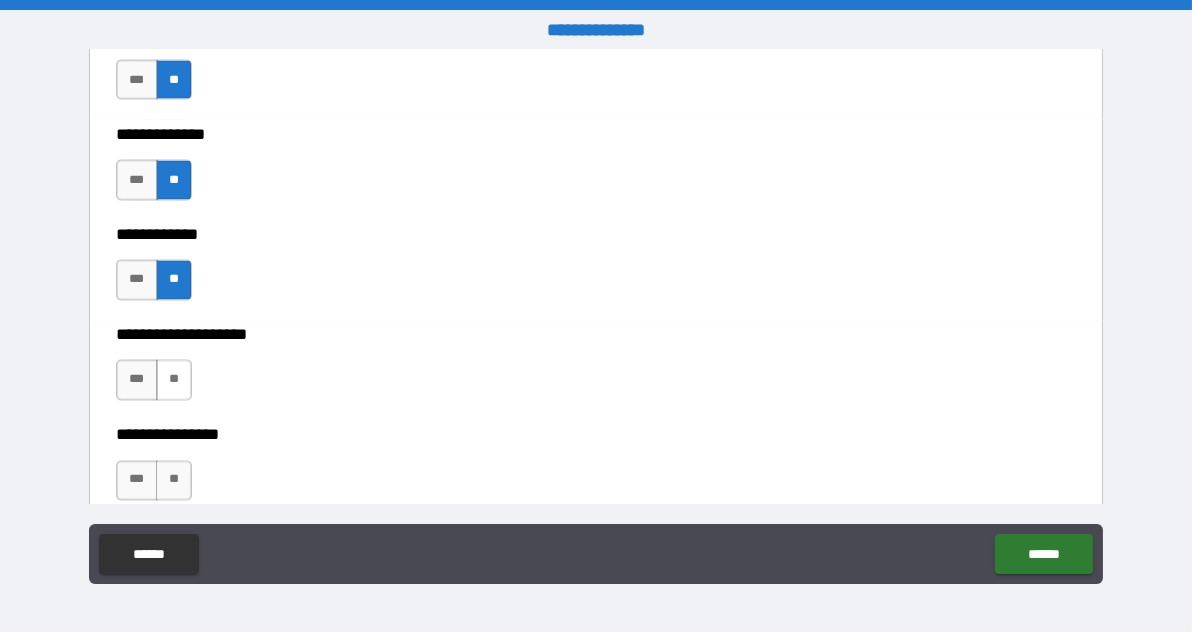 click on "**" at bounding box center (174, 380) 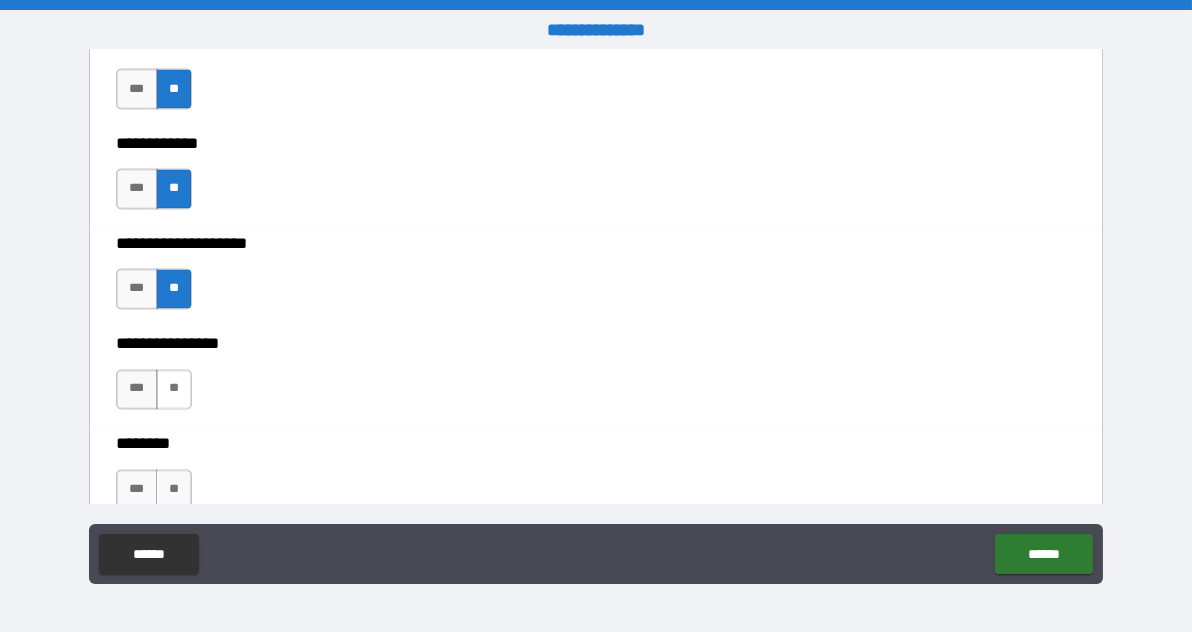 click on "**" at bounding box center [174, 390] 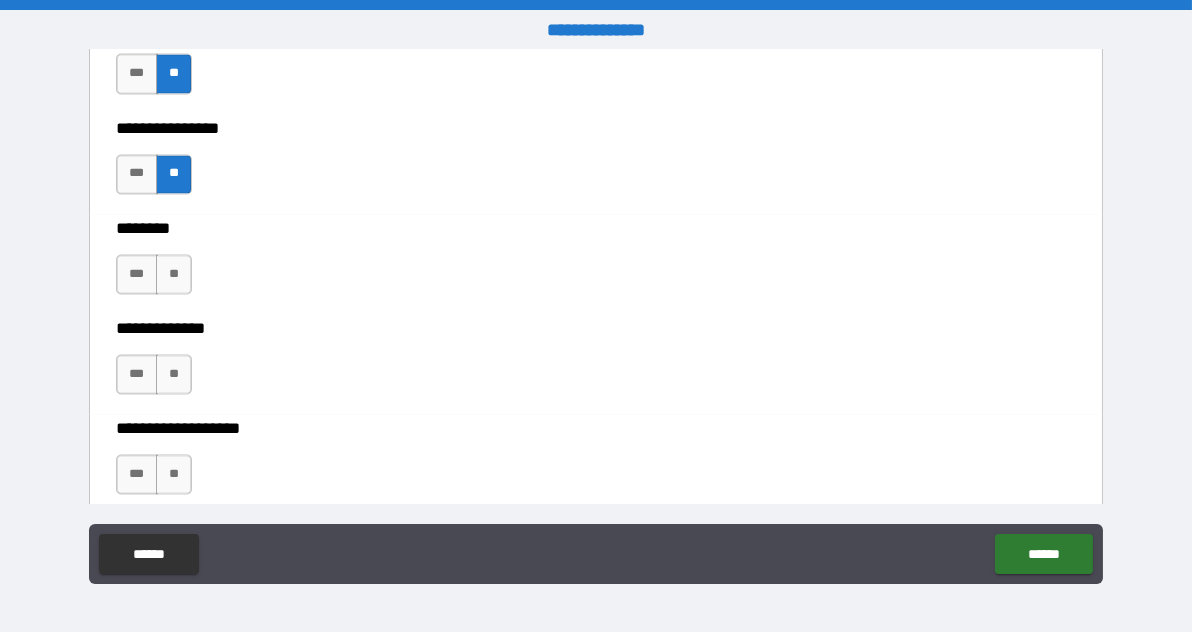 scroll, scrollTop: 7288, scrollLeft: 0, axis: vertical 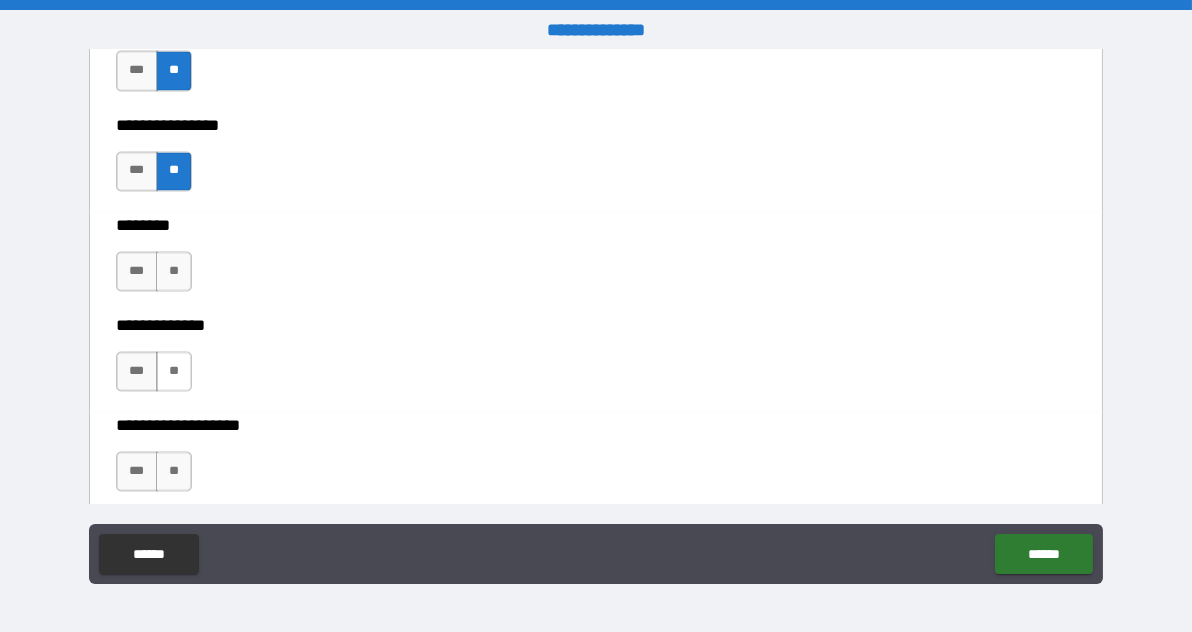 click on "**" at bounding box center (174, 371) 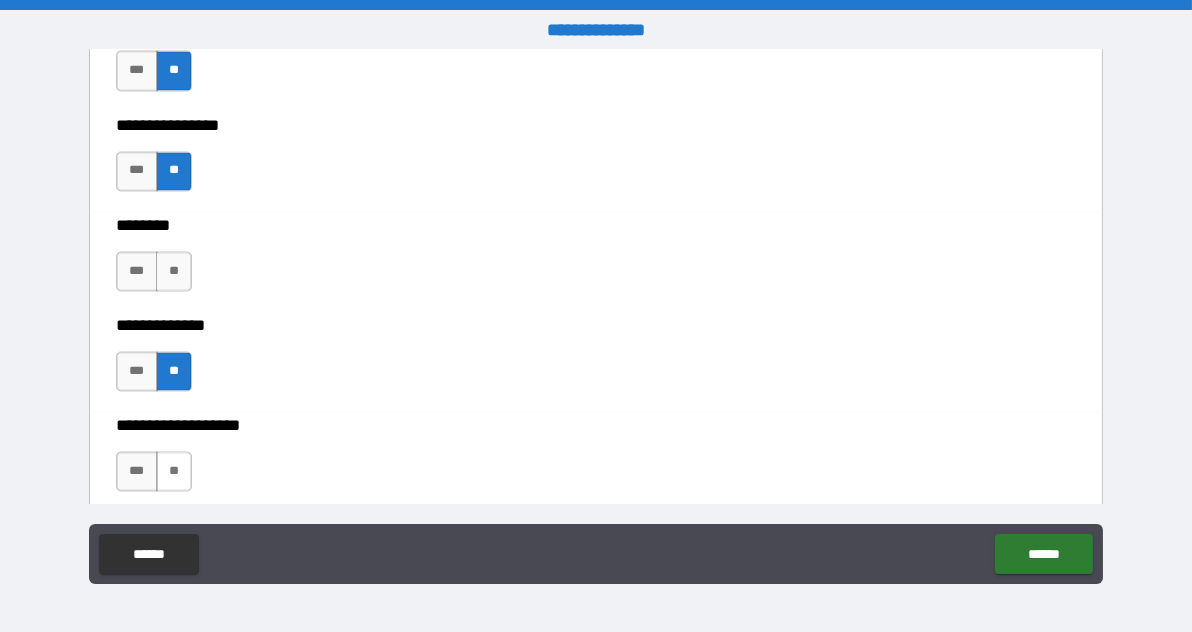 click on "**" at bounding box center (174, 471) 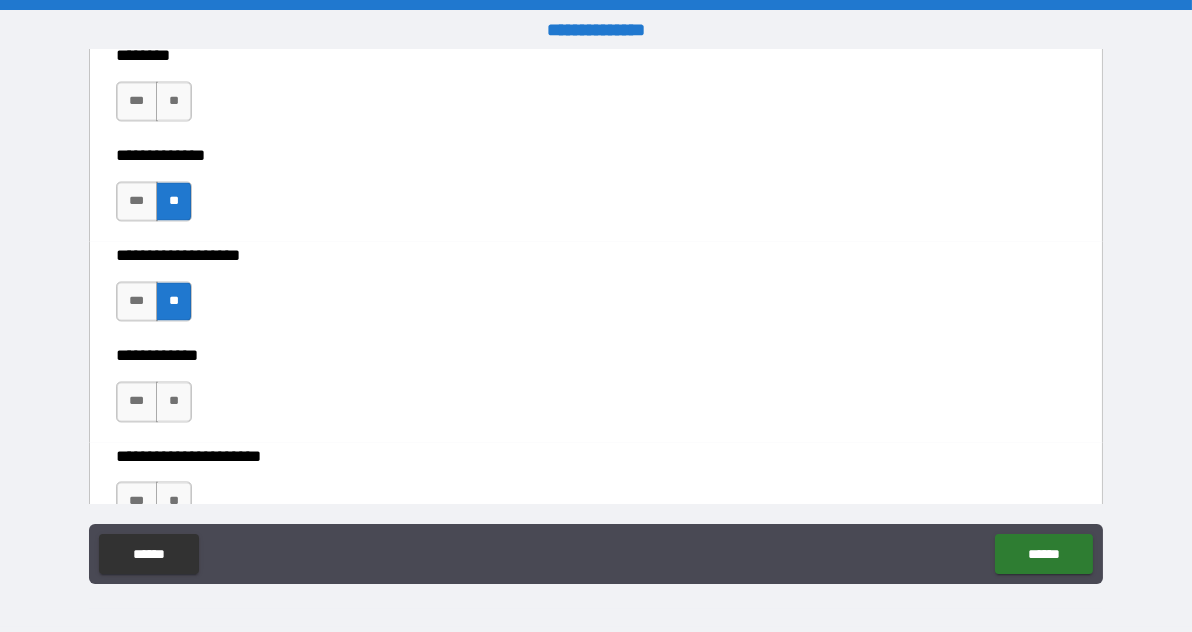 scroll, scrollTop: 7510, scrollLeft: 0, axis: vertical 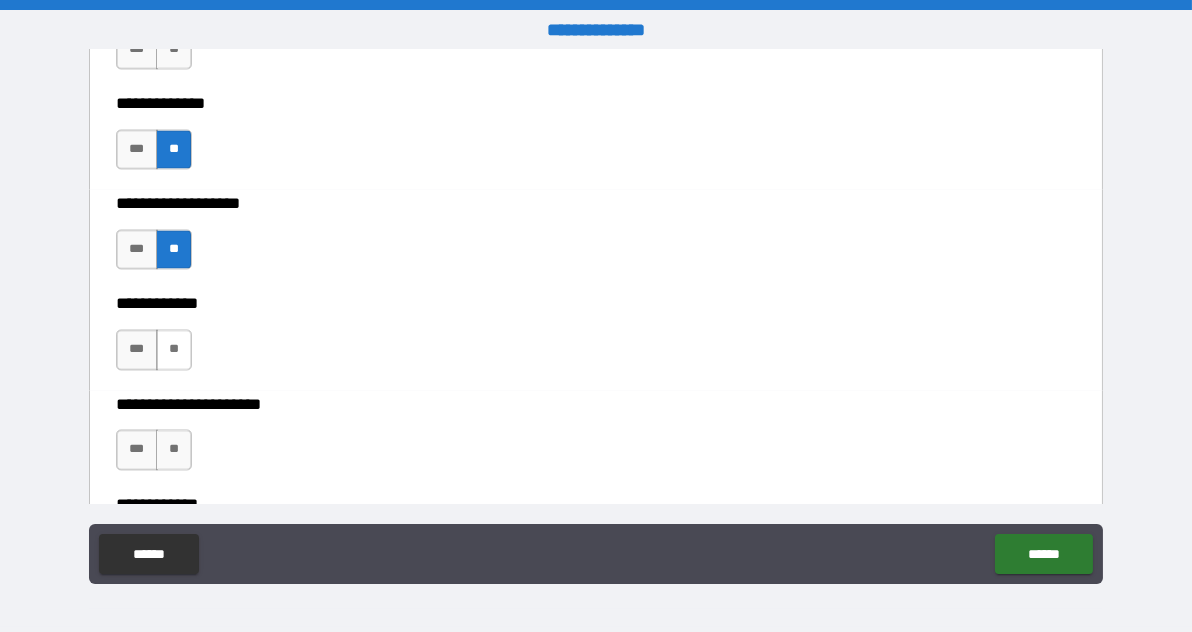 click on "**" at bounding box center [174, 349] 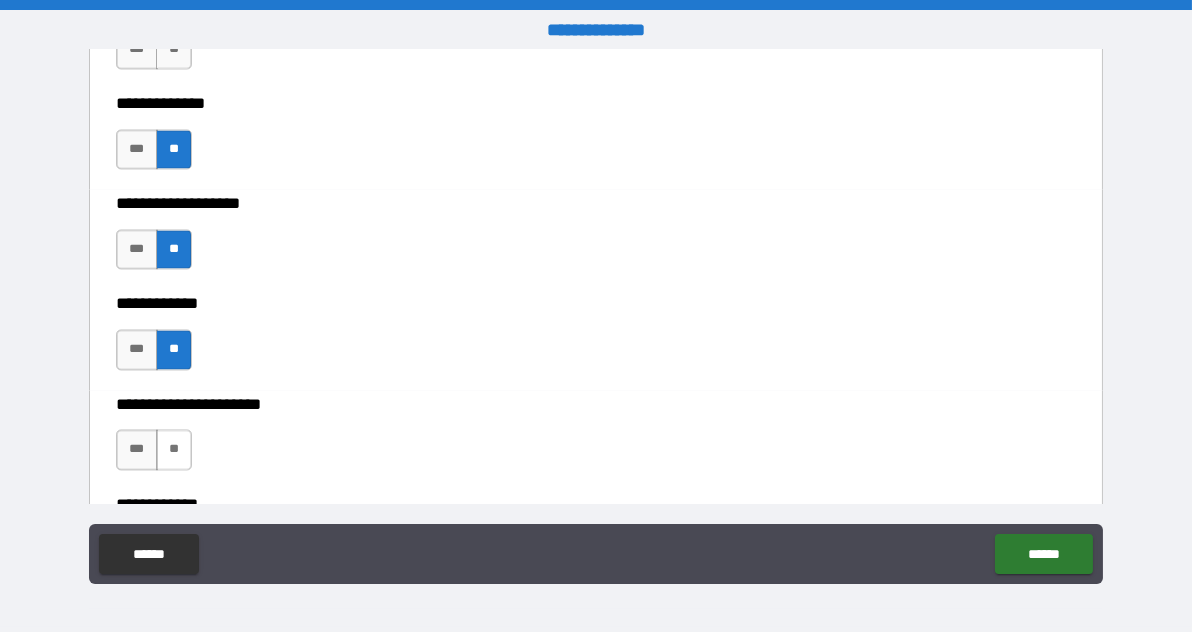 click on "**" at bounding box center [174, 449] 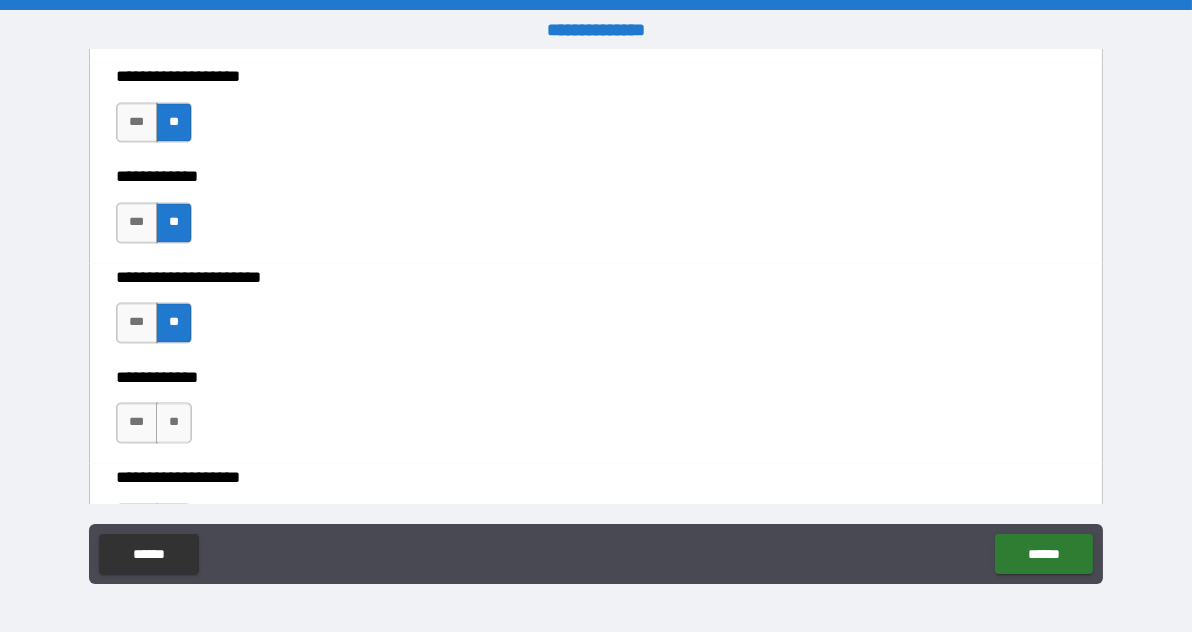 scroll, scrollTop: 7658, scrollLeft: 0, axis: vertical 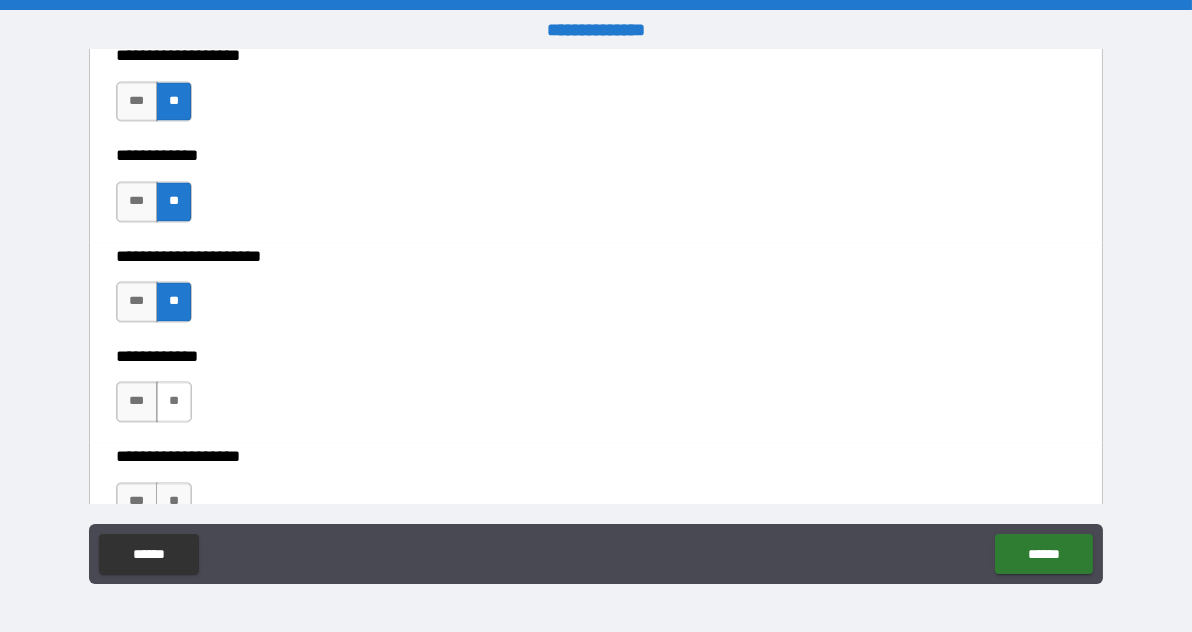 click on "**" at bounding box center (174, 401) 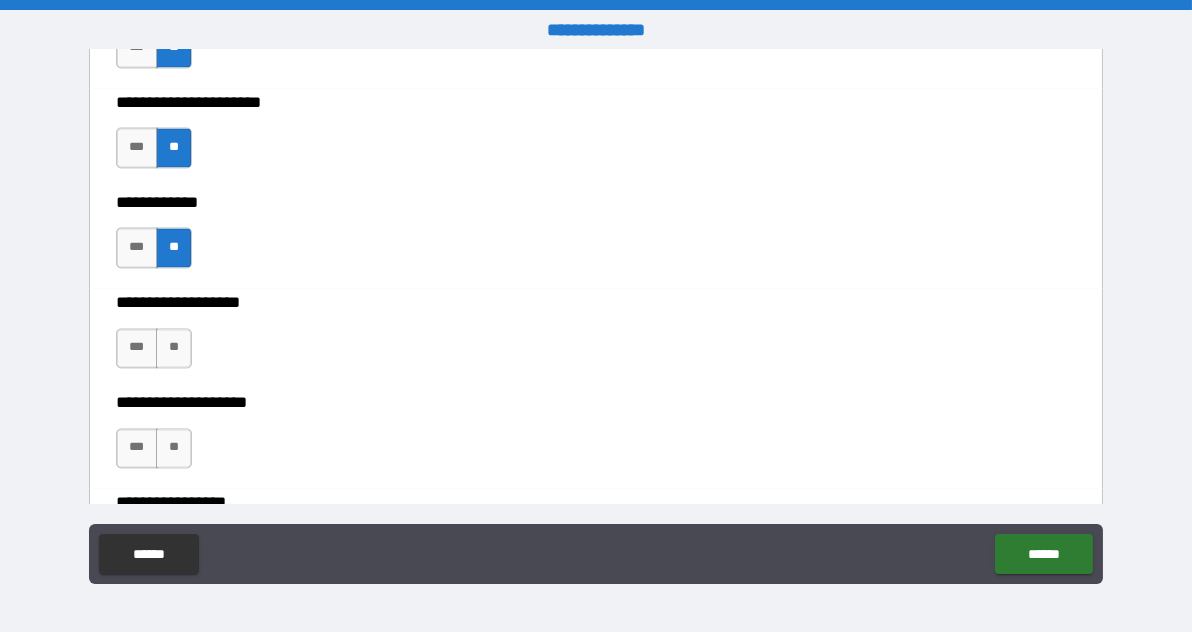 scroll, scrollTop: 7812, scrollLeft: 0, axis: vertical 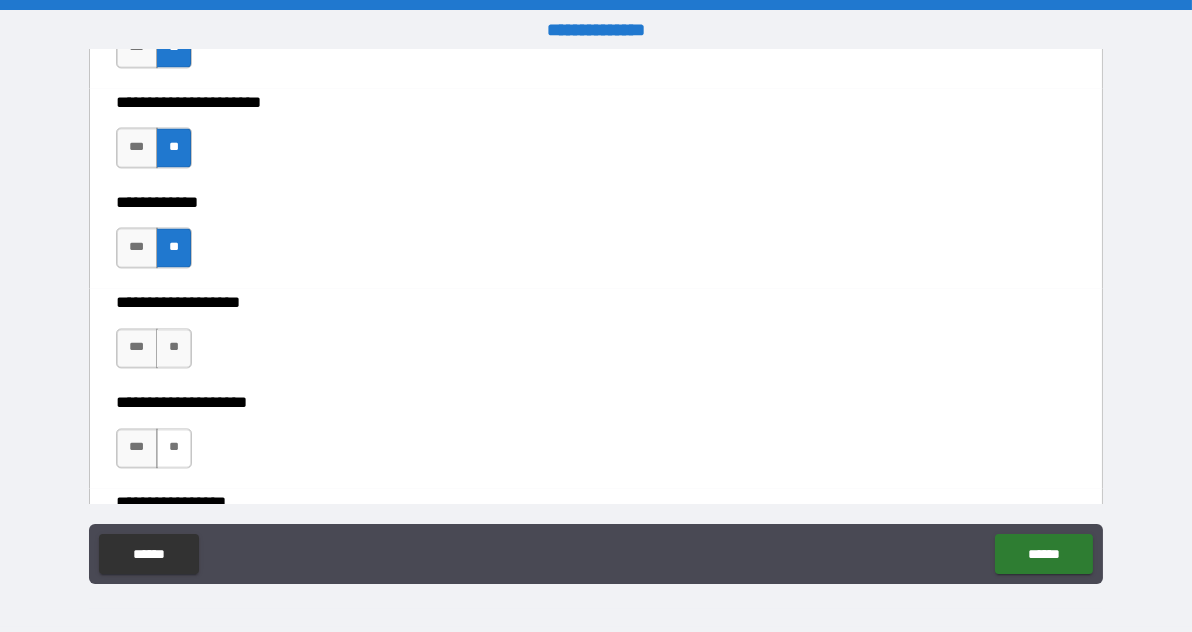 click on "**" at bounding box center (174, 448) 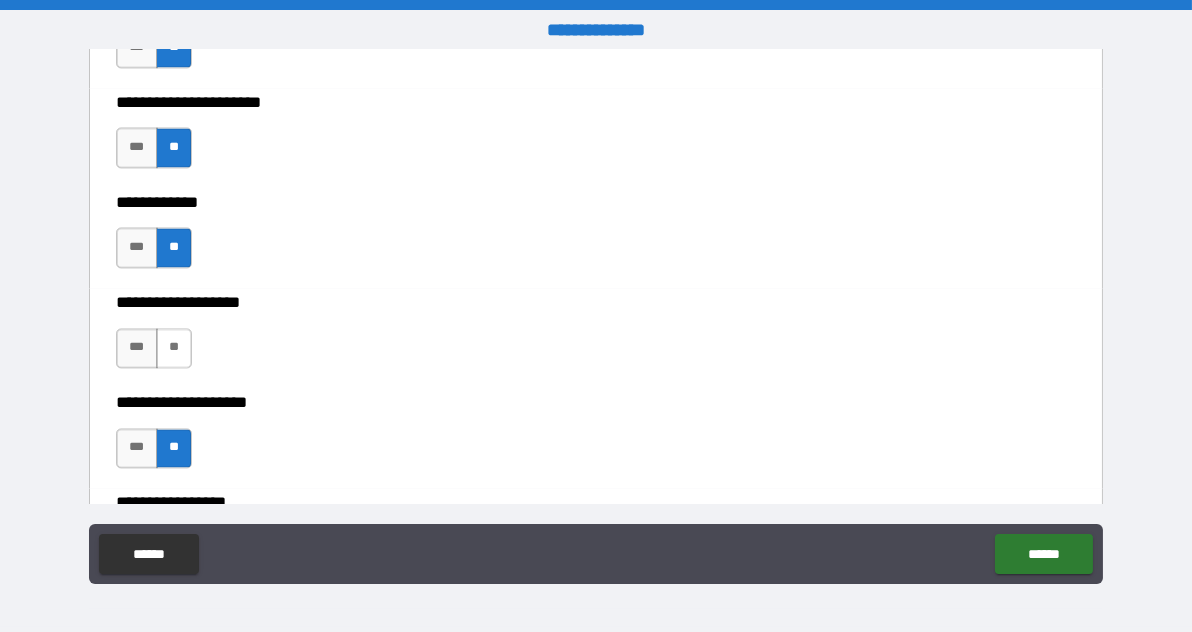 click on "**" at bounding box center (174, 348) 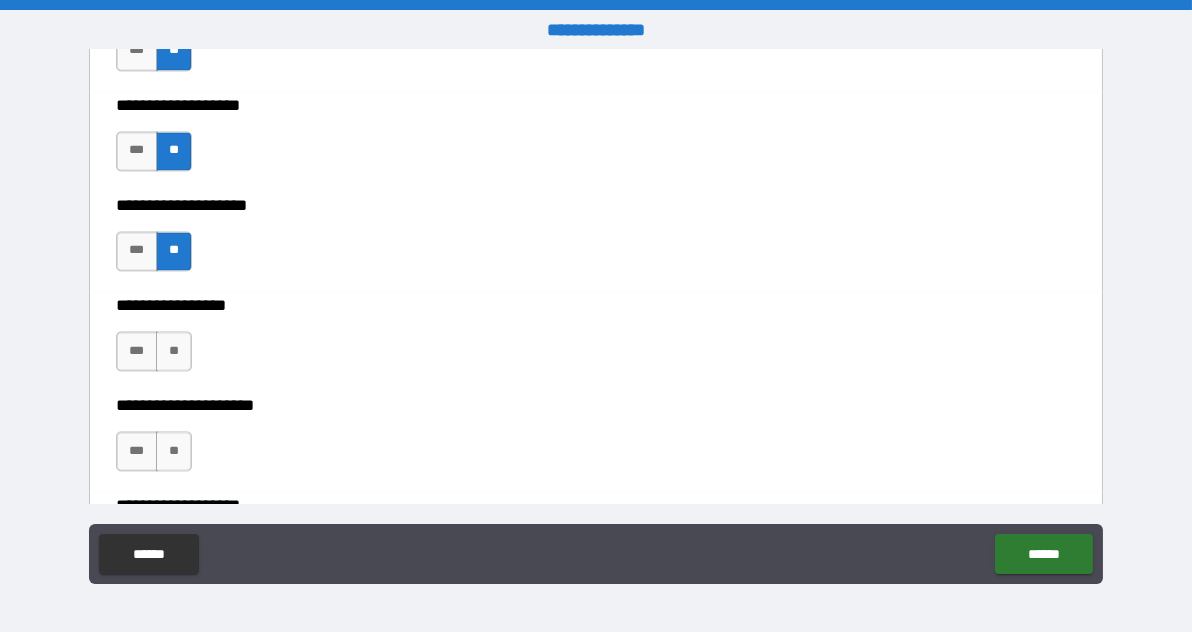 scroll, scrollTop: 8016, scrollLeft: 0, axis: vertical 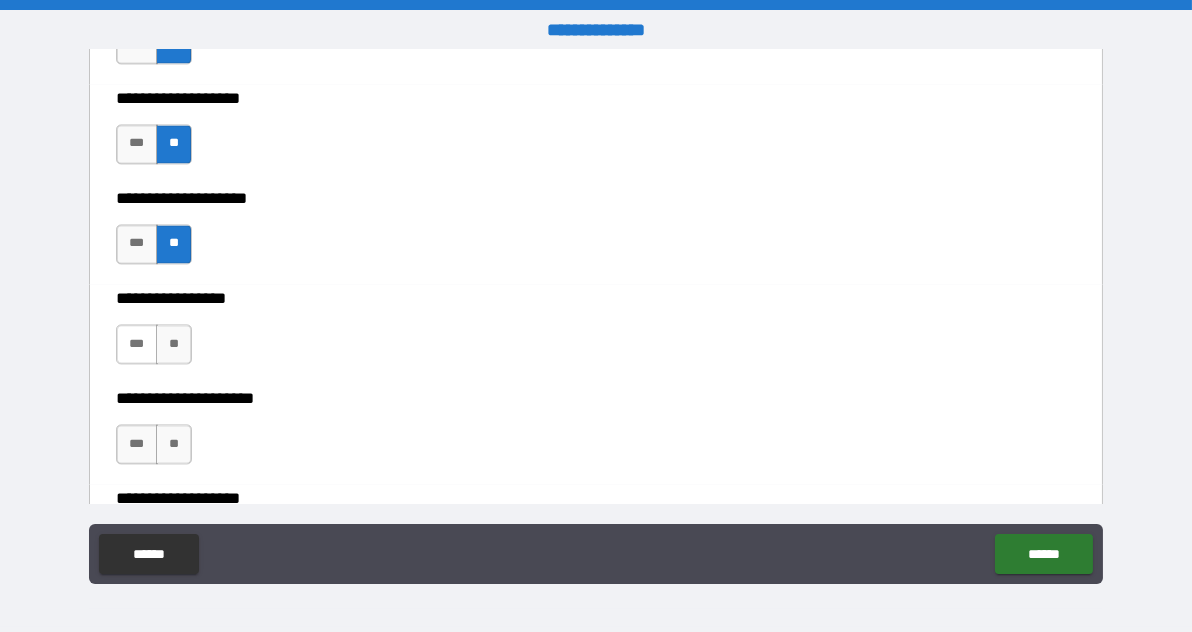 click on "***" at bounding box center (137, 344) 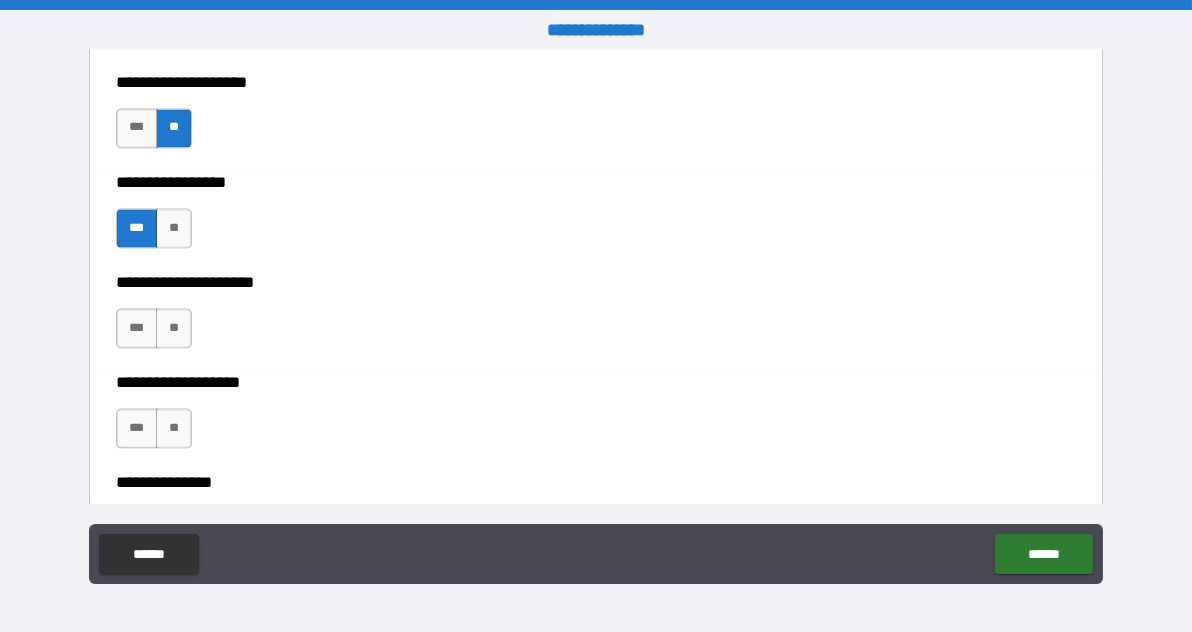 scroll, scrollTop: 8137, scrollLeft: 0, axis: vertical 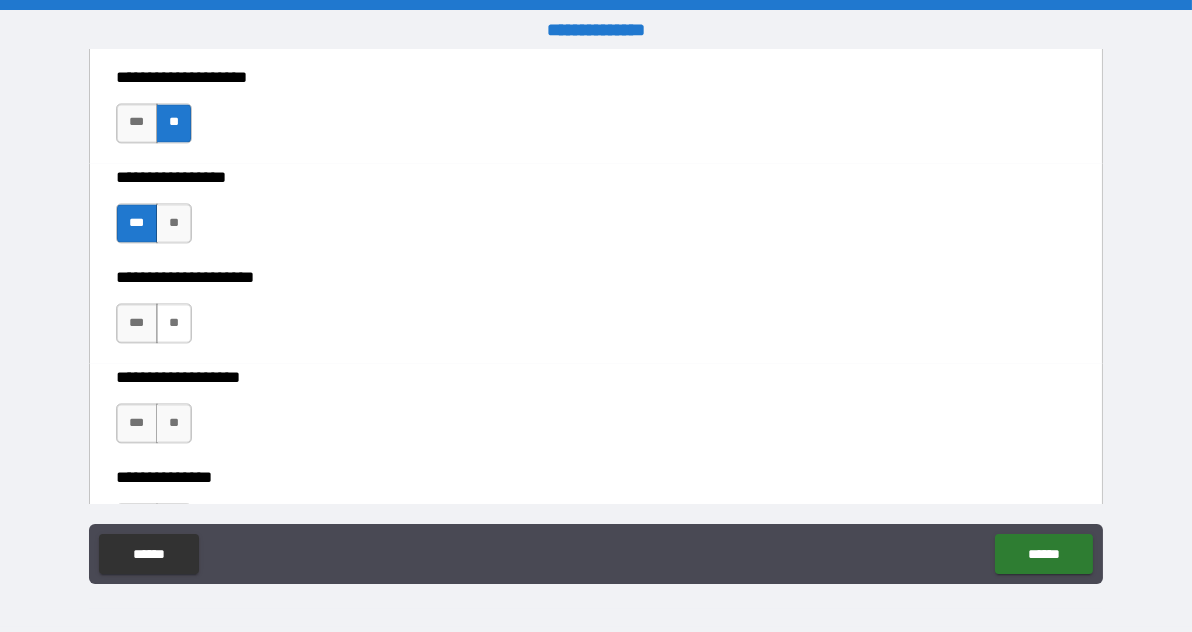 click on "**" at bounding box center (174, 323) 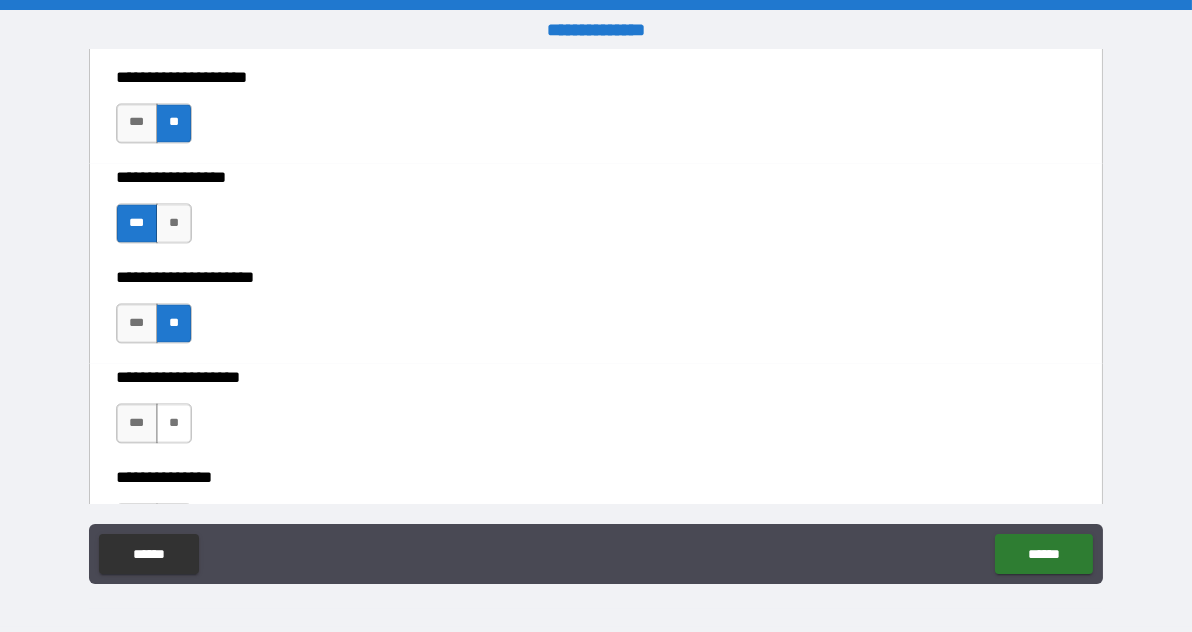 click on "**" at bounding box center [174, 423] 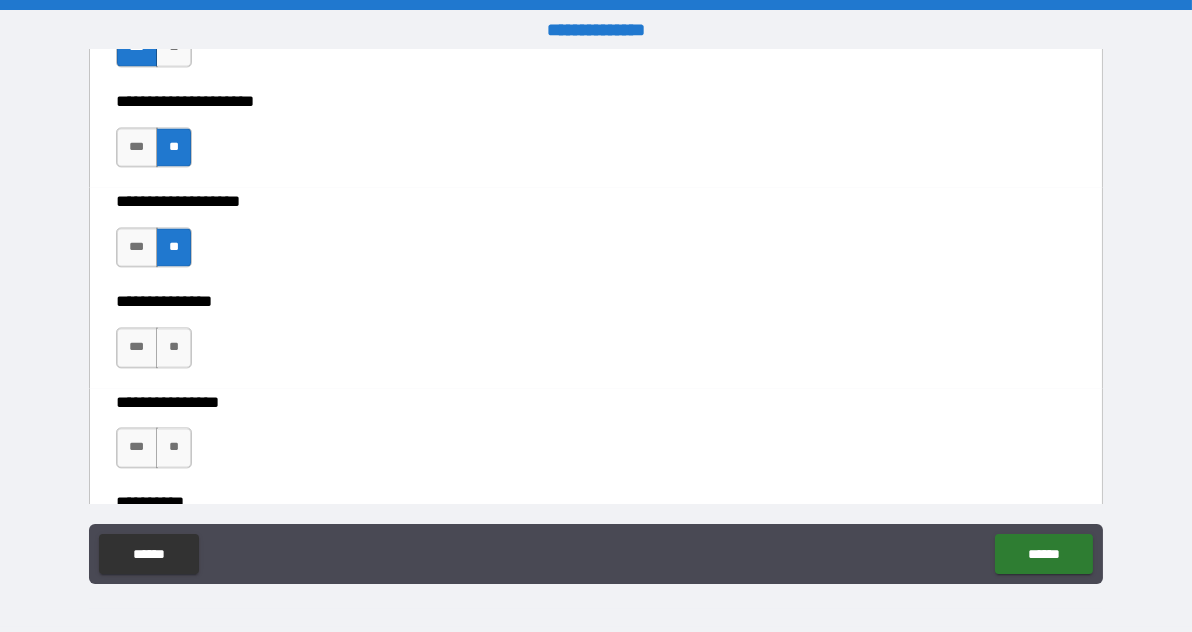 scroll, scrollTop: 8315, scrollLeft: 0, axis: vertical 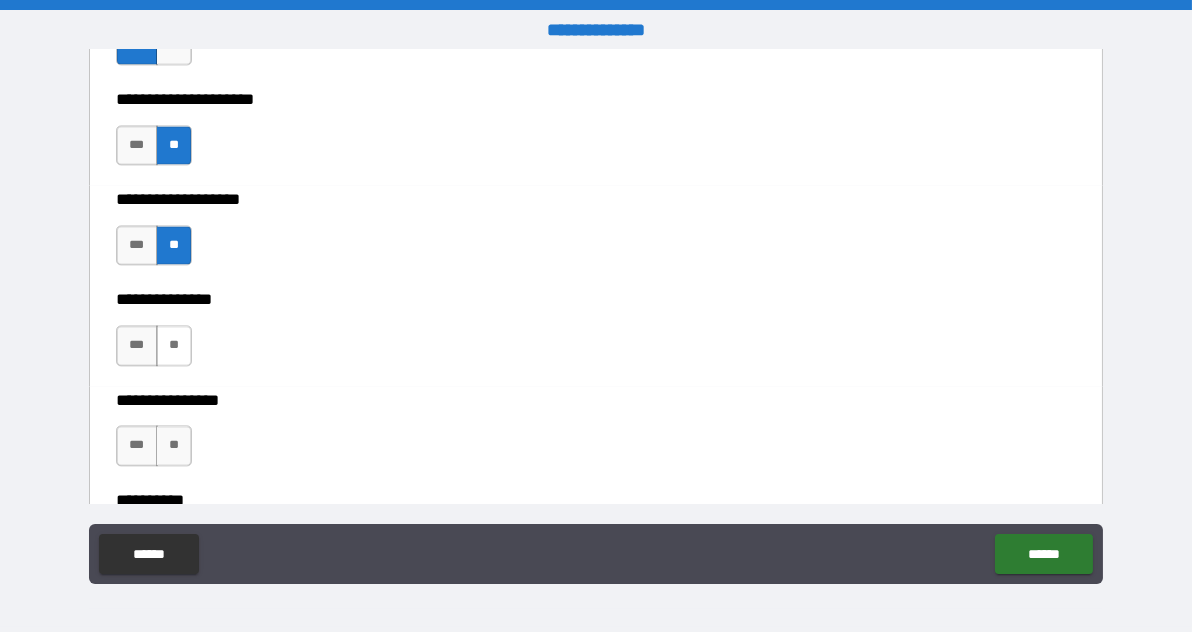 click on "**" at bounding box center (174, 345) 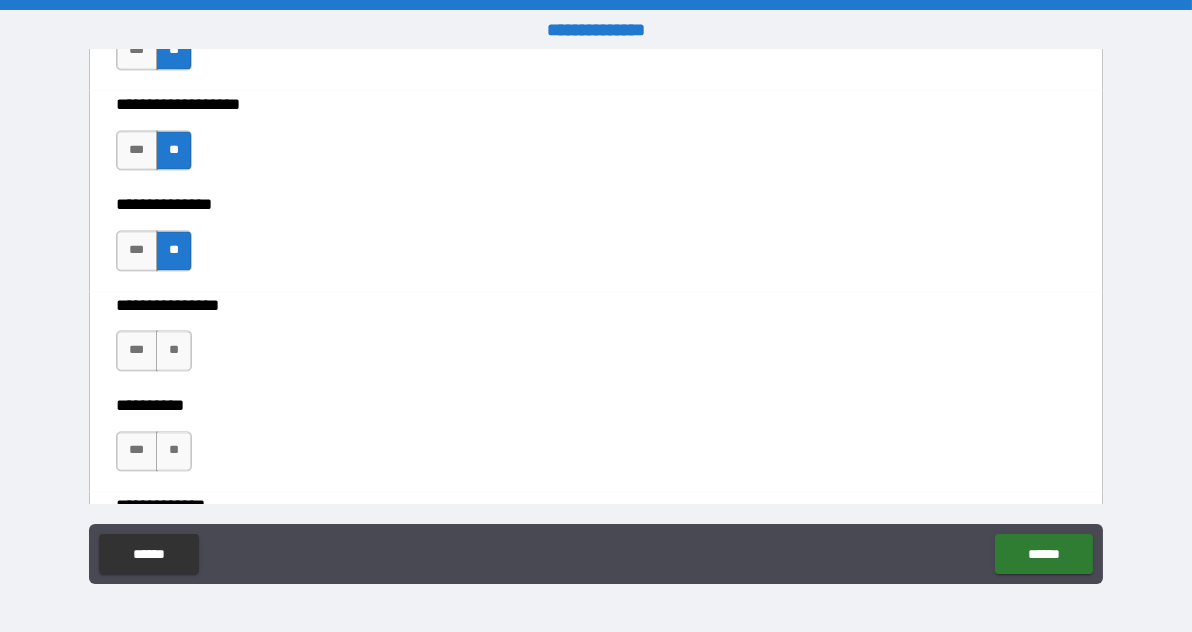 scroll, scrollTop: 8425, scrollLeft: 0, axis: vertical 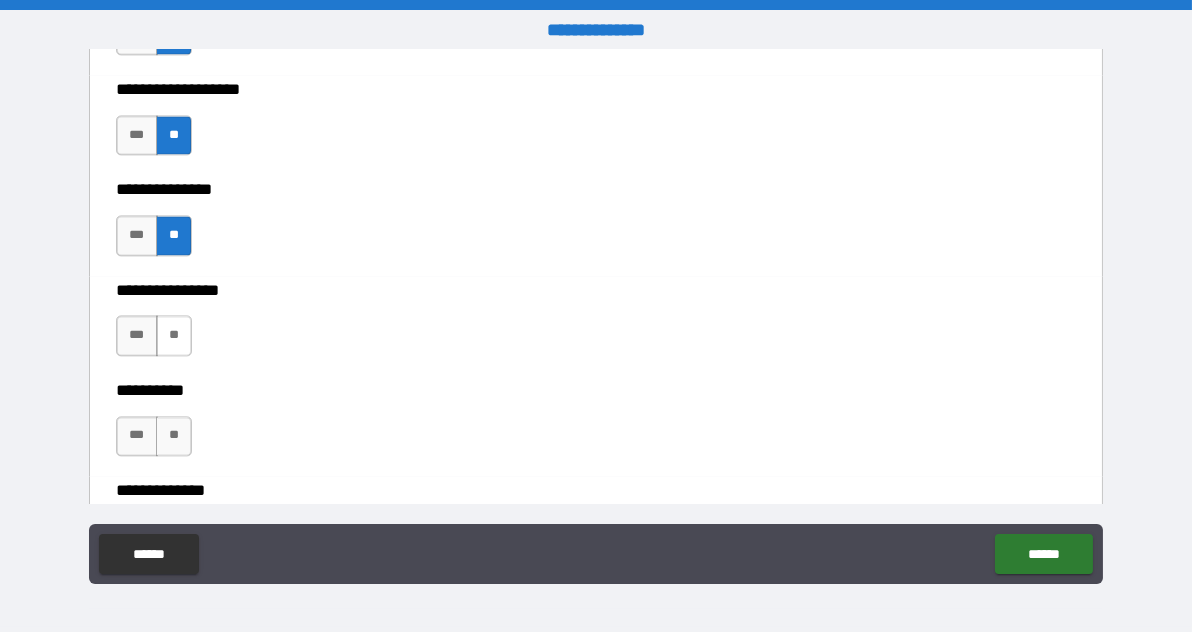 click on "**" at bounding box center (174, 335) 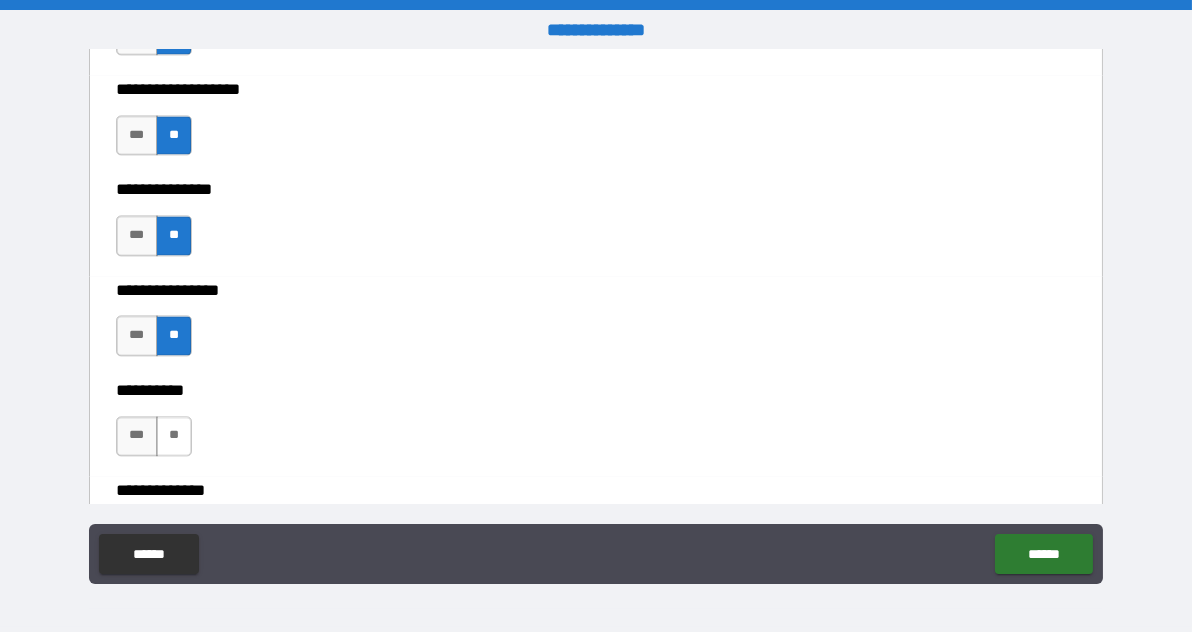 click on "**" at bounding box center (174, 436) 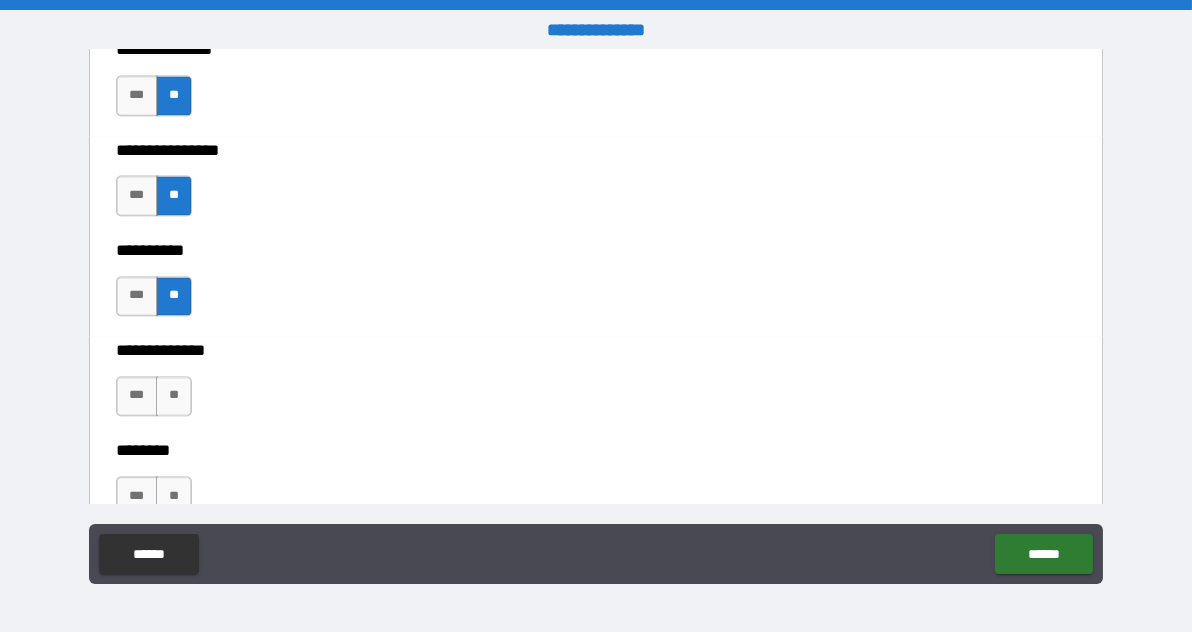 scroll, scrollTop: 8584, scrollLeft: 0, axis: vertical 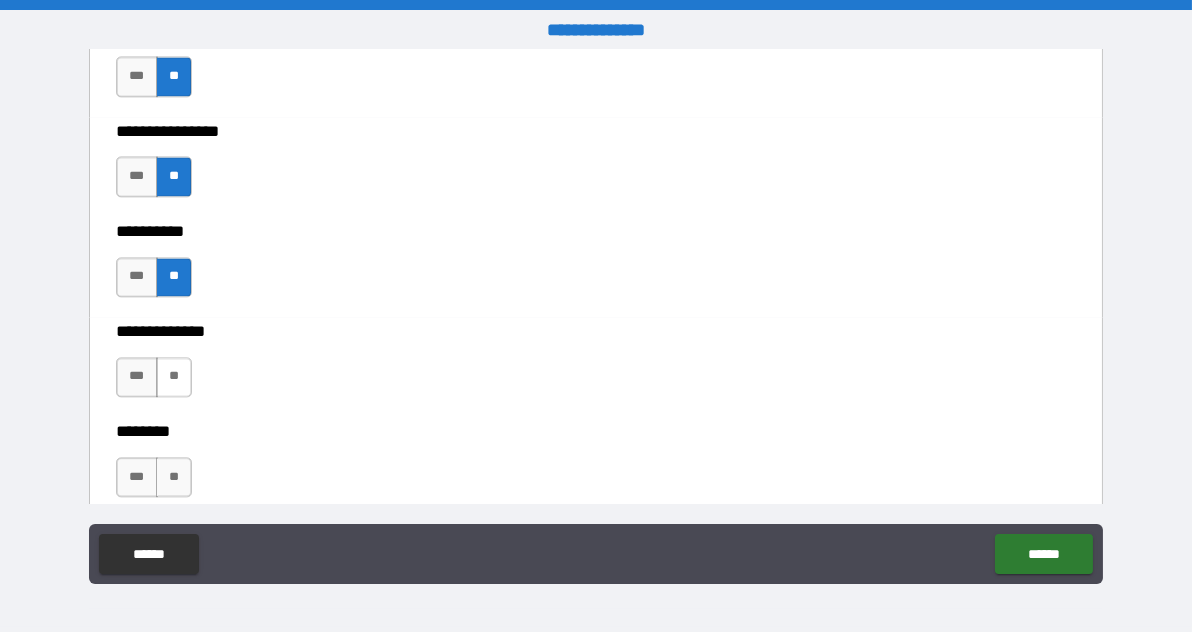 click on "**" at bounding box center (174, 377) 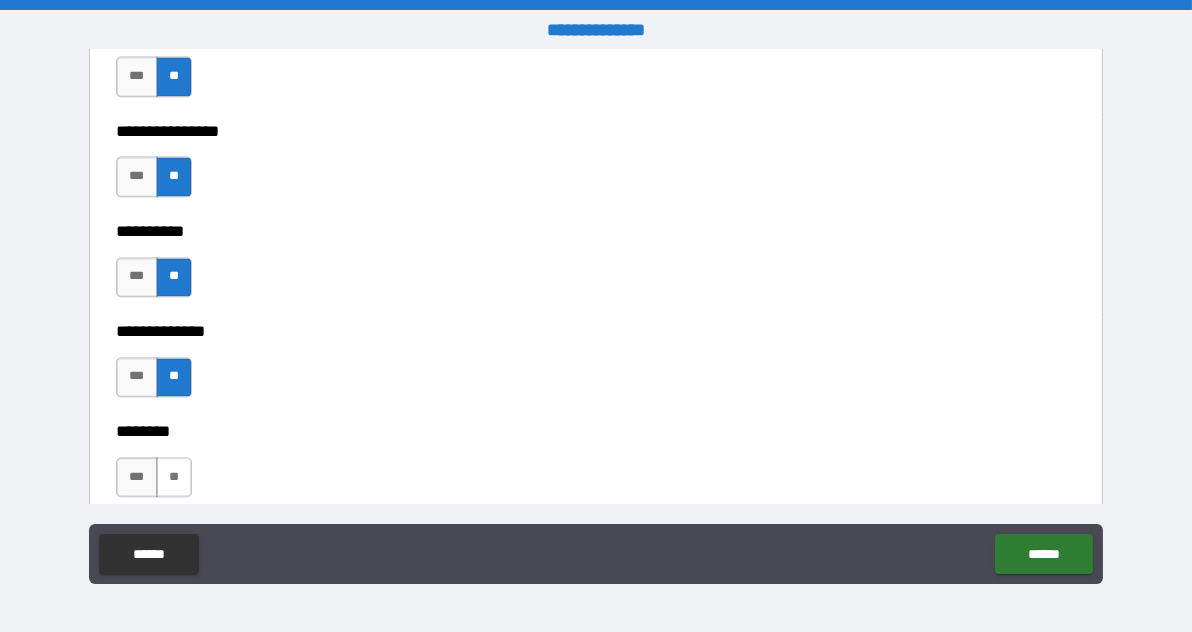 click on "**" at bounding box center [174, 477] 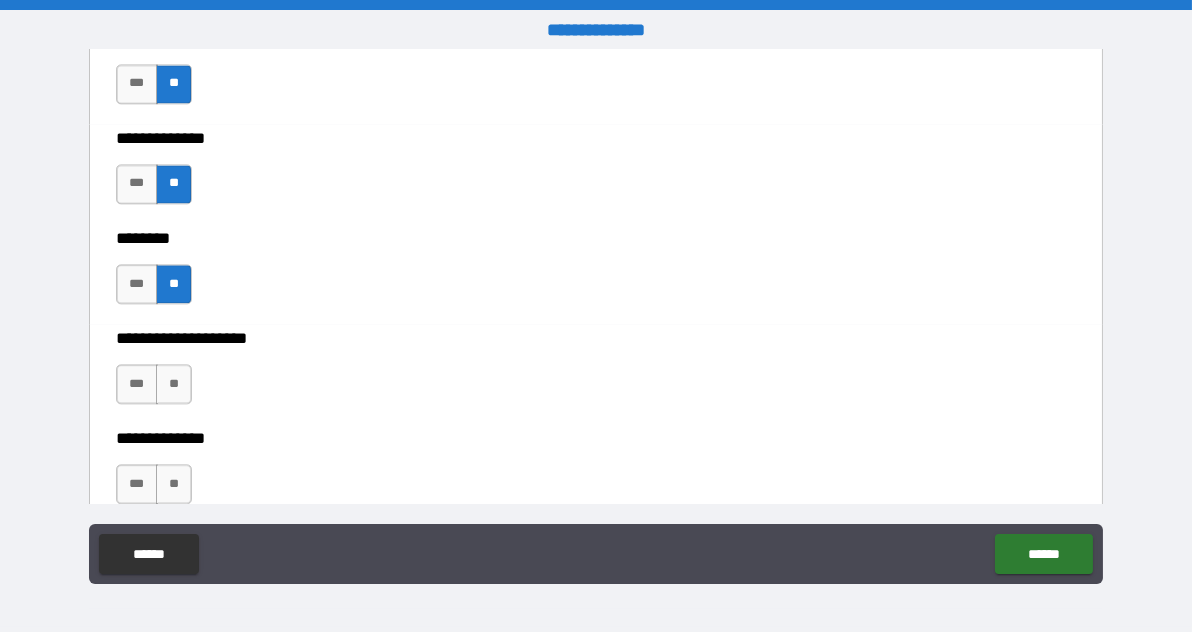 scroll, scrollTop: 8779, scrollLeft: 0, axis: vertical 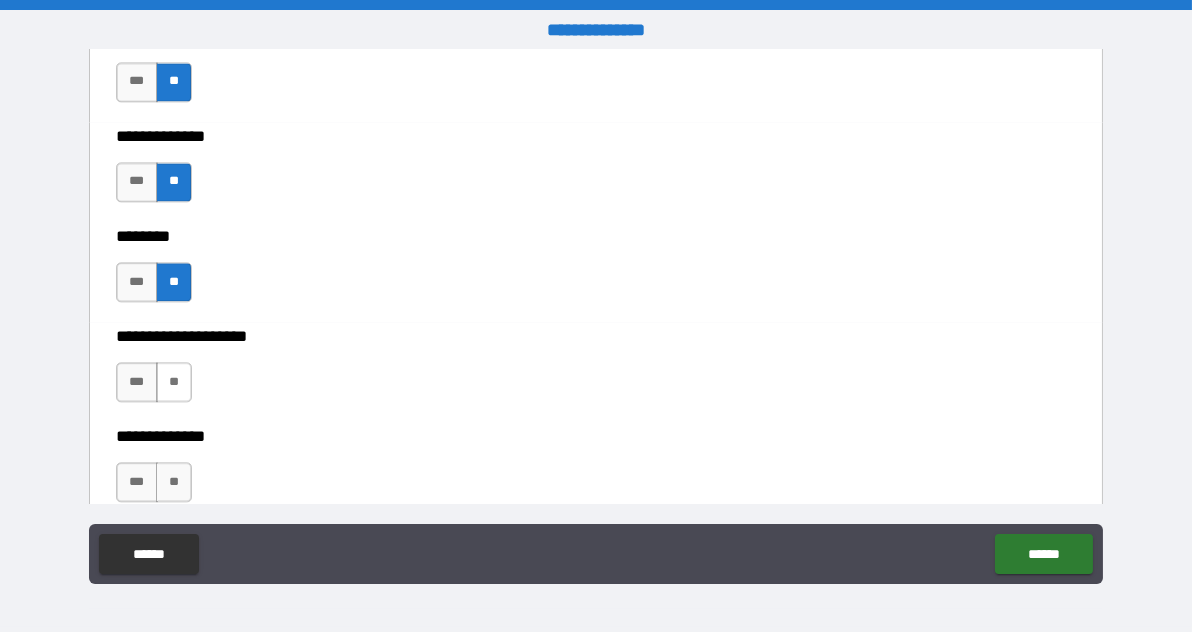 click on "**" at bounding box center [174, 382] 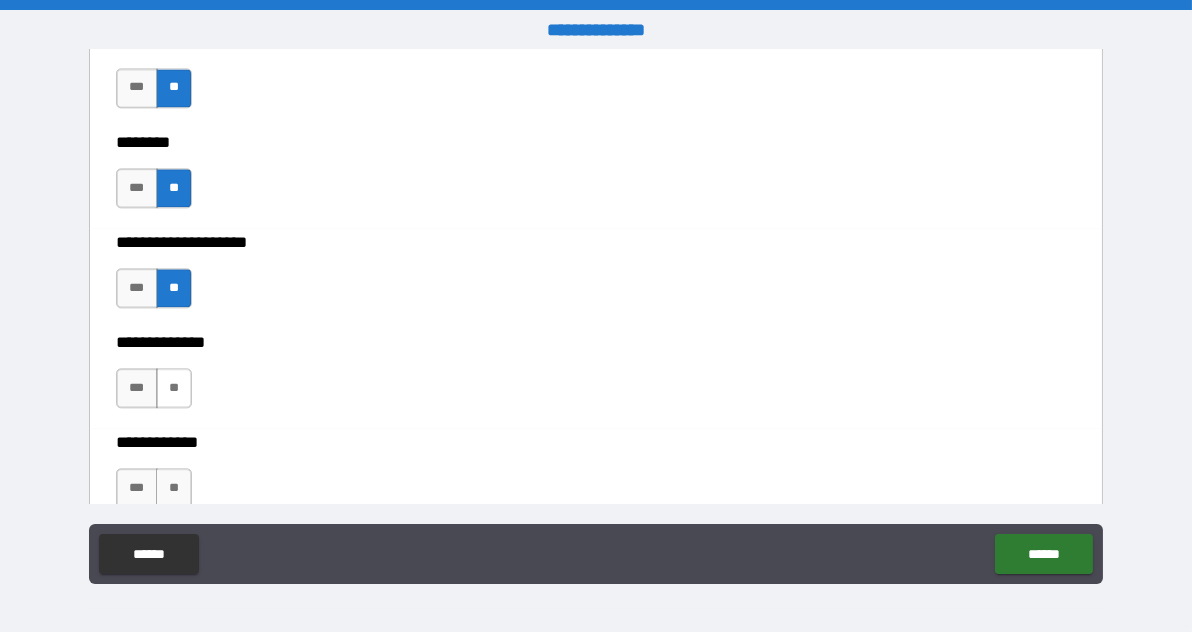 click on "**" at bounding box center (174, 388) 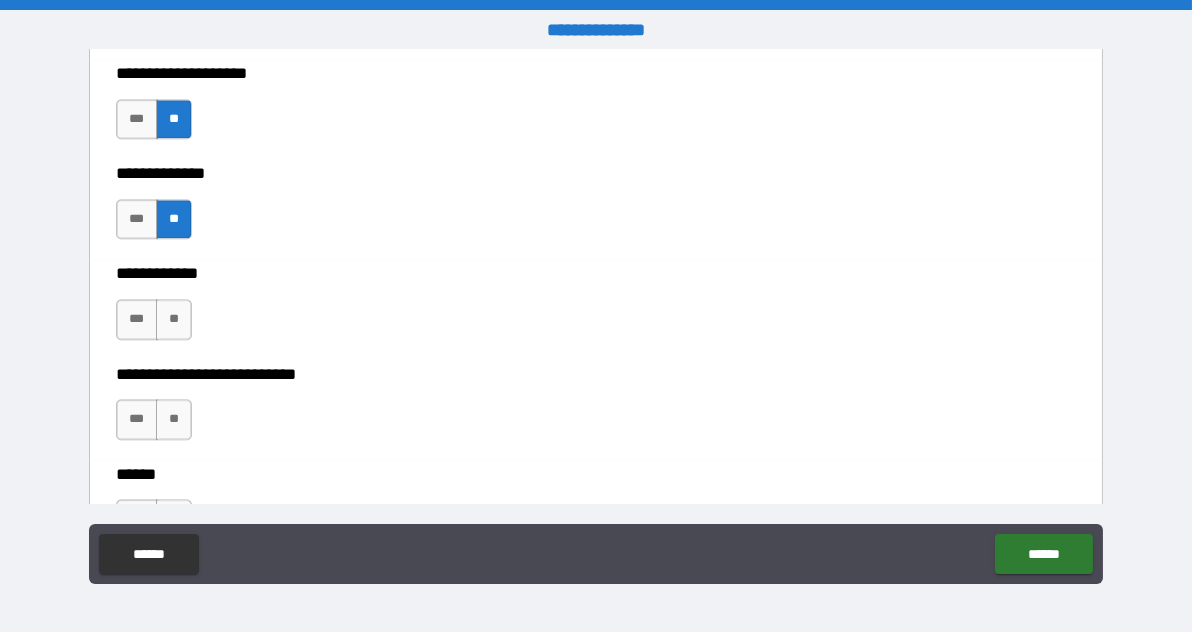scroll, scrollTop: 9050, scrollLeft: 0, axis: vertical 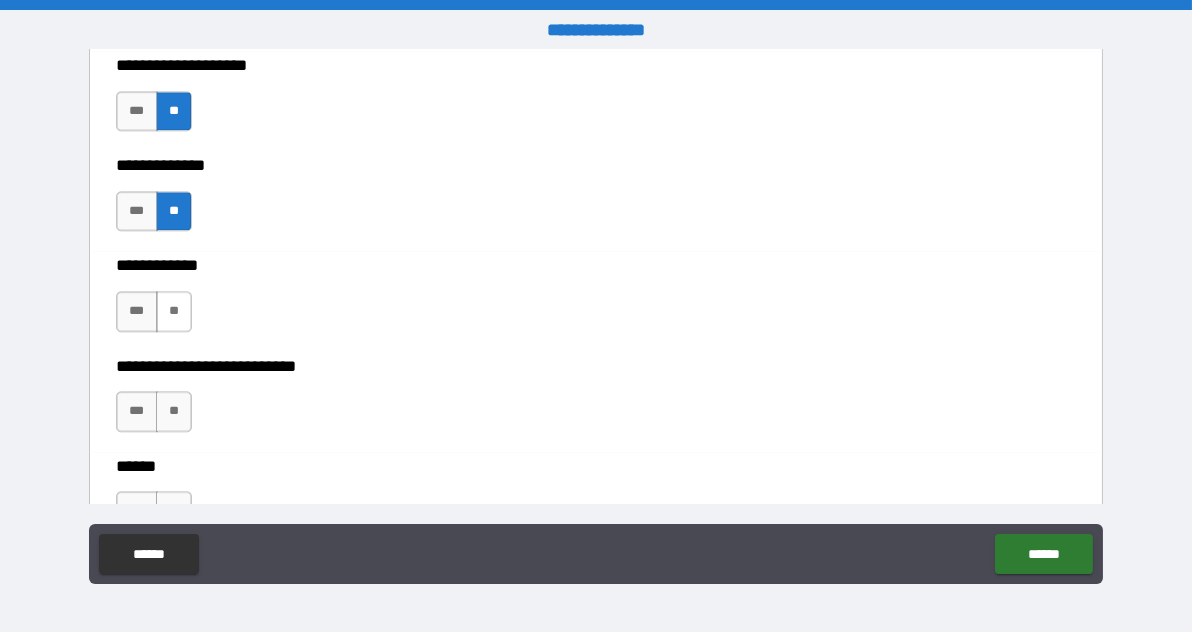 click on "**" at bounding box center (174, 311) 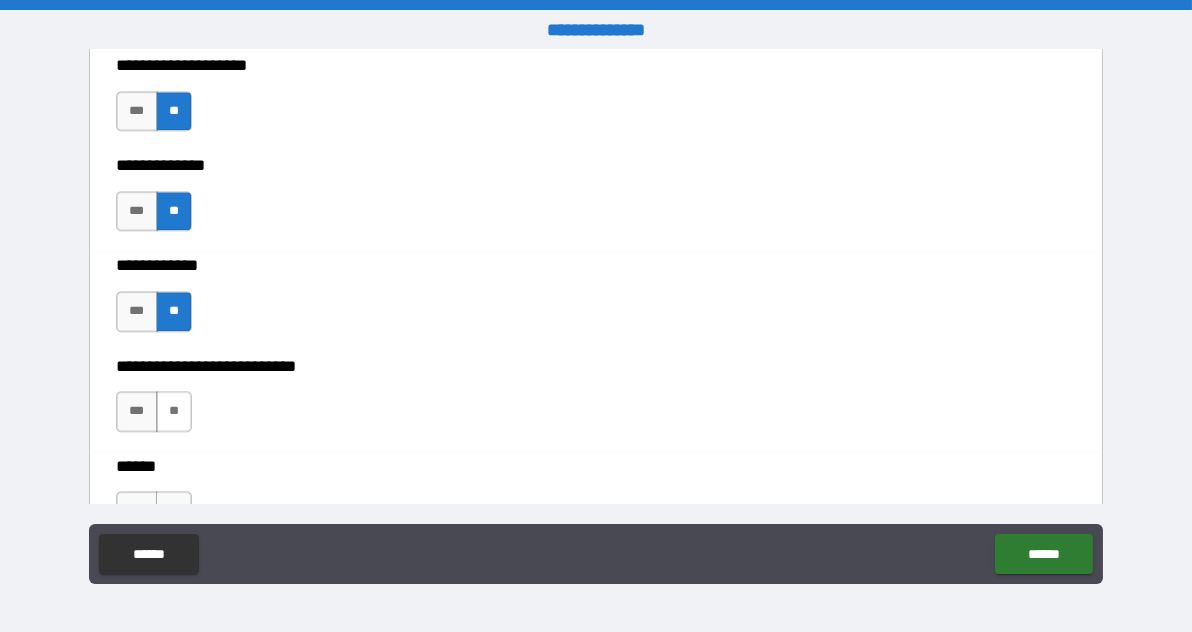 click on "**" at bounding box center (174, 411) 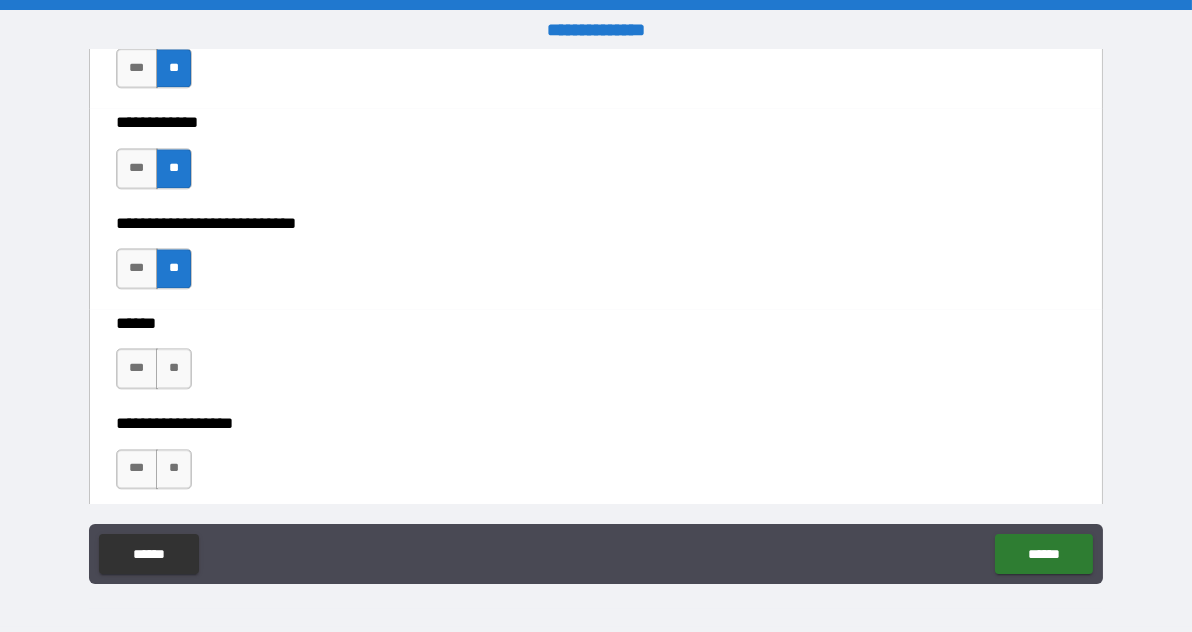 scroll, scrollTop: 9234, scrollLeft: 0, axis: vertical 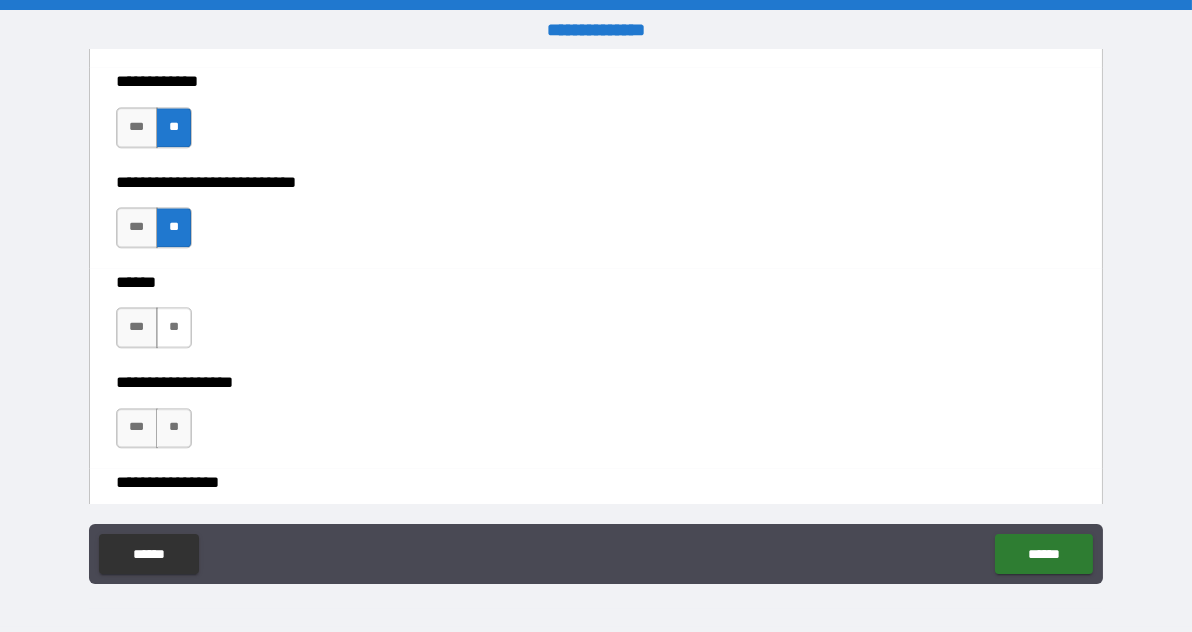 click on "**" at bounding box center (174, 327) 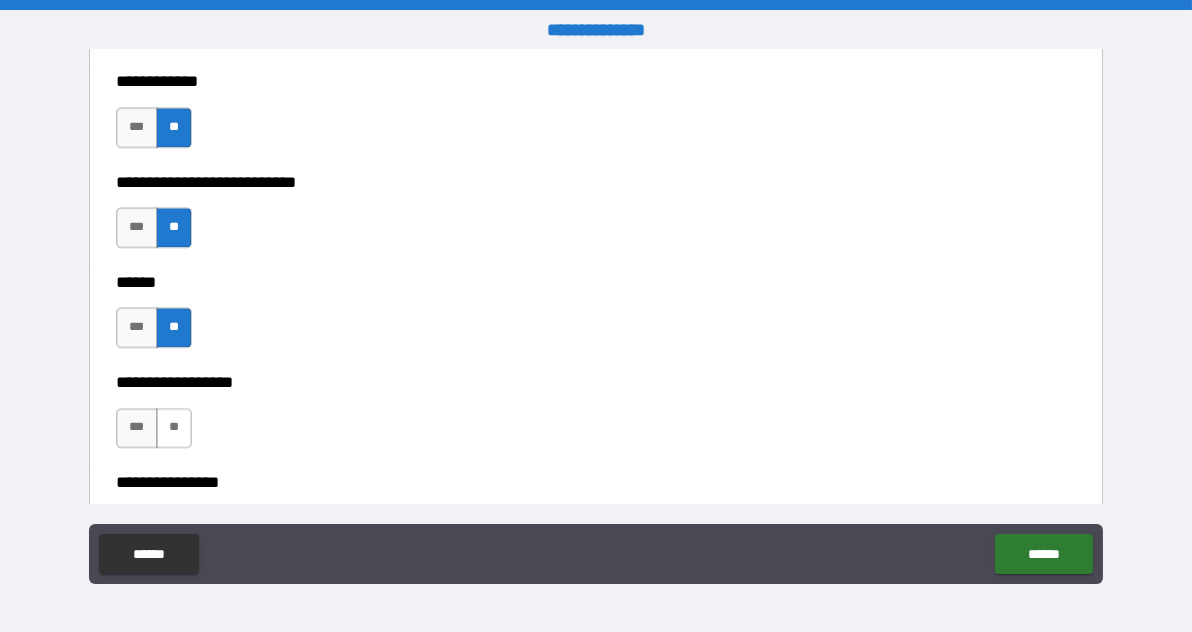 click on "**" at bounding box center (174, 428) 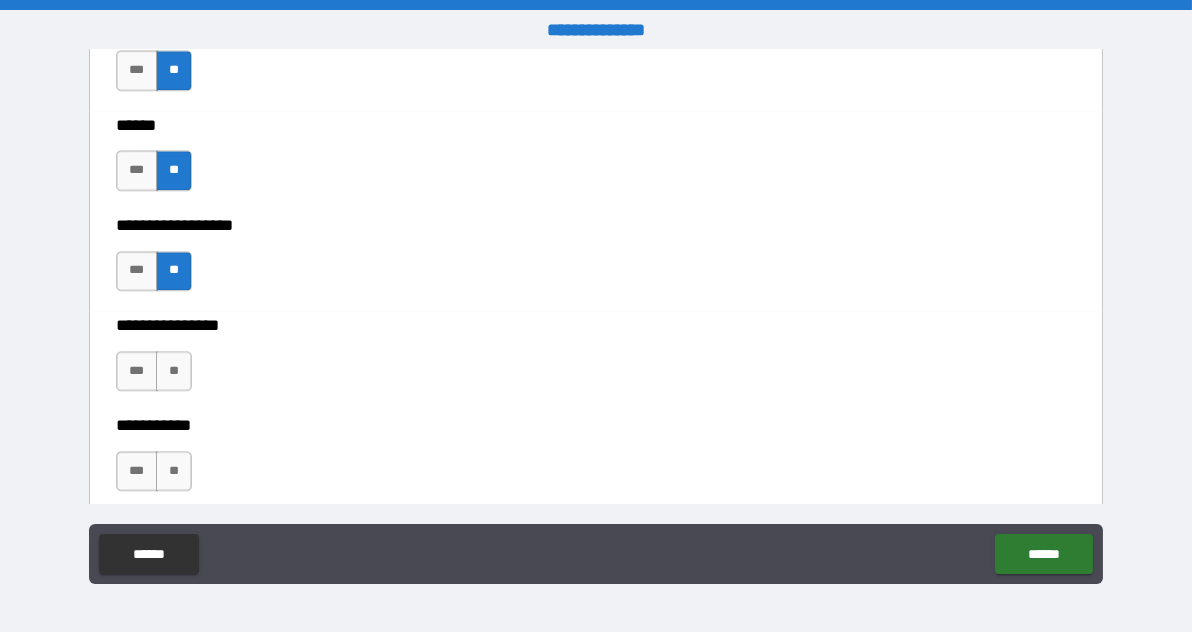 scroll, scrollTop: 9405, scrollLeft: 0, axis: vertical 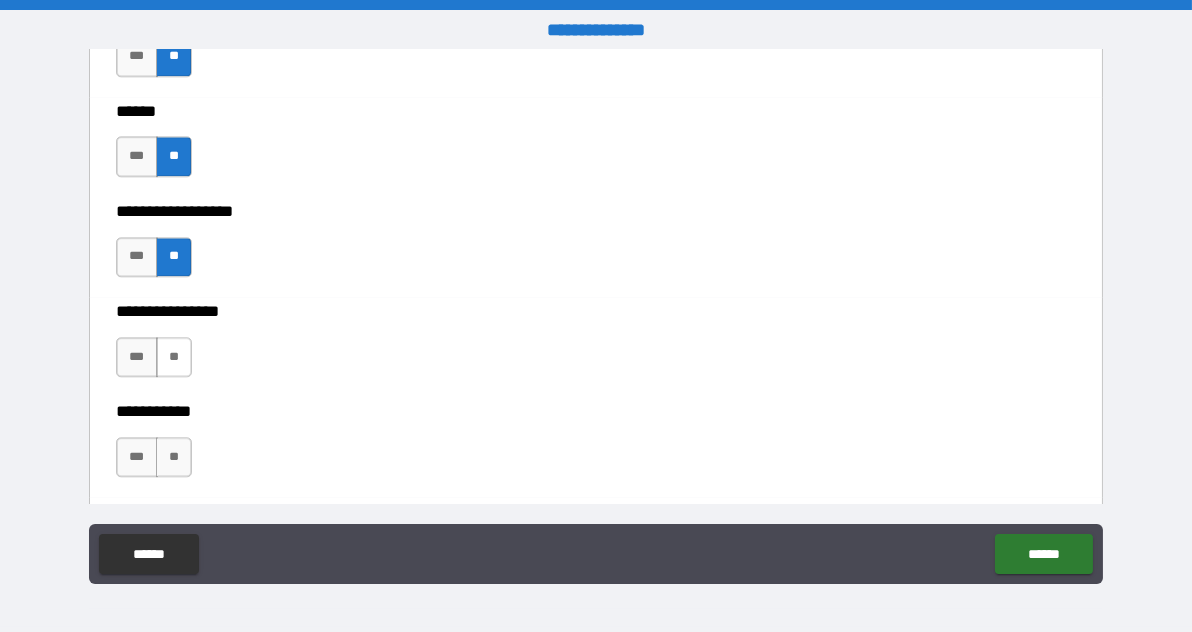 click on "**" at bounding box center (174, 357) 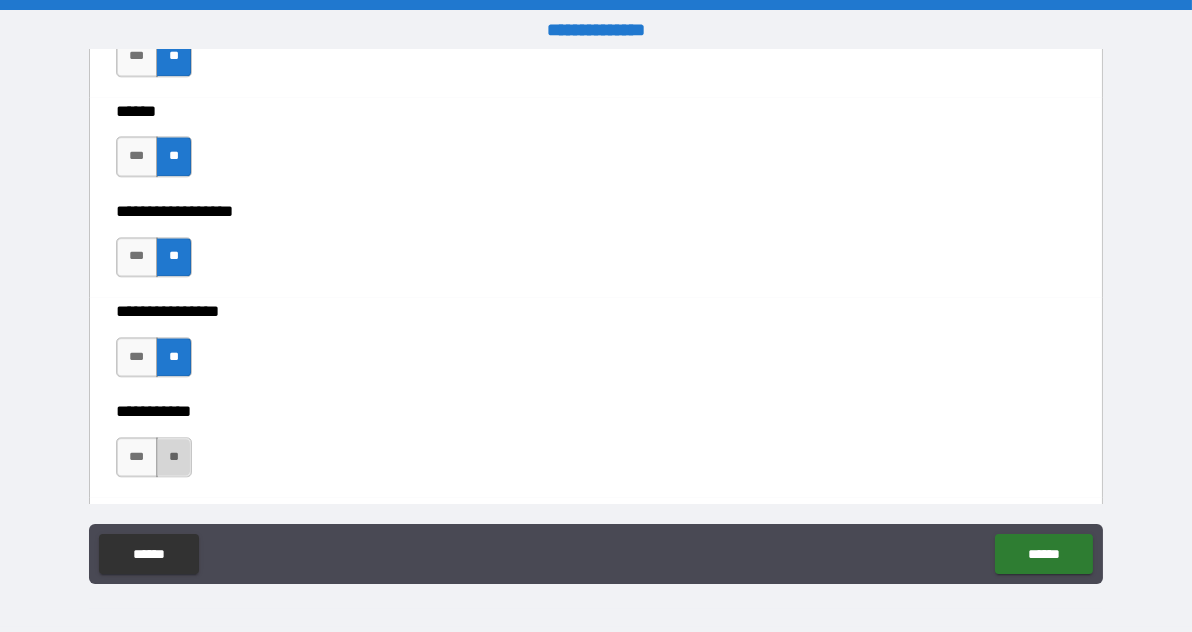 click on "**" at bounding box center (174, 457) 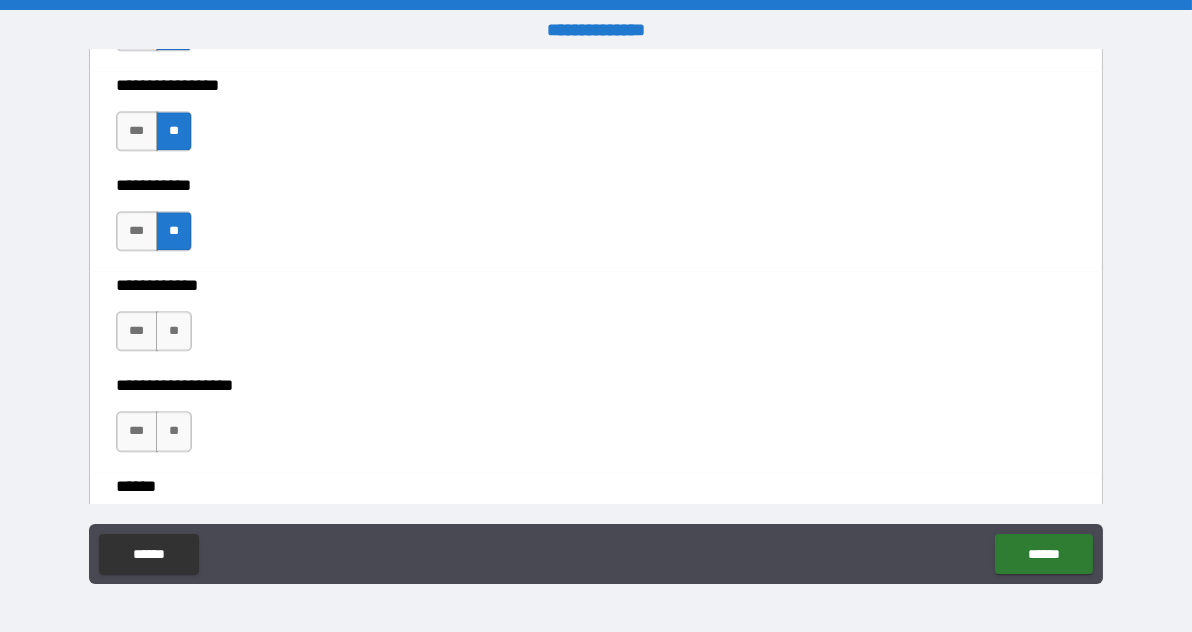 scroll, scrollTop: 9630, scrollLeft: 0, axis: vertical 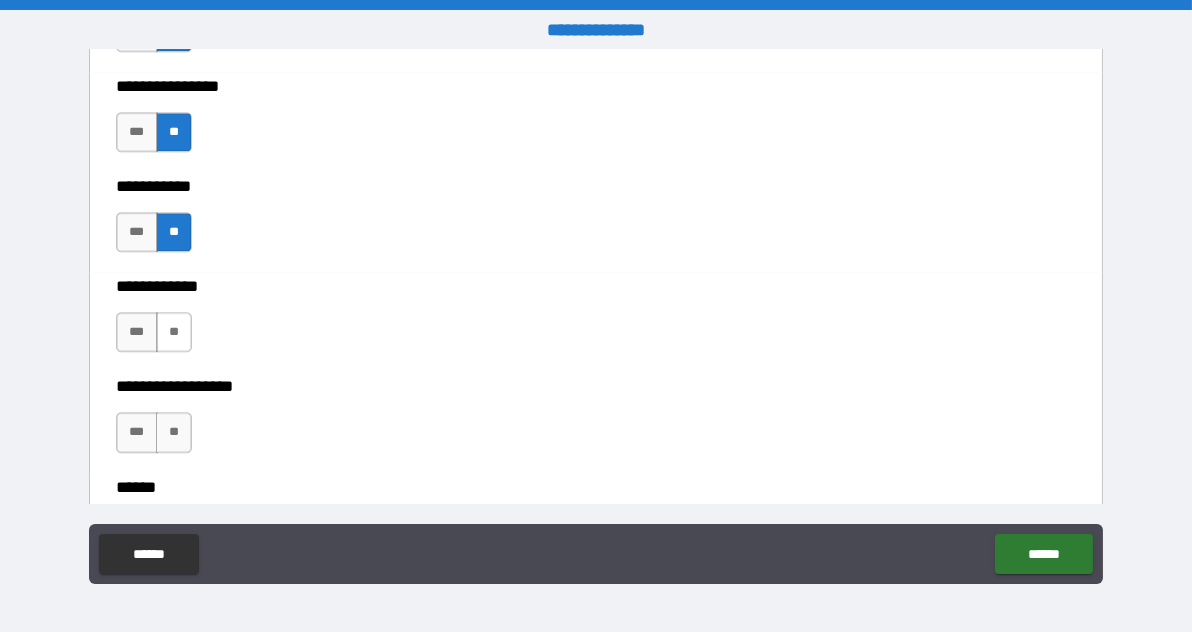 click on "**" at bounding box center [174, 332] 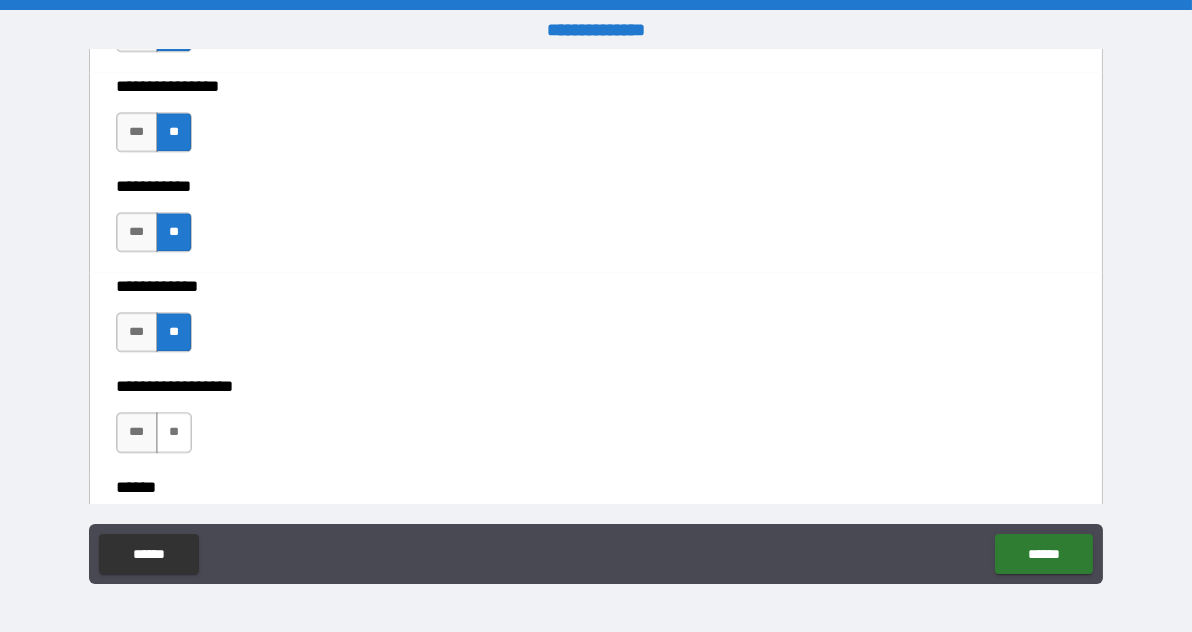 click on "**" at bounding box center [174, 432] 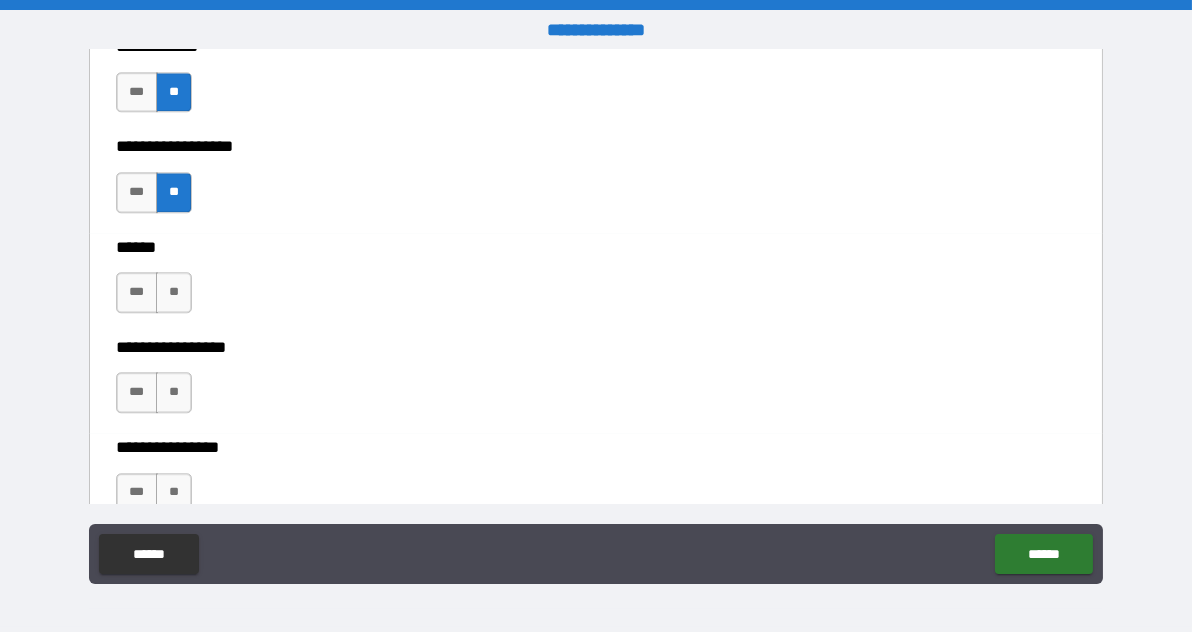 scroll, scrollTop: 9864, scrollLeft: 0, axis: vertical 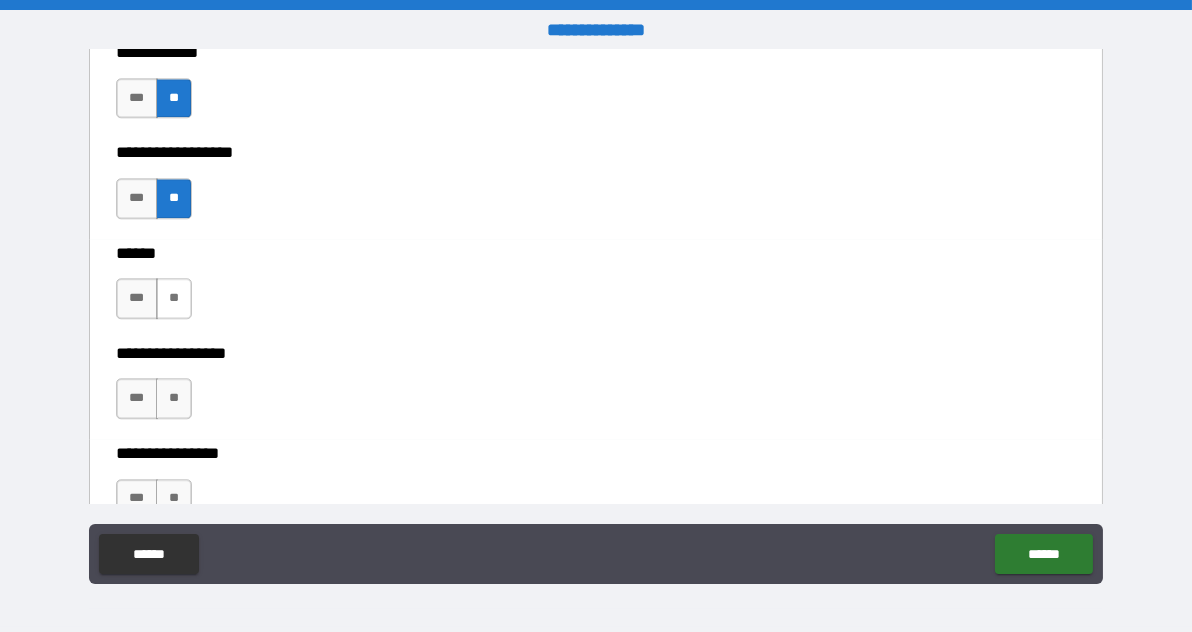 click on "**" at bounding box center (174, 298) 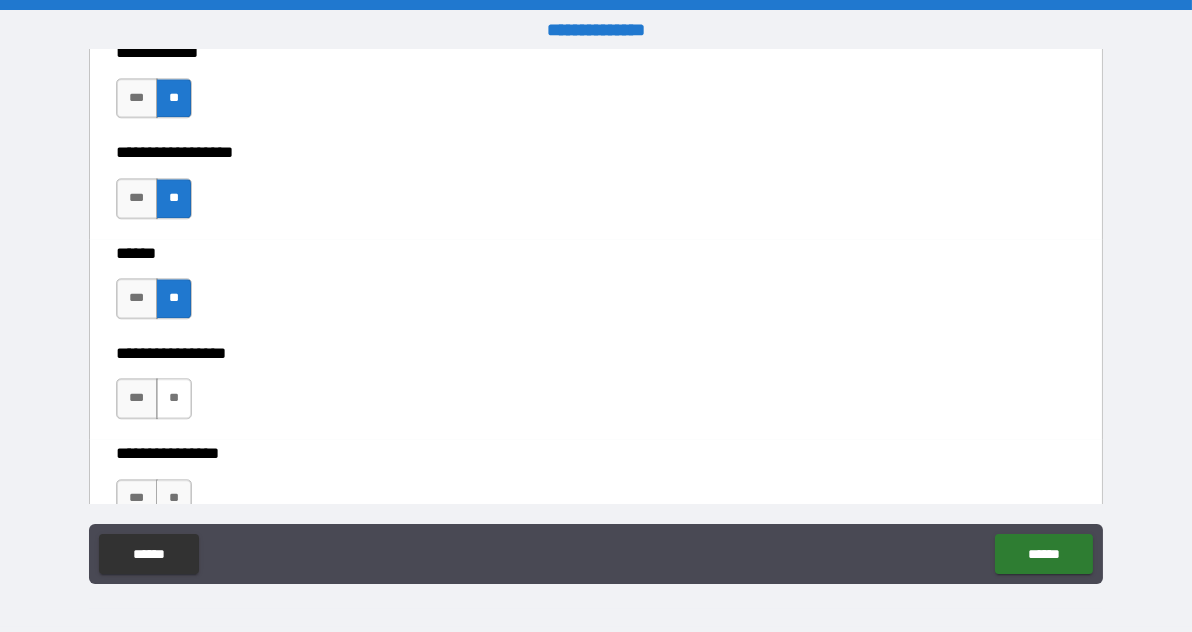 click on "**" at bounding box center [174, 398] 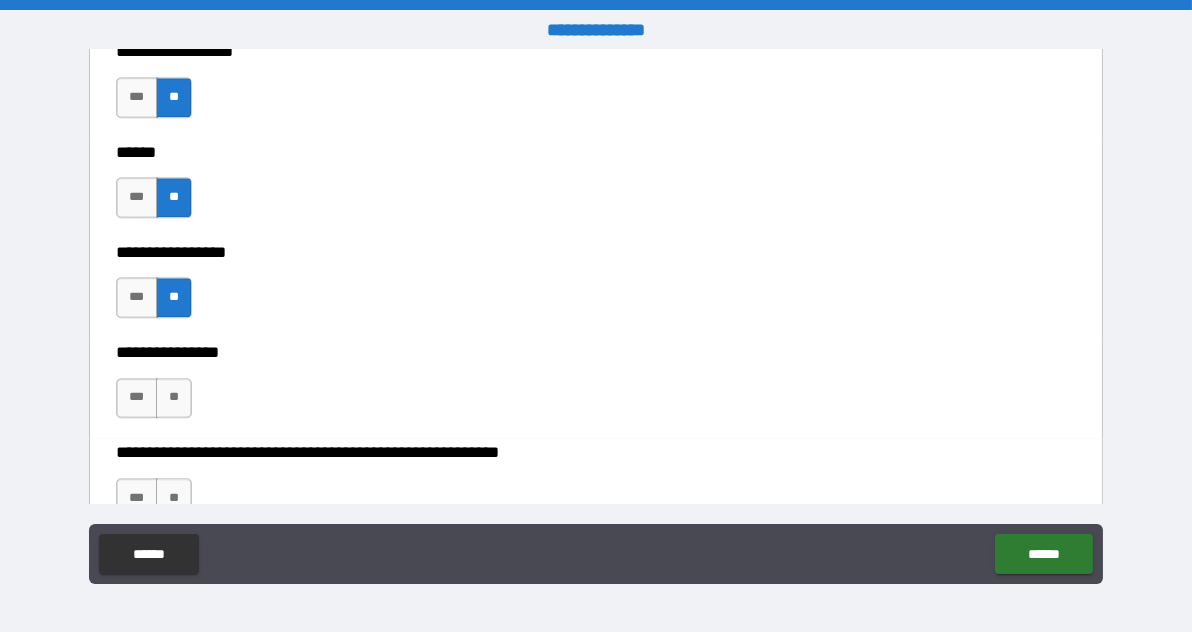 scroll, scrollTop: 10008, scrollLeft: 0, axis: vertical 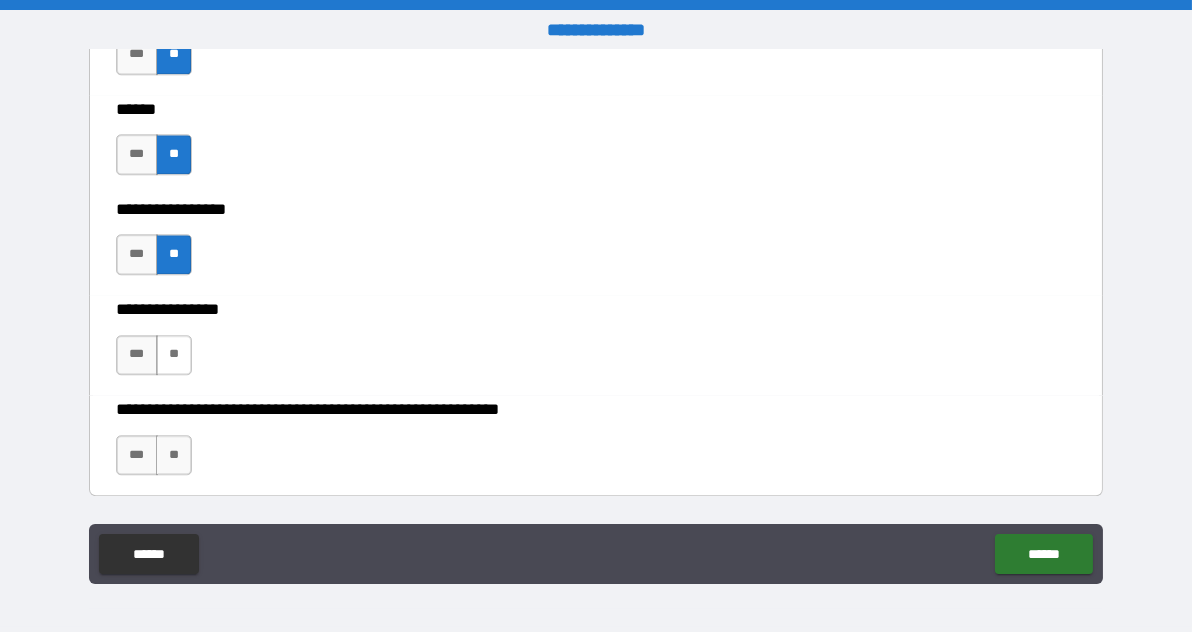 click on "**" at bounding box center (174, 355) 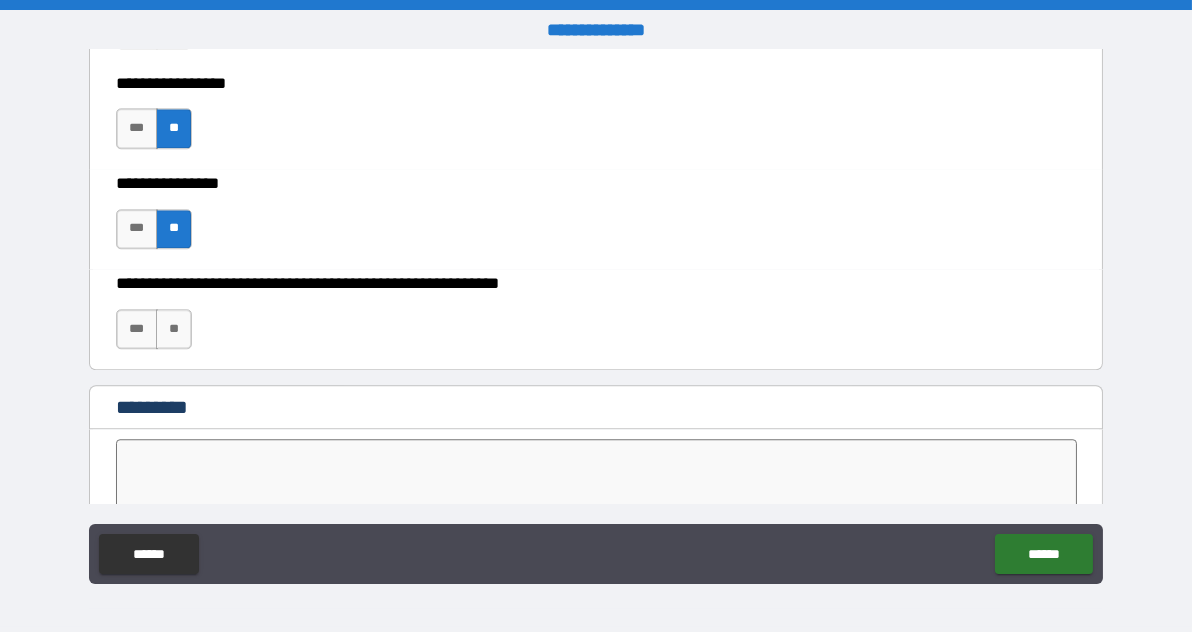 scroll, scrollTop: 10135, scrollLeft: 0, axis: vertical 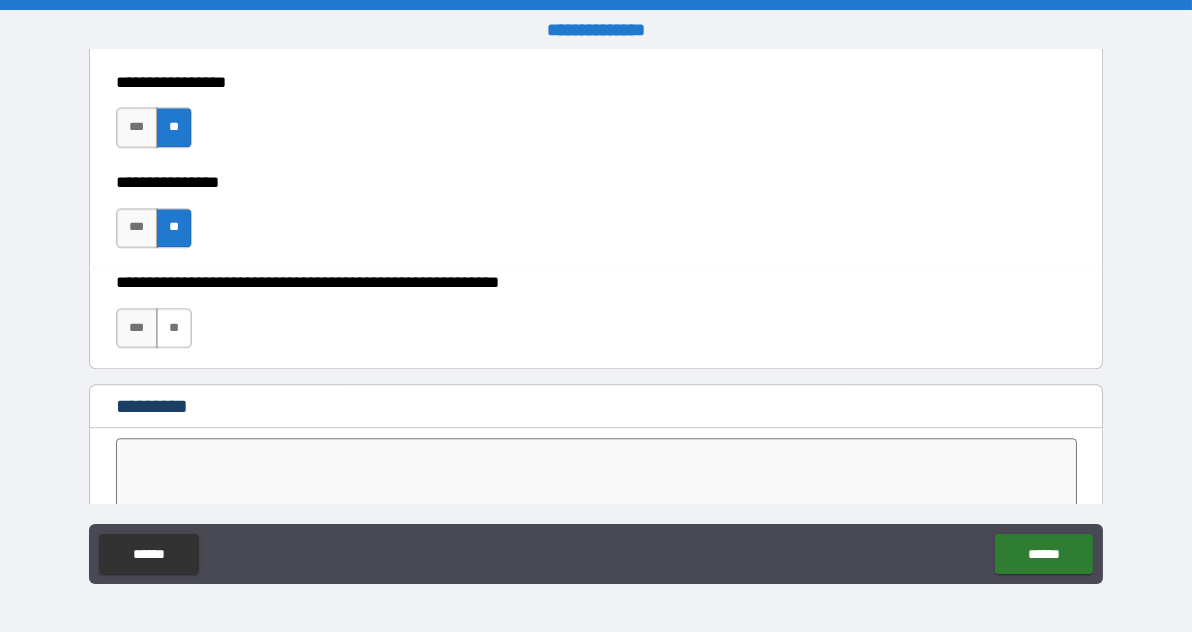 click on "**" at bounding box center [174, 328] 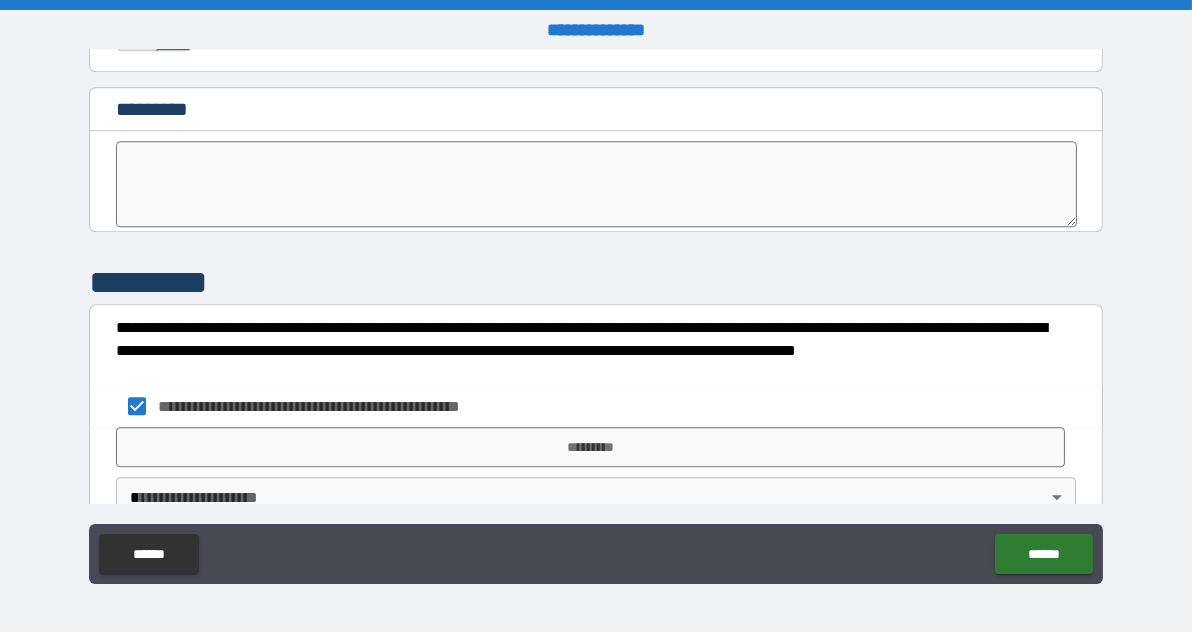 scroll, scrollTop: 10474, scrollLeft: 0, axis: vertical 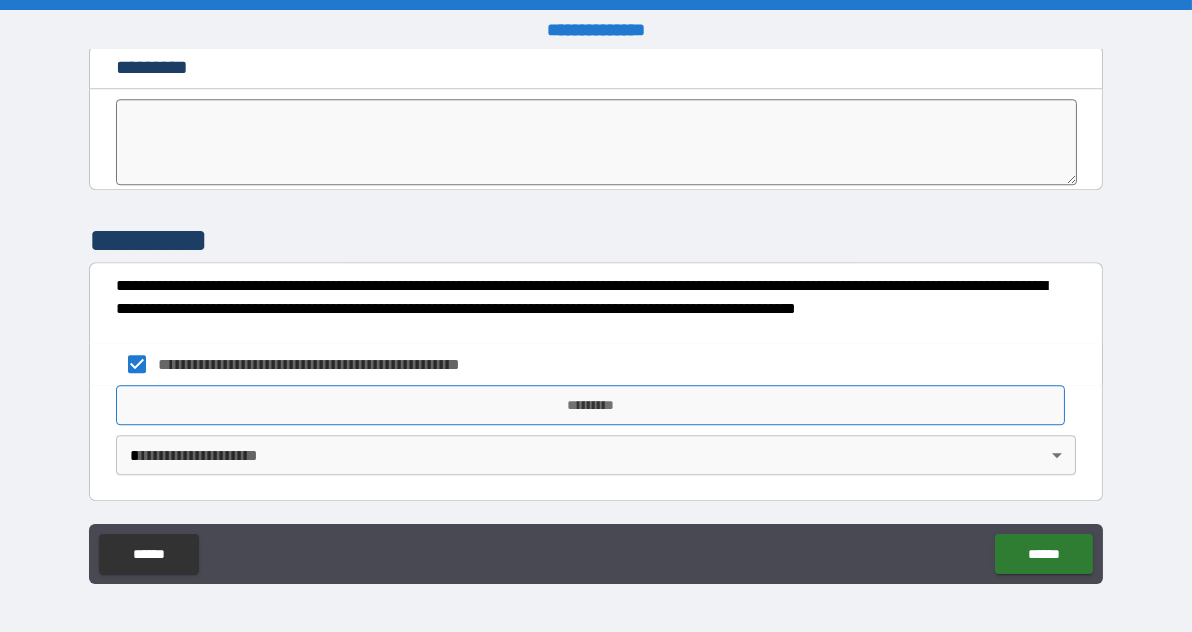 click on "*********" at bounding box center (590, 405) 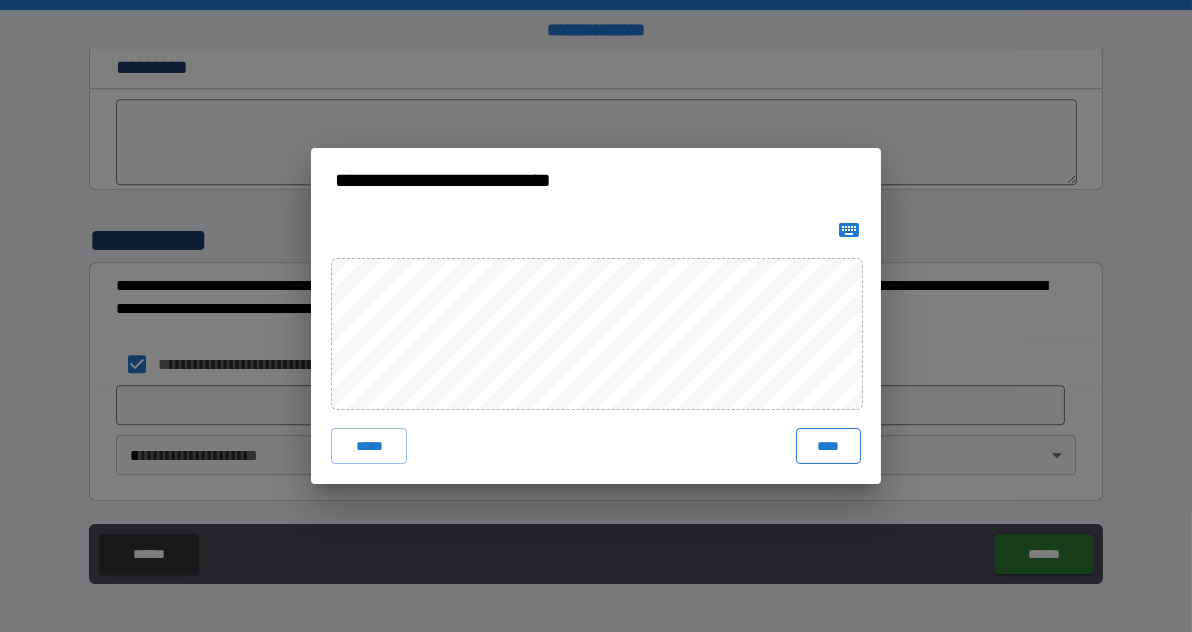 click on "****" at bounding box center (828, 446) 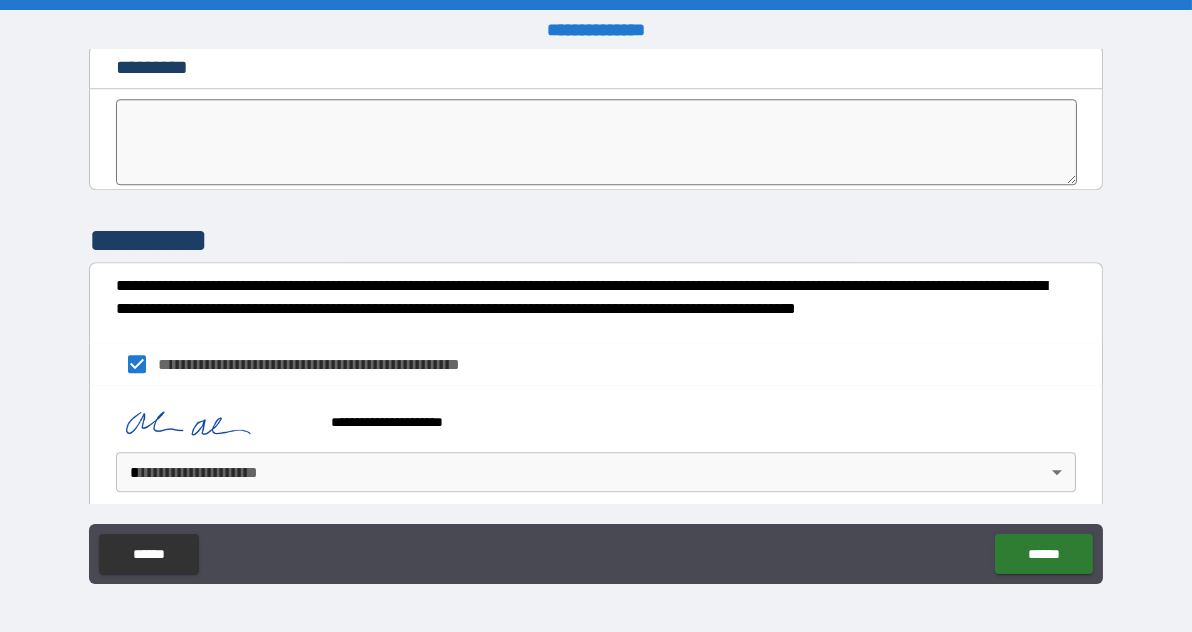click on "**********" at bounding box center [596, 316] 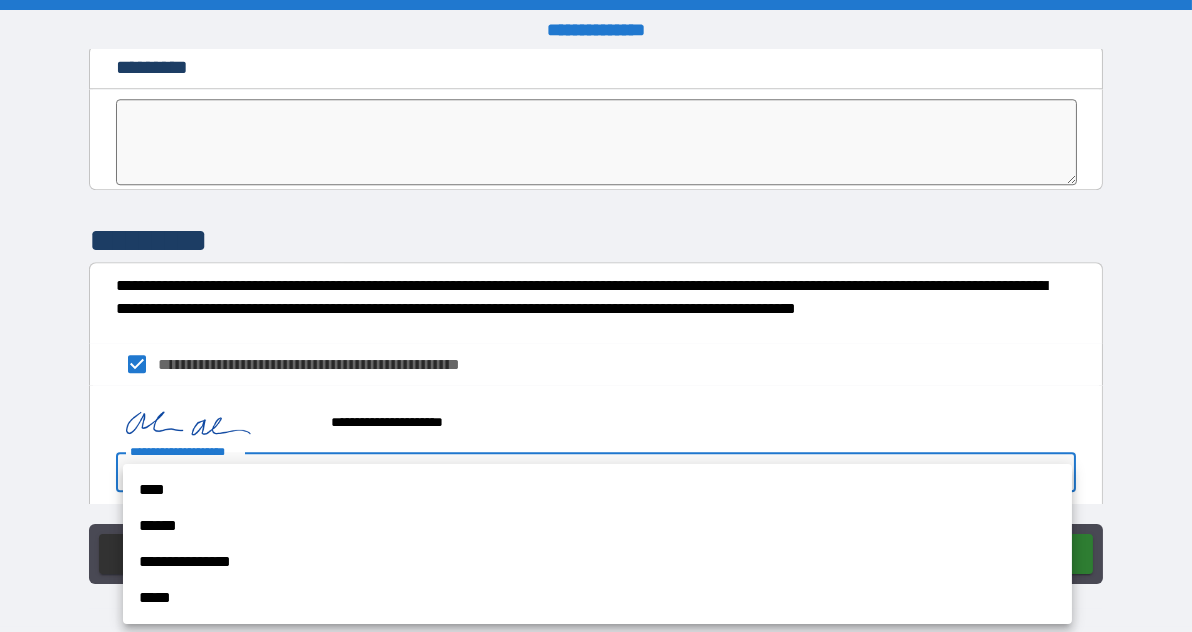 click on "****" at bounding box center (597, 490) 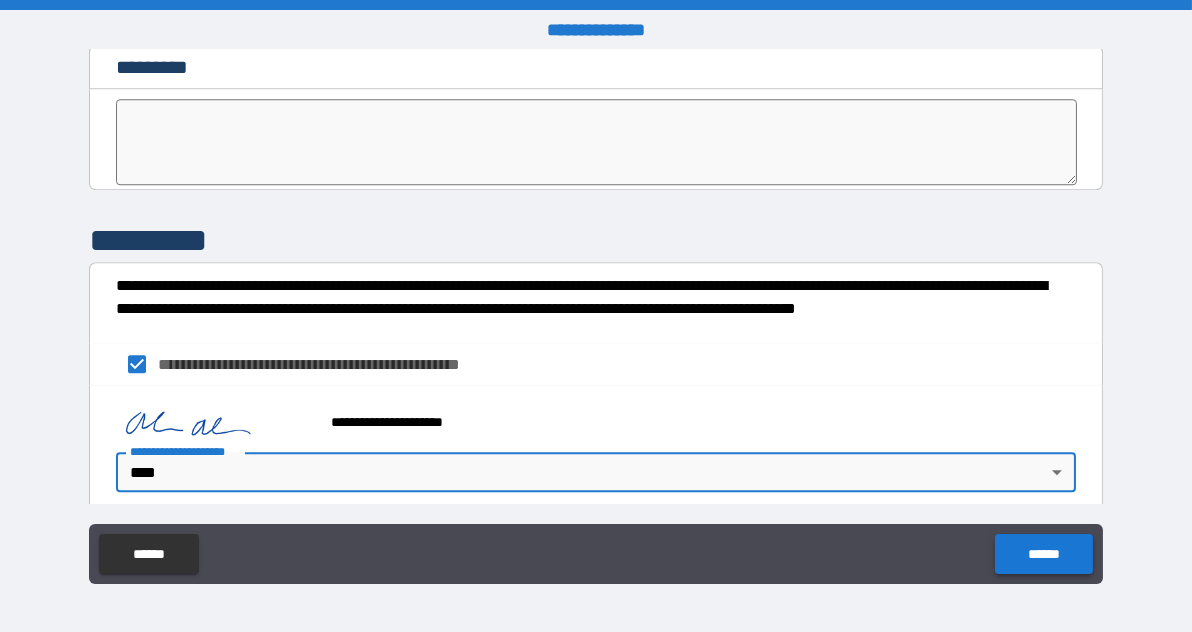 click on "******" at bounding box center [1043, 554] 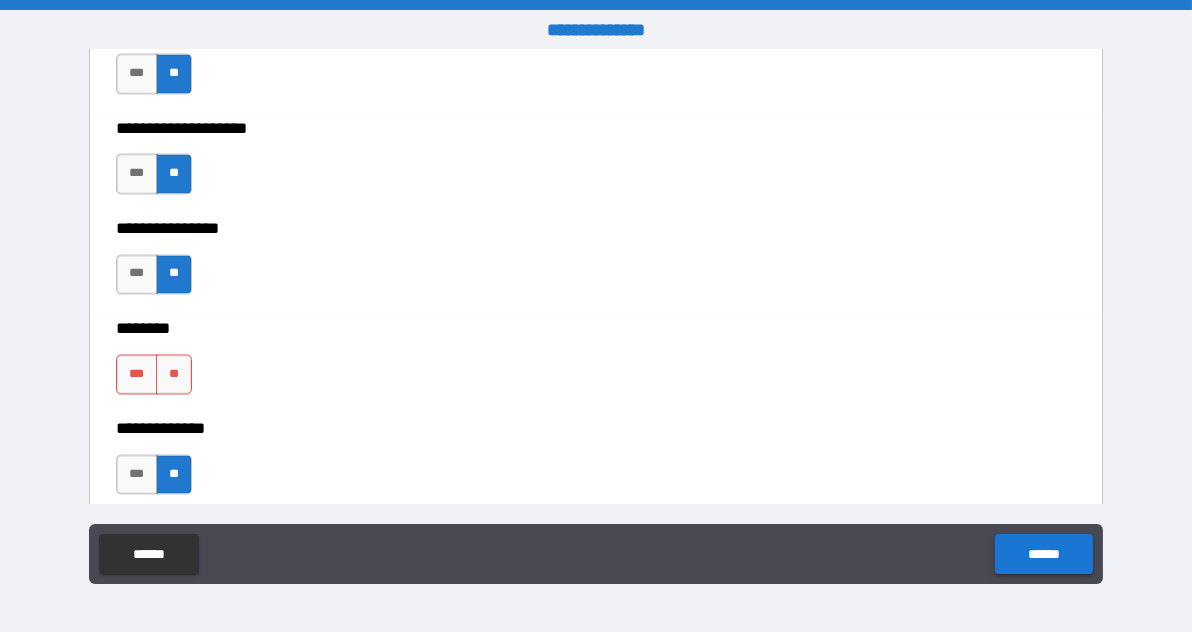 scroll, scrollTop: 7185, scrollLeft: 0, axis: vertical 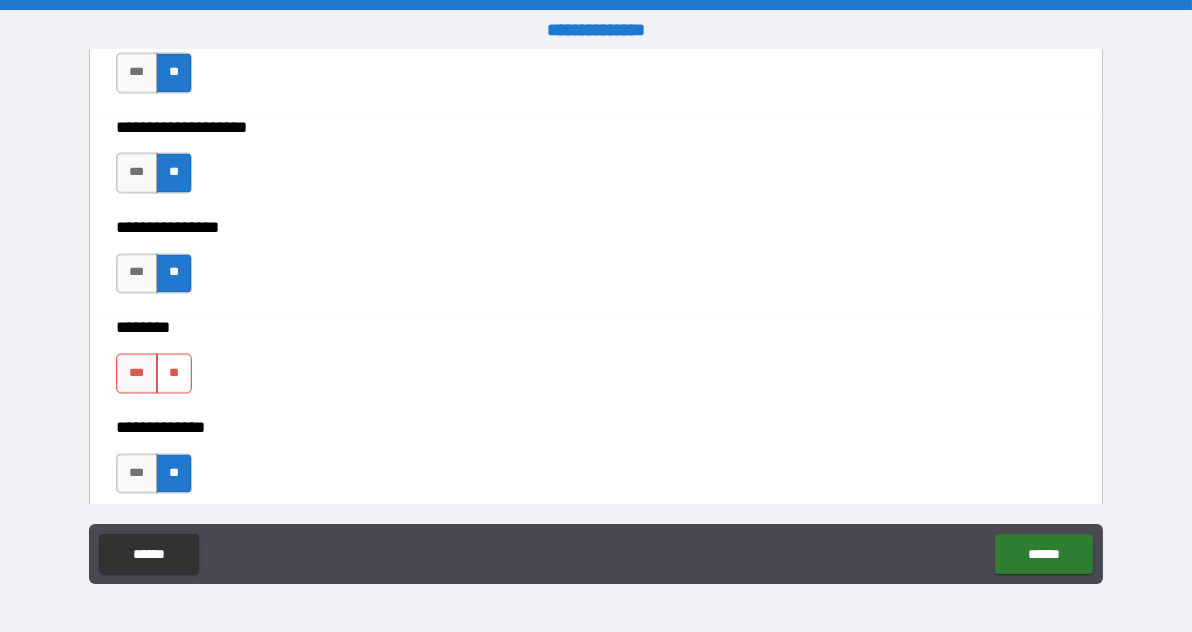 click on "**" at bounding box center (174, 374) 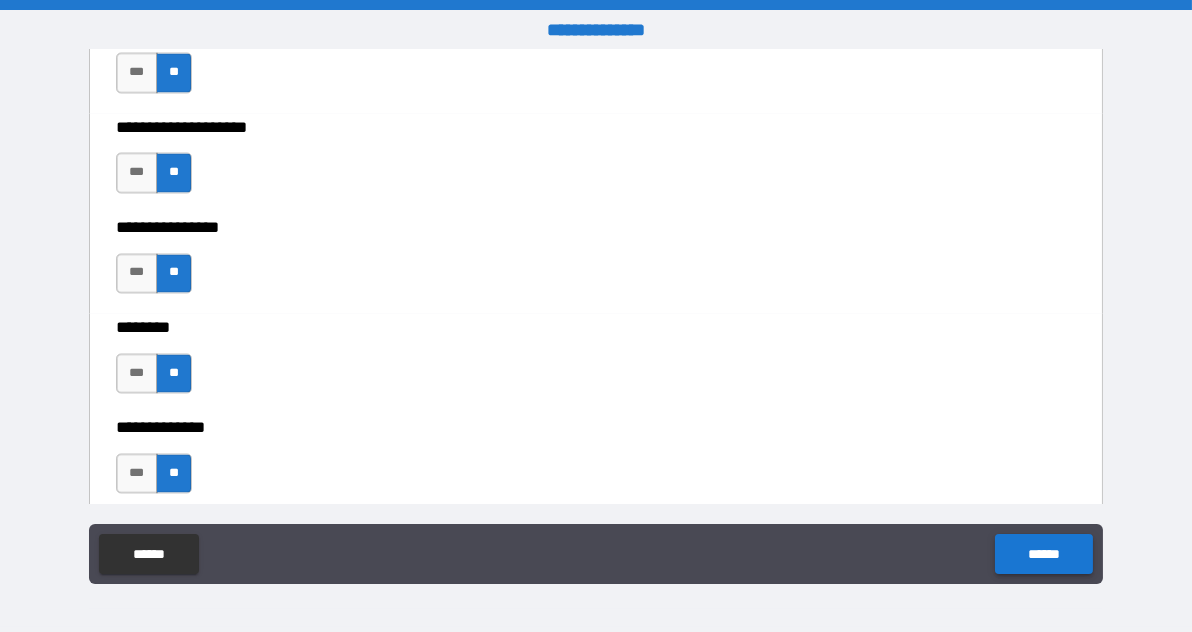 click on "******" at bounding box center [1043, 554] 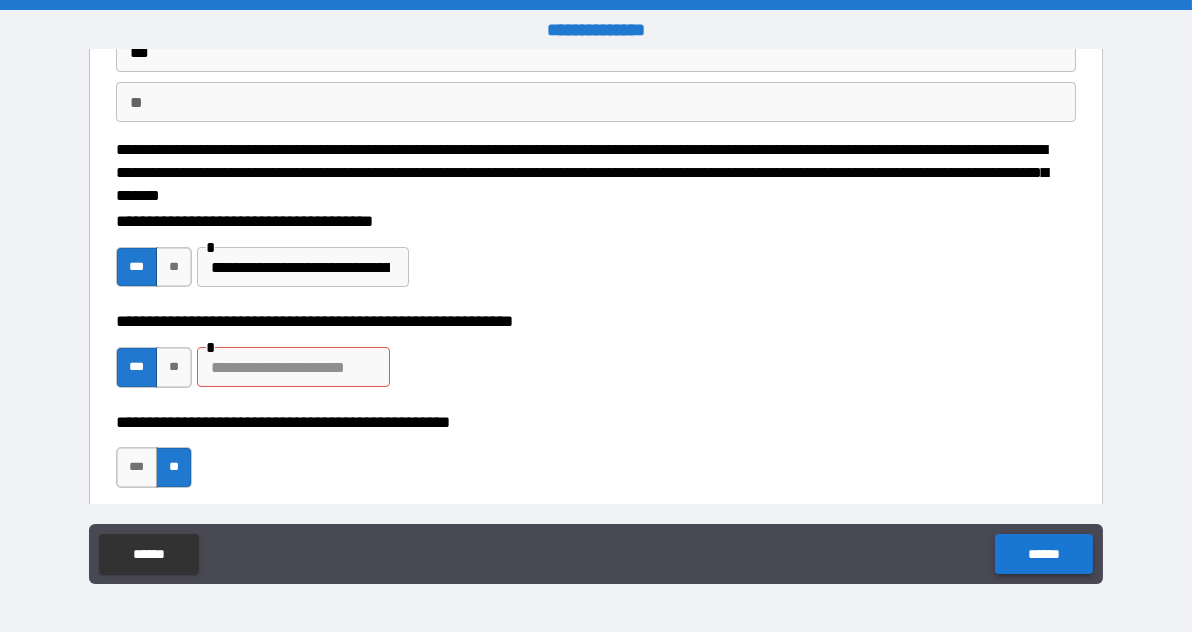 scroll, scrollTop: 158, scrollLeft: 0, axis: vertical 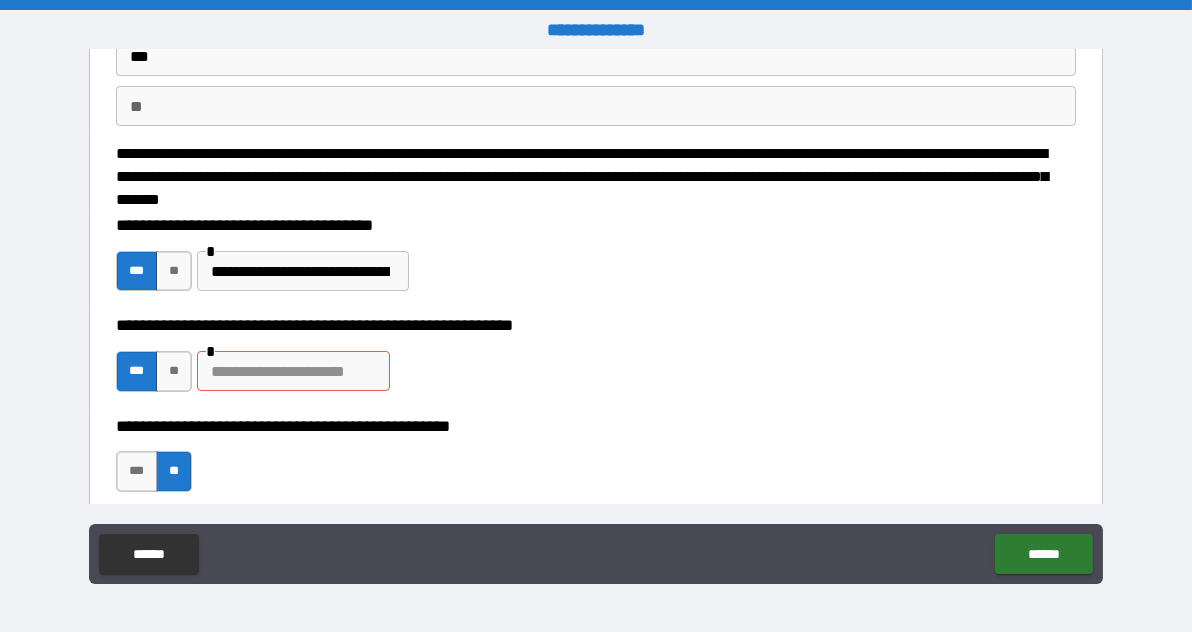 click at bounding box center (293, 371) 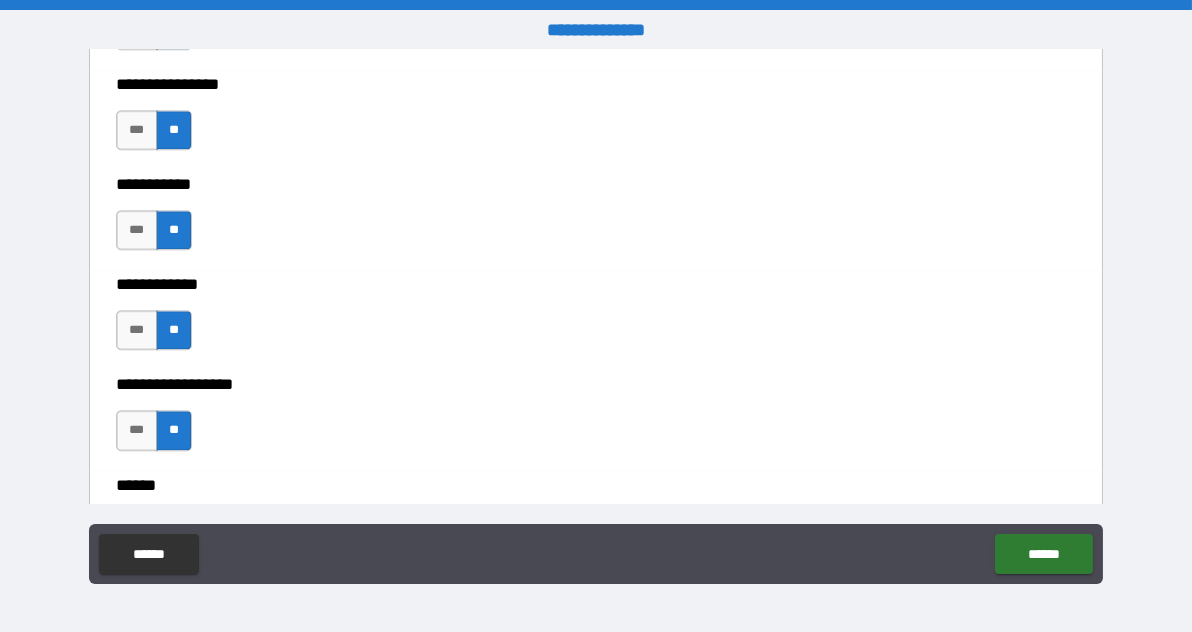 scroll, scrollTop: 10491, scrollLeft: 0, axis: vertical 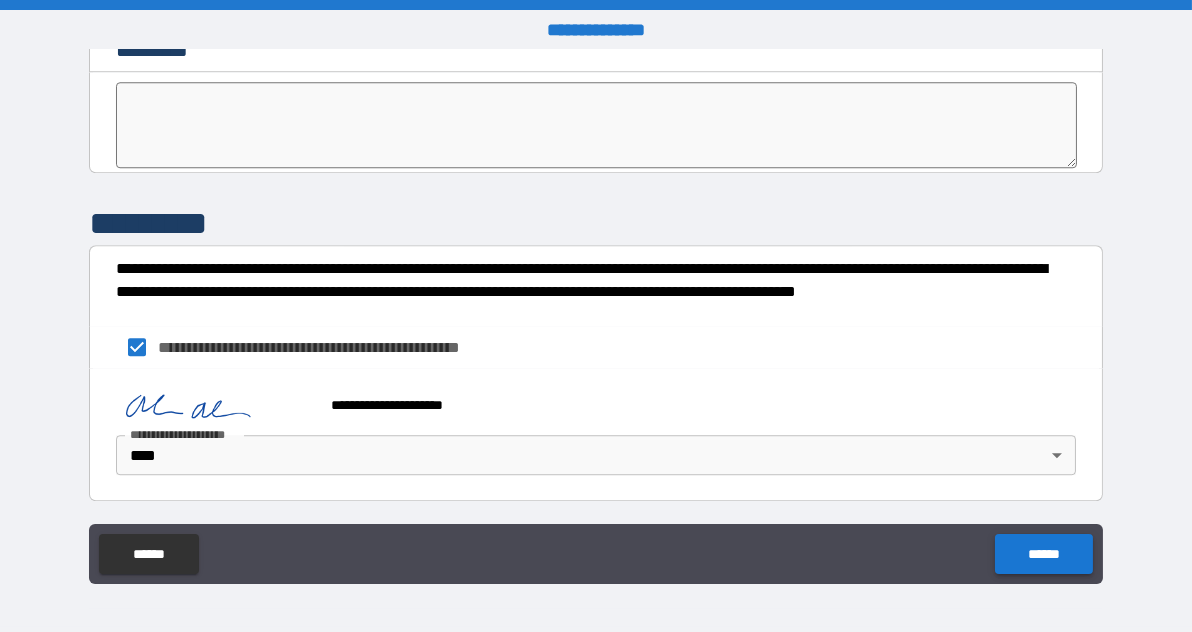 click on "******" at bounding box center (1043, 554) 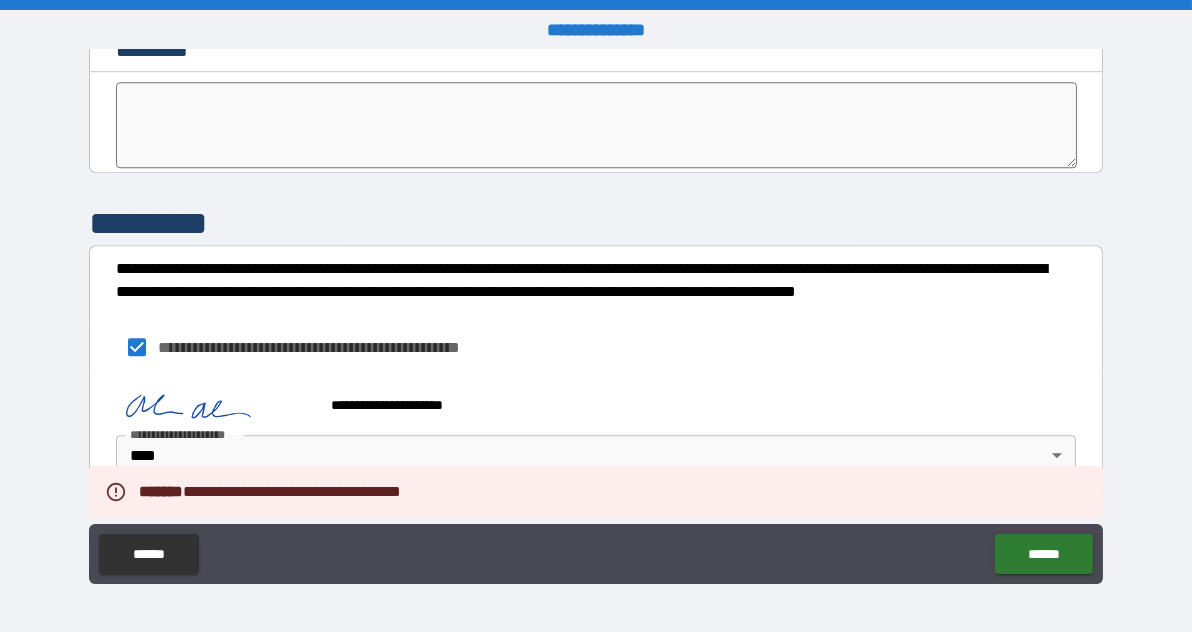 click on "**********" at bounding box center [590, 292] 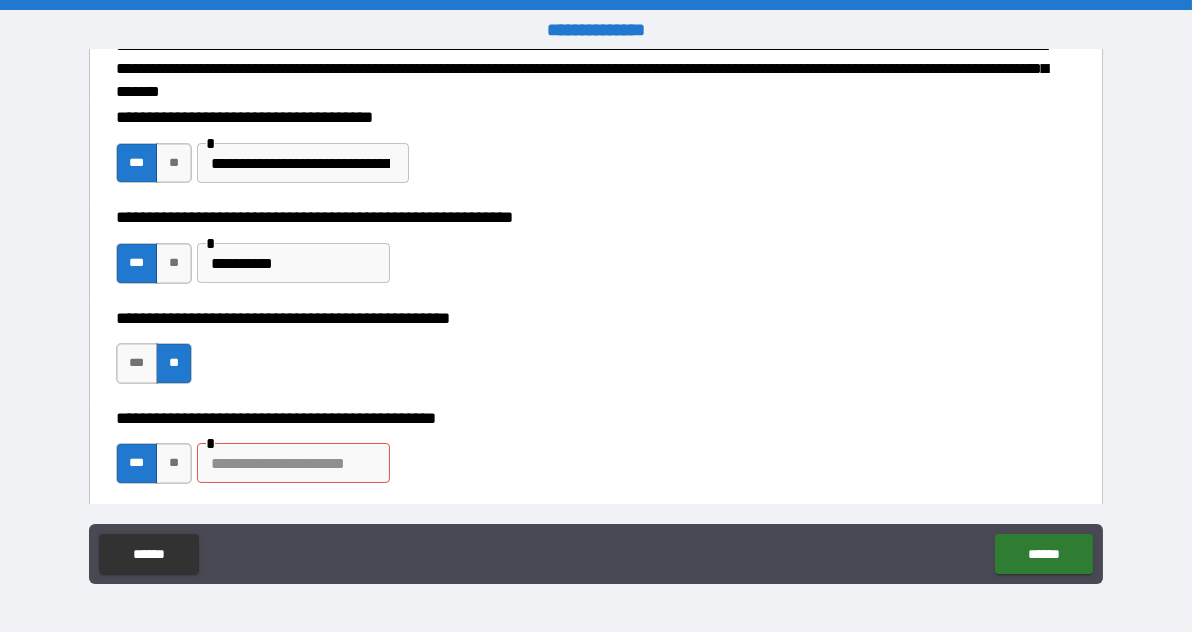 scroll, scrollTop: 265, scrollLeft: 0, axis: vertical 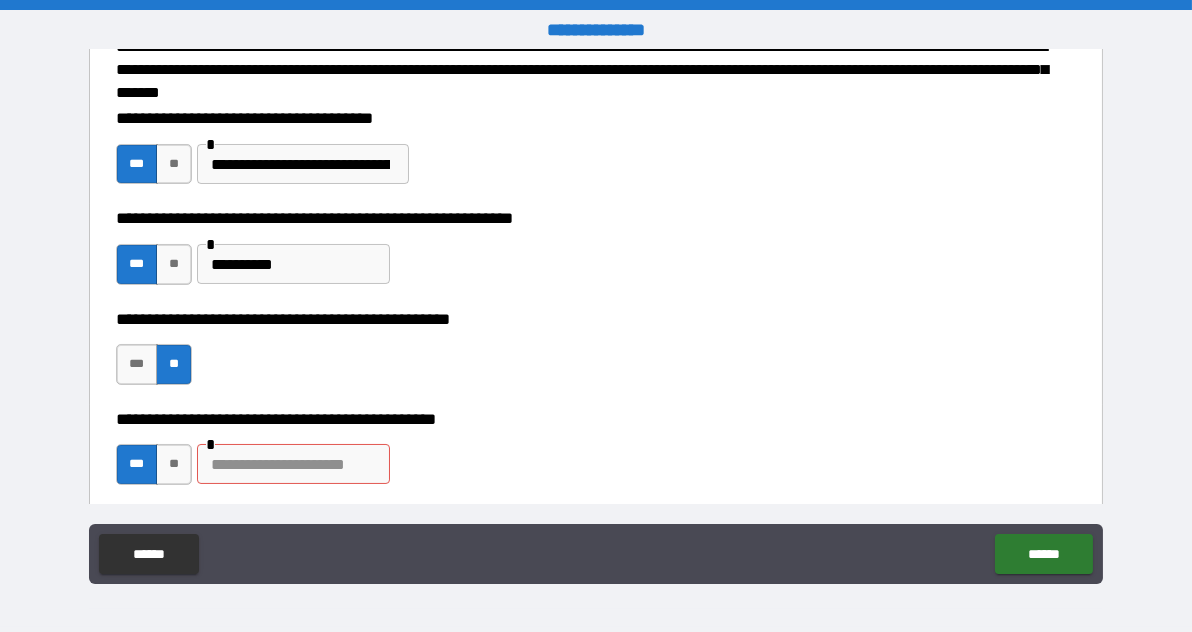 click at bounding box center [293, 464] 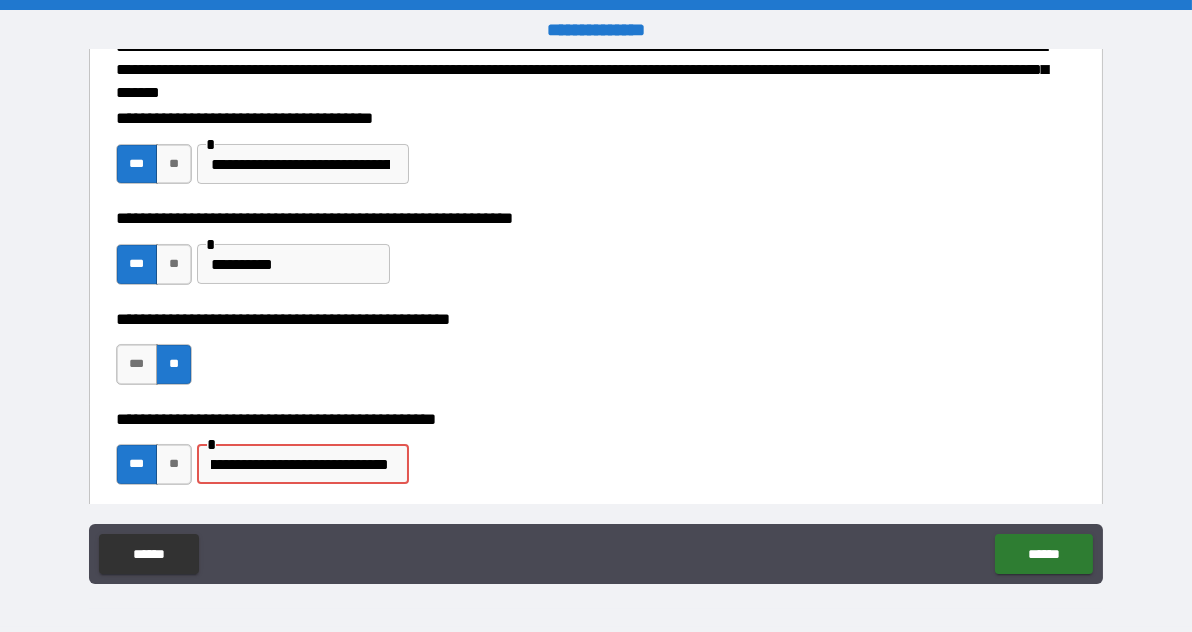 scroll, scrollTop: 0, scrollLeft: 132, axis: horizontal 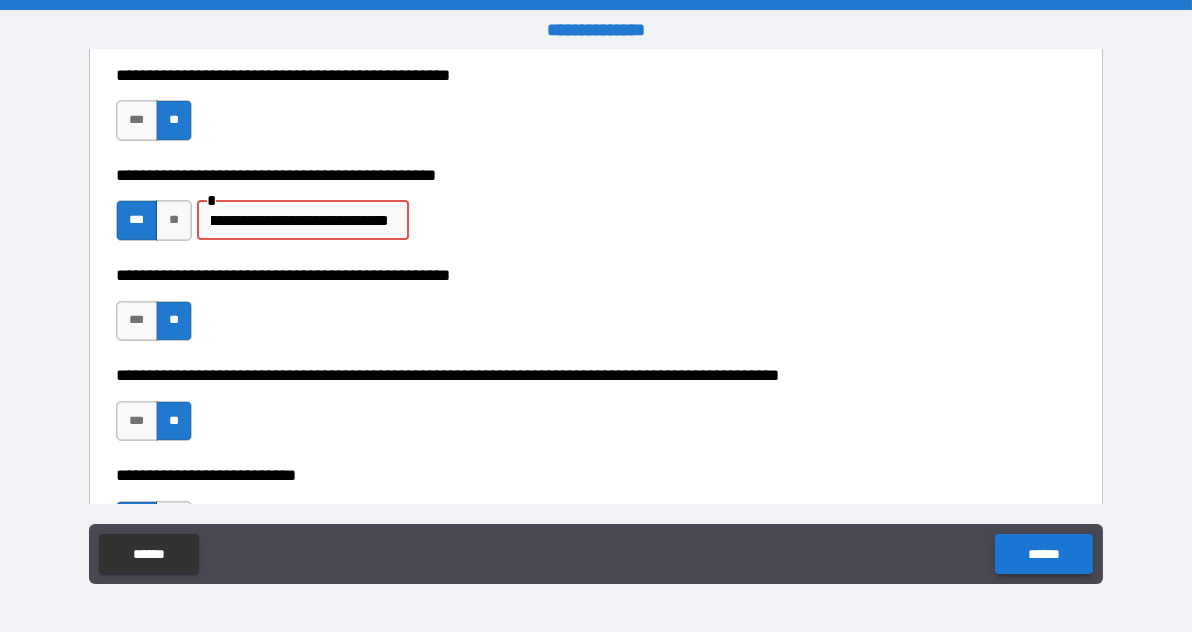 click on "******" at bounding box center [1043, 554] 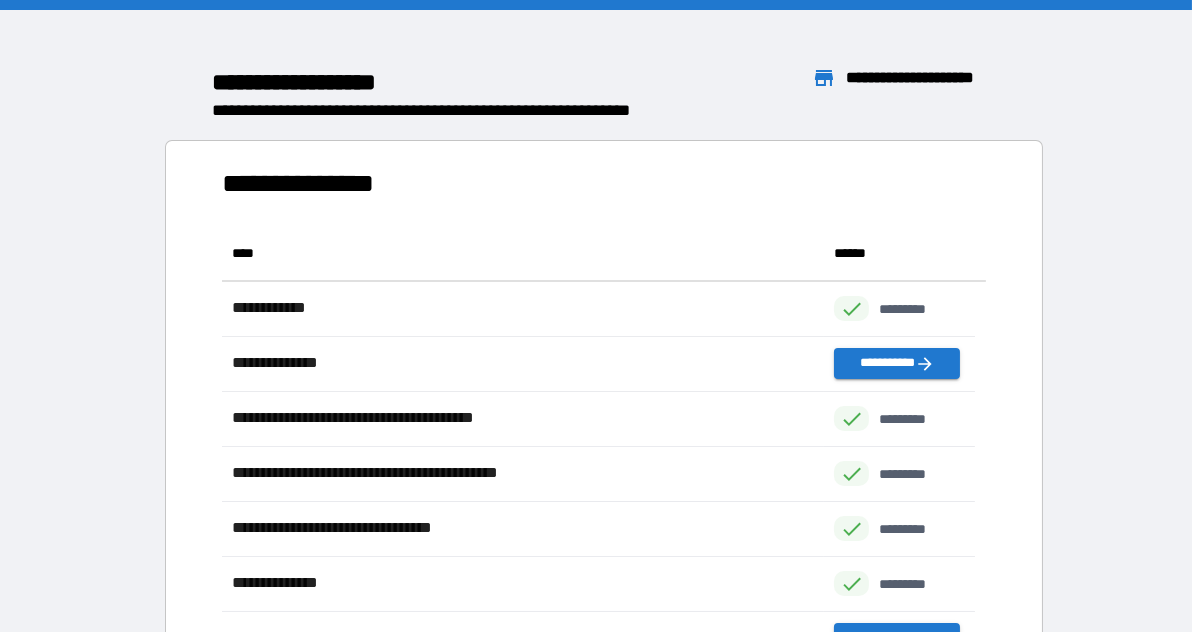 scroll, scrollTop: 481, scrollLeft: 737, axis: both 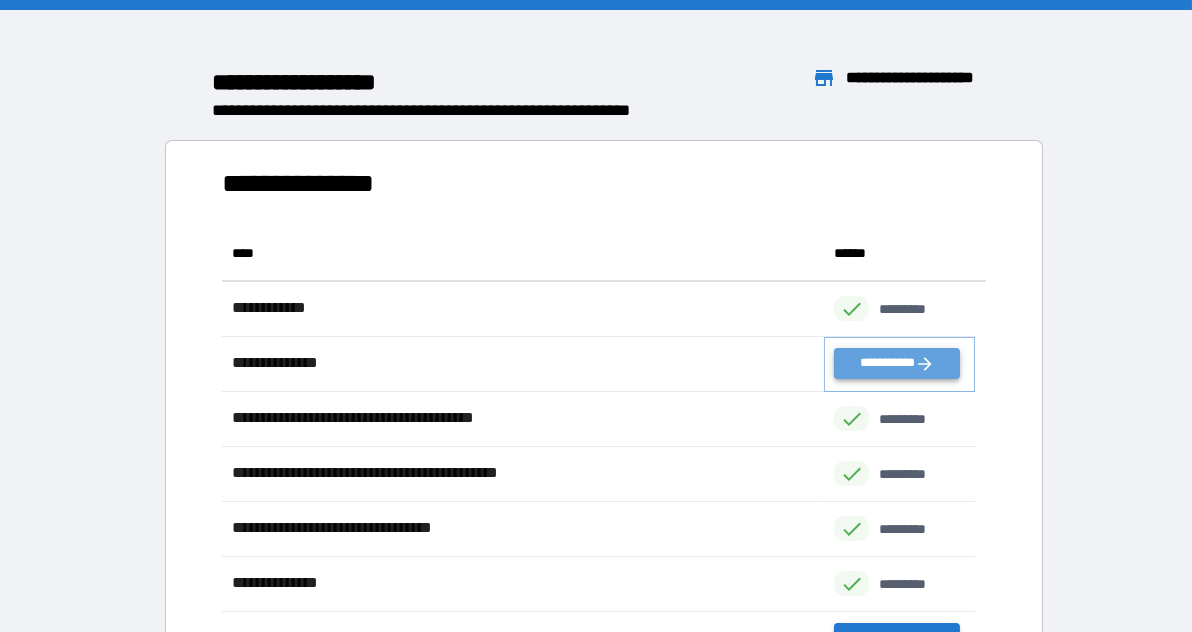 click 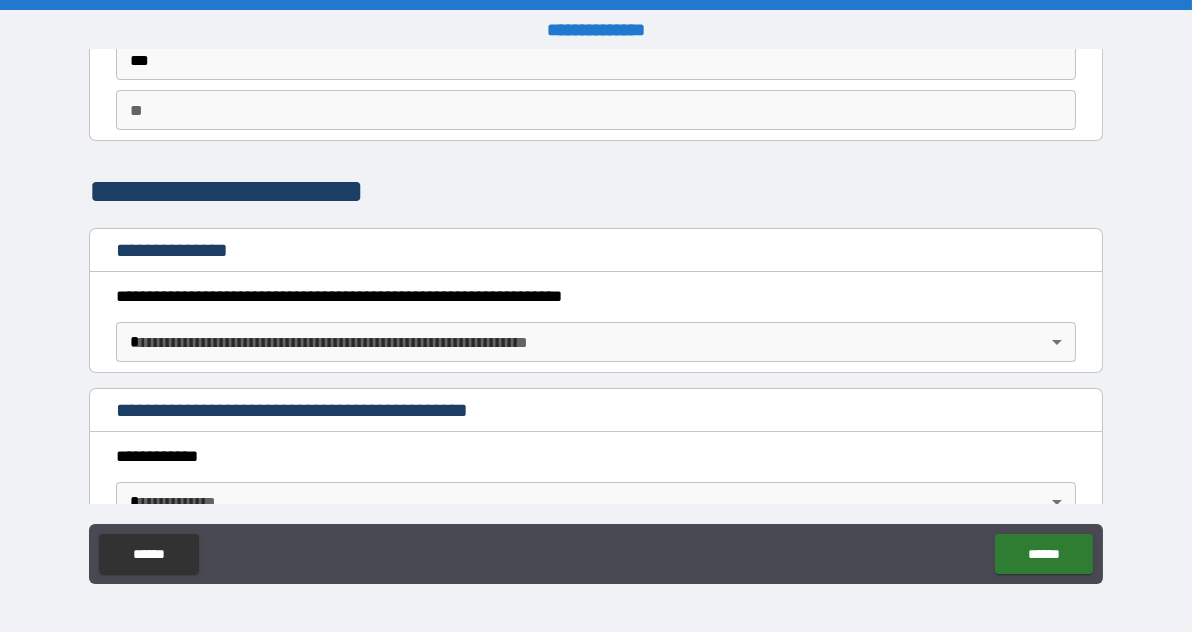 scroll, scrollTop: 154, scrollLeft: 0, axis: vertical 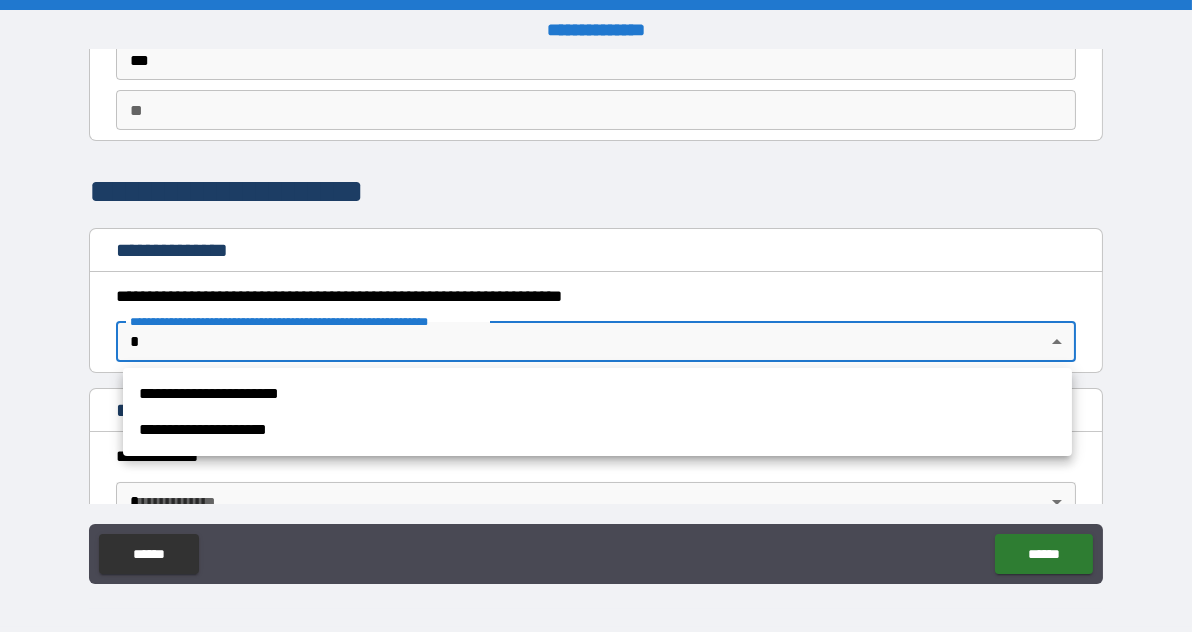 click on "**********" at bounding box center (597, 394) 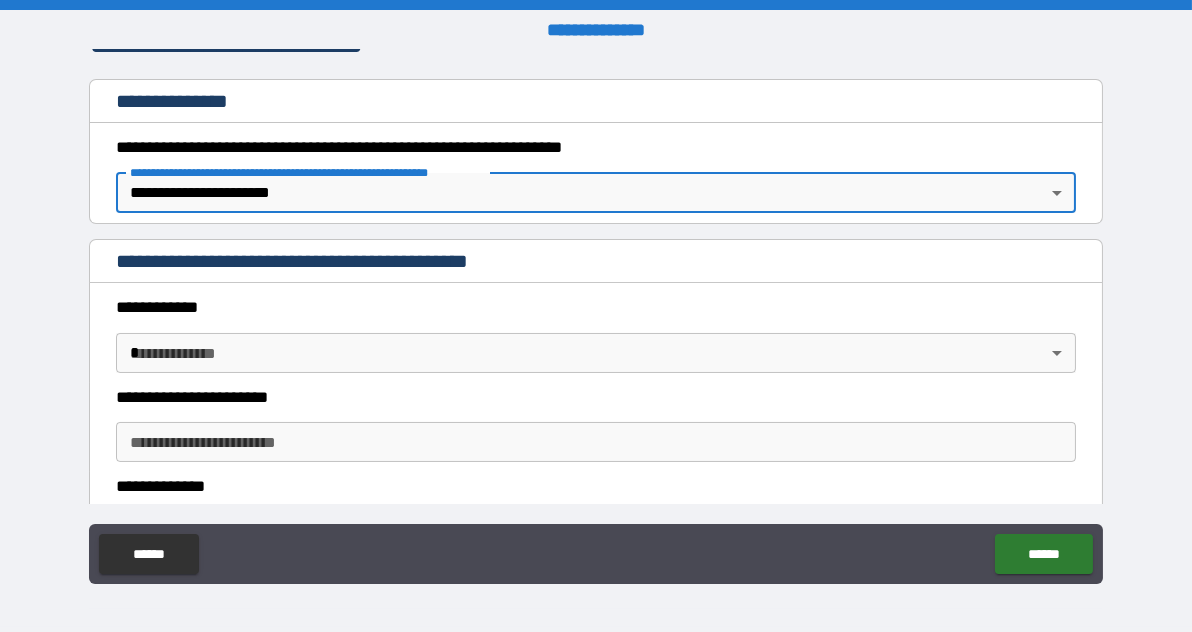 scroll, scrollTop: 316, scrollLeft: 0, axis: vertical 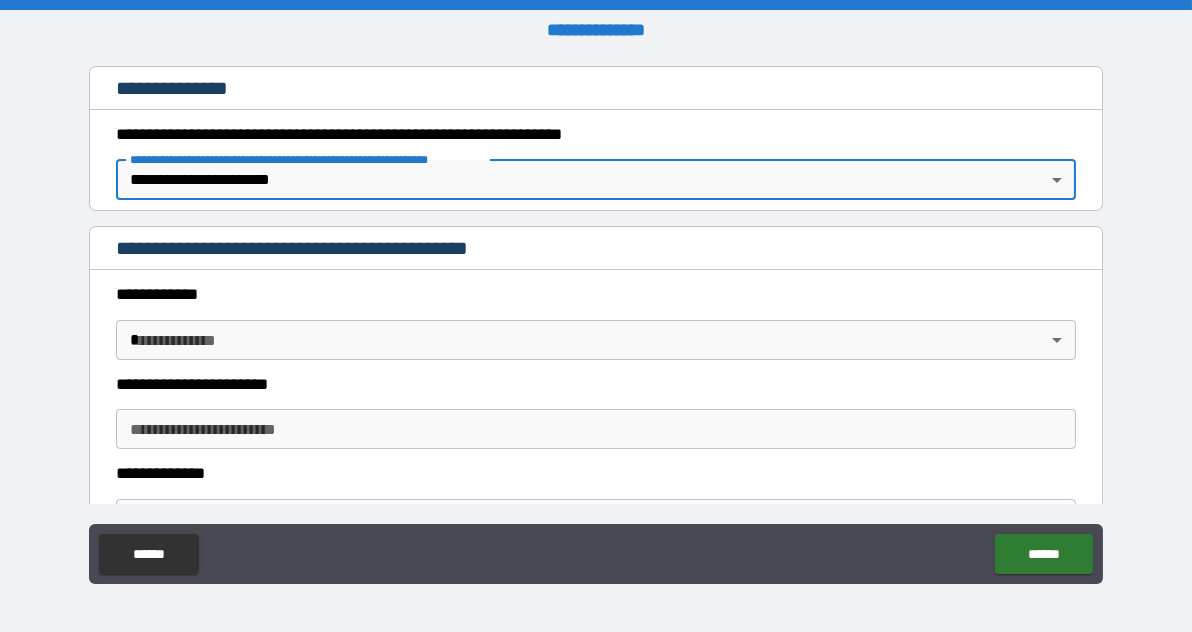 click on "**********" at bounding box center [596, 316] 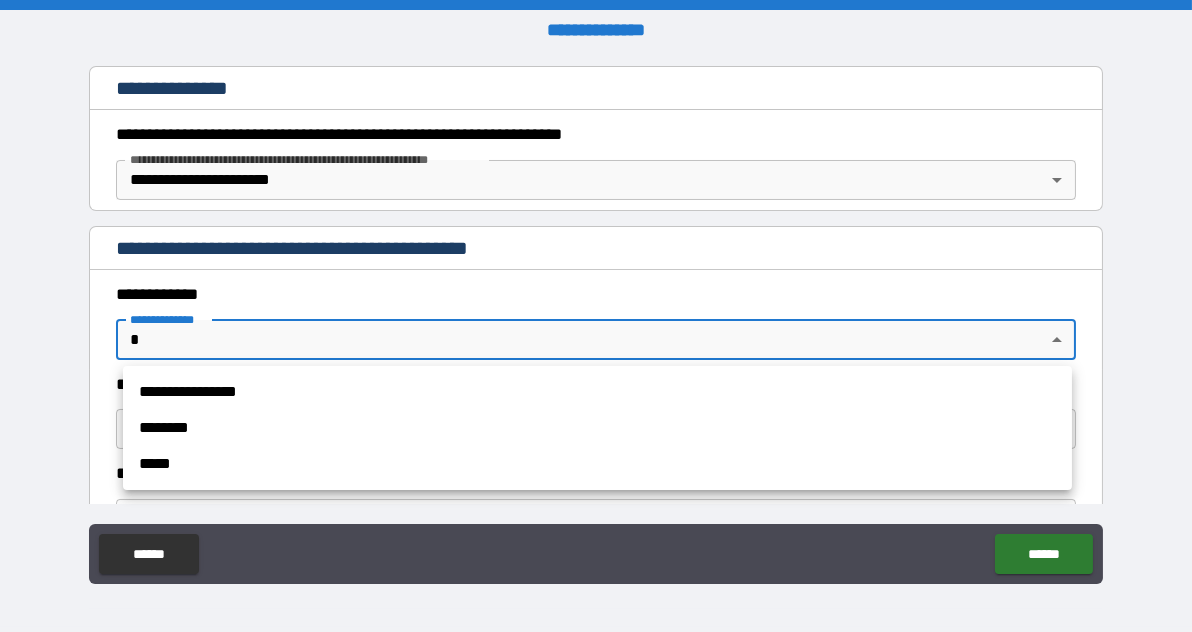 click on "*****" at bounding box center (597, 464) 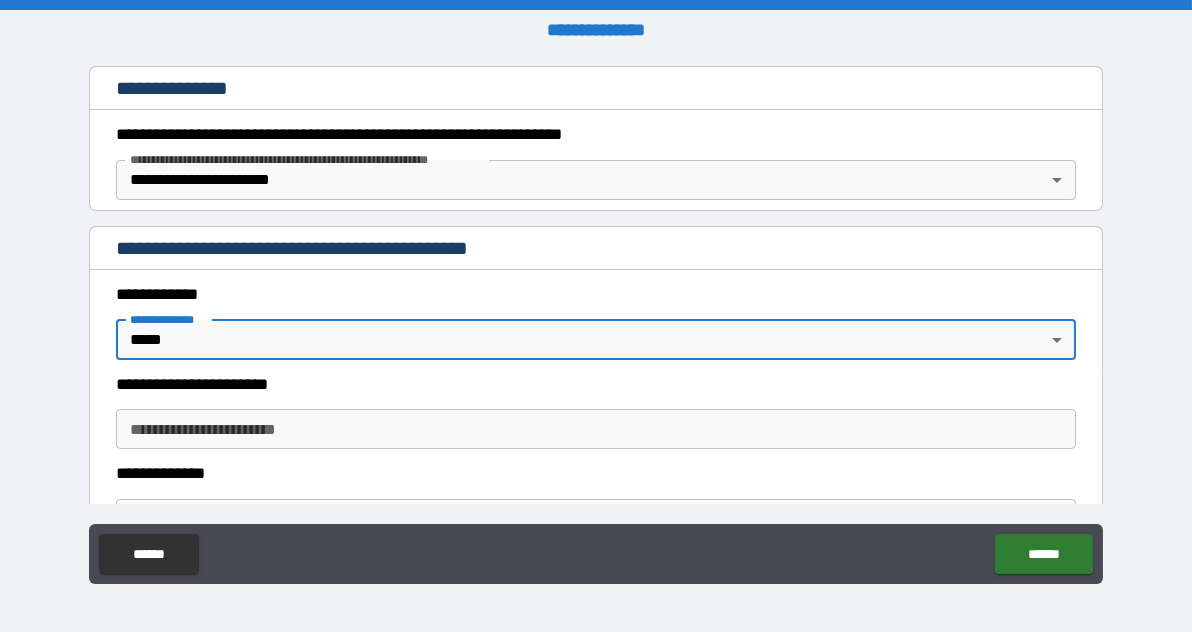 click on "**********" at bounding box center (596, 429) 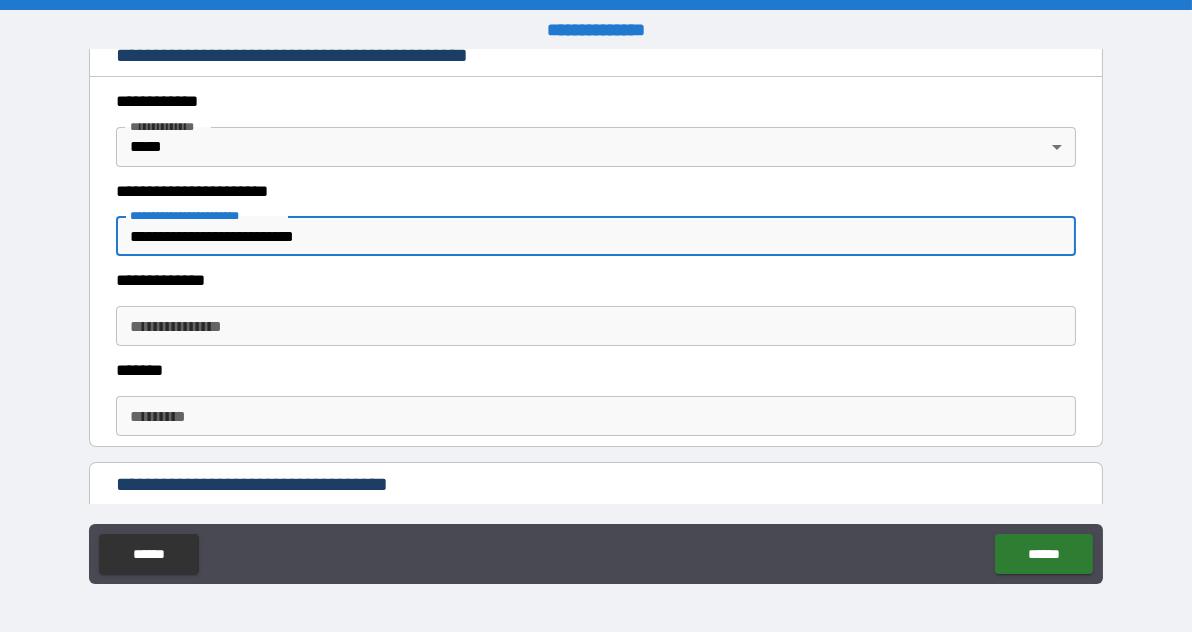 scroll, scrollTop: 515, scrollLeft: 0, axis: vertical 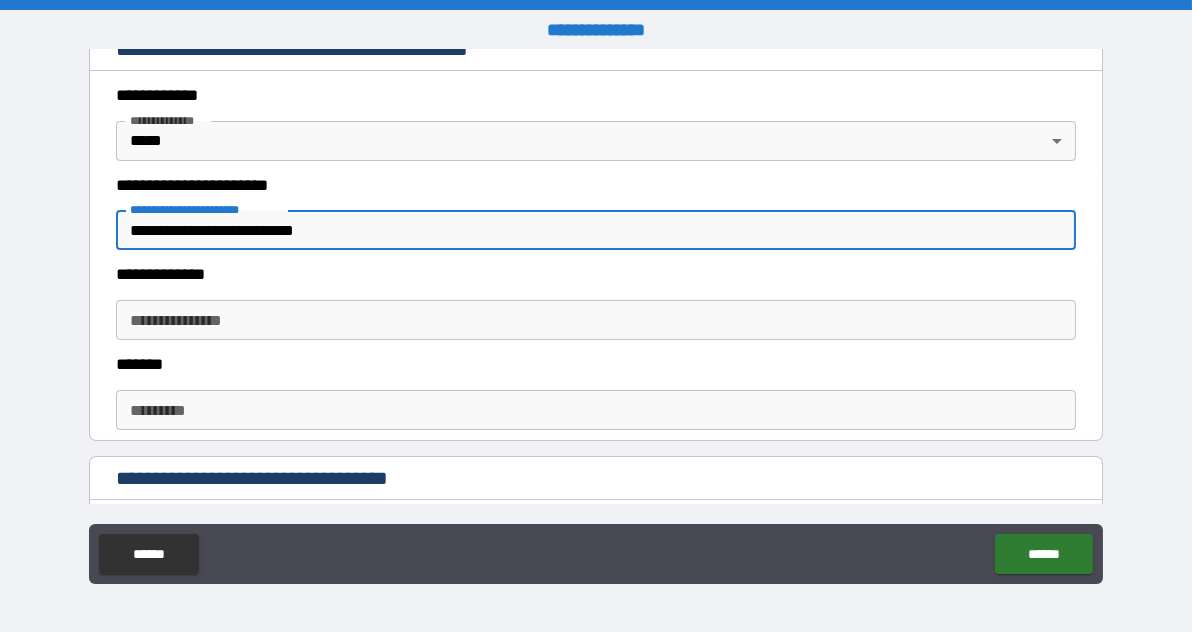 click on "**********" at bounding box center [596, 320] 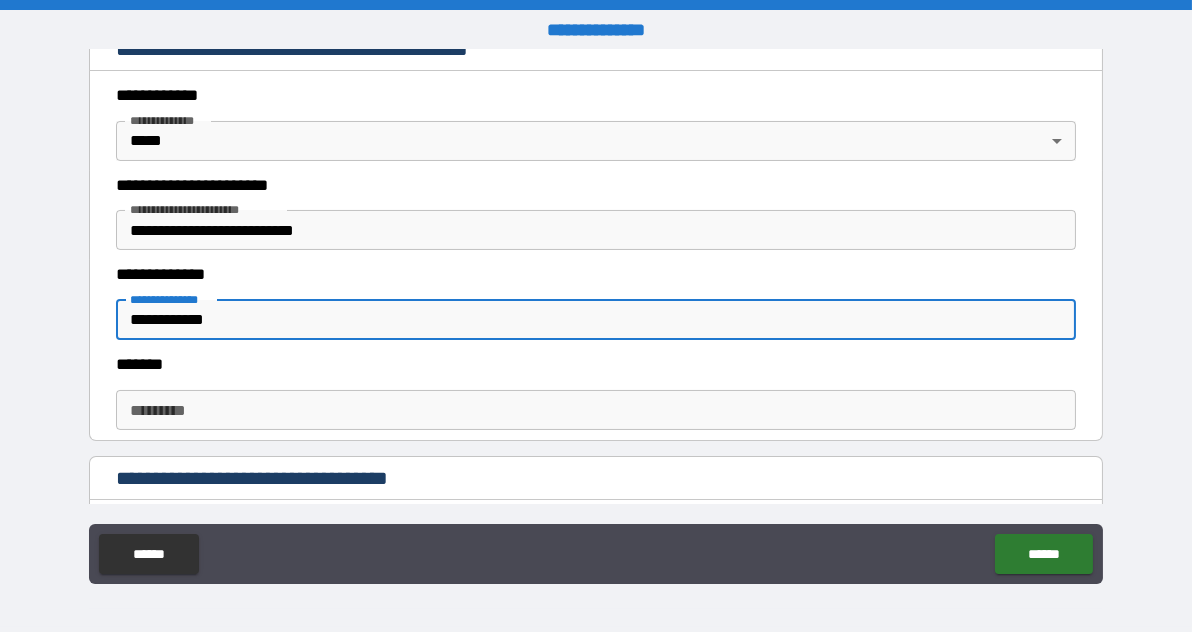 click on "*******   *" at bounding box center [596, 410] 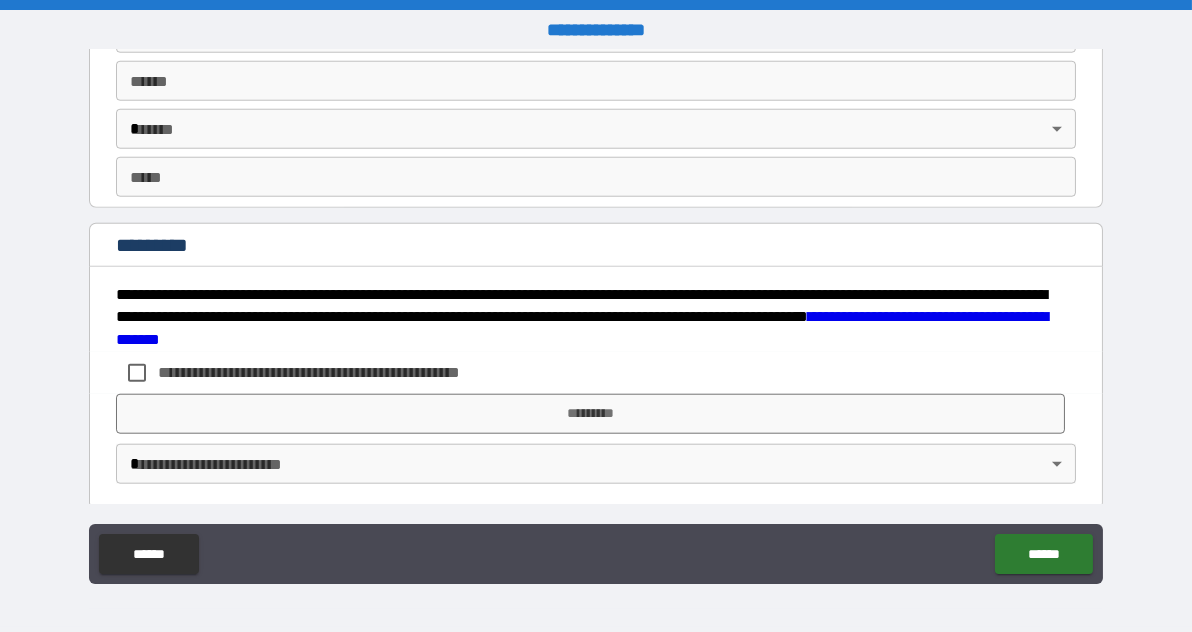 scroll, scrollTop: 3877, scrollLeft: 0, axis: vertical 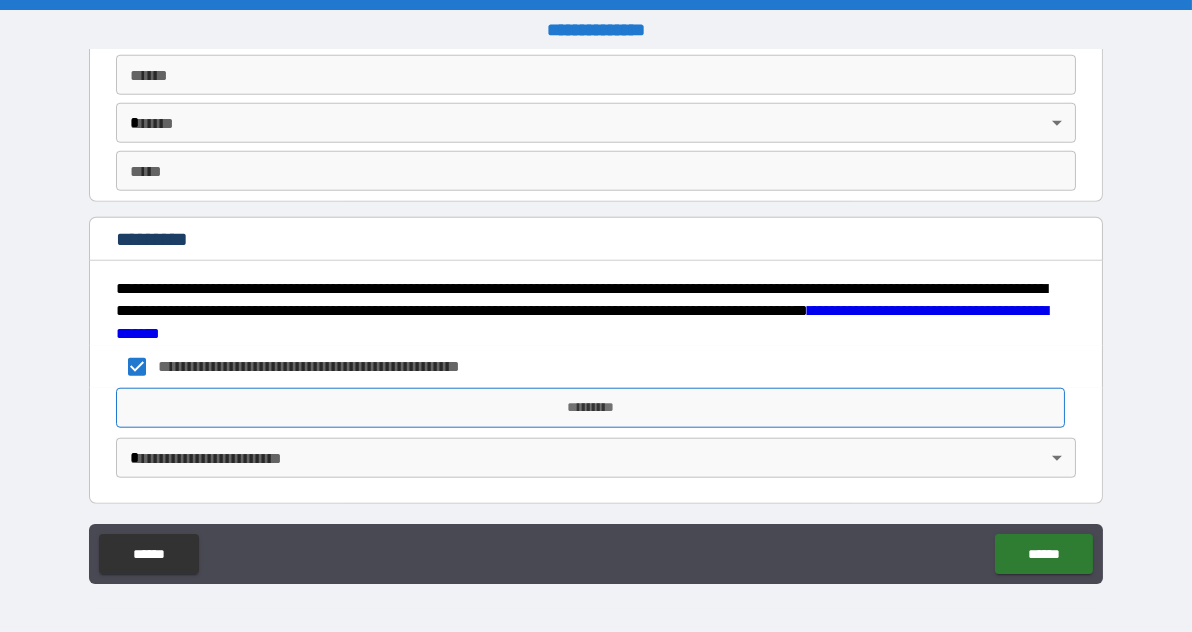click on "*********" at bounding box center (590, 408) 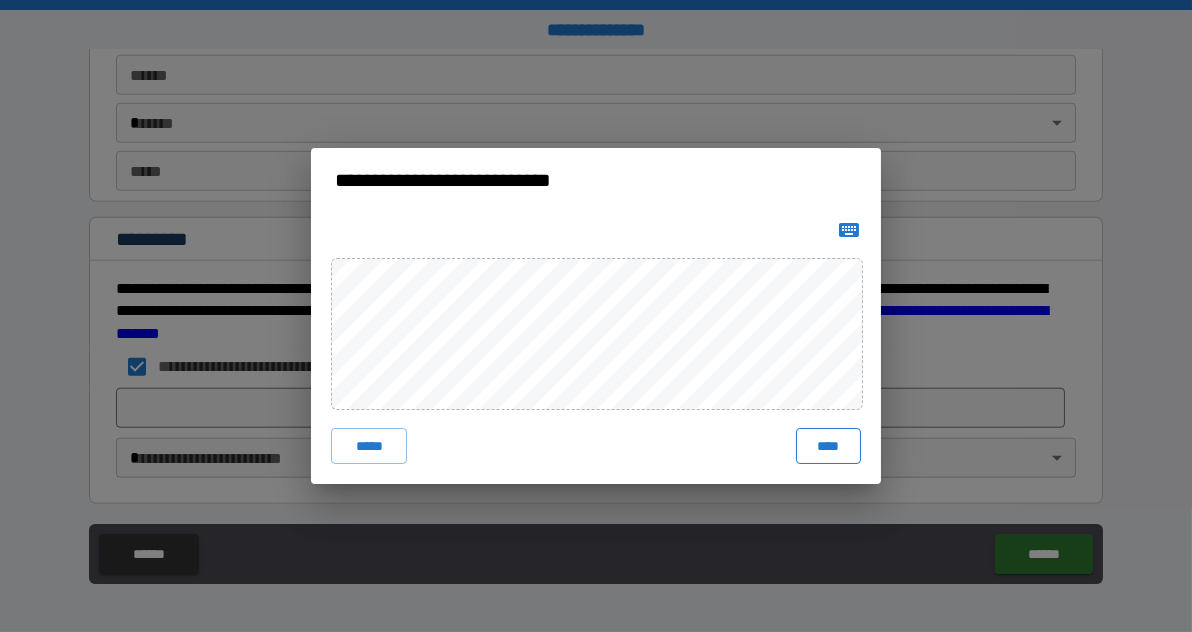 click on "****" at bounding box center (828, 446) 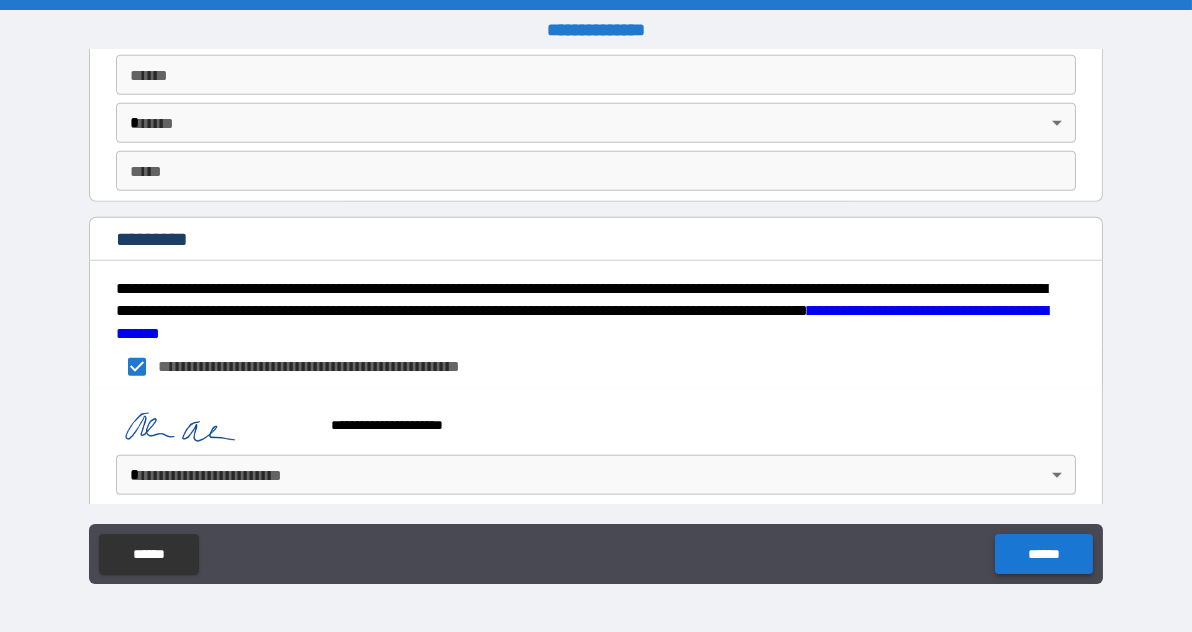 click on "******" at bounding box center [1043, 554] 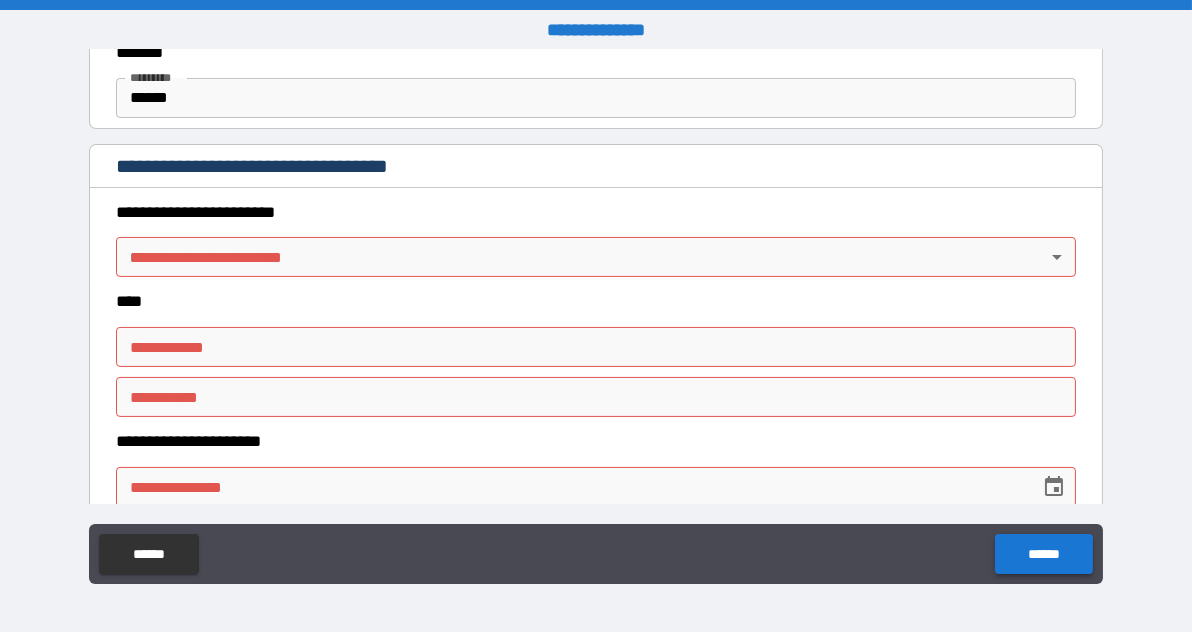 scroll, scrollTop: 824, scrollLeft: 0, axis: vertical 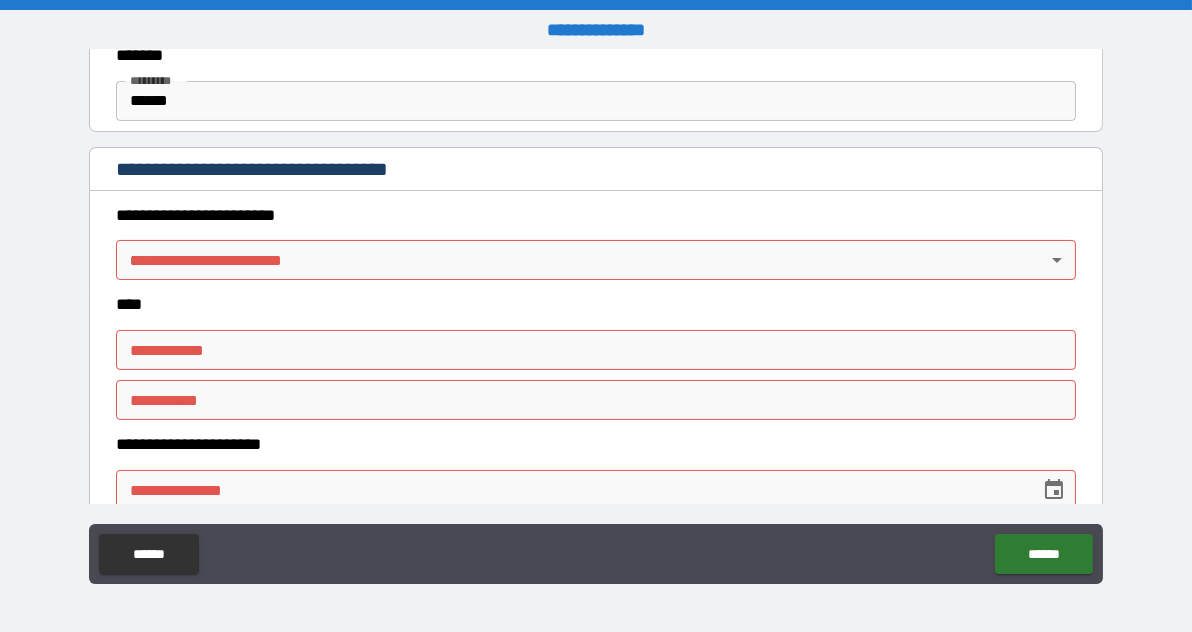 click on "**********" at bounding box center (596, 316) 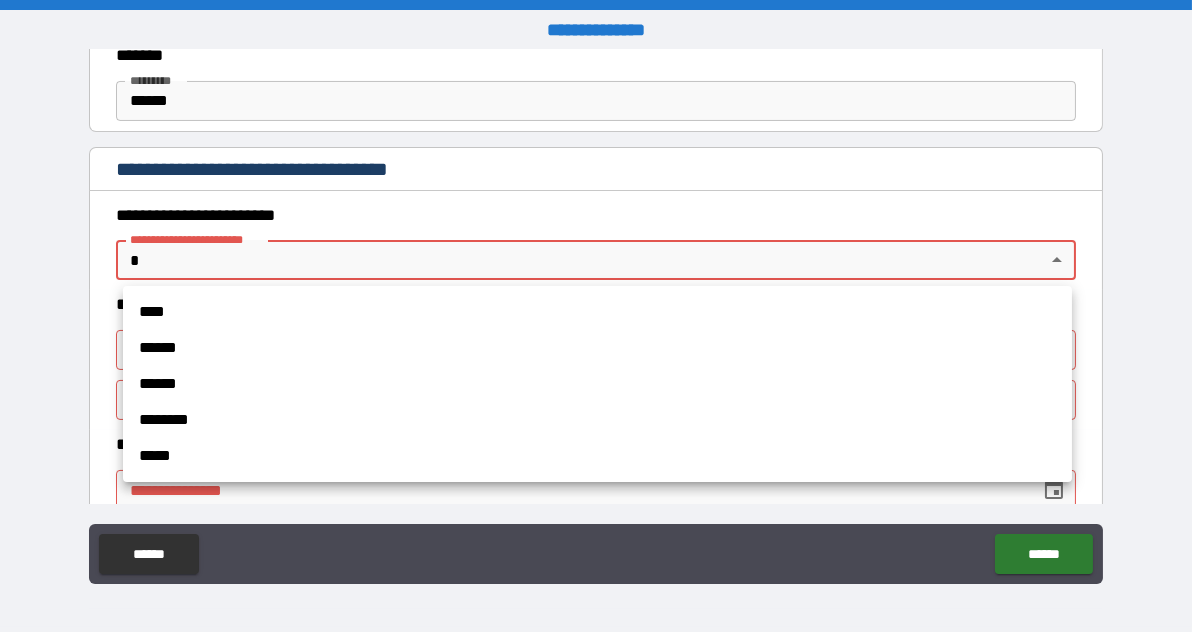 click on "******" at bounding box center [597, 348] 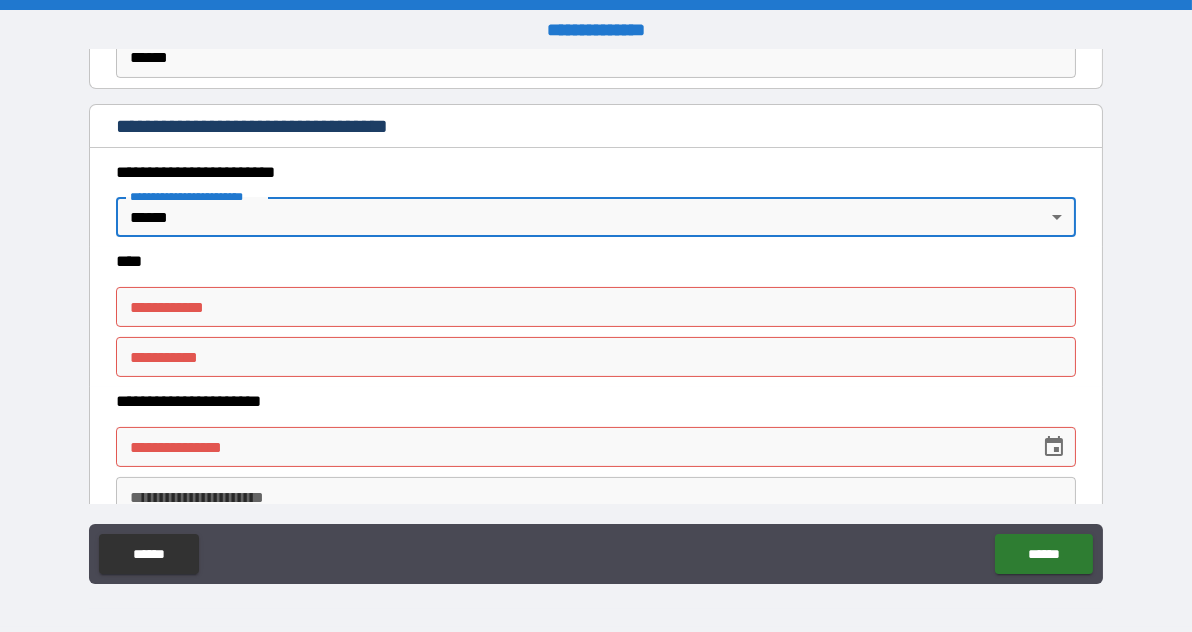scroll, scrollTop: 872, scrollLeft: 0, axis: vertical 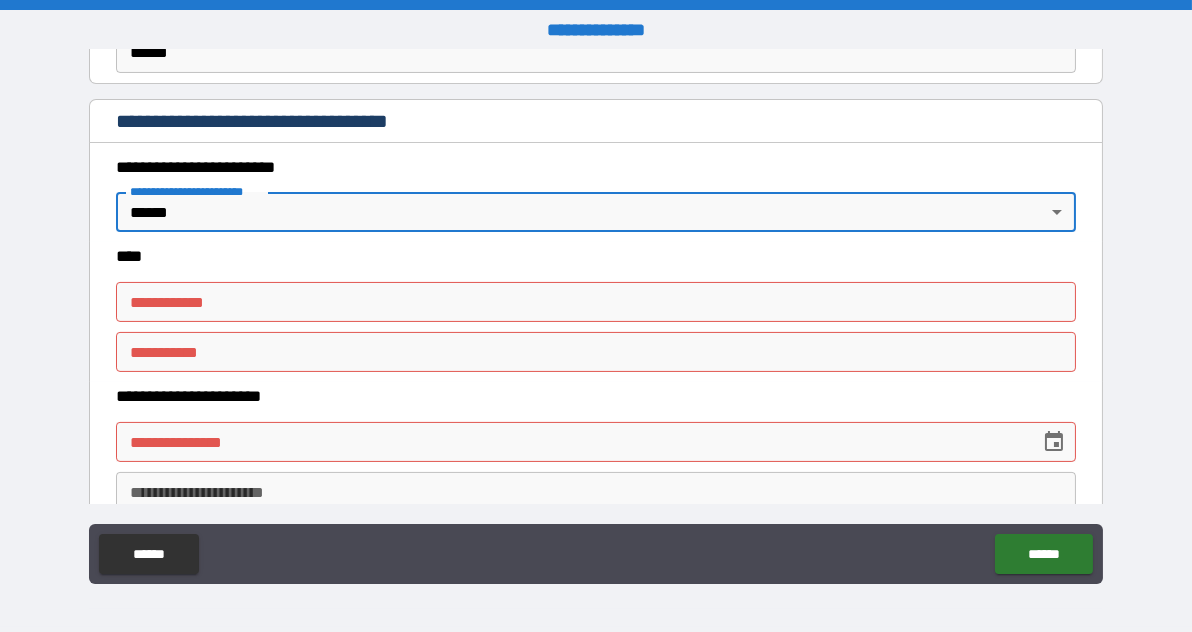 click on "**********" at bounding box center [596, 302] 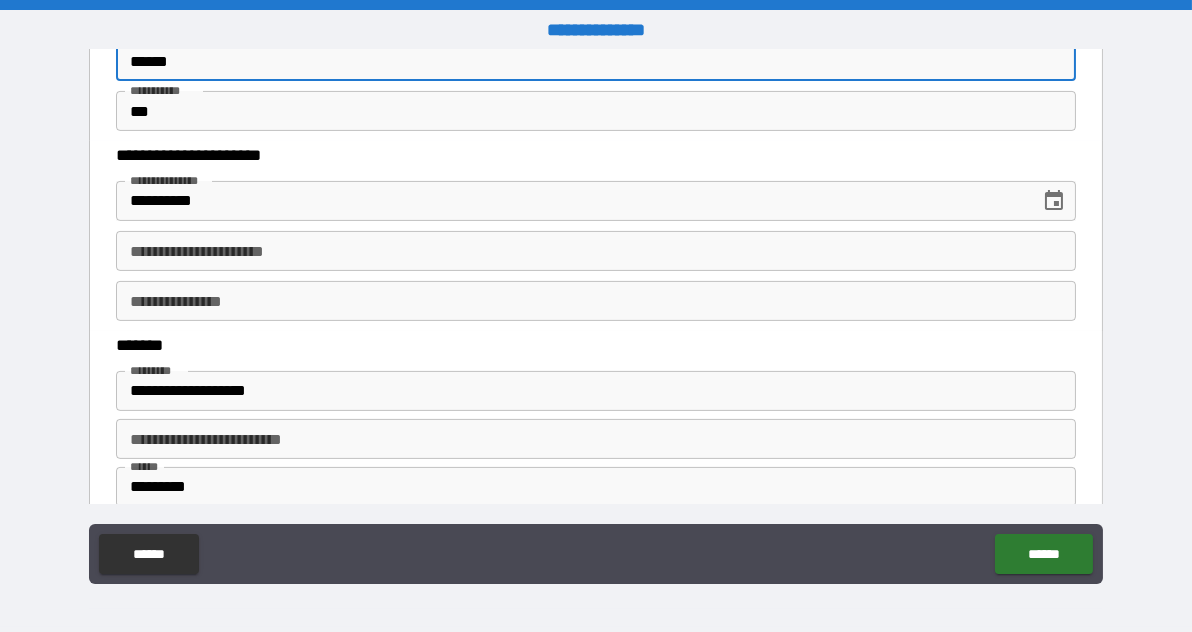 scroll, scrollTop: 1114, scrollLeft: 0, axis: vertical 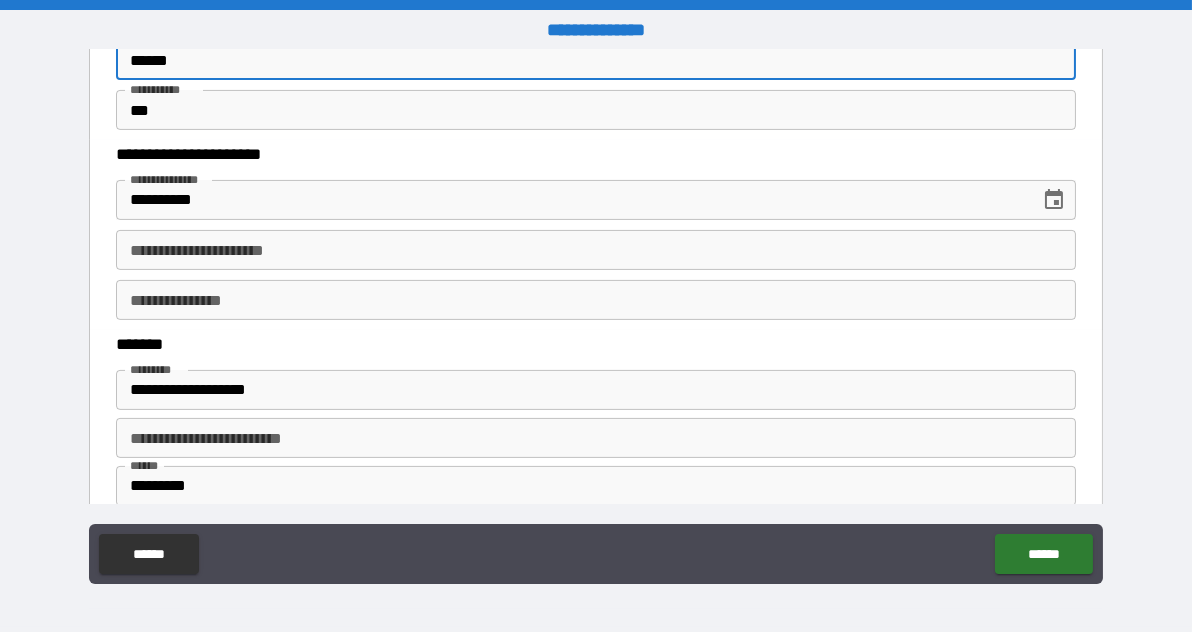 click on "**********" at bounding box center (596, 300) 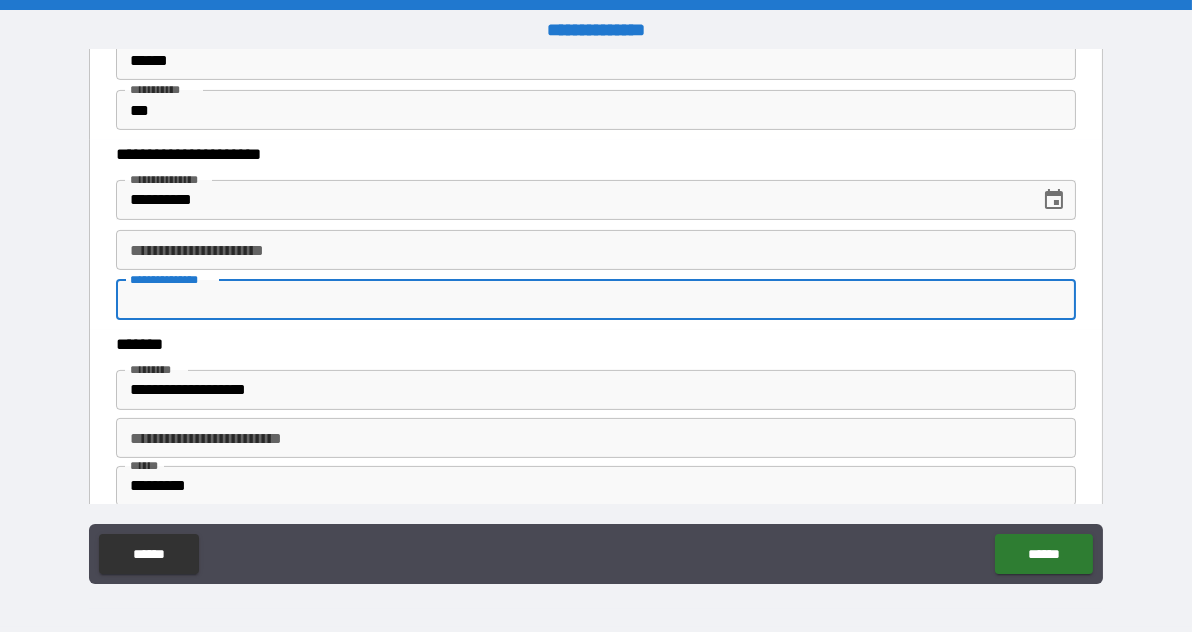 click on "**********" at bounding box center (596, 300) 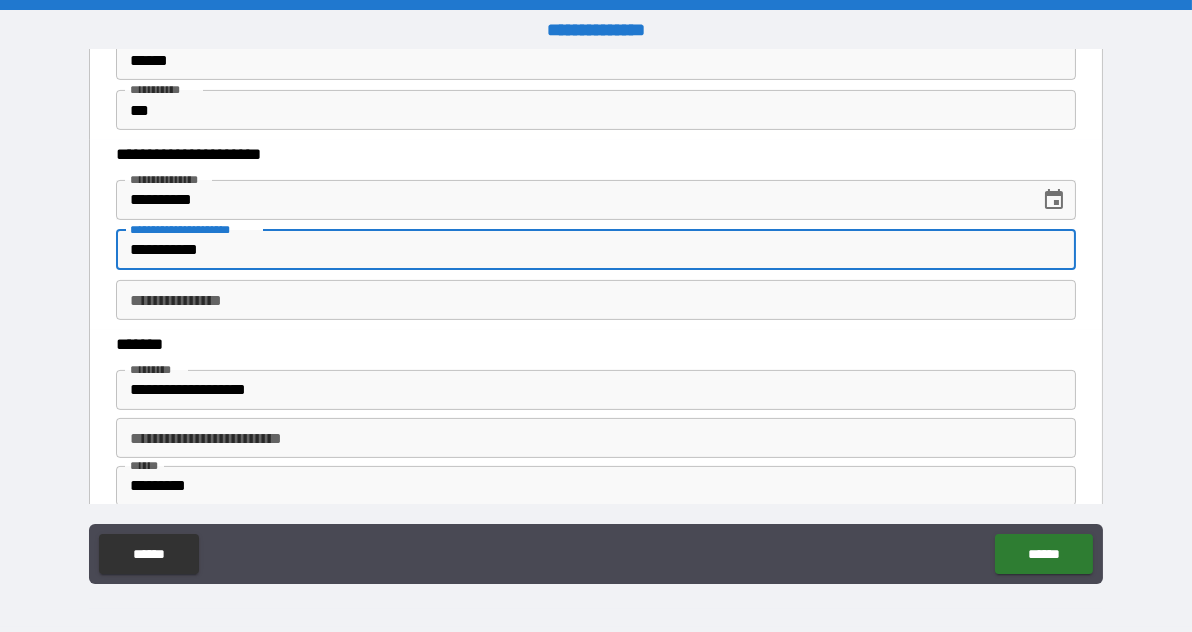 click on "**********" at bounding box center (596, 300) 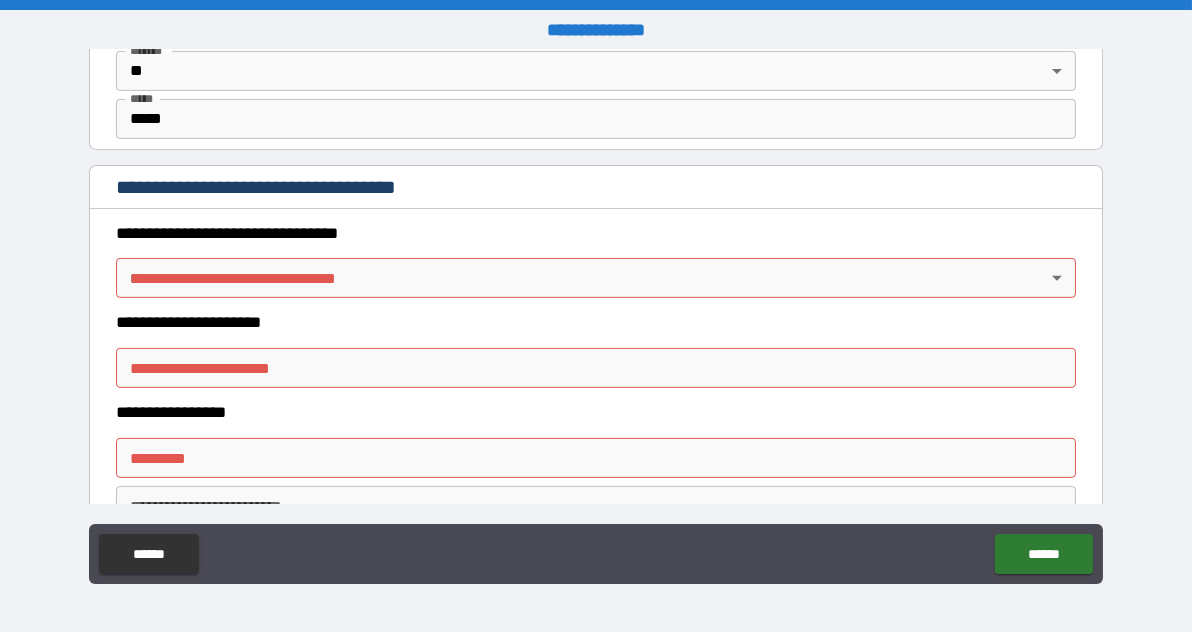 scroll, scrollTop: 1581, scrollLeft: 0, axis: vertical 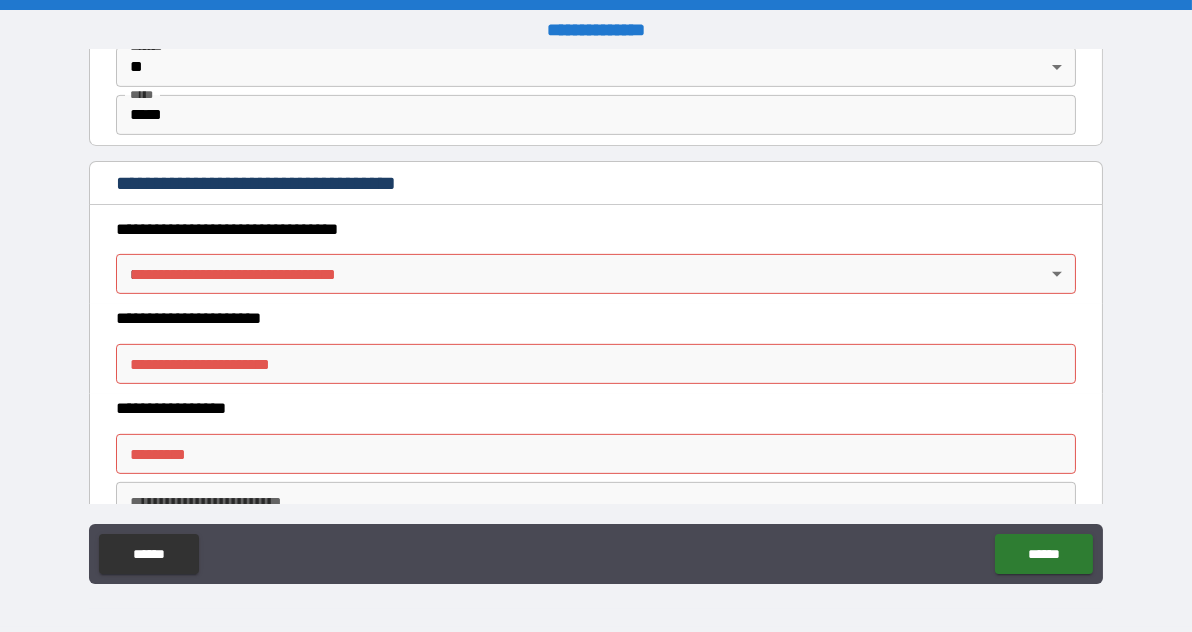 click on "**********" at bounding box center [596, 316] 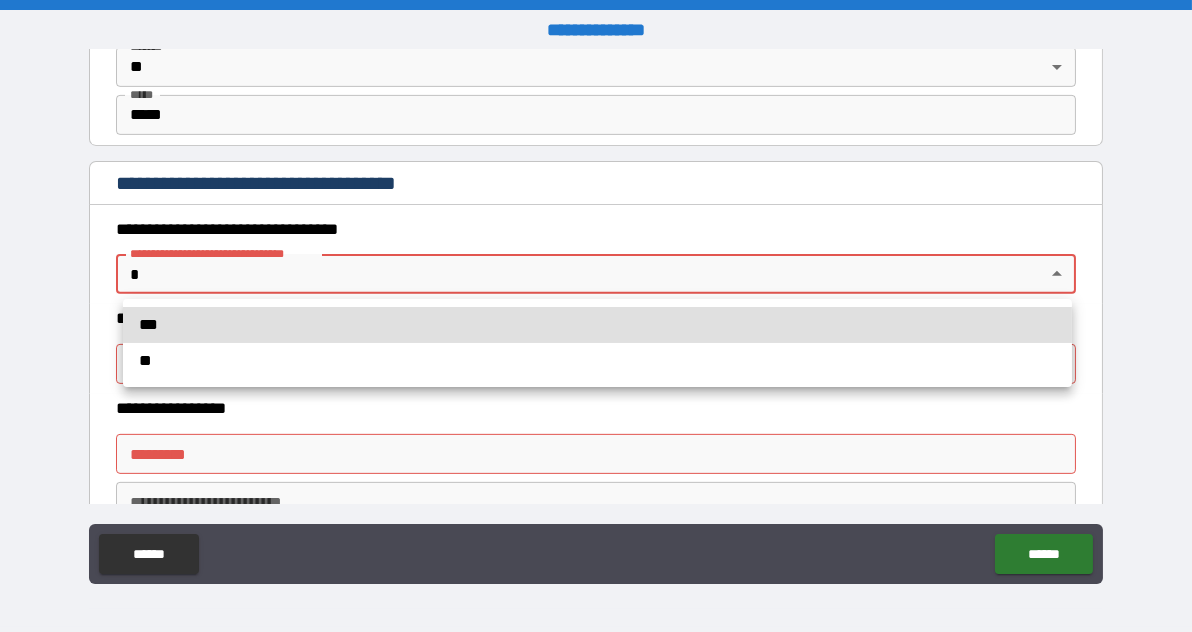 click on "**" at bounding box center [597, 361] 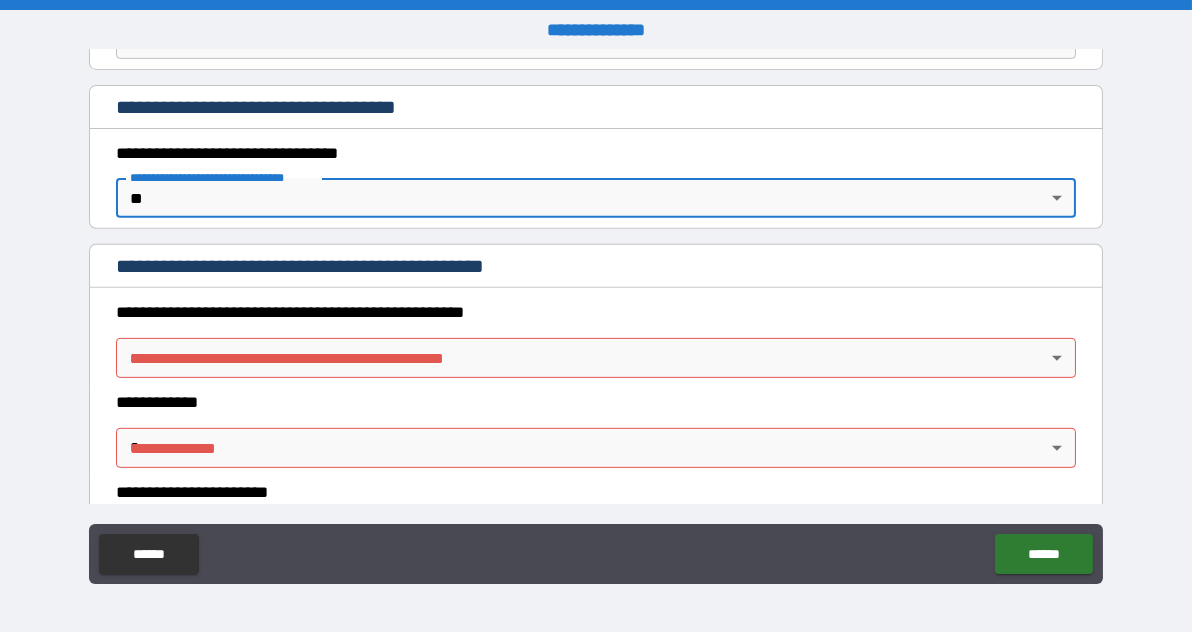 scroll, scrollTop: 1661, scrollLeft: 0, axis: vertical 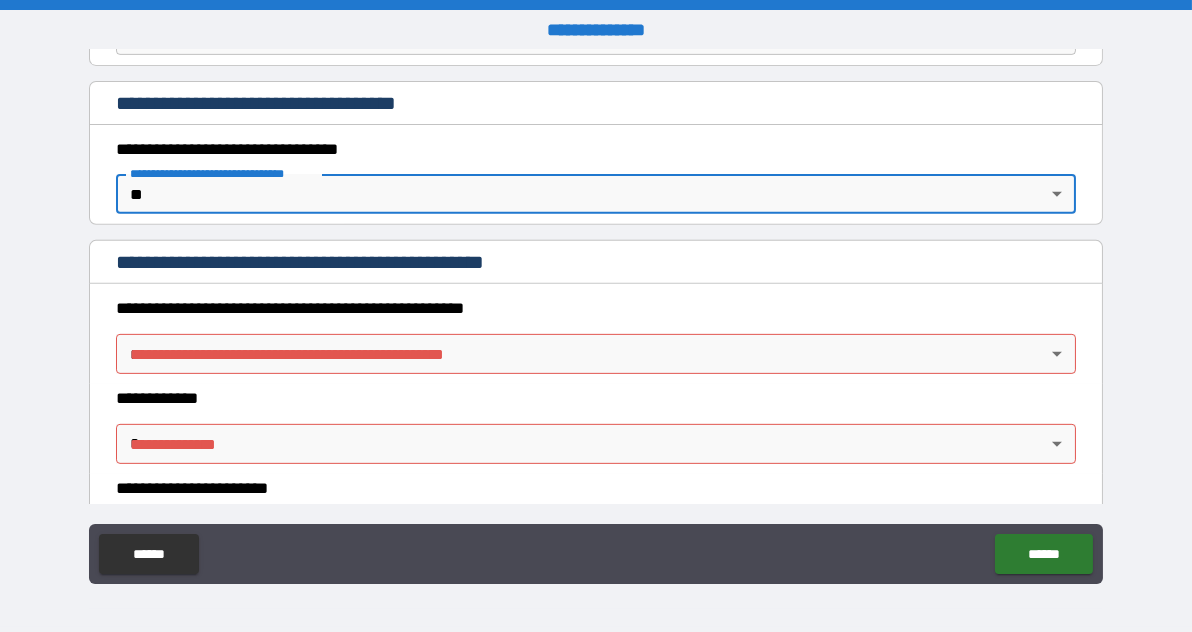 click on "**********" at bounding box center [596, 316] 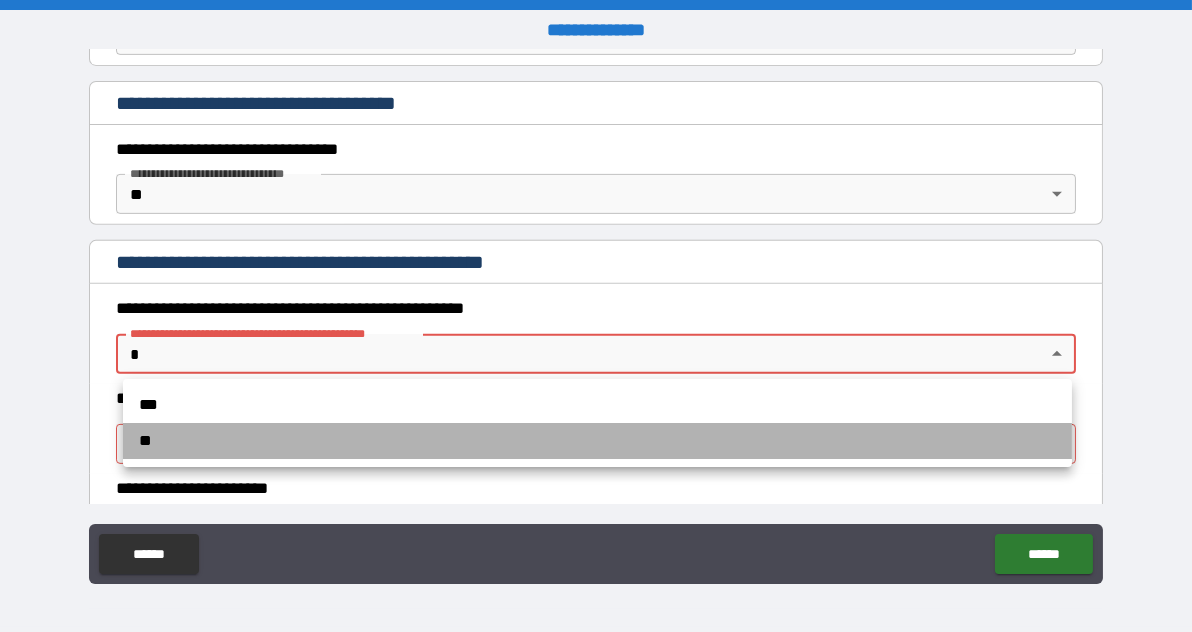 click on "**" at bounding box center (597, 441) 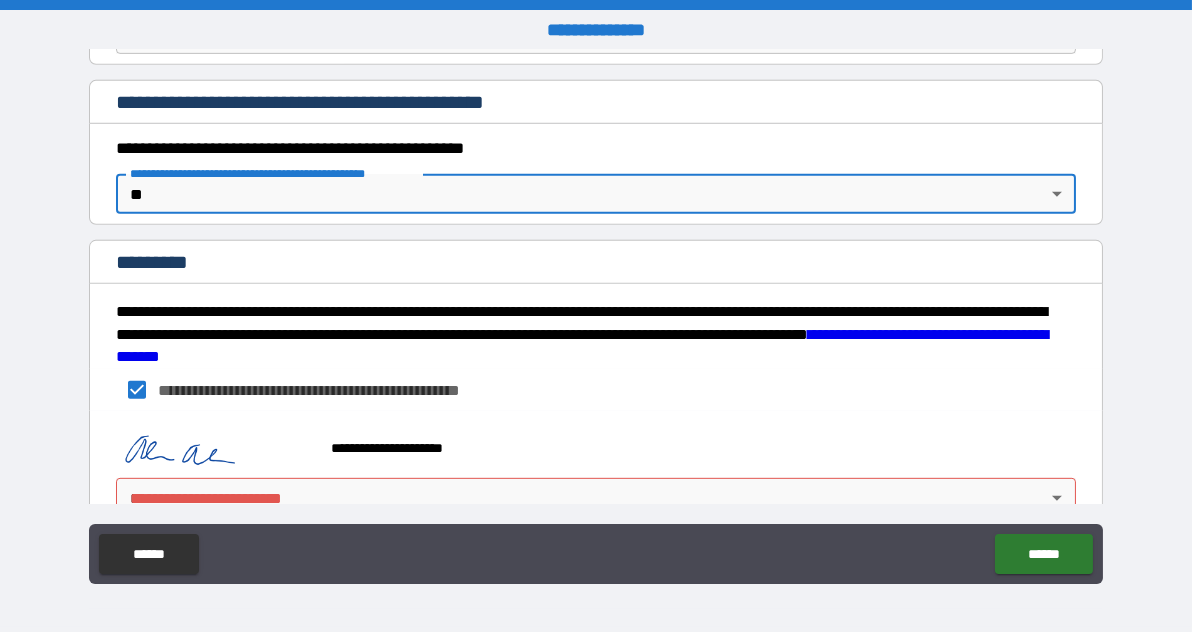 scroll, scrollTop: 1862, scrollLeft: 0, axis: vertical 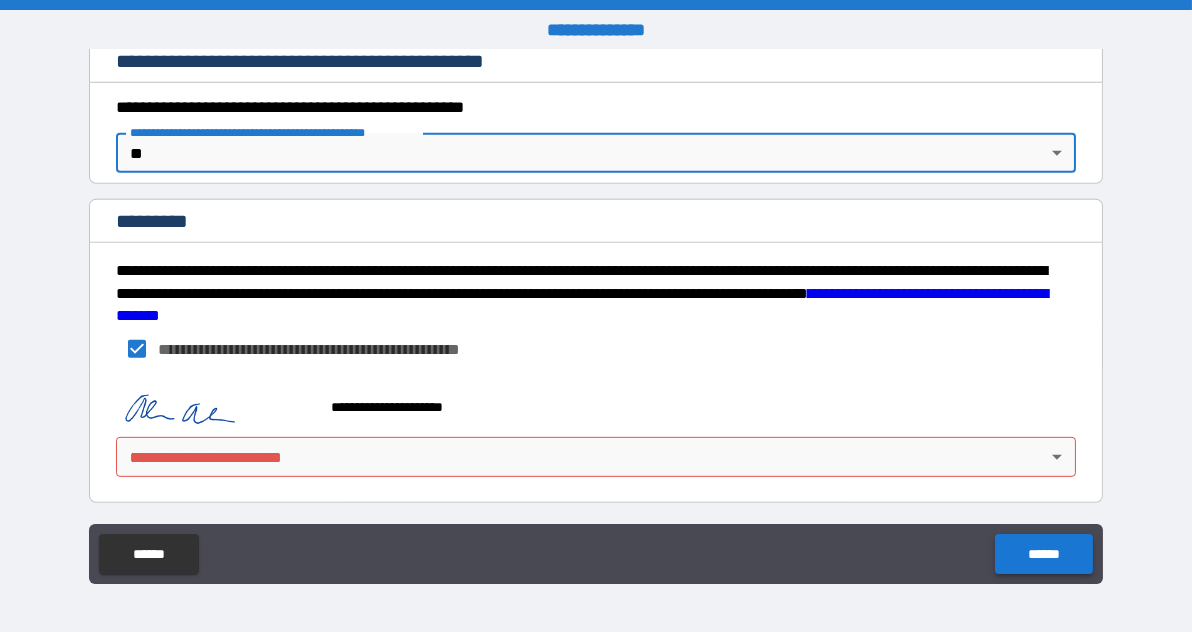 click on "******" at bounding box center [1043, 554] 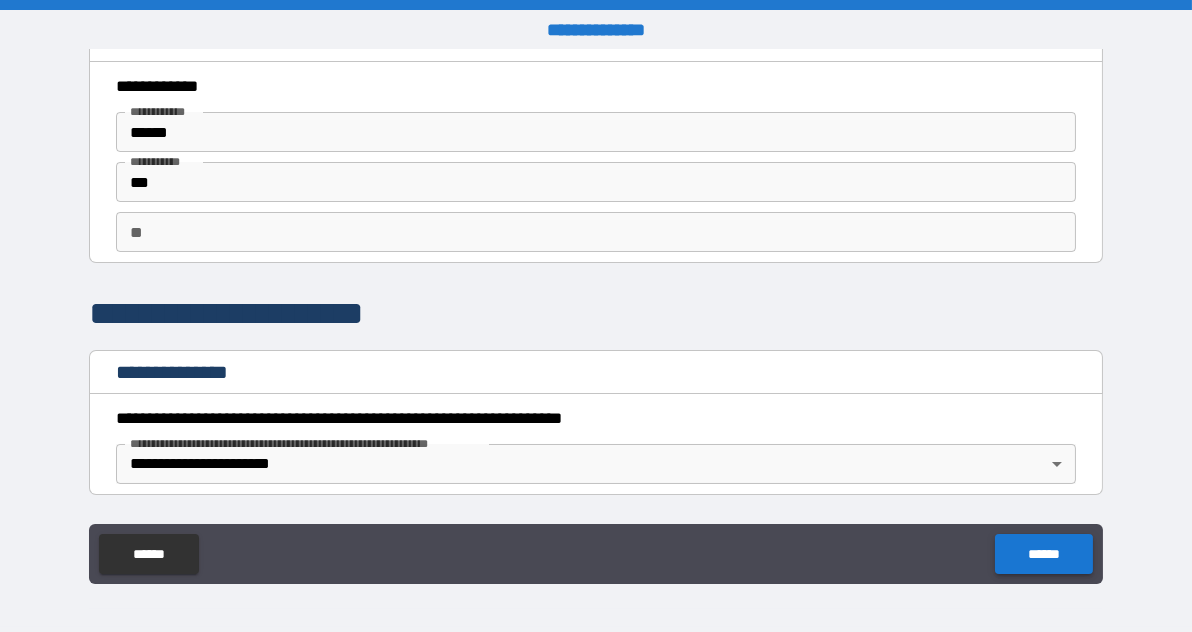 scroll, scrollTop: 0, scrollLeft: 0, axis: both 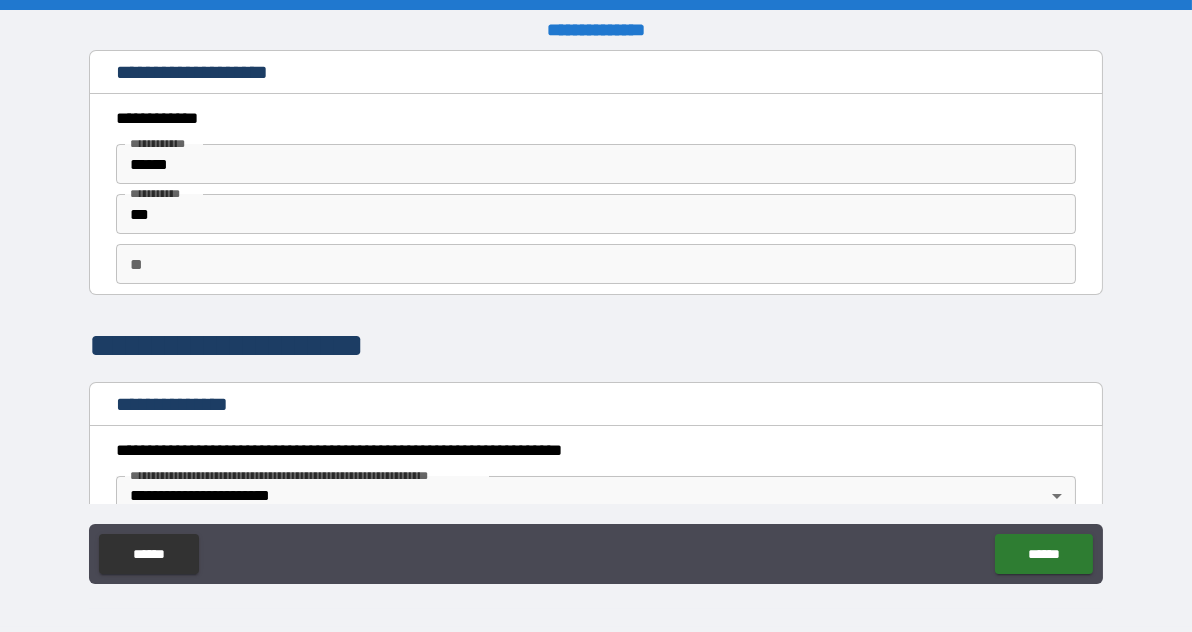 click on "**" at bounding box center (596, 264) 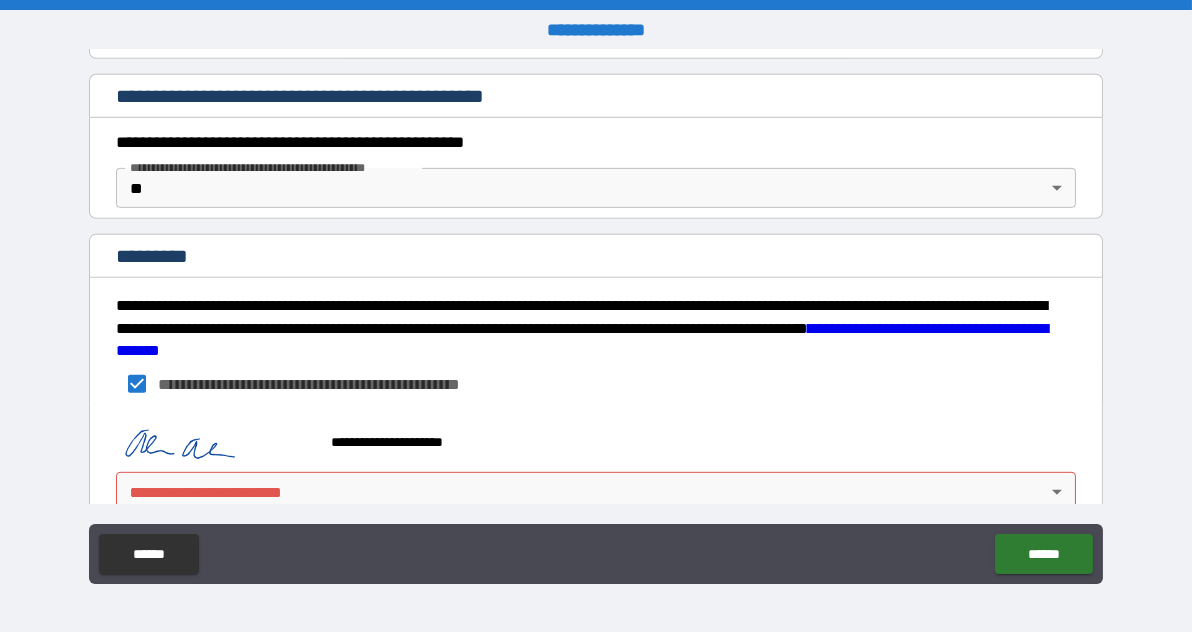 scroll, scrollTop: 1862, scrollLeft: 0, axis: vertical 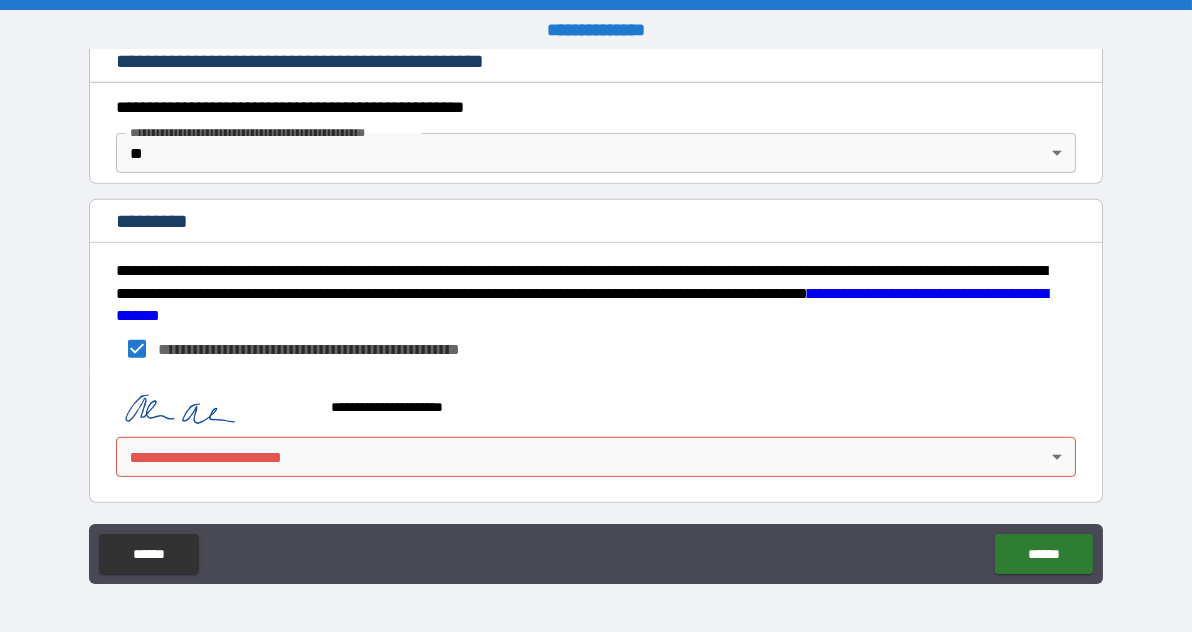 click on "**********" at bounding box center (596, 316) 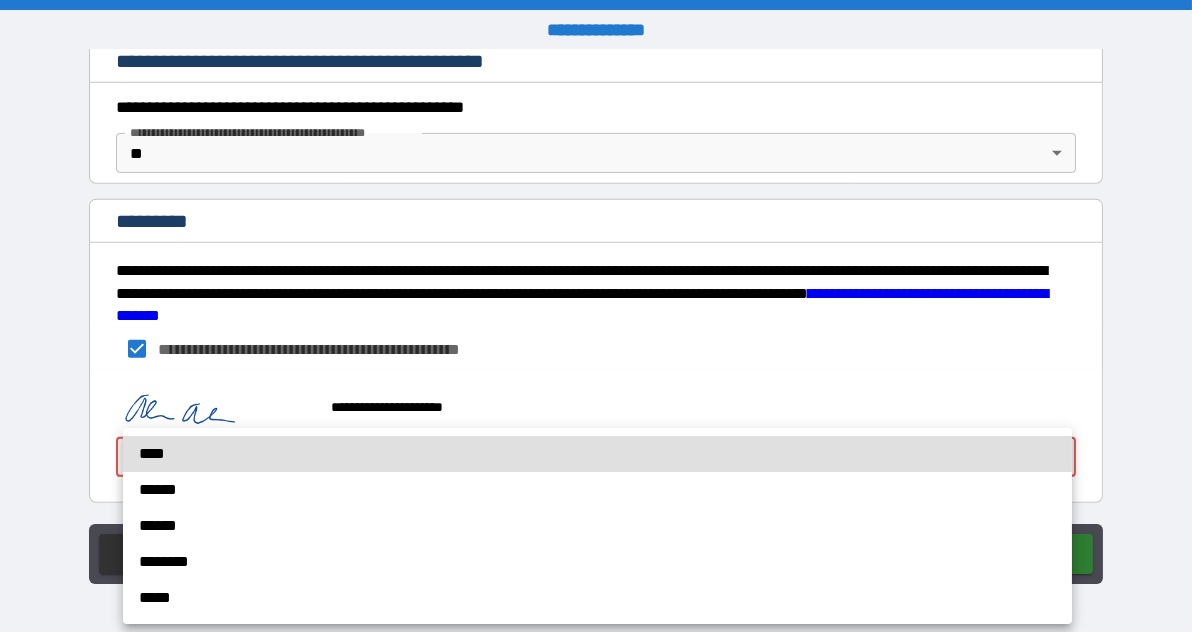 click on "****" at bounding box center [597, 454] 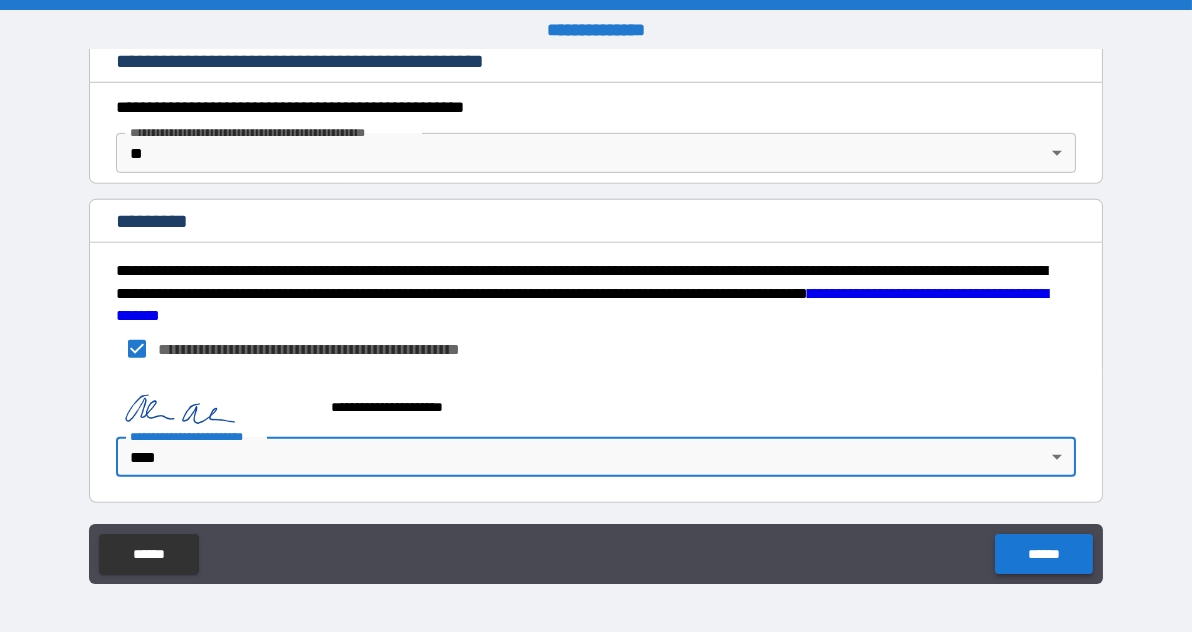 click on "******" at bounding box center (1043, 554) 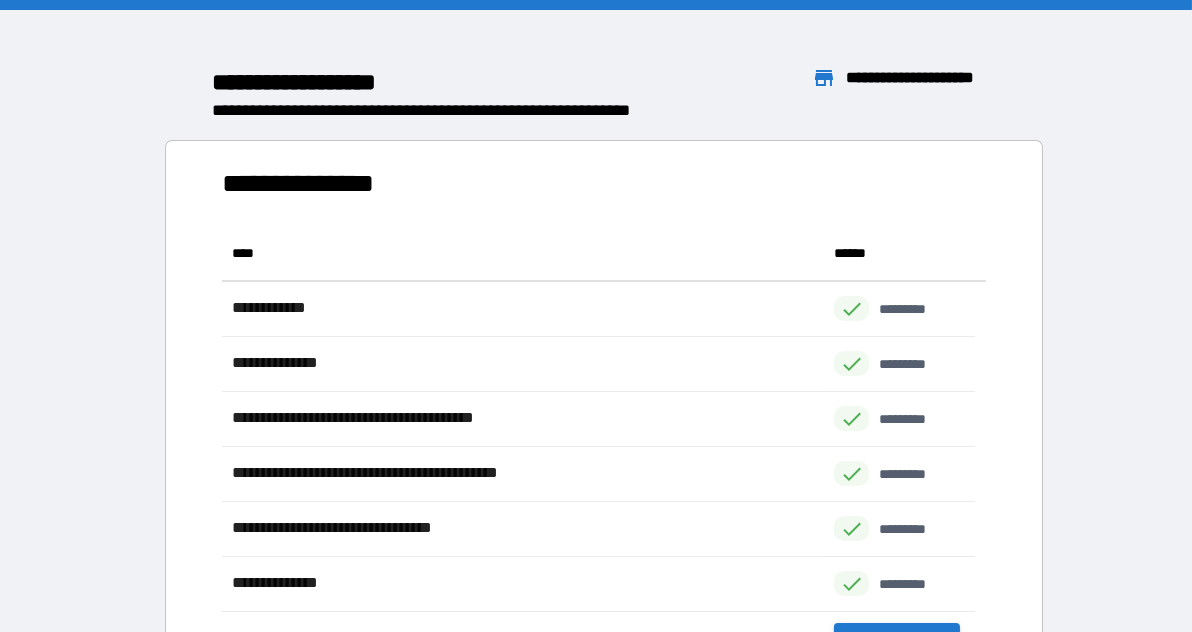 scroll, scrollTop: 16, scrollLeft: 15, axis: both 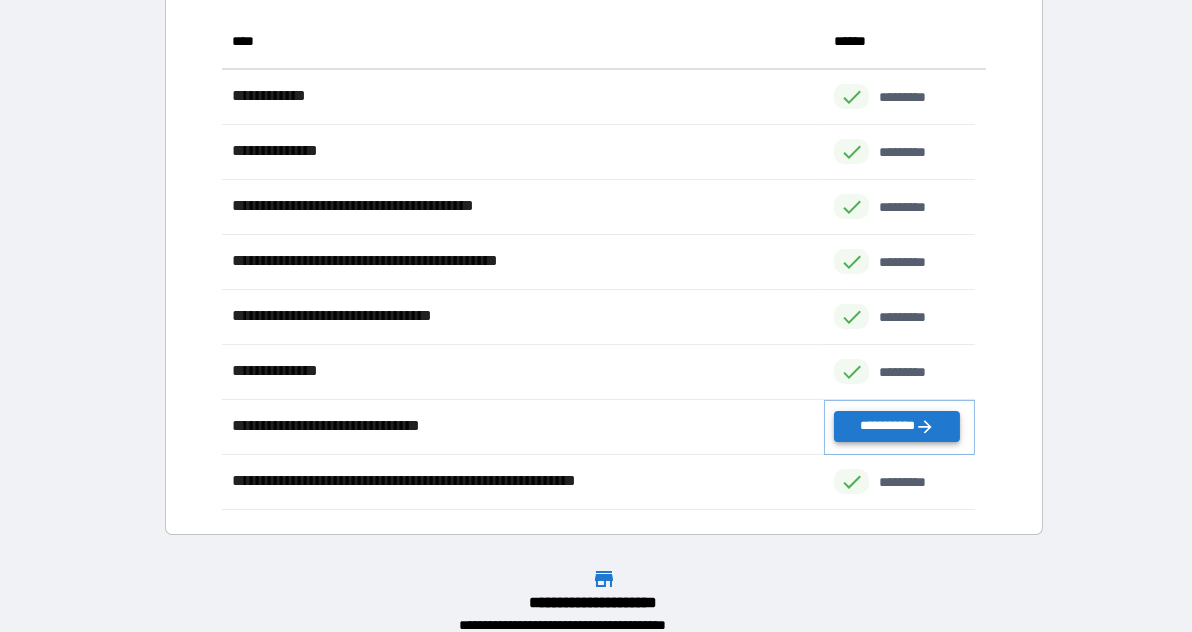click 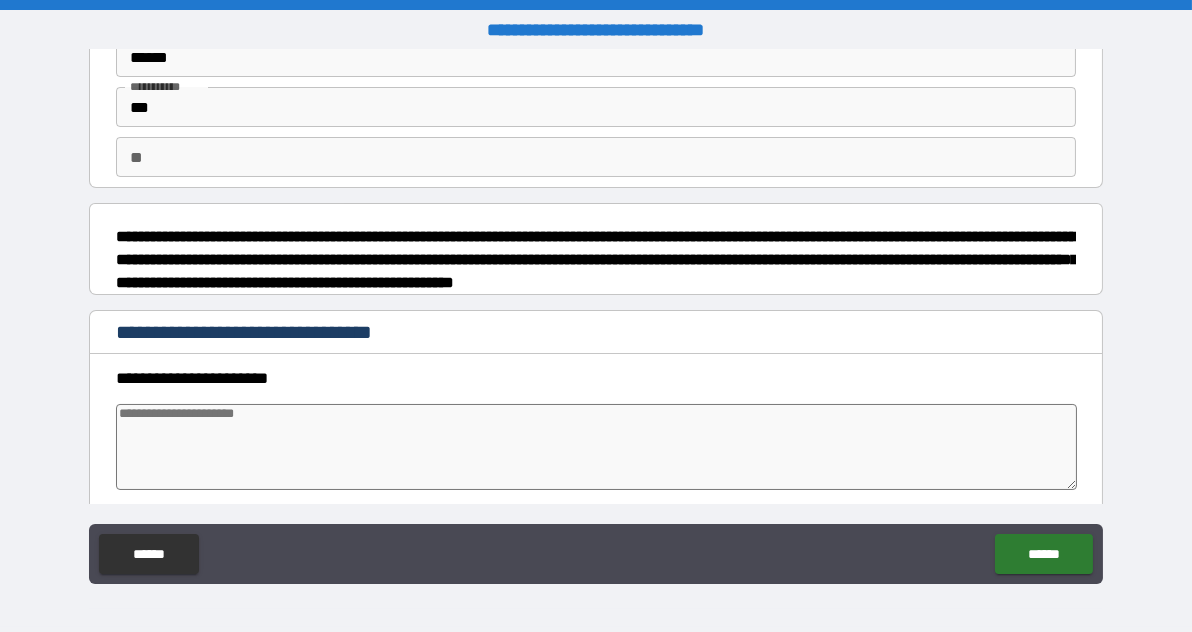 scroll, scrollTop: 109, scrollLeft: 0, axis: vertical 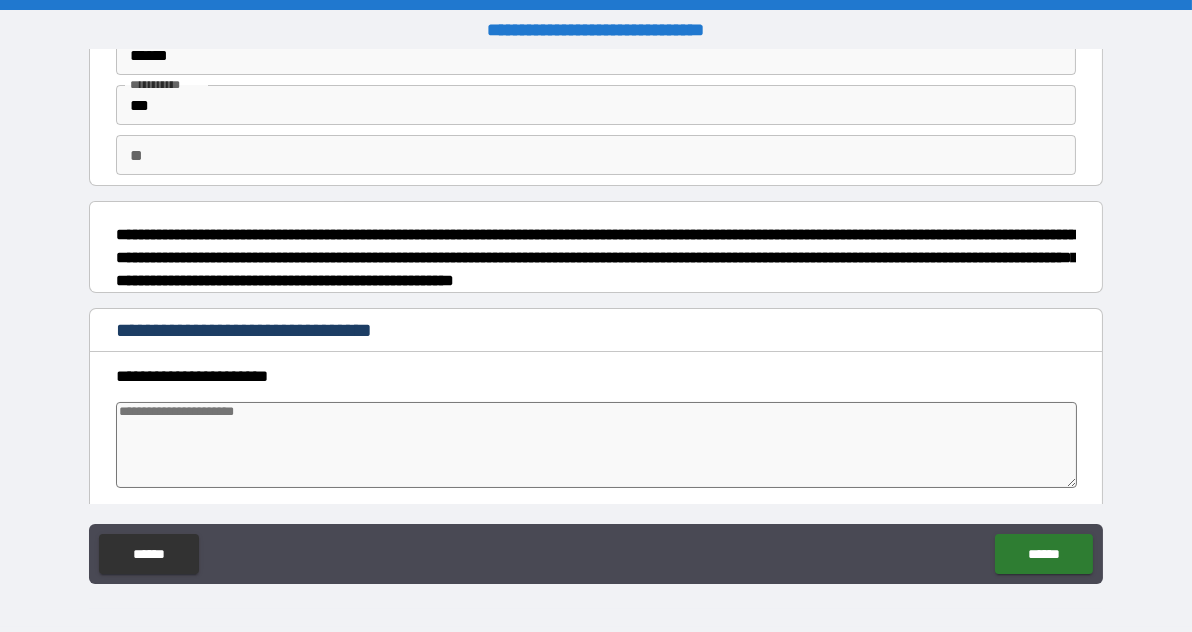 click at bounding box center (597, 445) 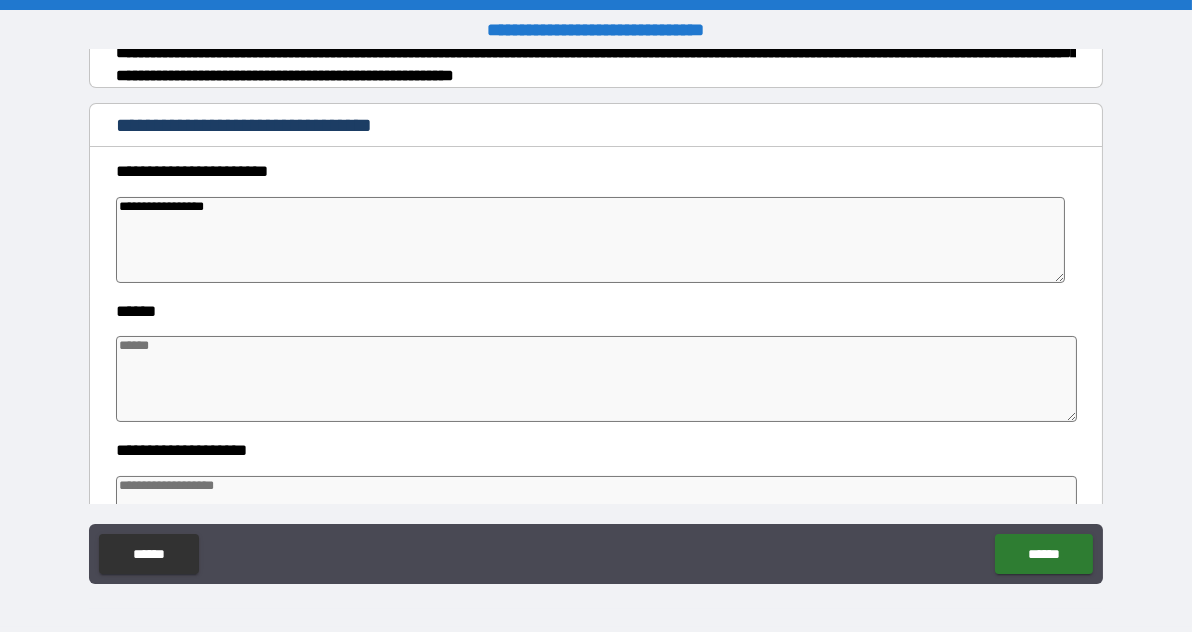 scroll, scrollTop: 315, scrollLeft: 0, axis: vertical 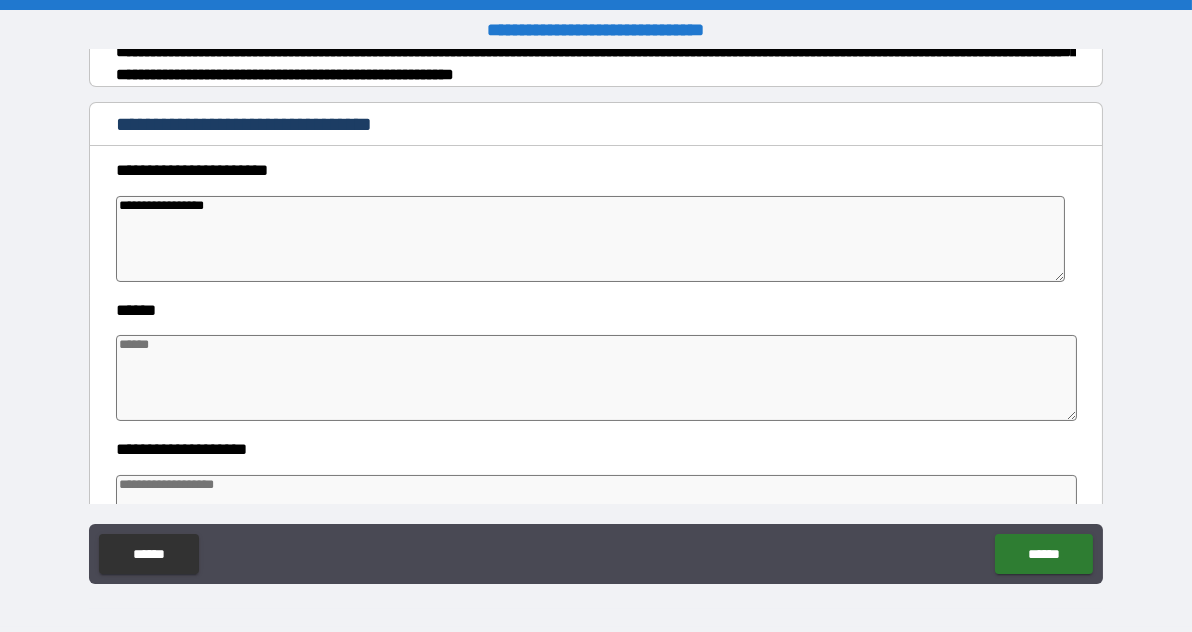 click at bounding box center [597, 378] 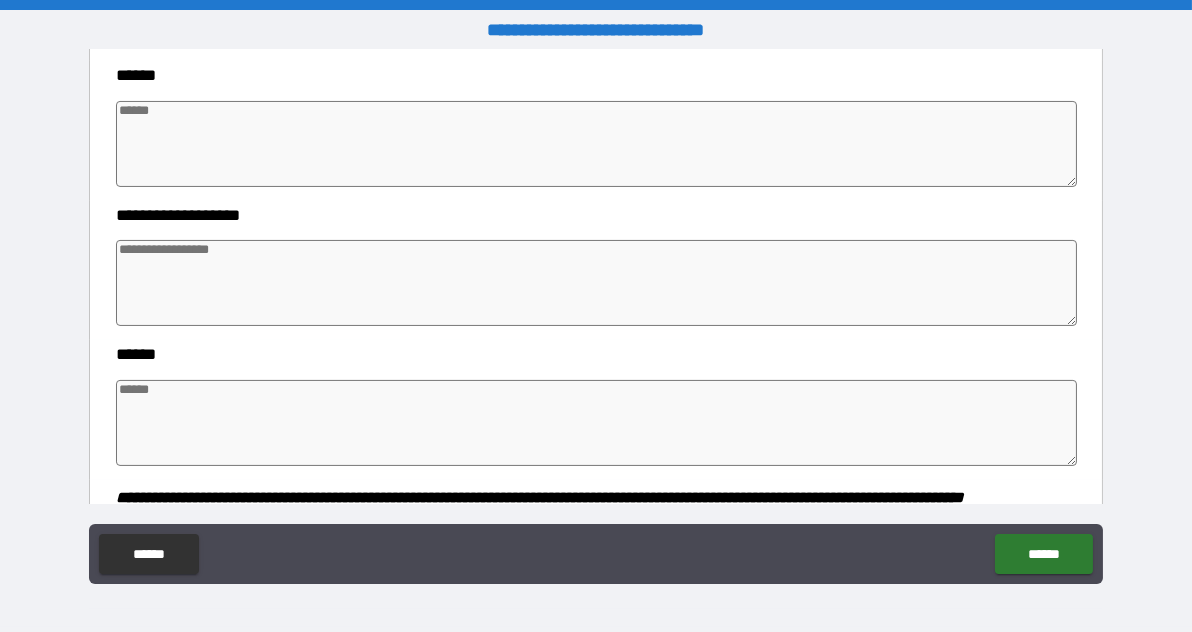 scroll, scrollTop: 856, scrollLeft: 0, axis: vertical 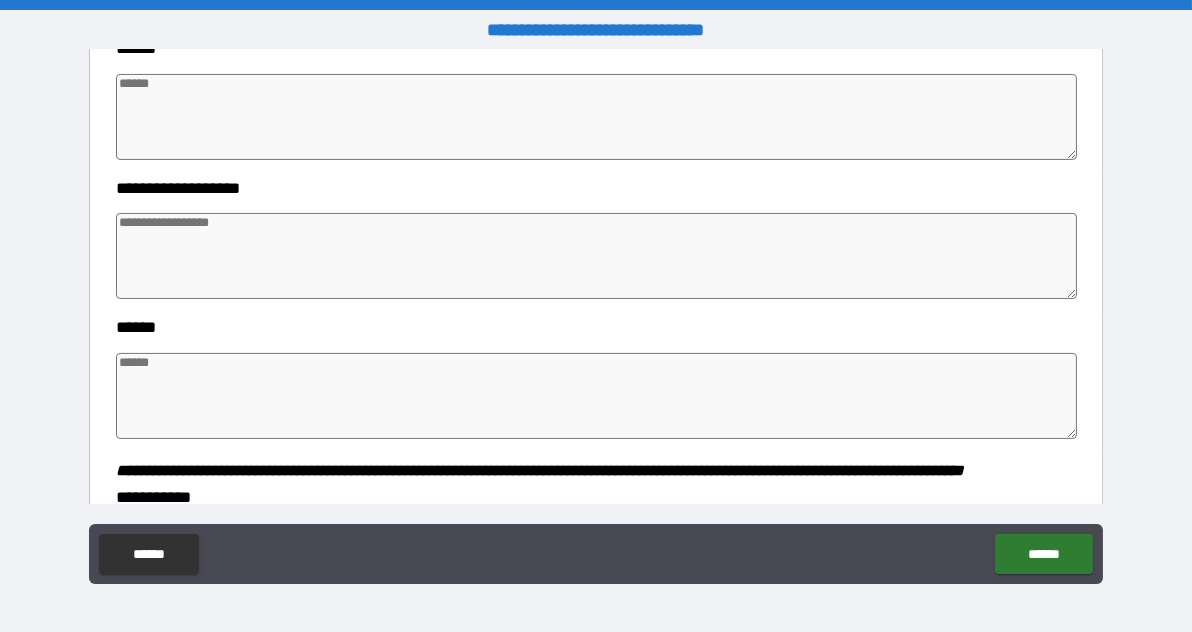 click at bounding box center [597, 256] 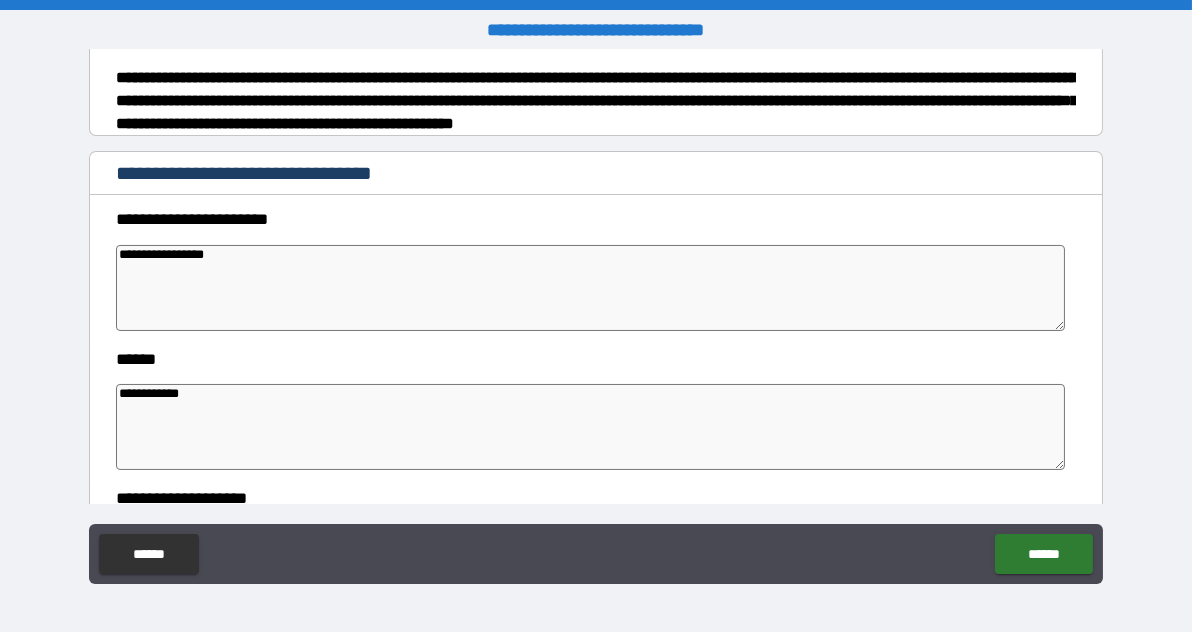 scroll, scrollTop: 268, scrollLeft: 0, axis: vertical 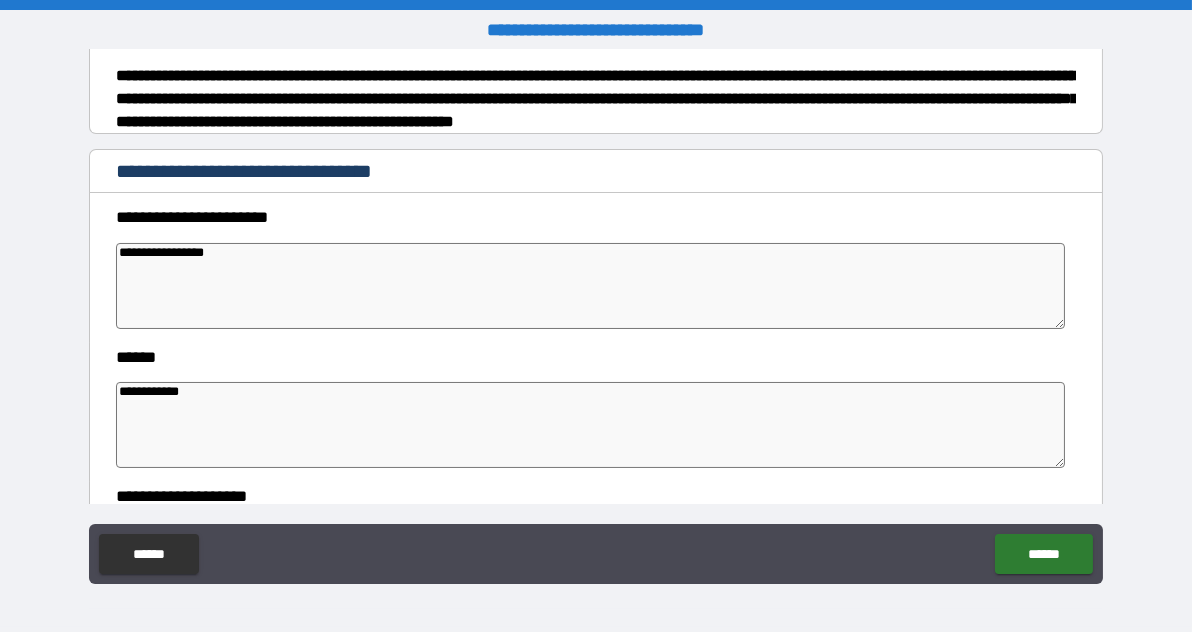 click on "**********" at bounding box center (591, 286) 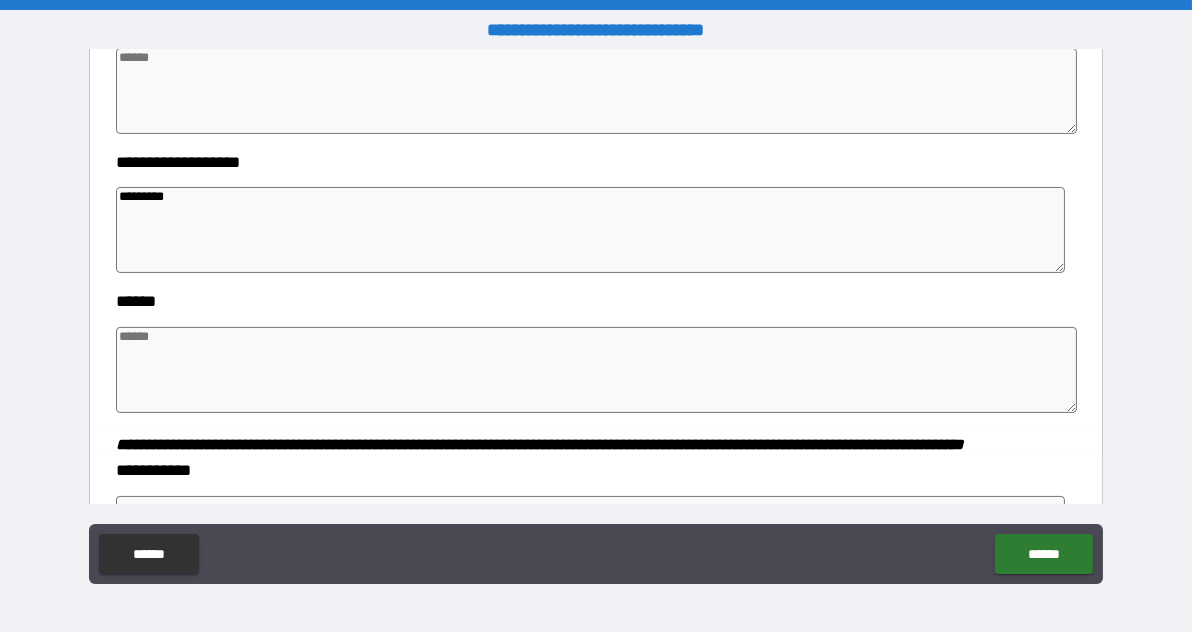 scroll, scrollTop: 882, scrollLeft: 0, axis: vertical 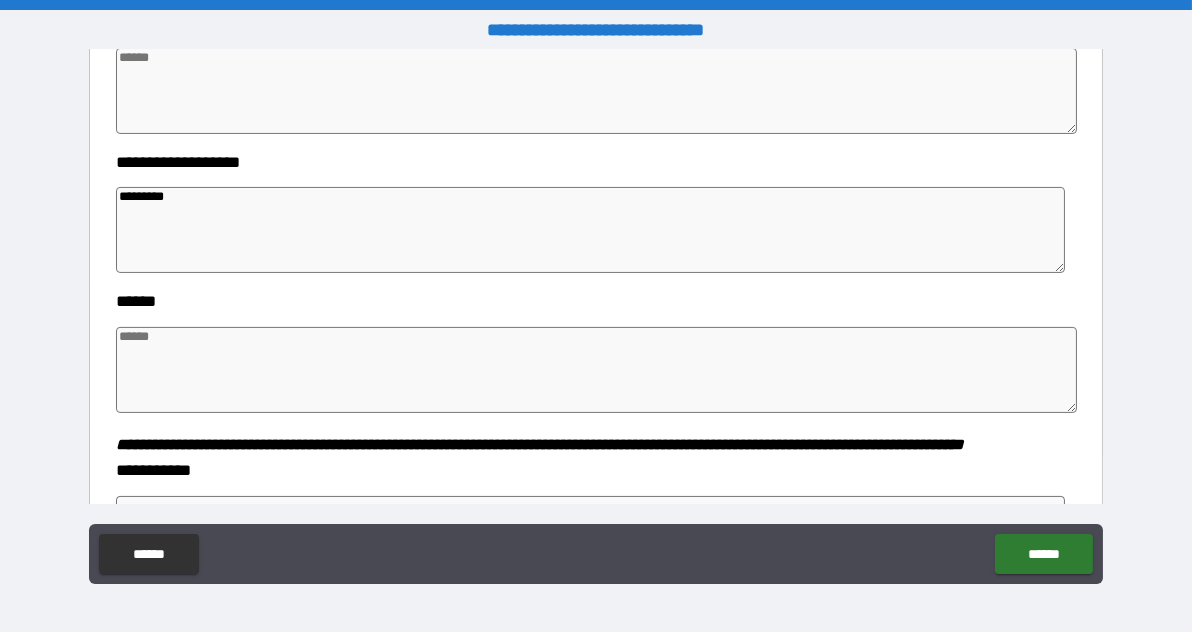 click at bounding box center (597, 370) 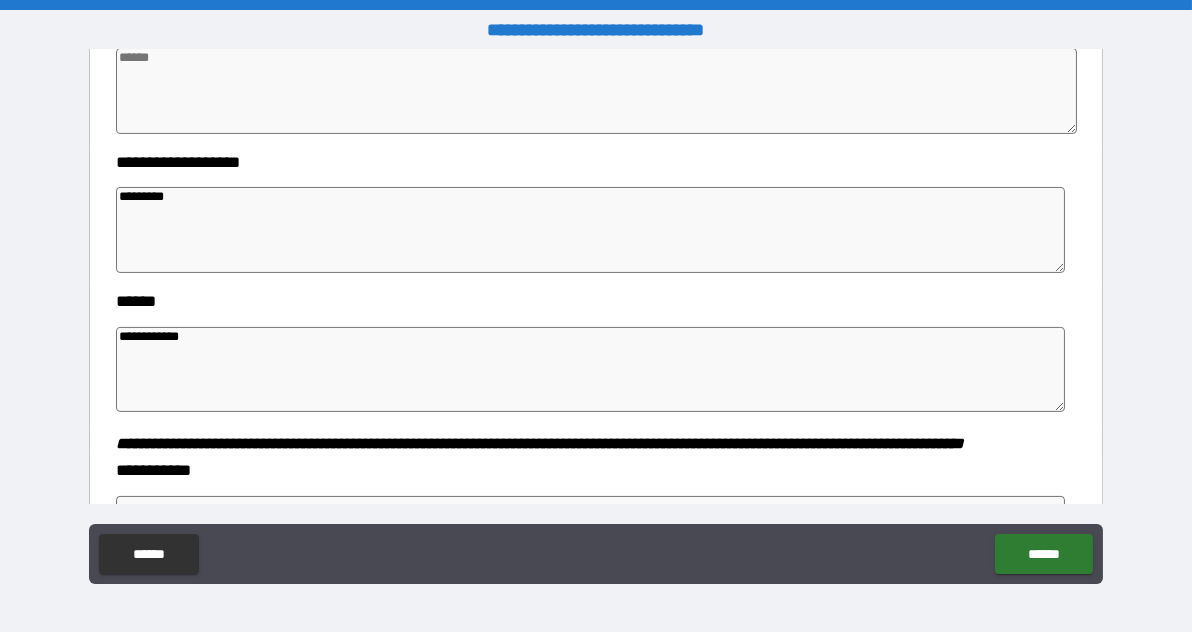 click on "**********" at bounding box center [595, 356] 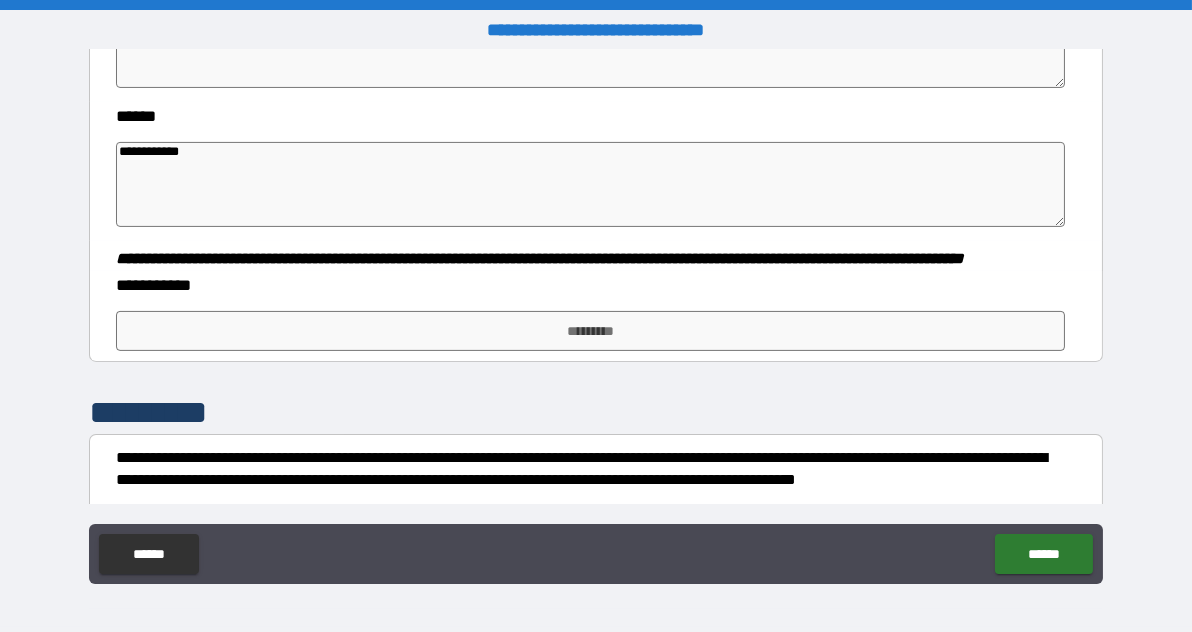 scroll, scrollTop: 1067, scrollLeft: 0, axis: vertical 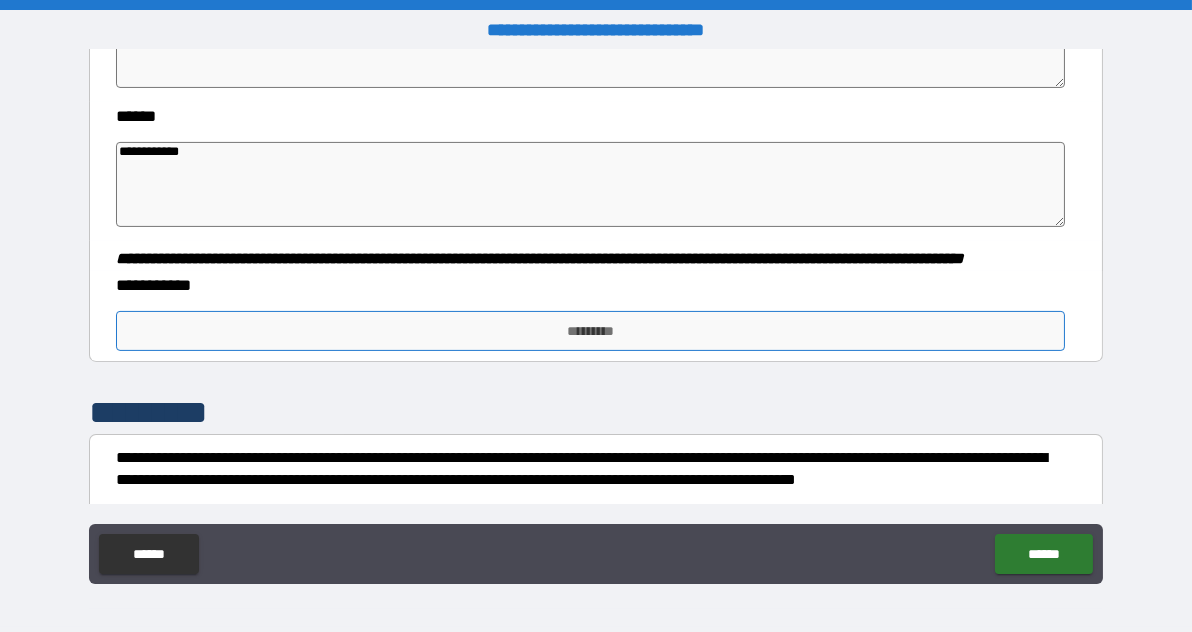 click on "*********" at bounding box center (590, 331) 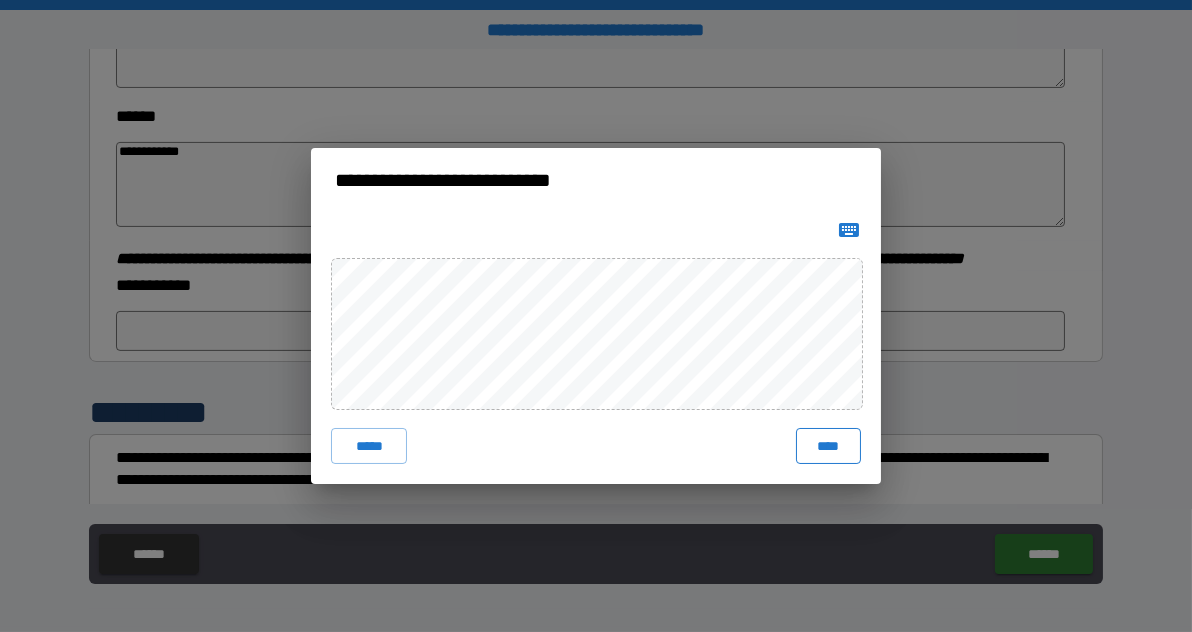 click on "****" at bounding box center [828, 446] 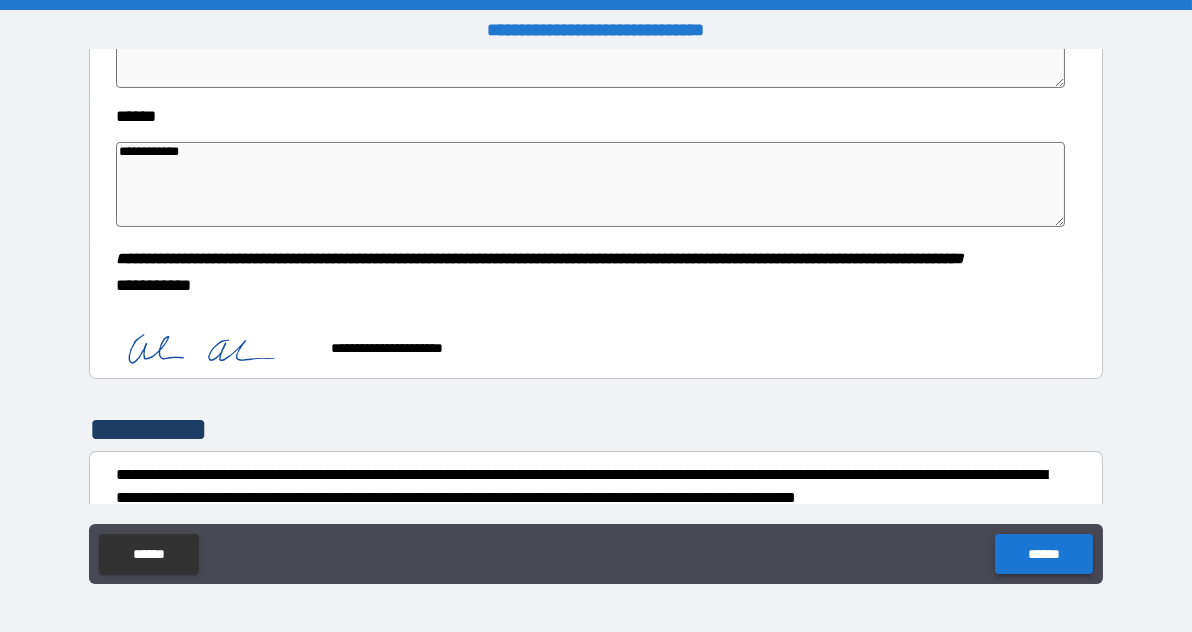 click on "******" at bounding box center [1043, 554] 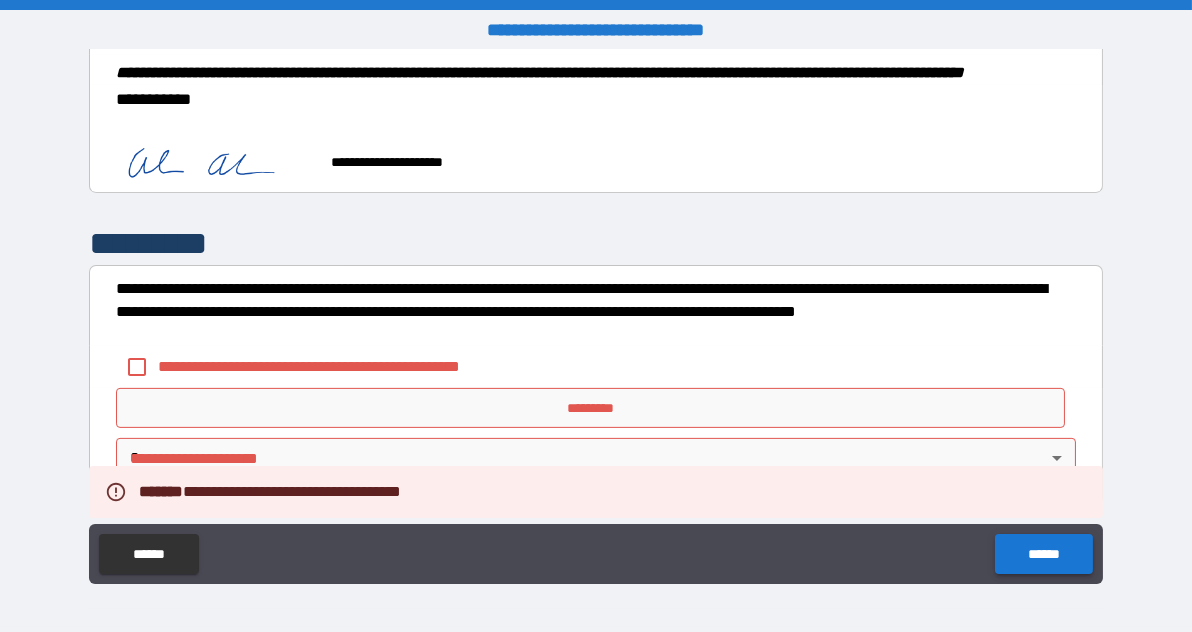 scroll, scrollTop: 1279, scrollLeft: 0, axis: vertical 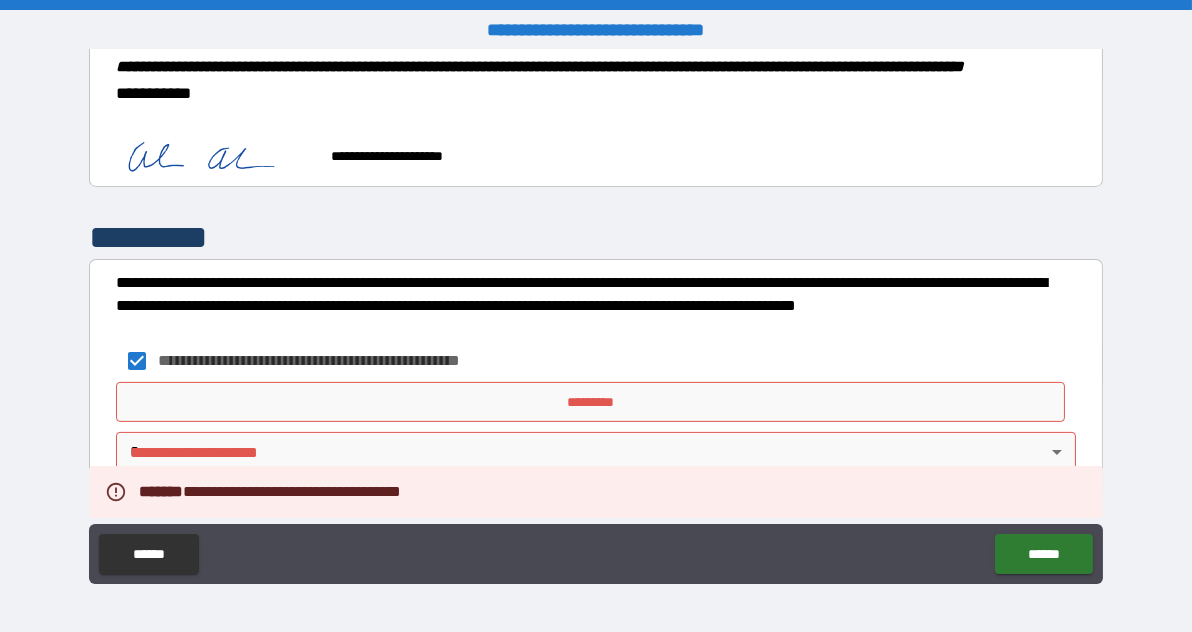 click on "*********" at bounding box center (590, 402) 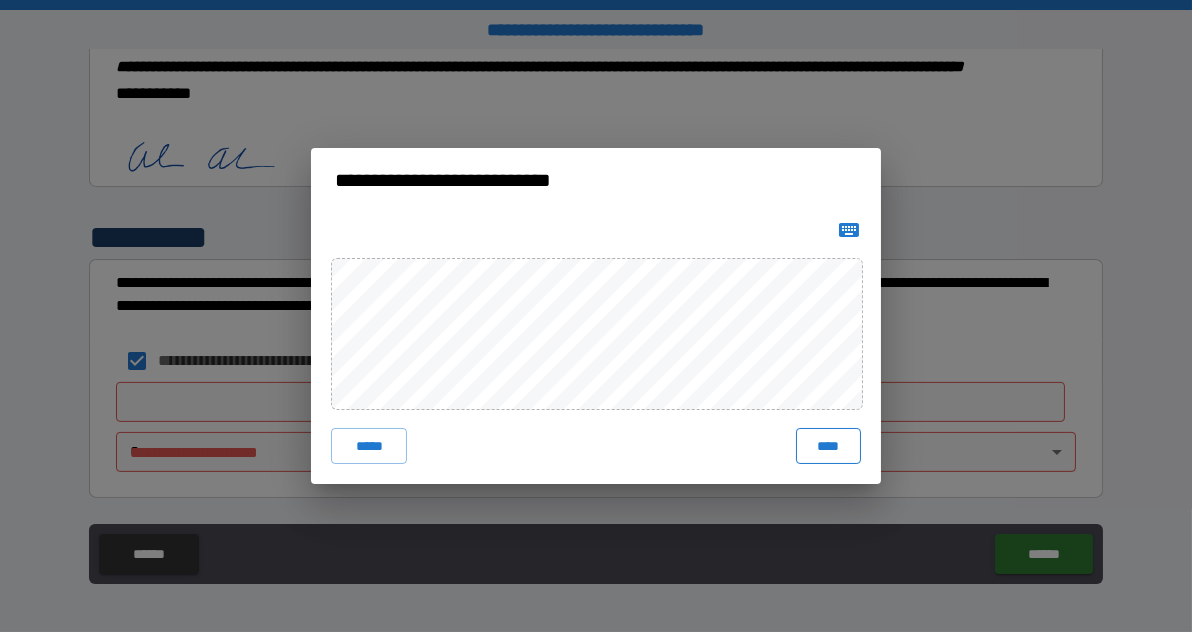 click on "****" at bounding box center [828, 446] 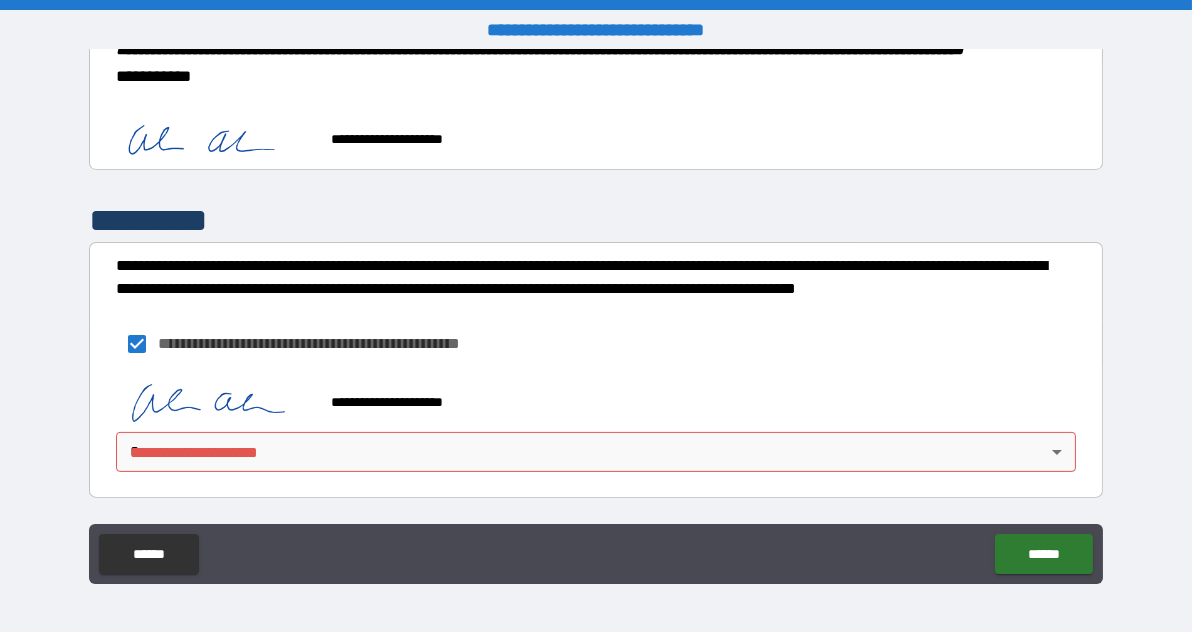 click on "**********" at bounding box center (596, 316) 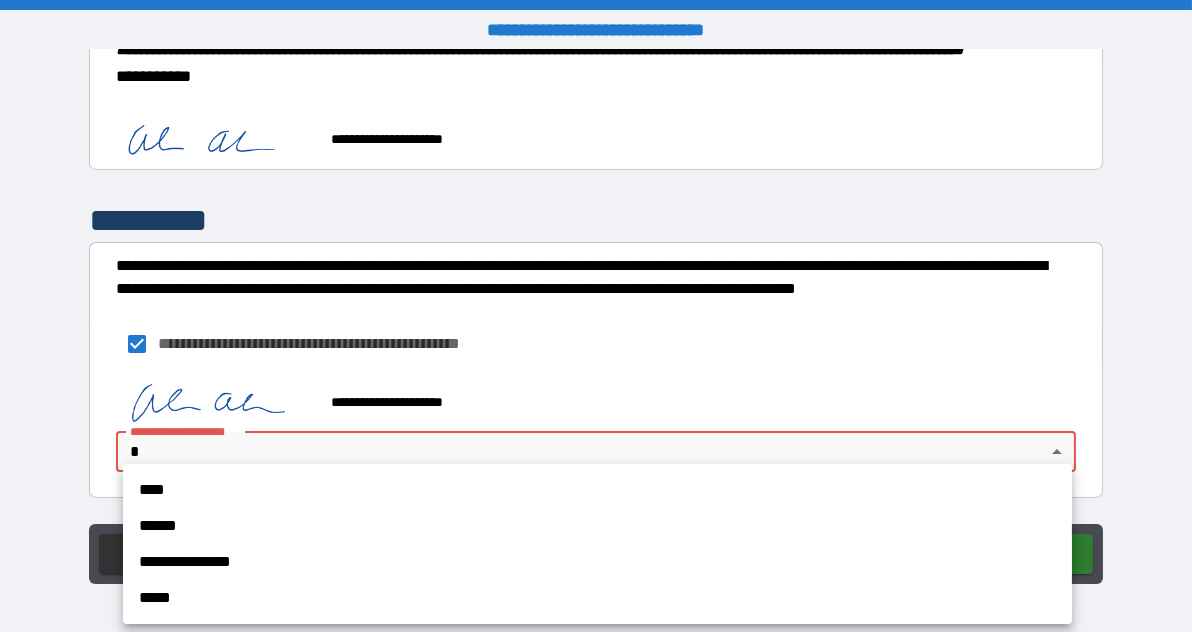 click on "****" at bounding box center [597, 490] 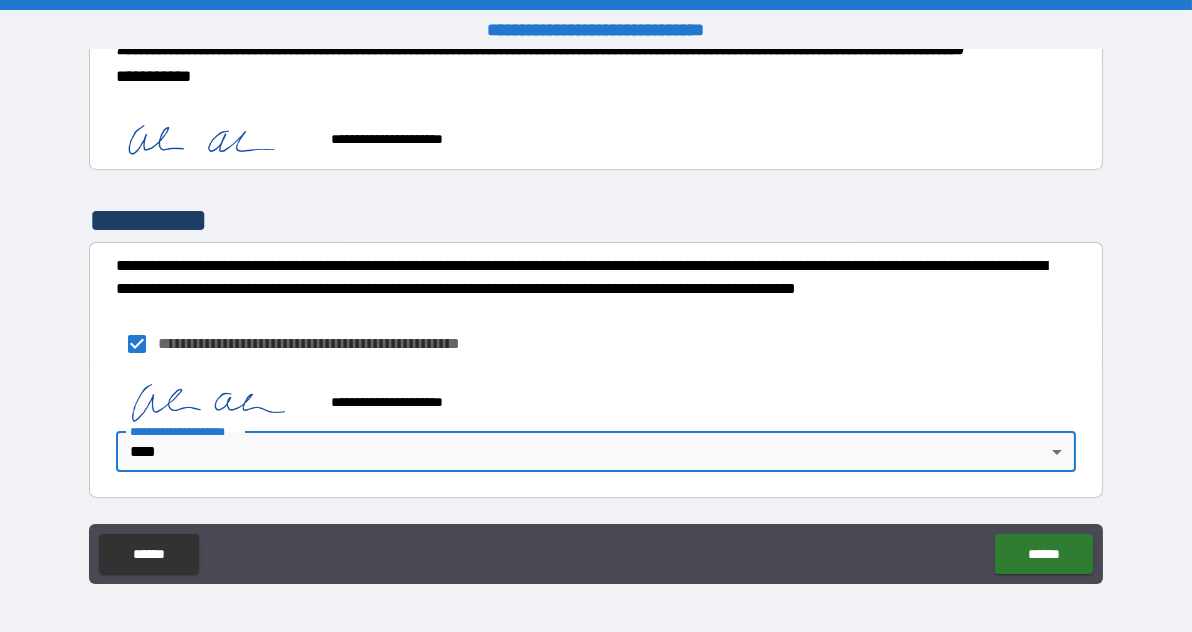 scroll, scrollTop: 1296, scrollLeft: 0, axis: vertical 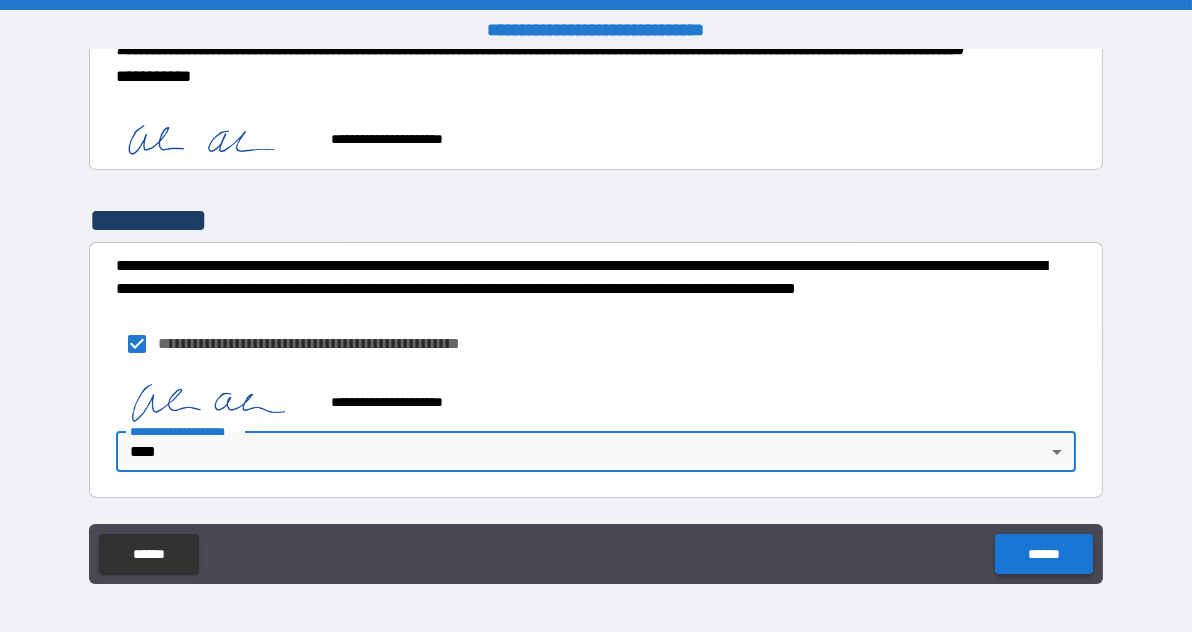 click on "******" at bounding box center (1043, 554) 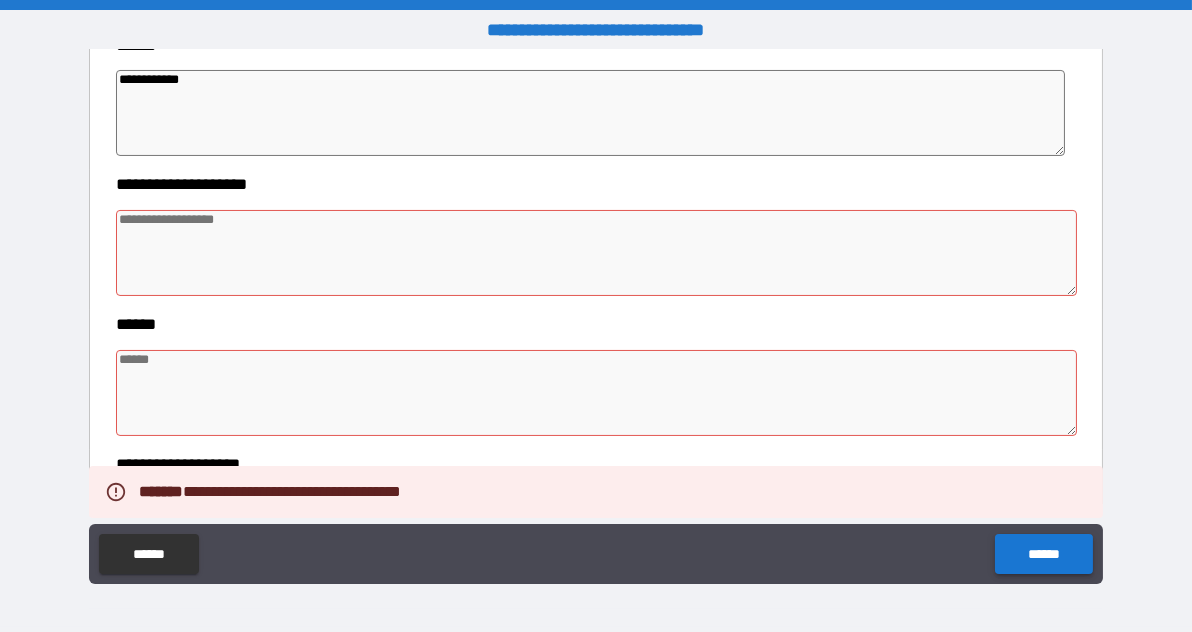 scroll, scrollTop: 580, scrollLeft: 0, axis: vertical 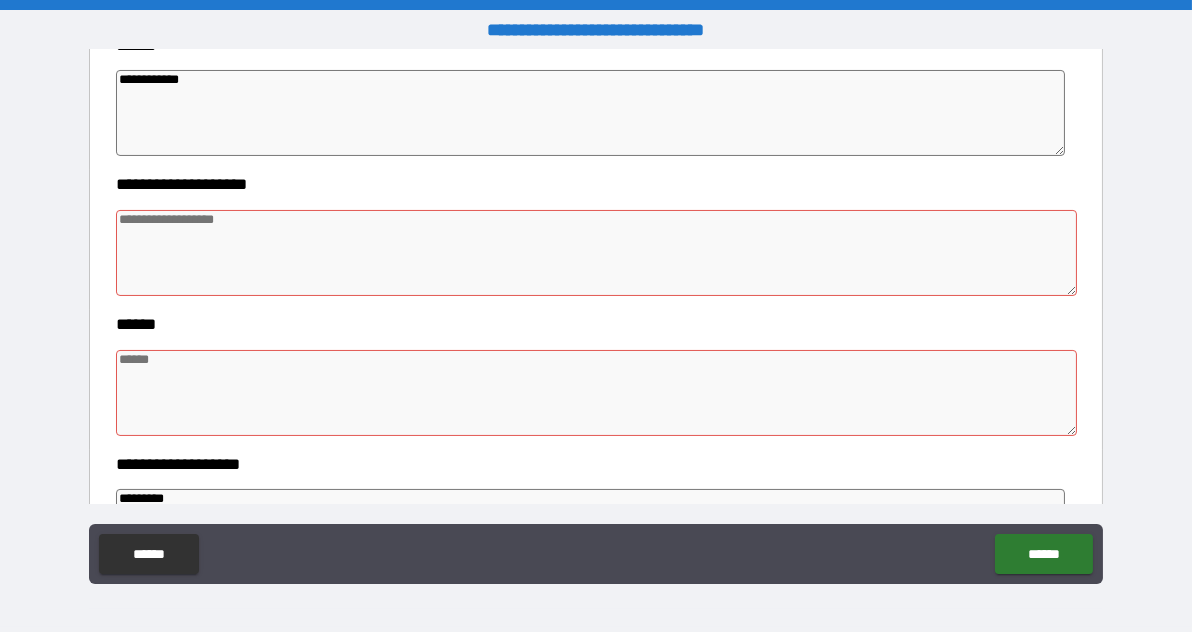 click at bounding box center (597, 393) 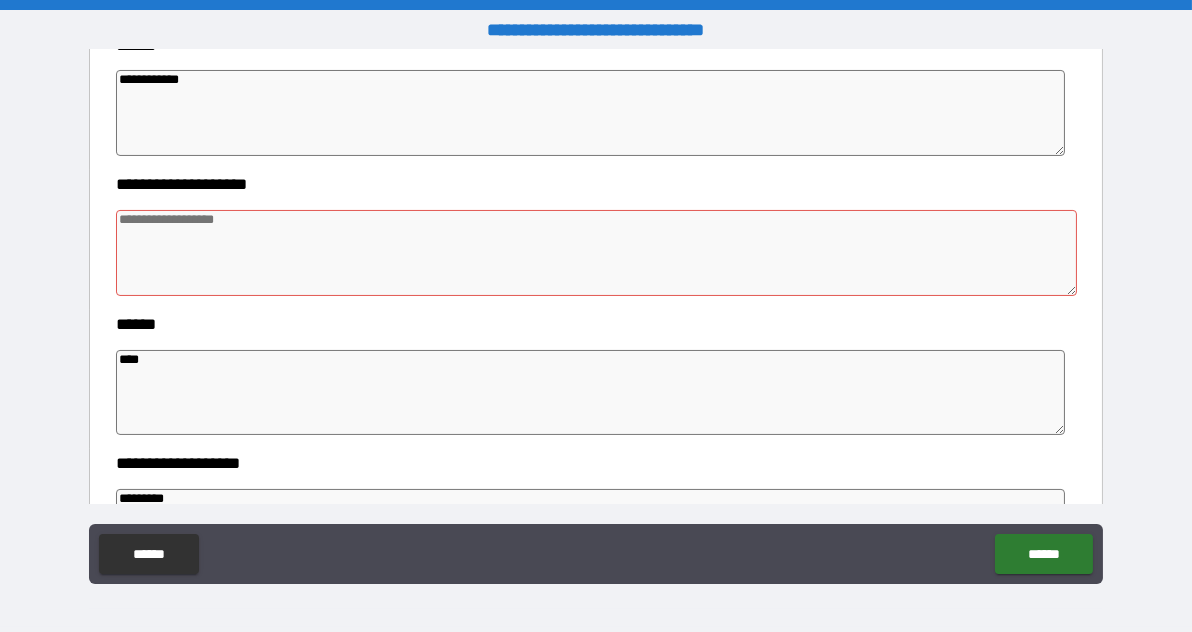 click at bounding box center [597, 253] 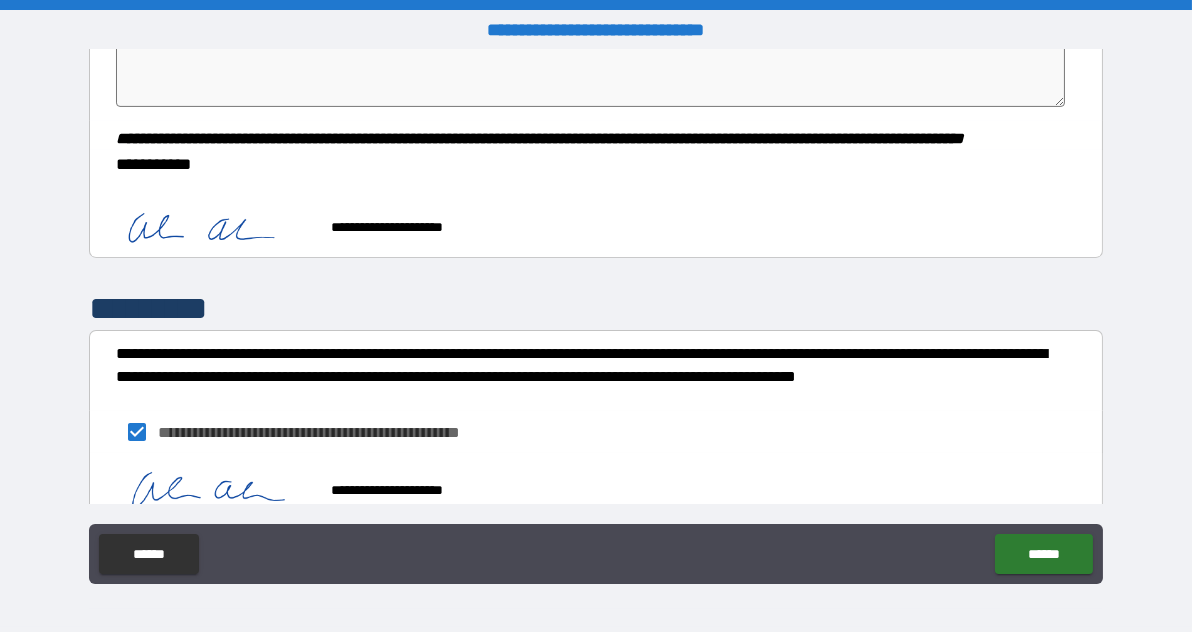 scroll, scrollTop: 1296, scrollLeft: 0, axis: vertical 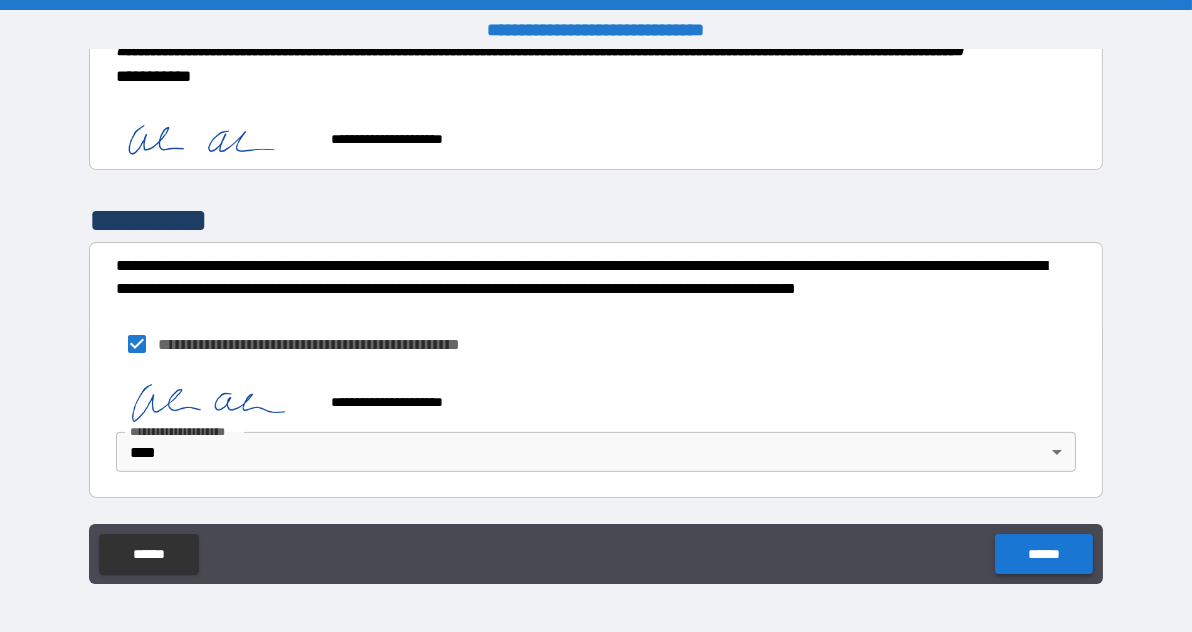 click on "******" at bounding box center [1043, 554] 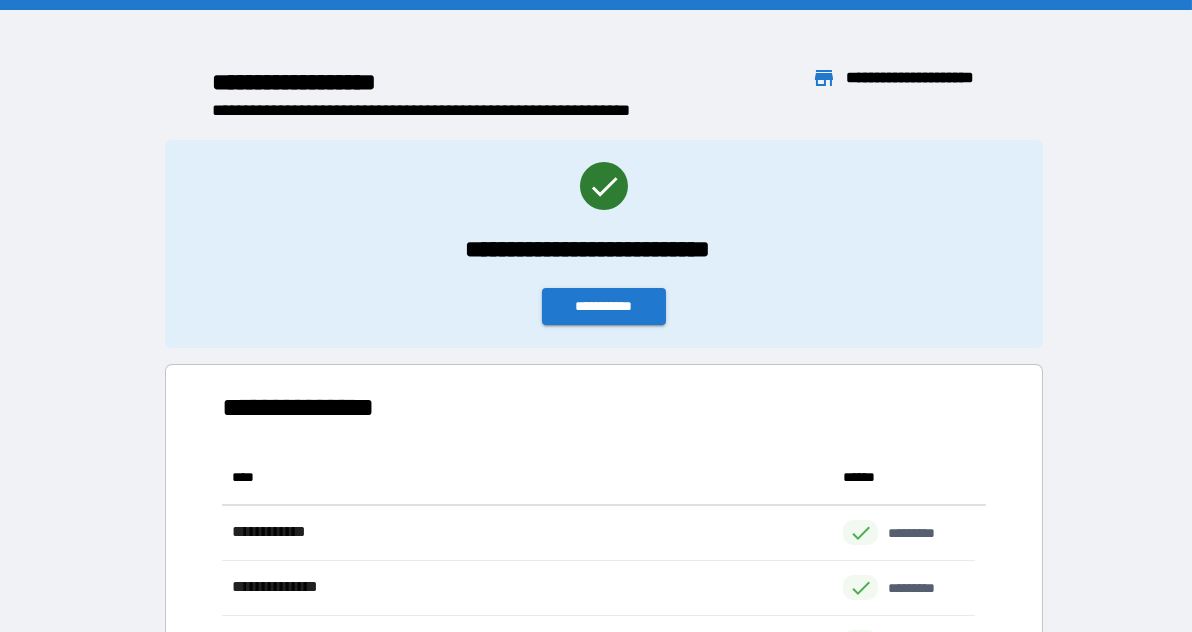 scroll, scrollTop: 16, scrollLeft: 15, axis: both 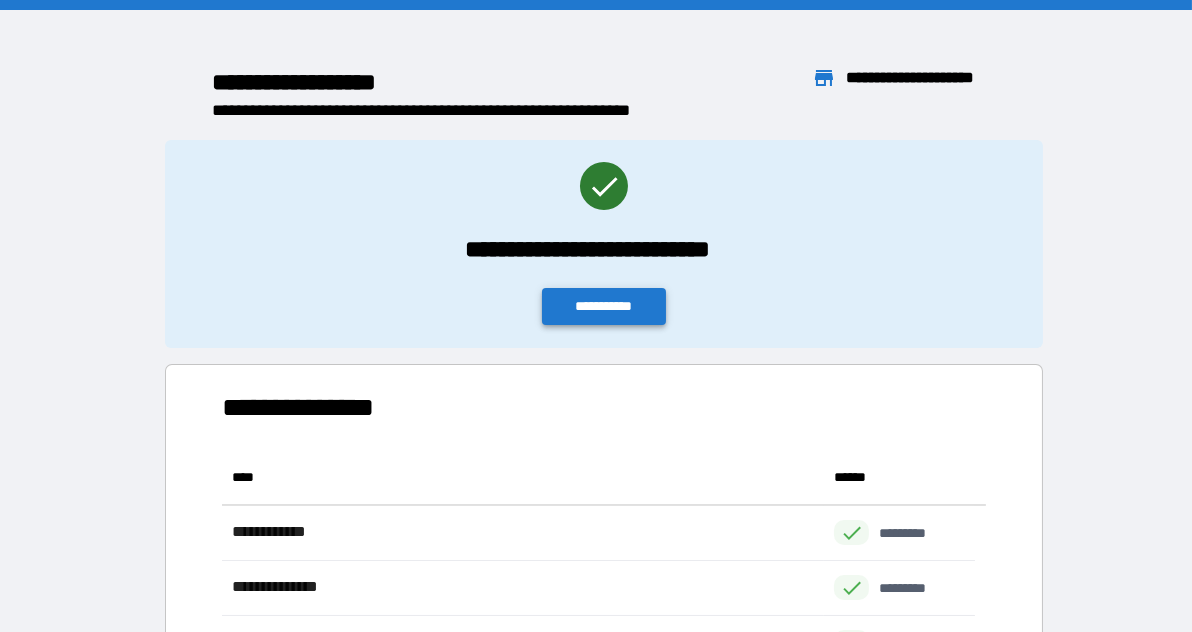 click on "**********" at bounding box center (604, 306) 